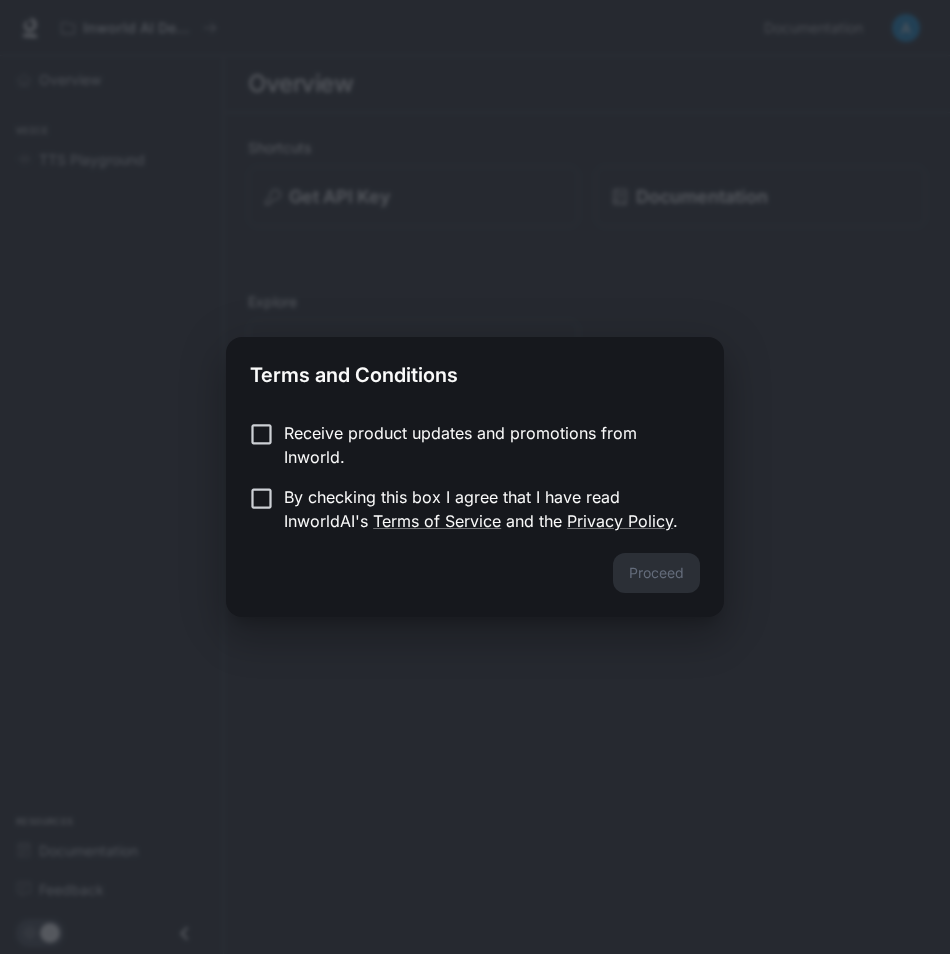scroll, scrollTop: 0, scrollLeft: 0, axis: both 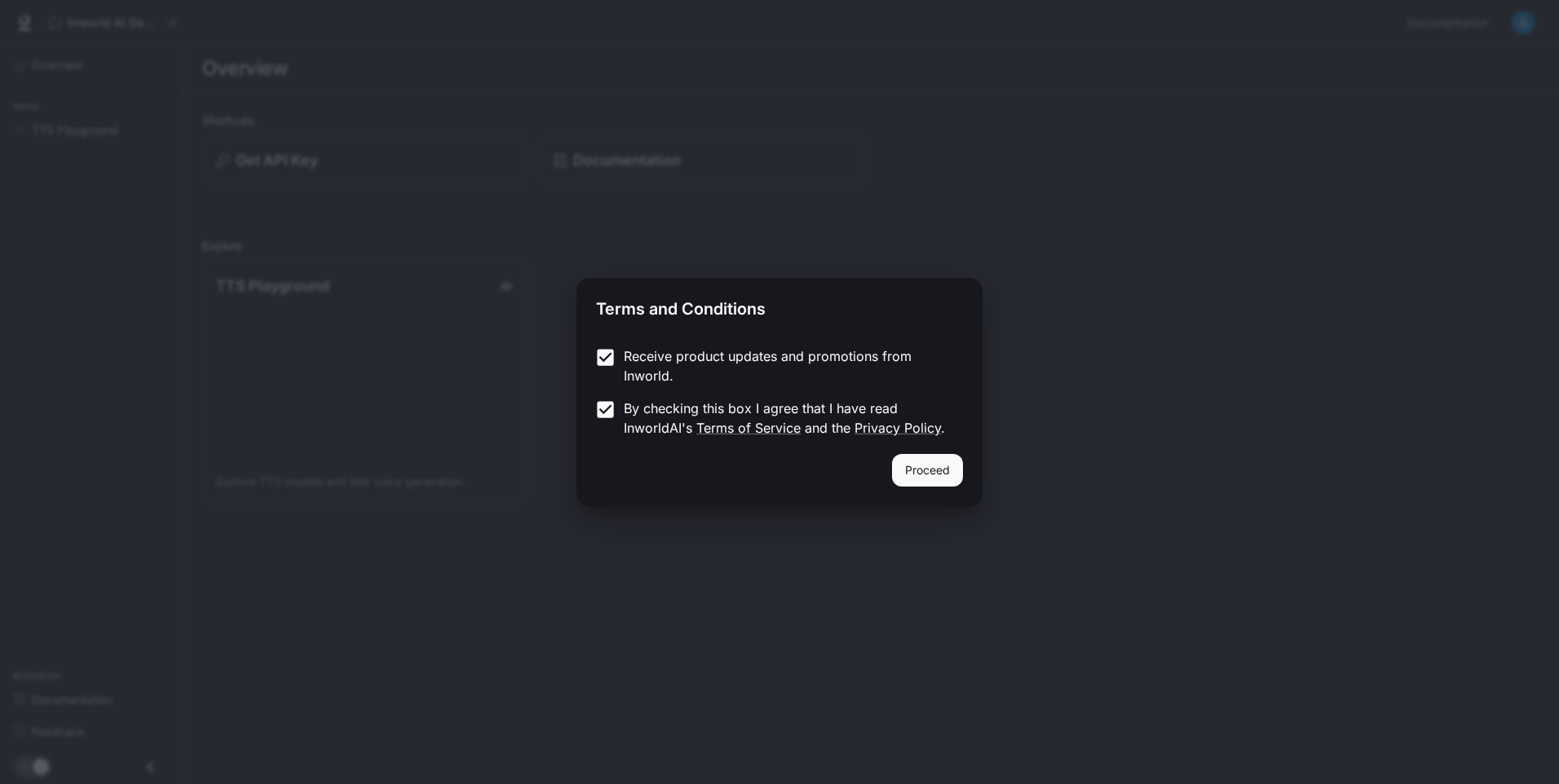 click on "Proceed" at bounding box center [927, 470] 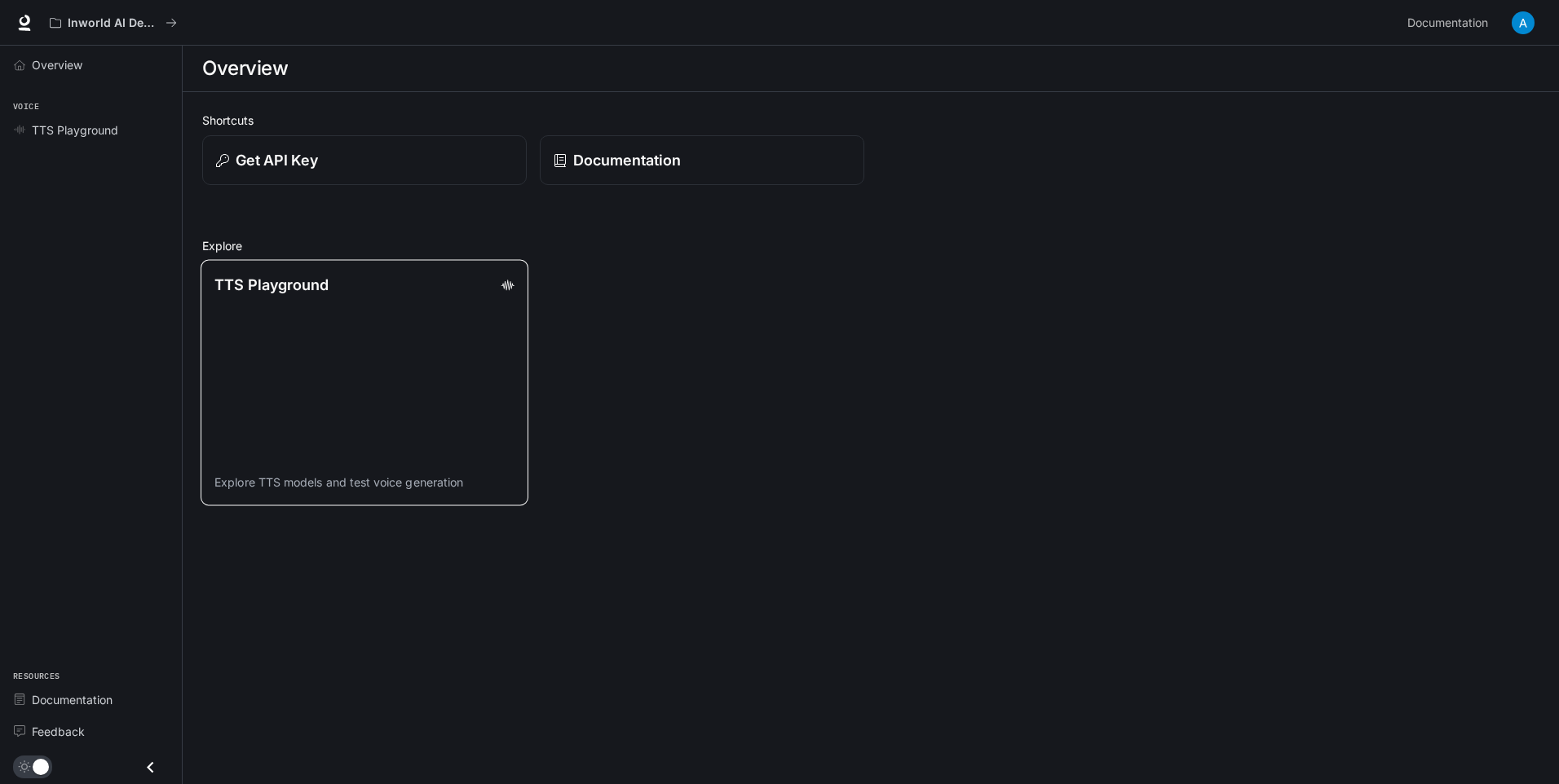 click on "TTS Playground Explore TTS models and test voice generation" at bounding box center [364, 382] 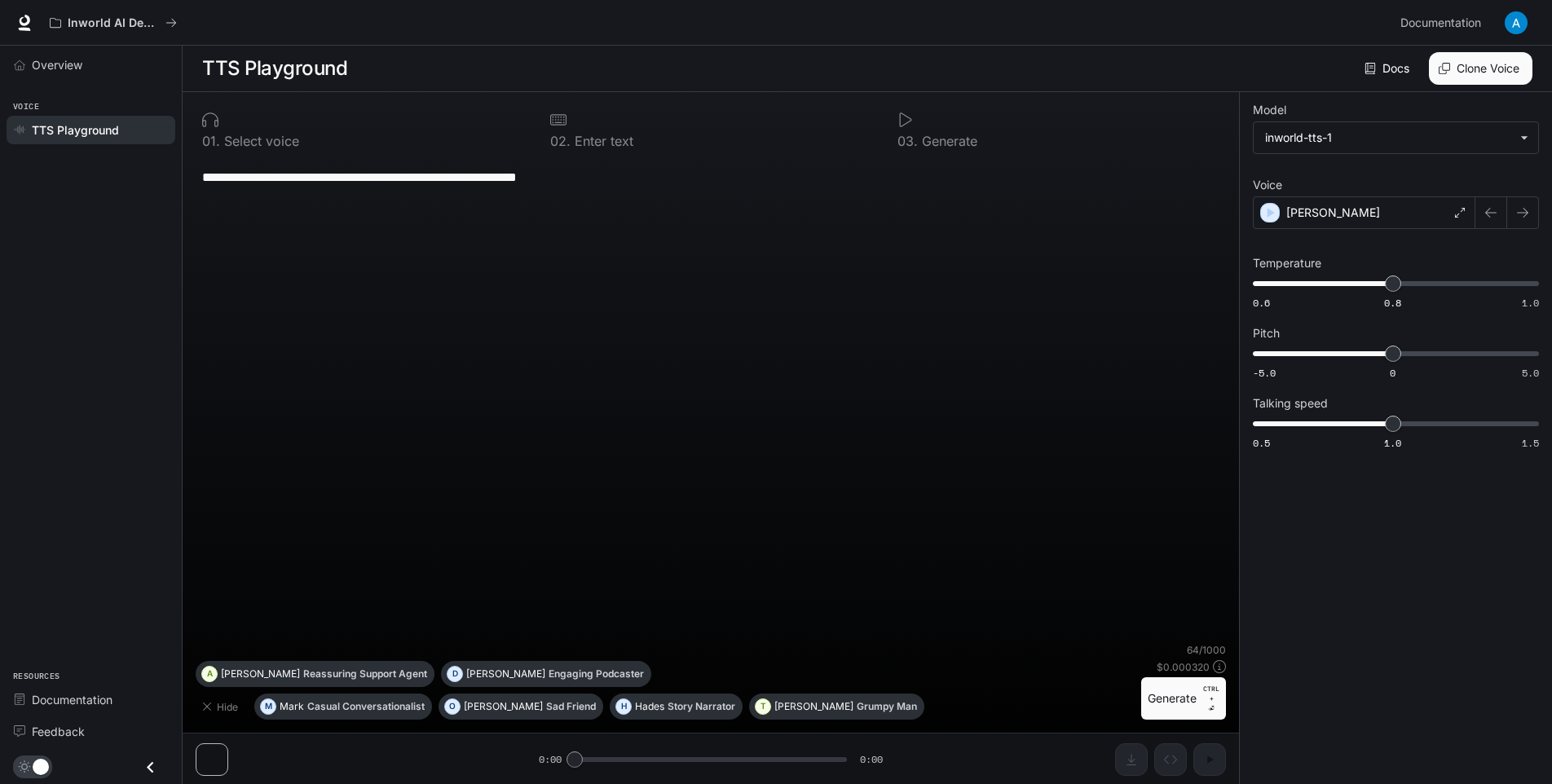 drag, startPoint x: 1109, startPoint y: 315, endPoint x: 1103, endPoint y: 330, distance: 16.155494 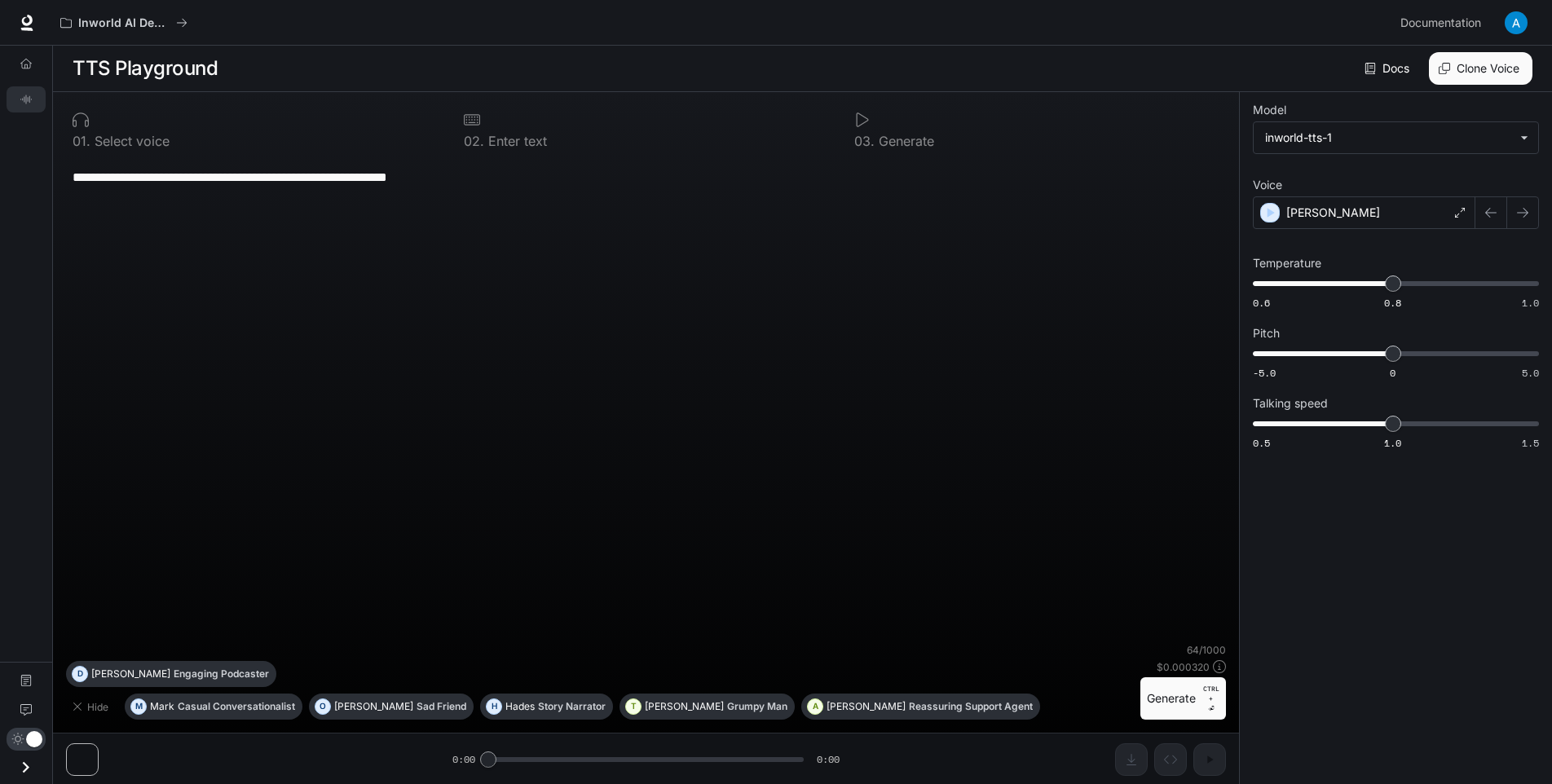 click on "**********" at bounding box center (646, 400) 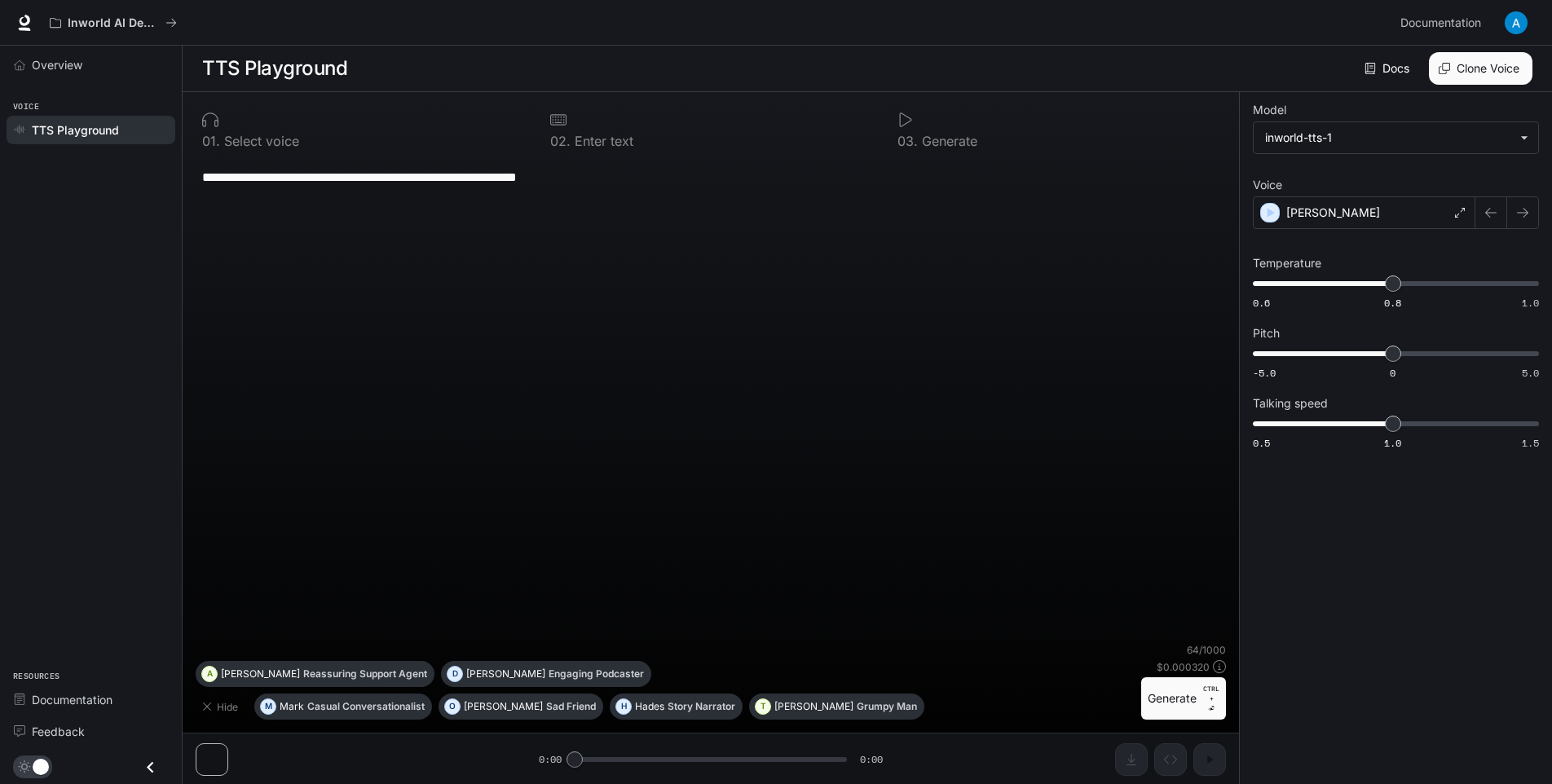 click on "Voice" at bounding box center (90, 107) 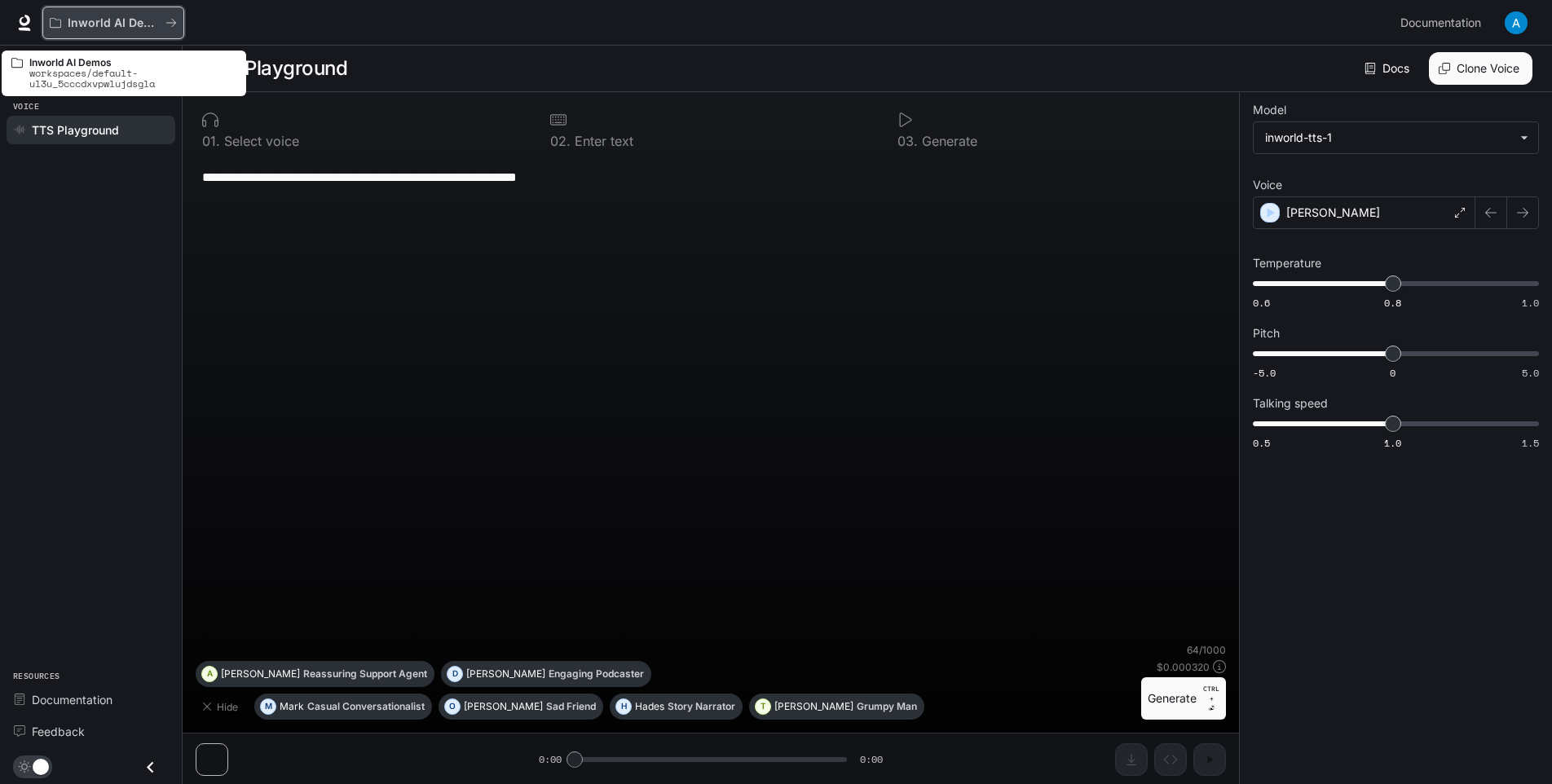 click on "Inworld AI Demos" at bounding box center [113, 23] 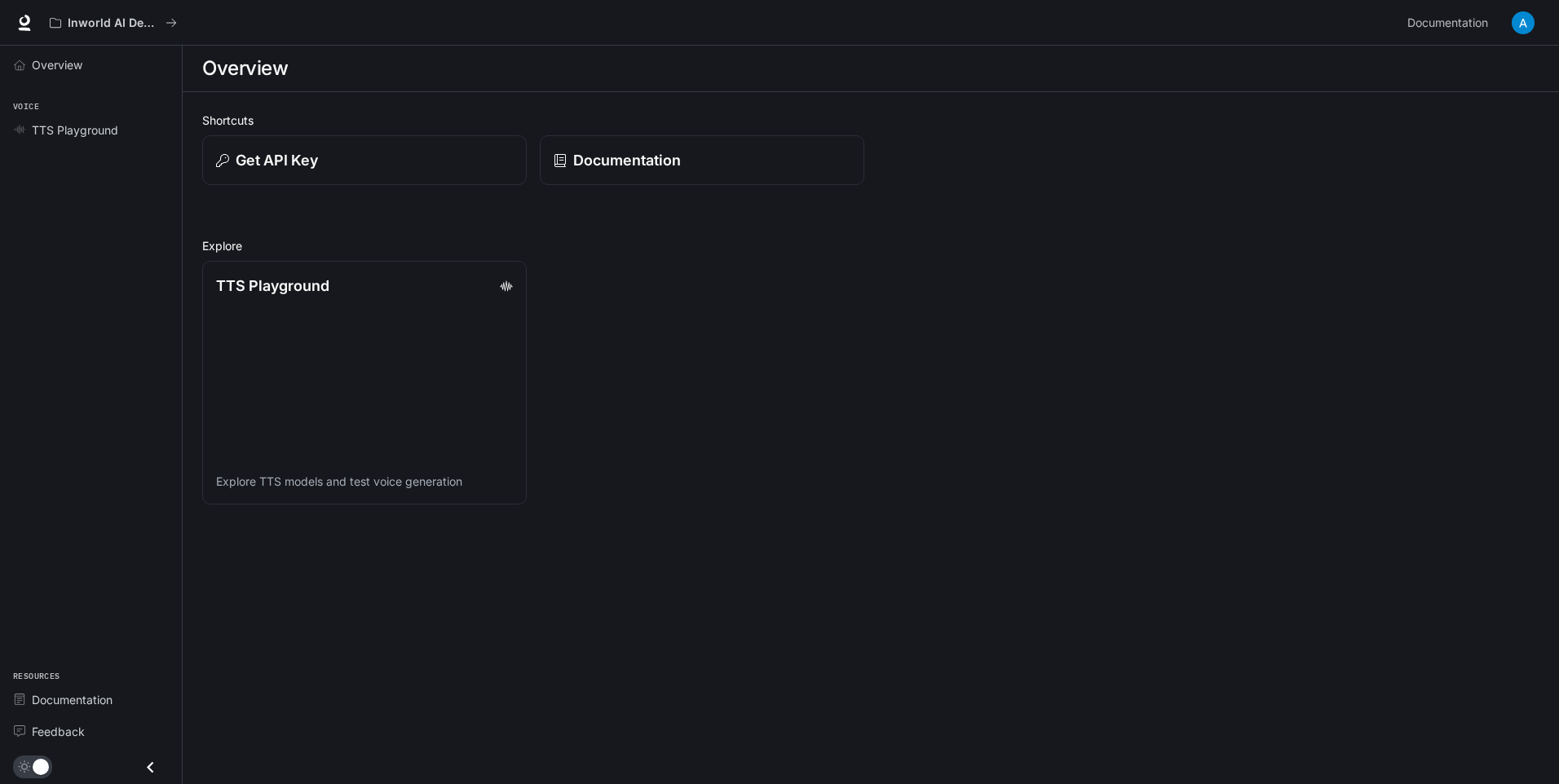 click on "Overview" at bounding box center [245, 68] 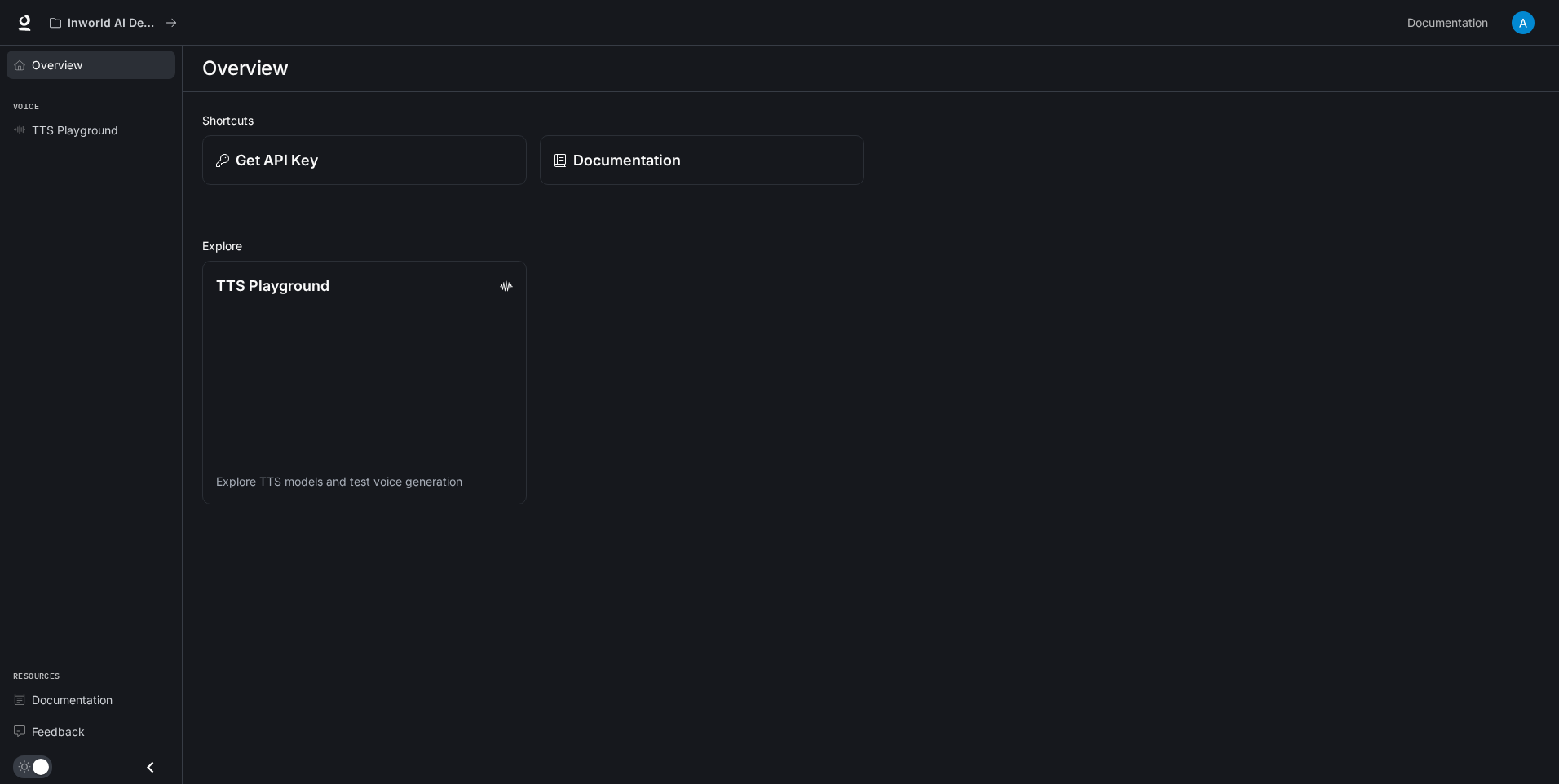 click on "Overview" at bounding box center (57, 64) 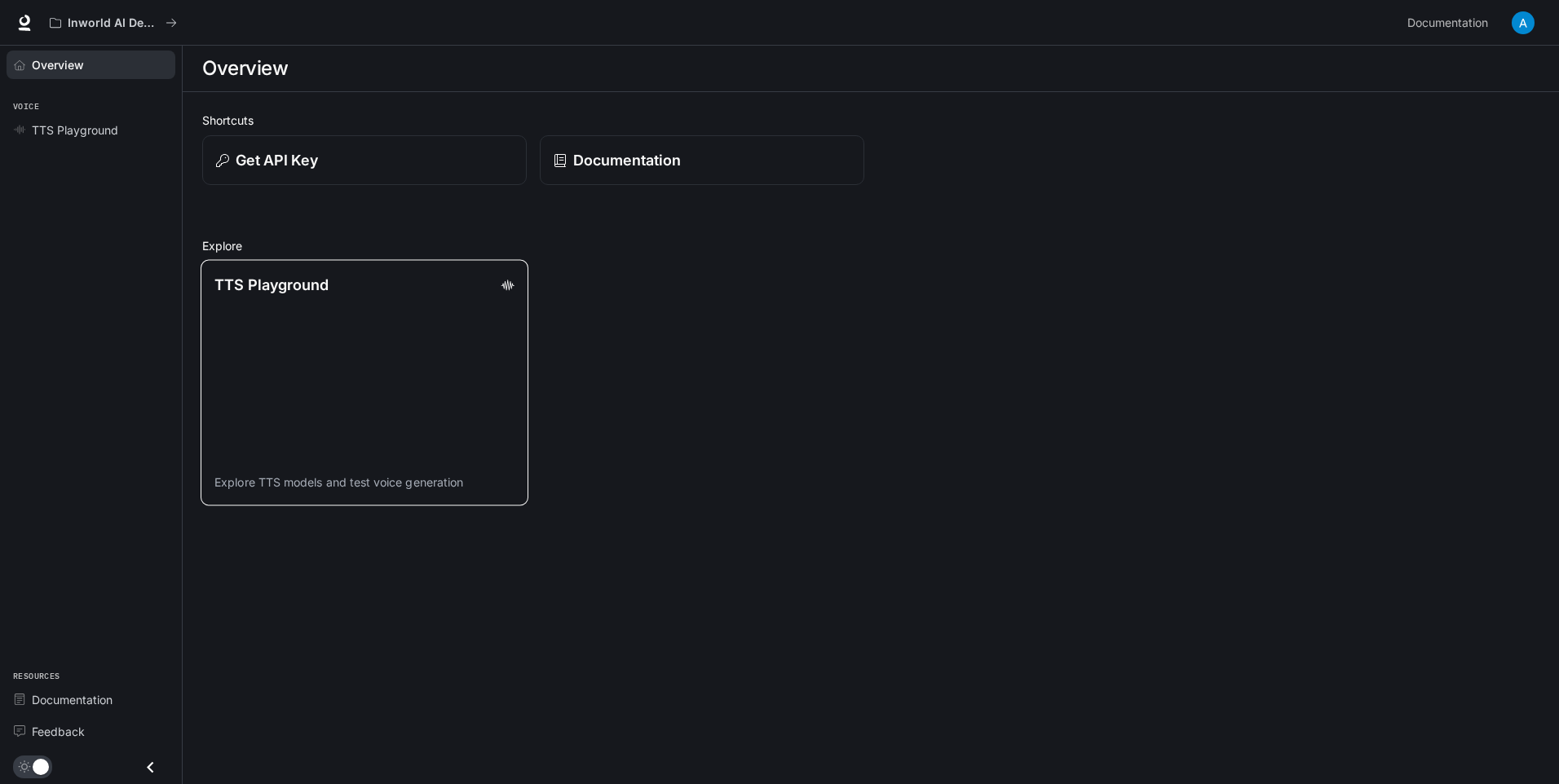 click on "TTS Playground Explore TTS models and test voice generation" at bounding box center [364, 382] 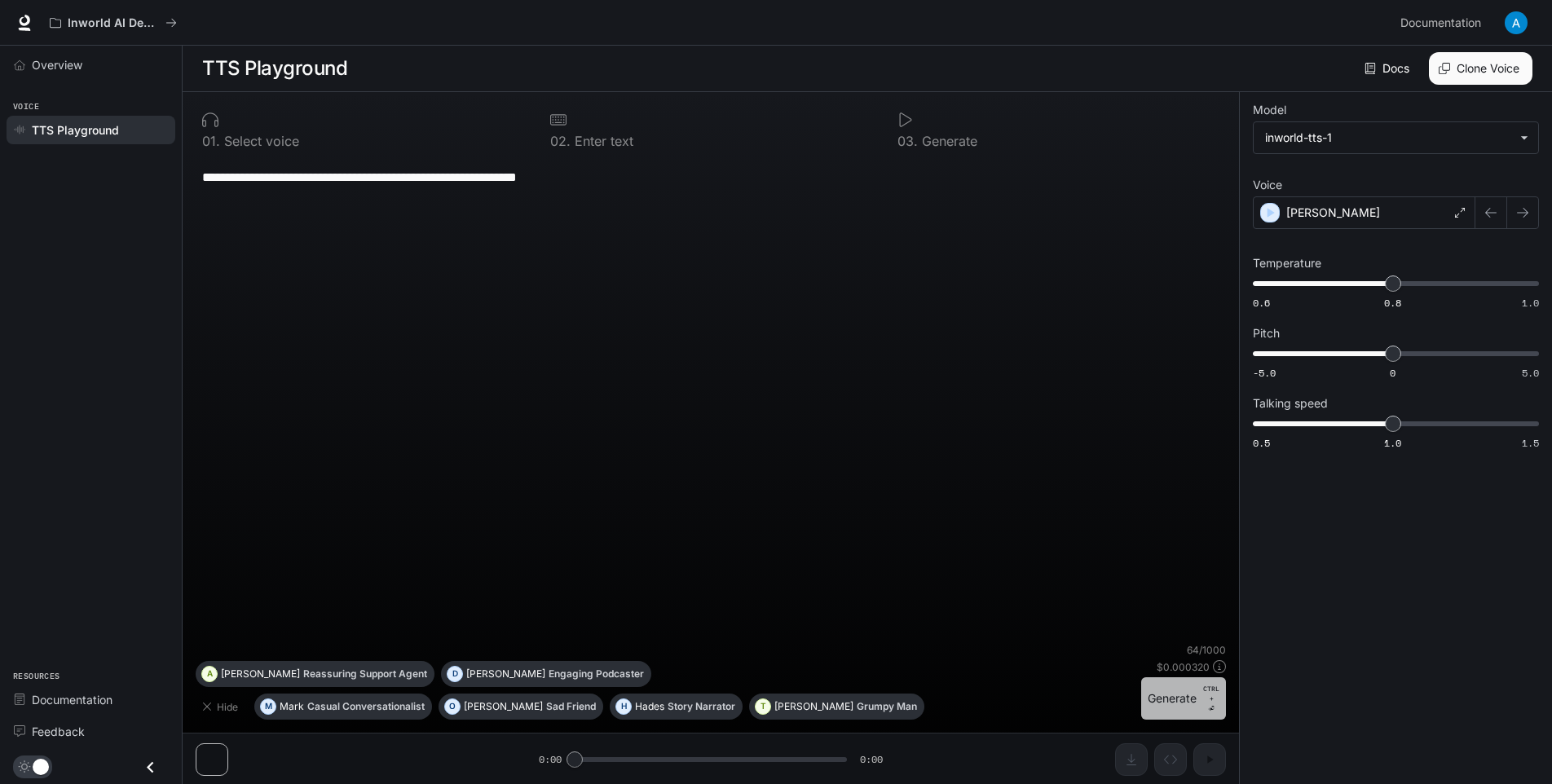 click on "Generate CTRL +  ⏎" at bounding box center [1184, 698] 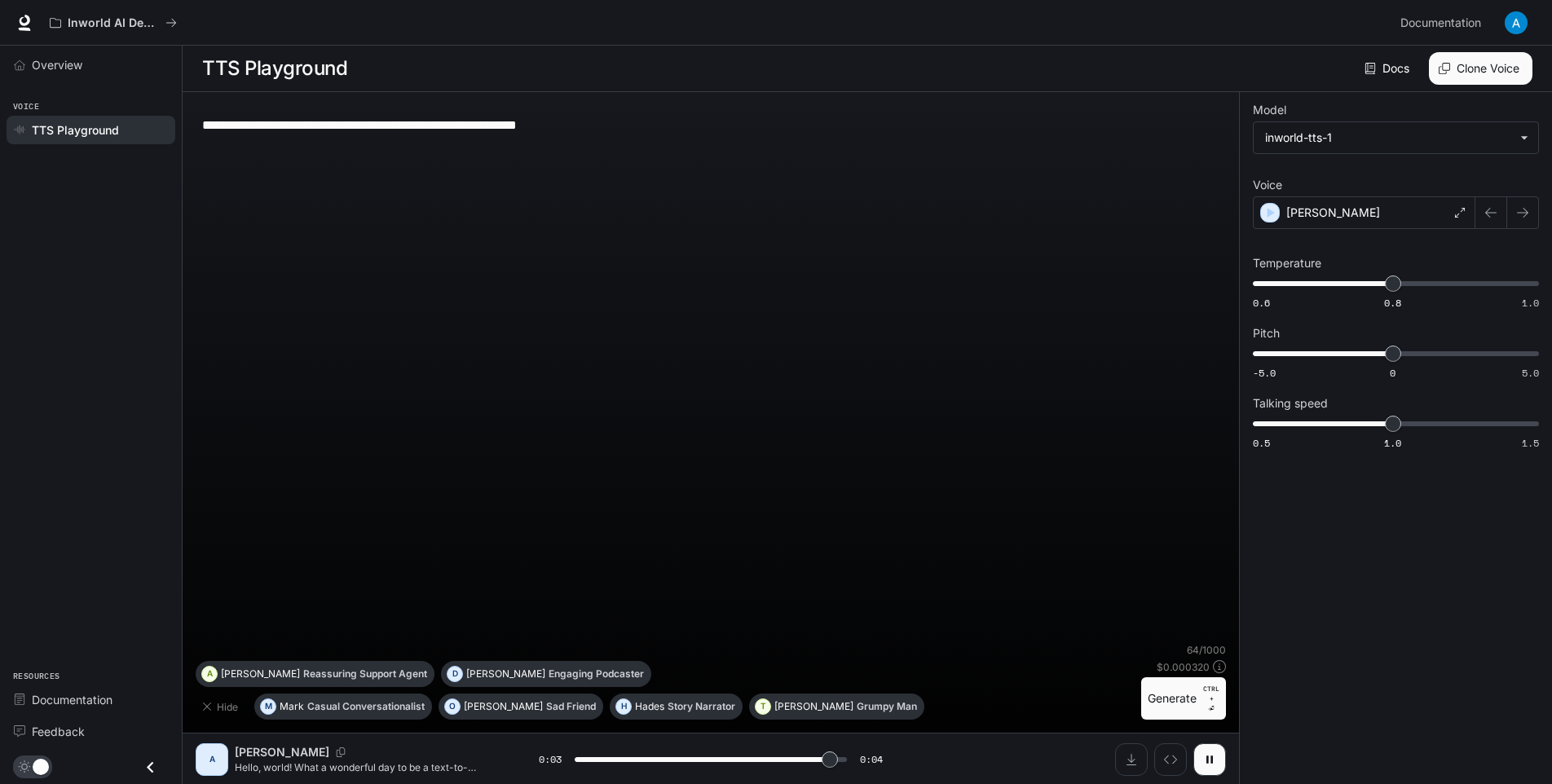 type on "*" 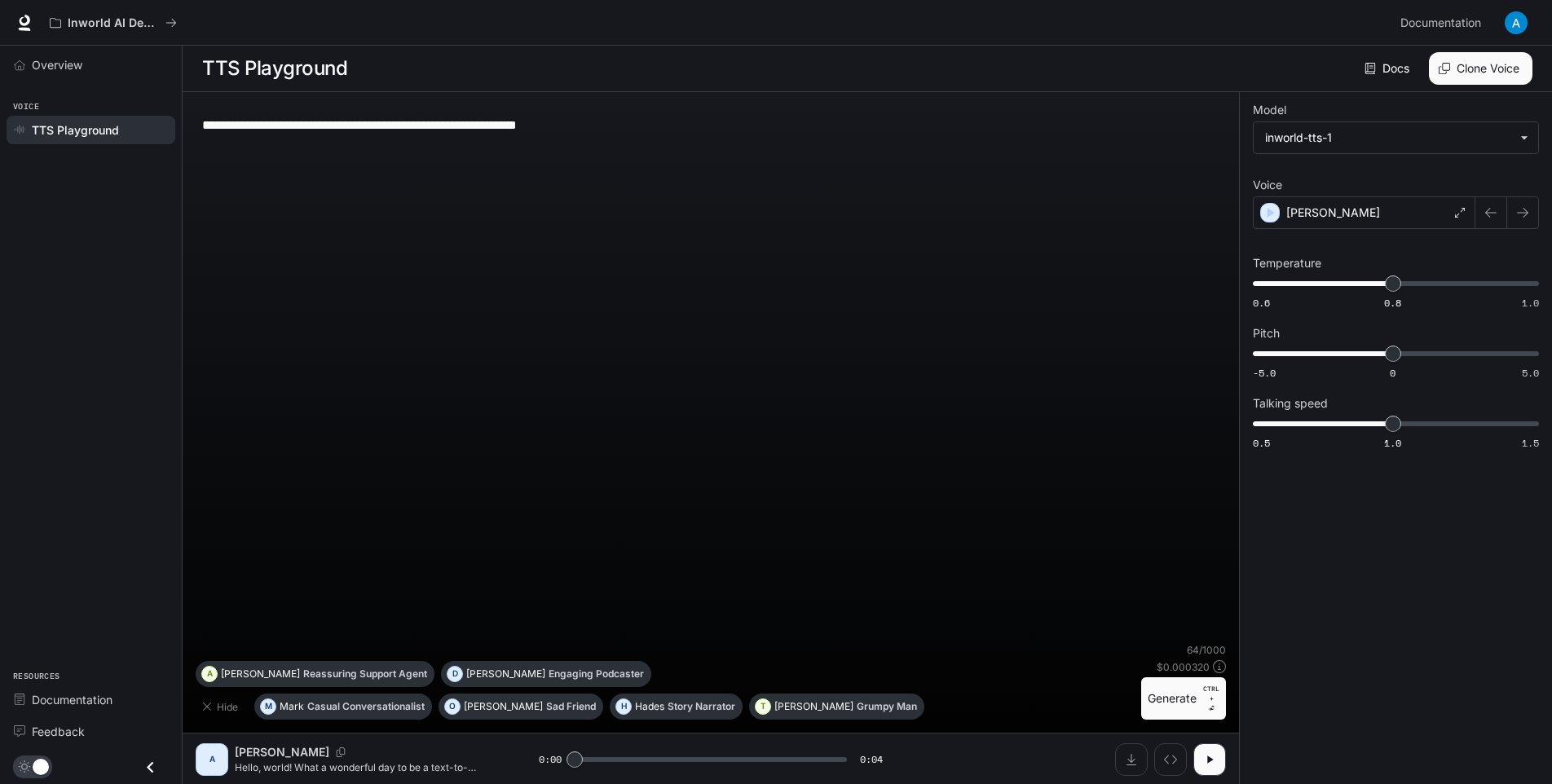 click on "**********" at bounding box center [711, 125] 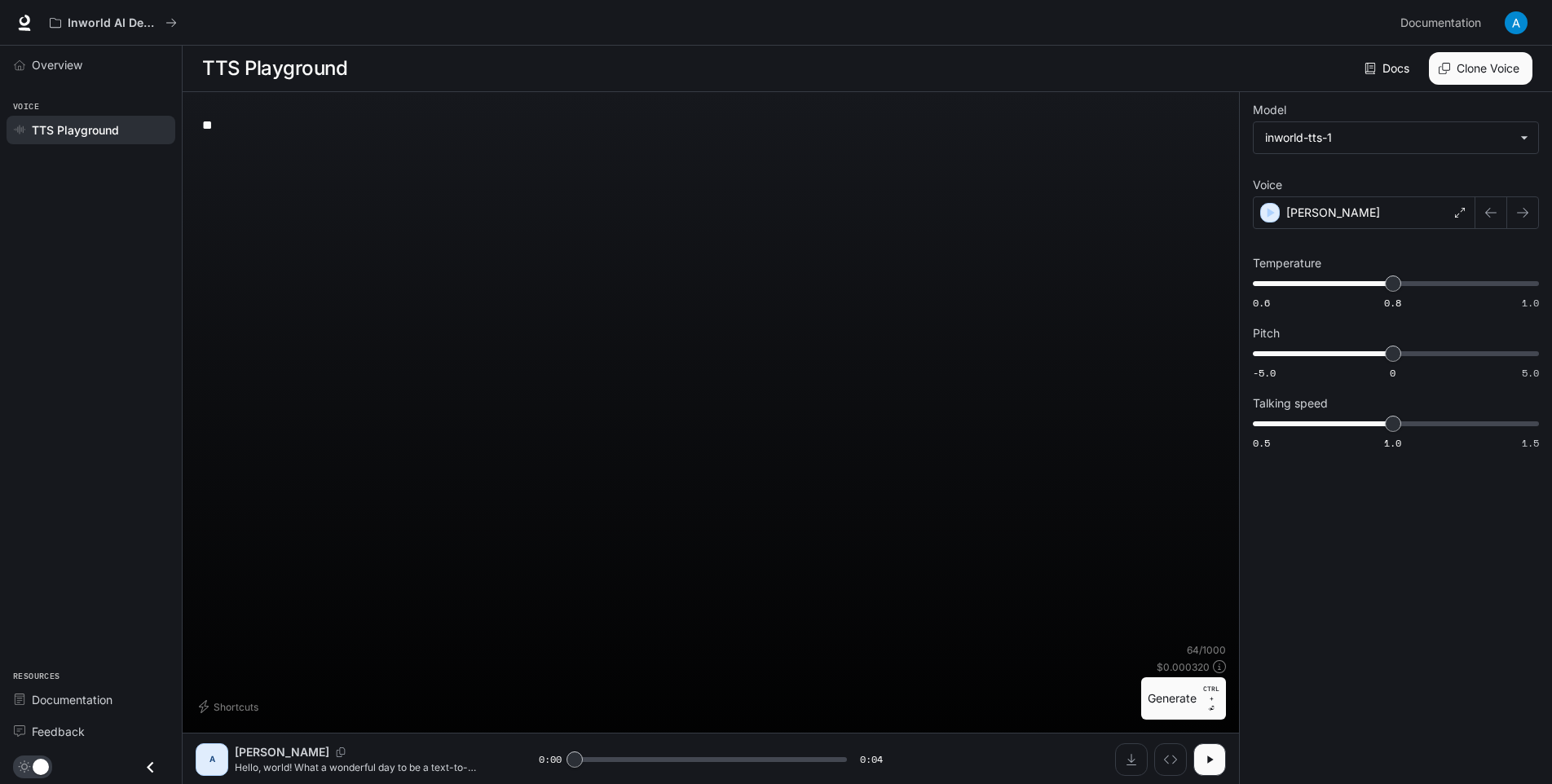 type on "*" 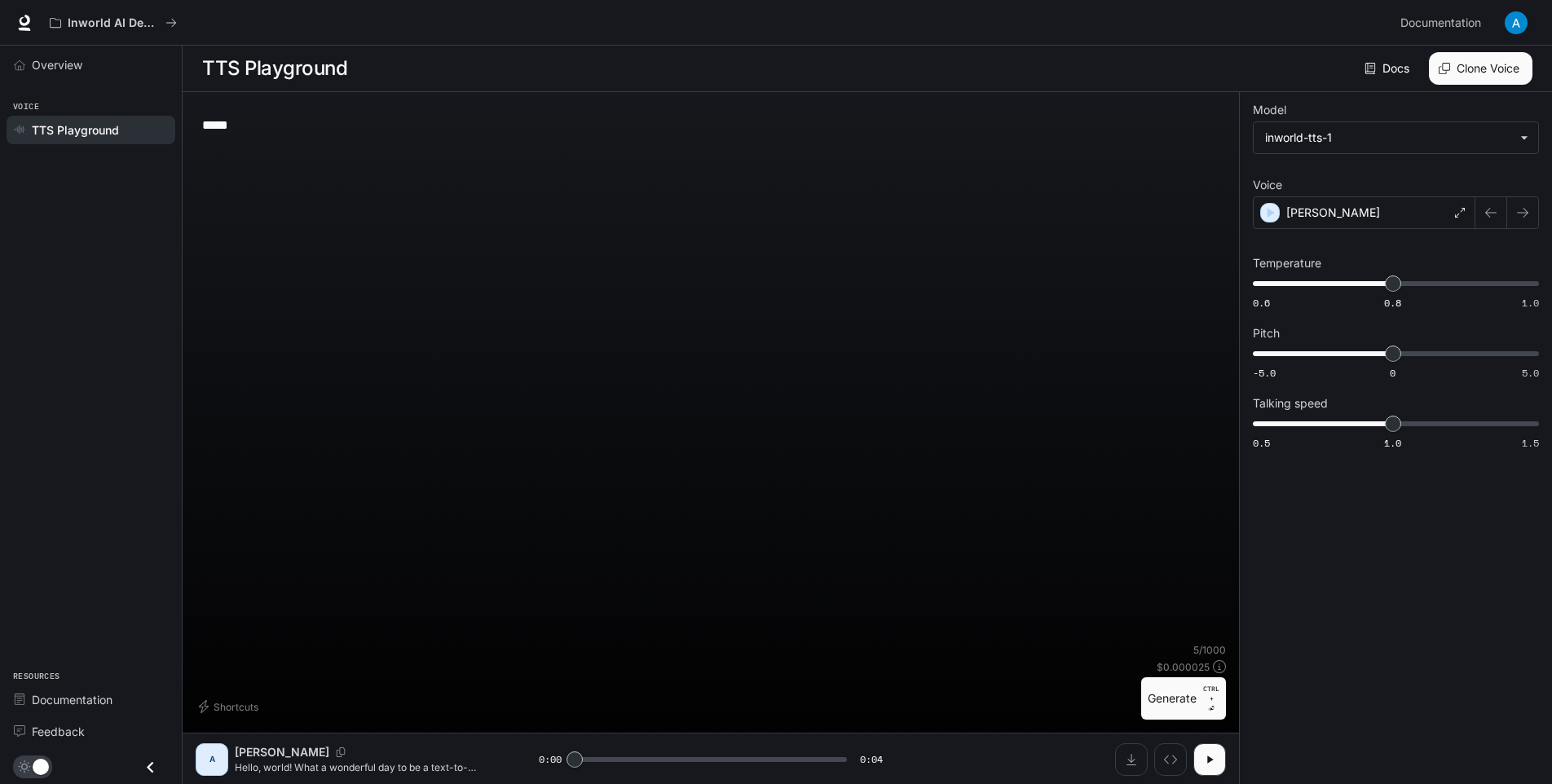type on "*****" 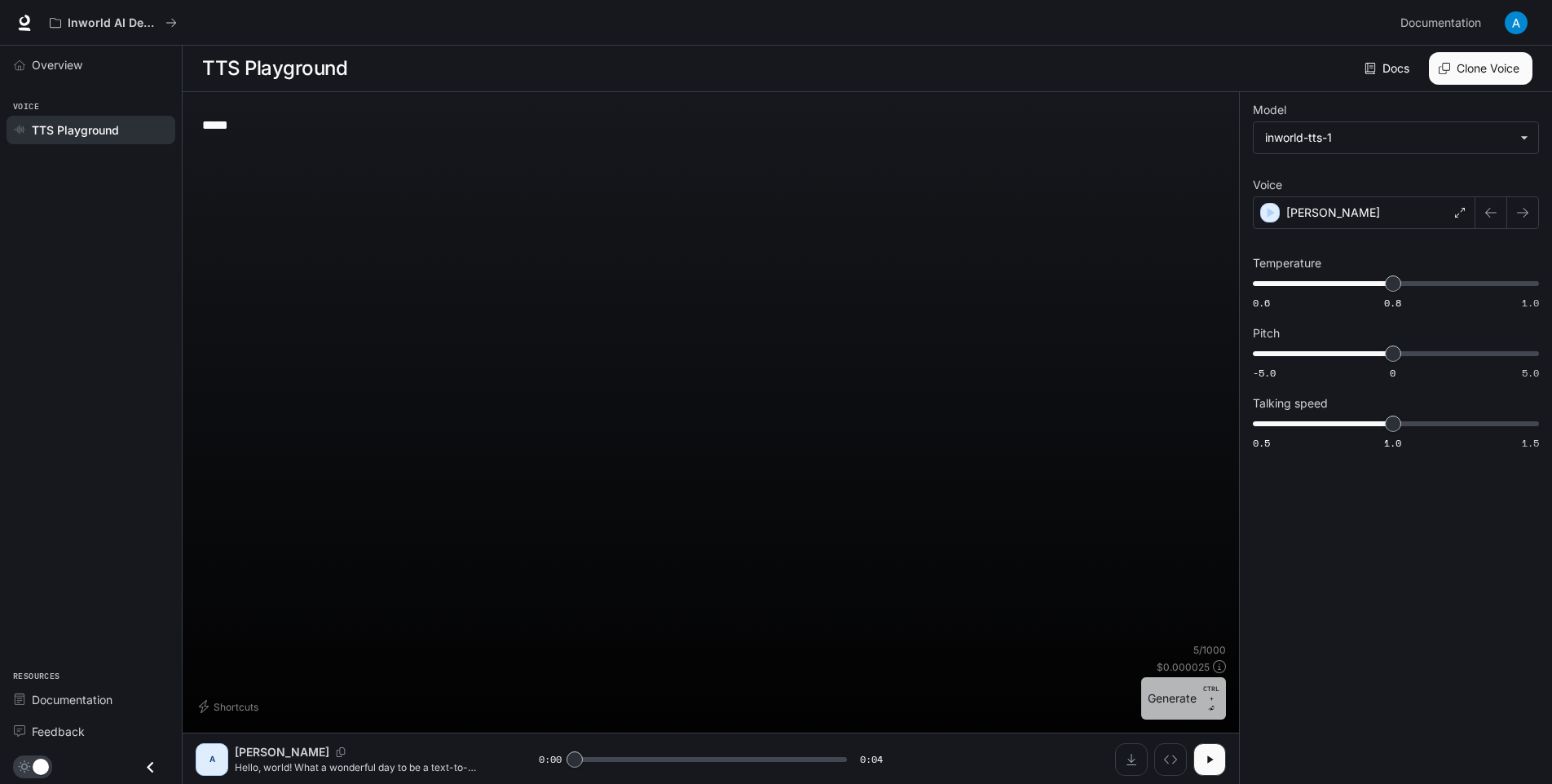 click on "Generate CTRL +  ⏎" at bounding box center (1184, 698) 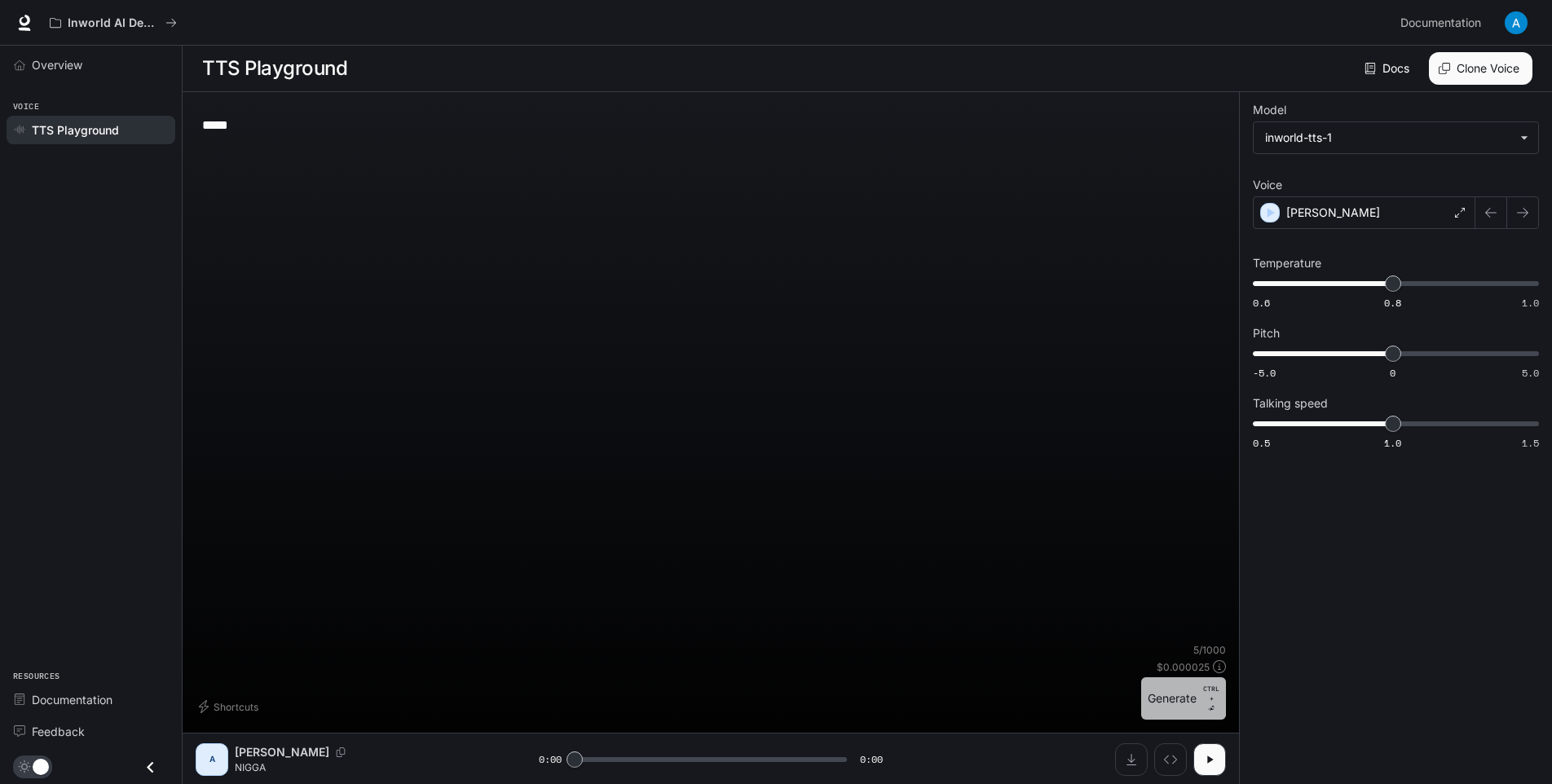 click on "Generate CTRL +  ⏎" at bounding box center [1184, 698] 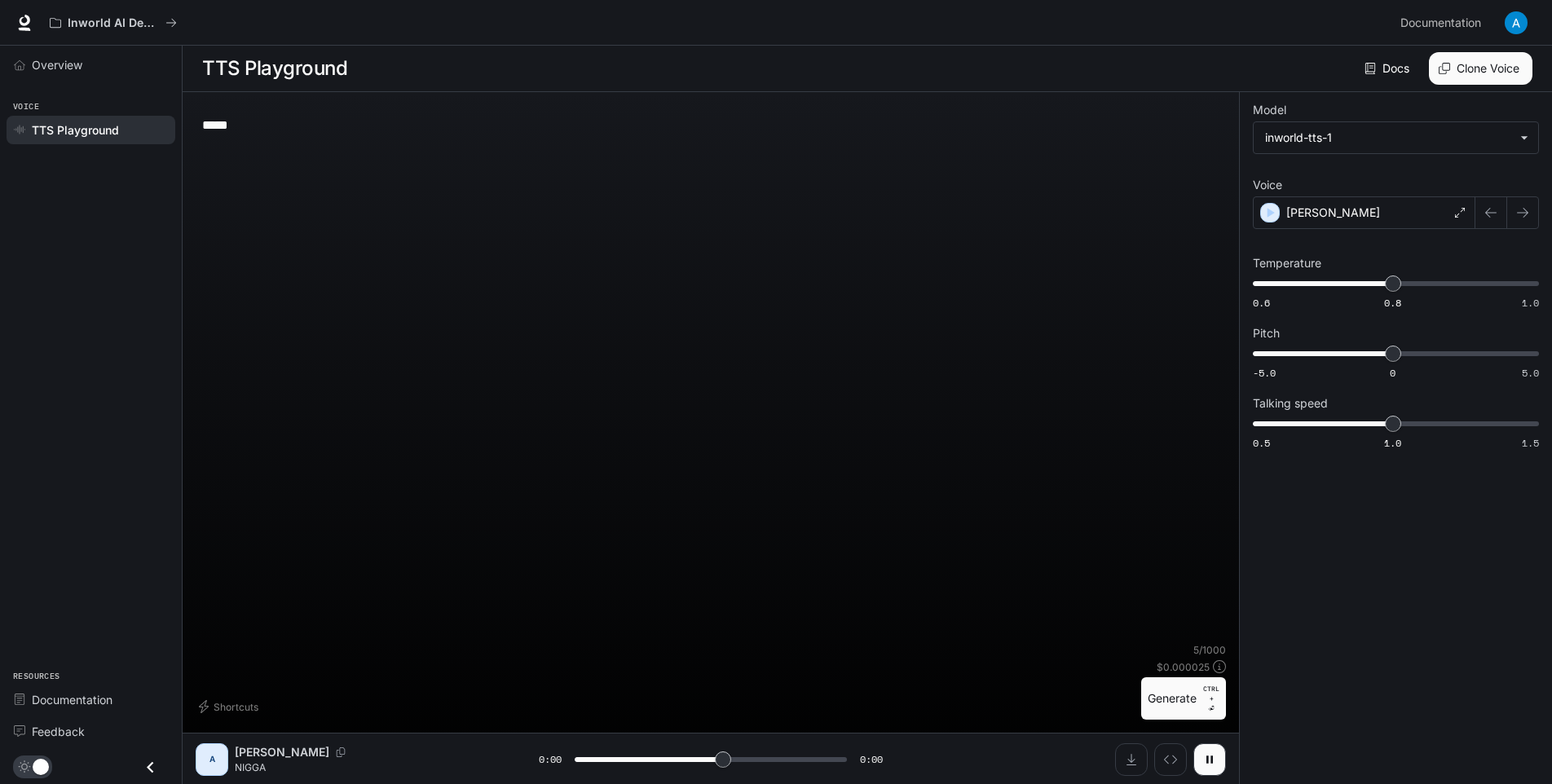 type on "*" 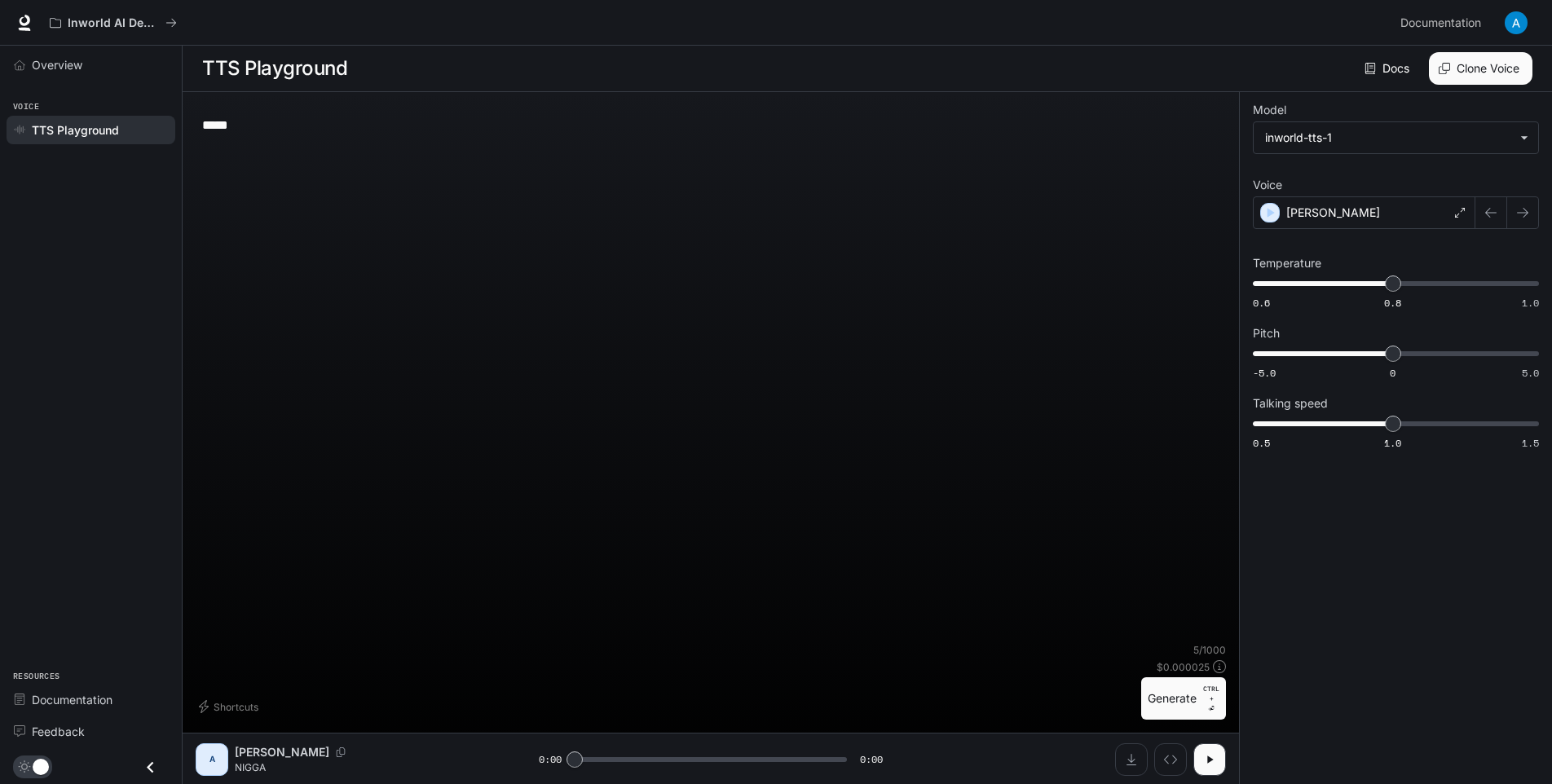 click on "*****" at bounding box center [711, 125] 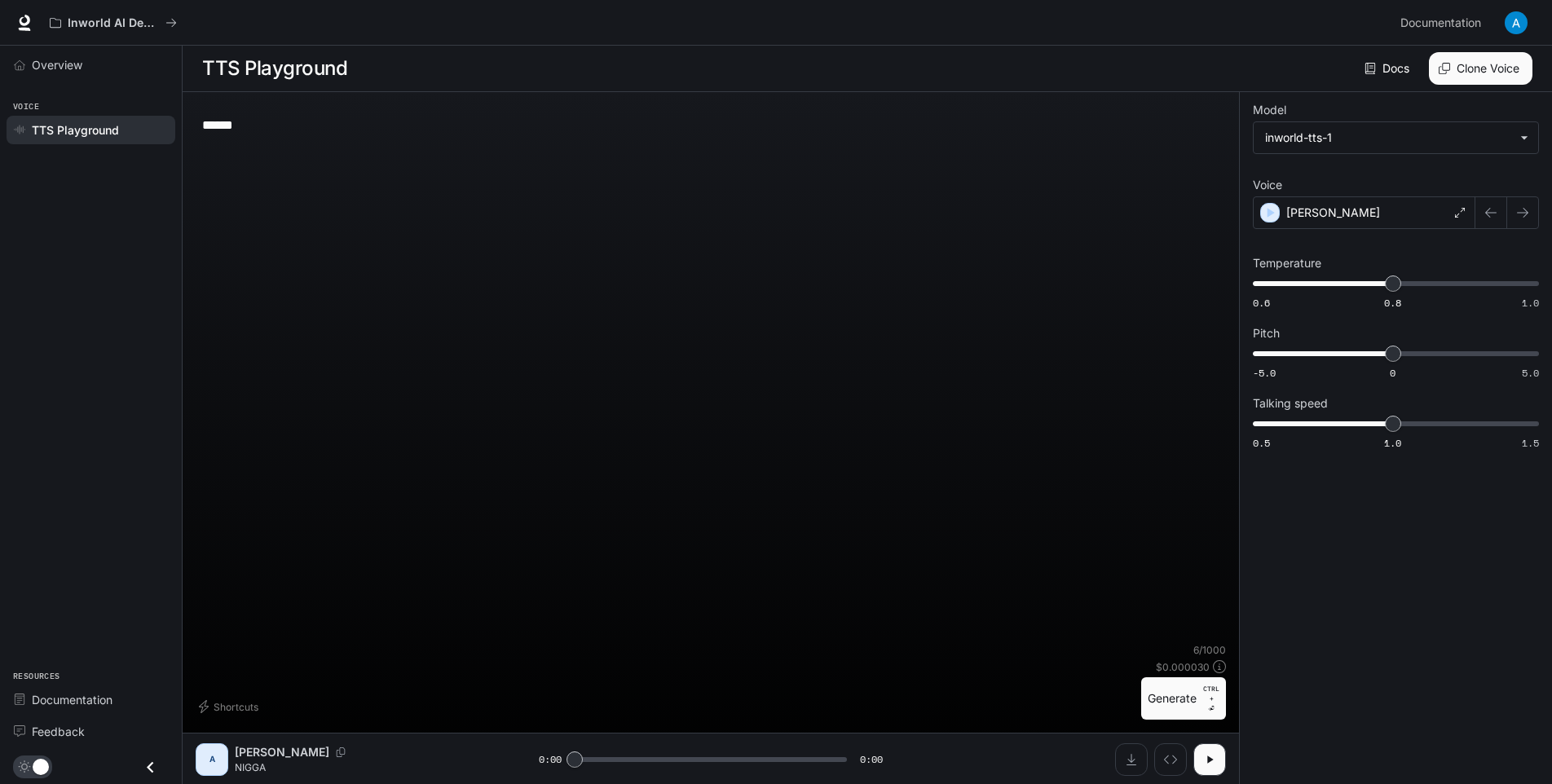 type on "******" 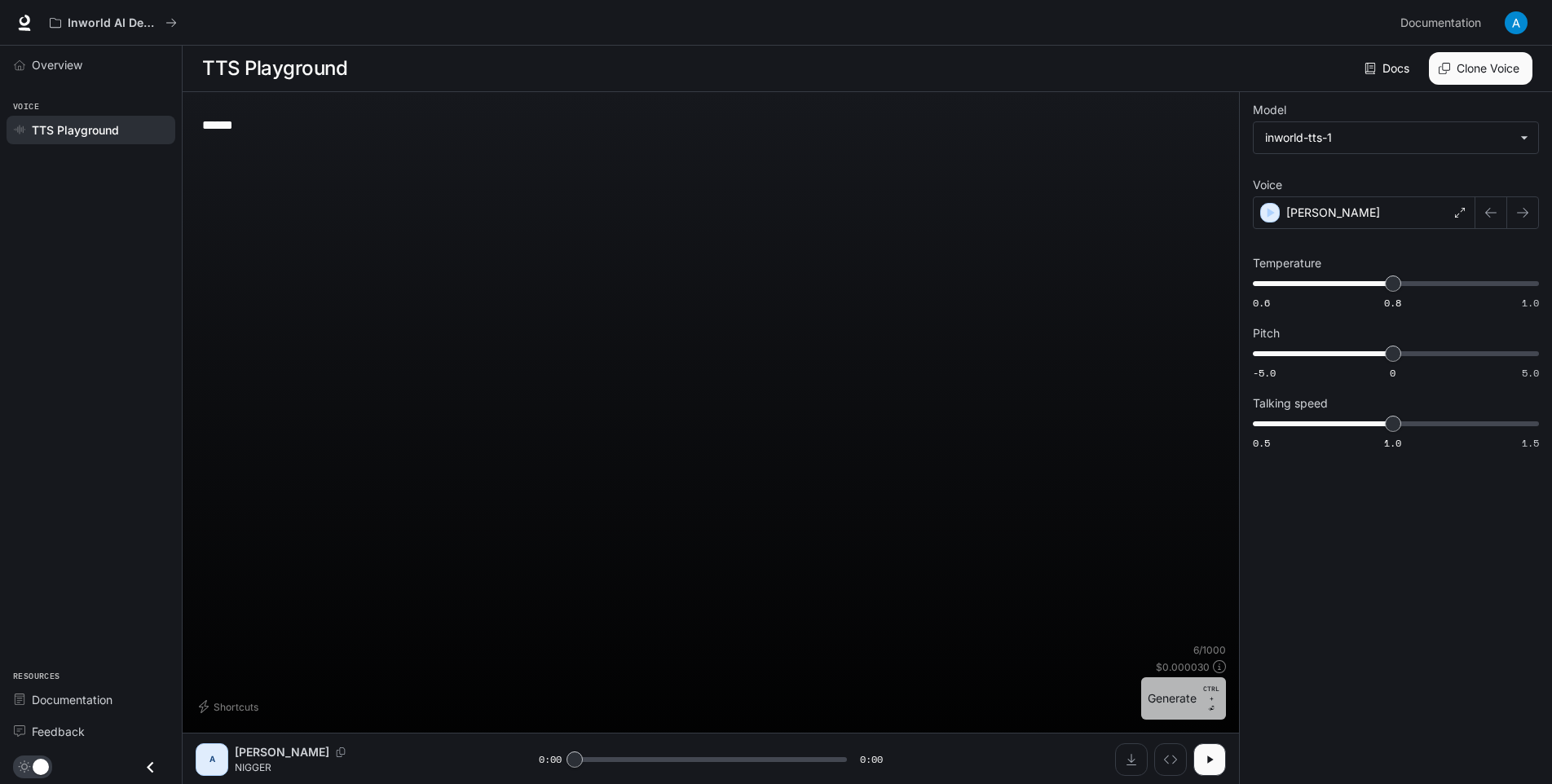 click on "CTRL +" at bounding box center (1211, 694) 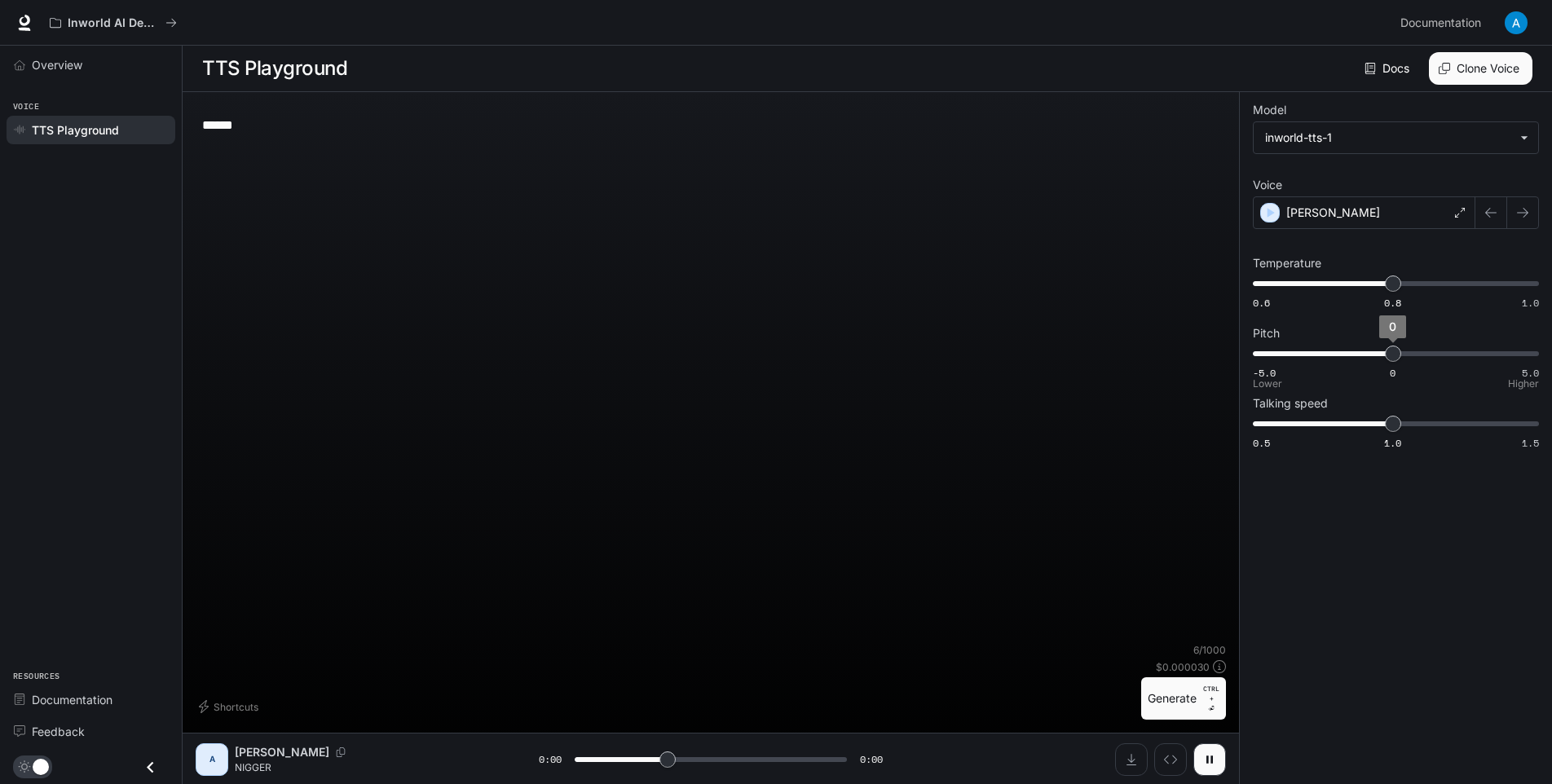 type on "*" 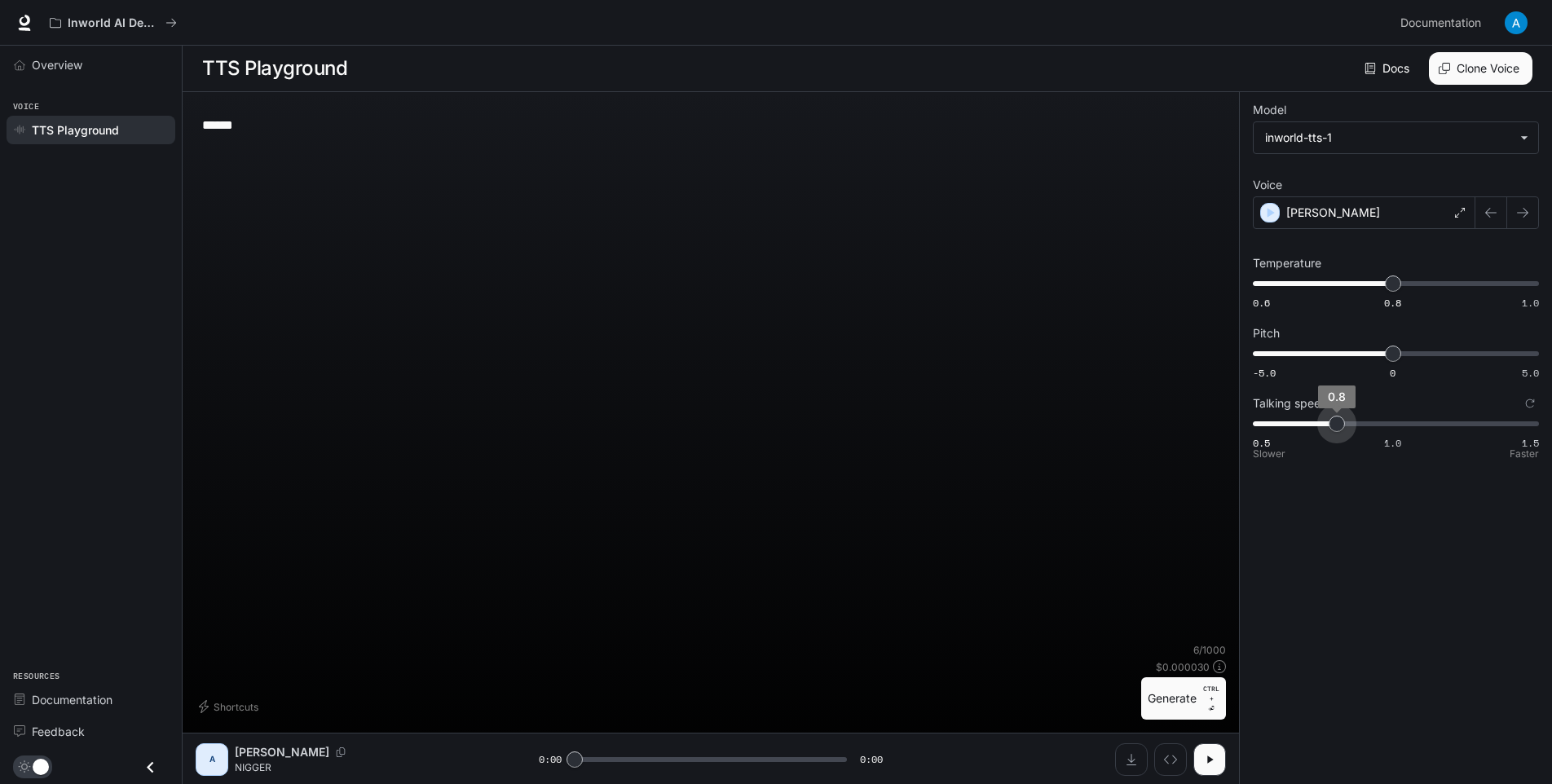 type on "***" 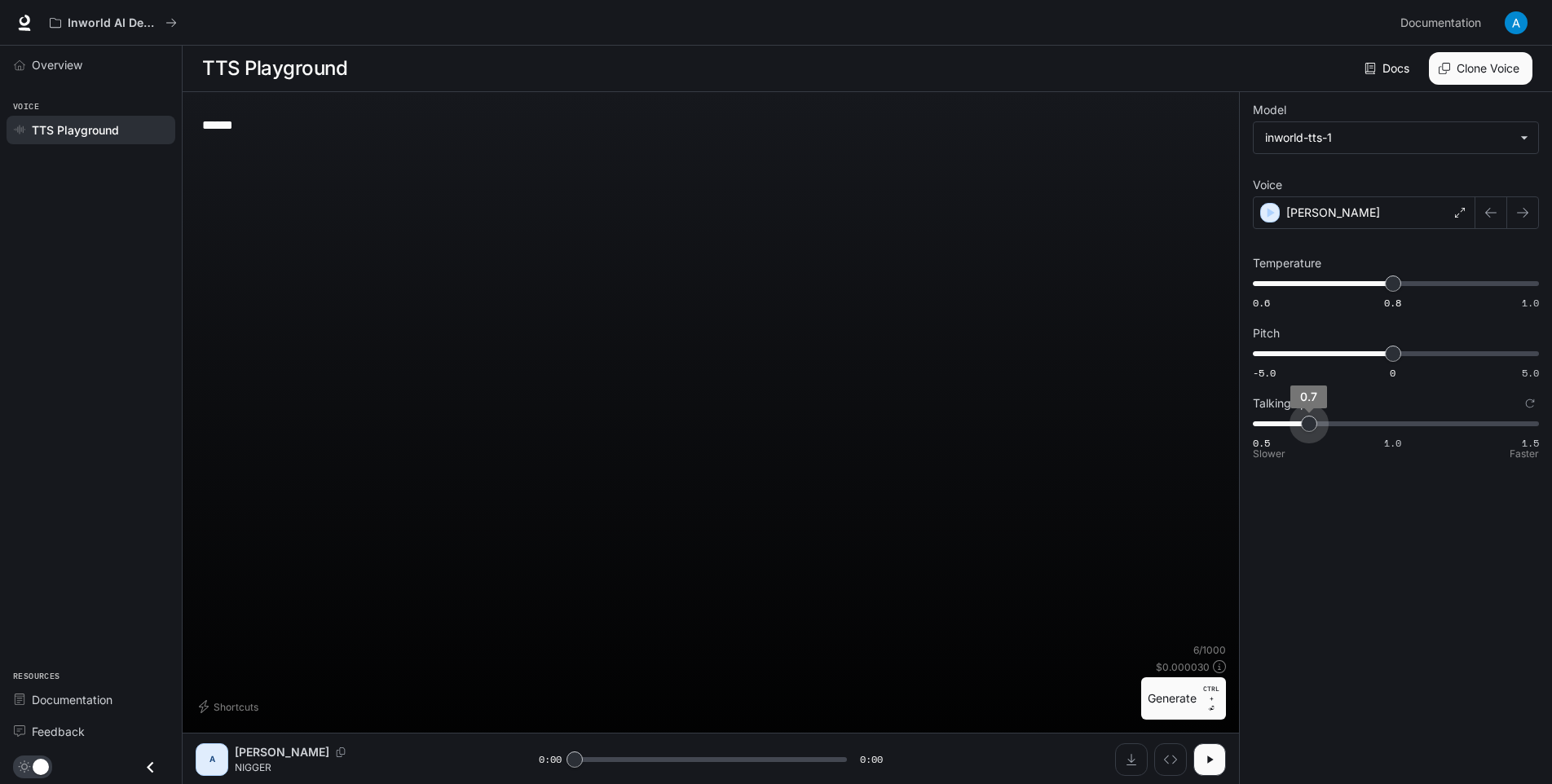 drag, startPoint x: 1381, startPoint y: 435, endPoint x: 1307, endPoint y: 441, distance: 74.24284 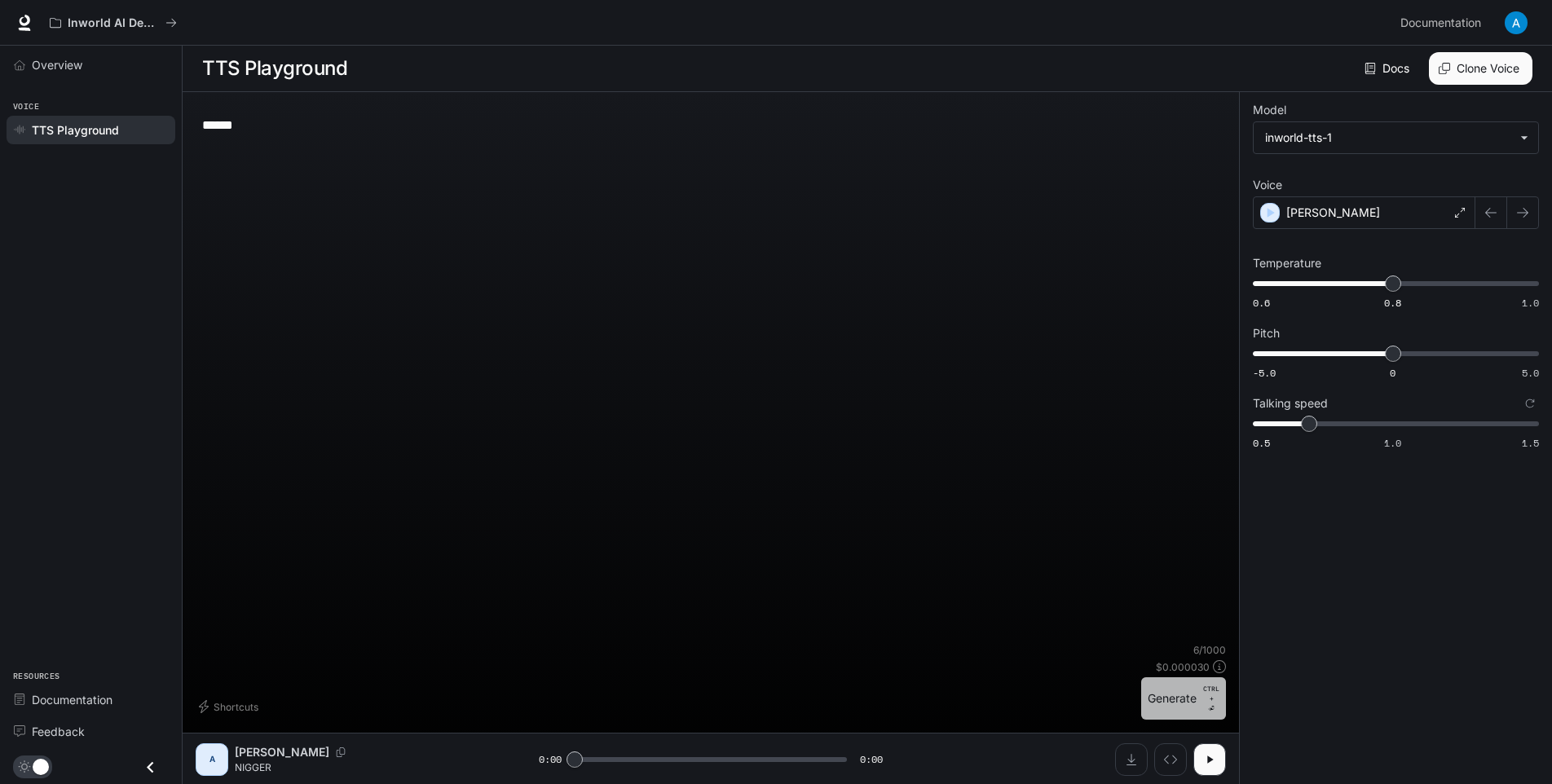 click on "Generate CTRL +  ⏎" at bounding box center (1184, 698) 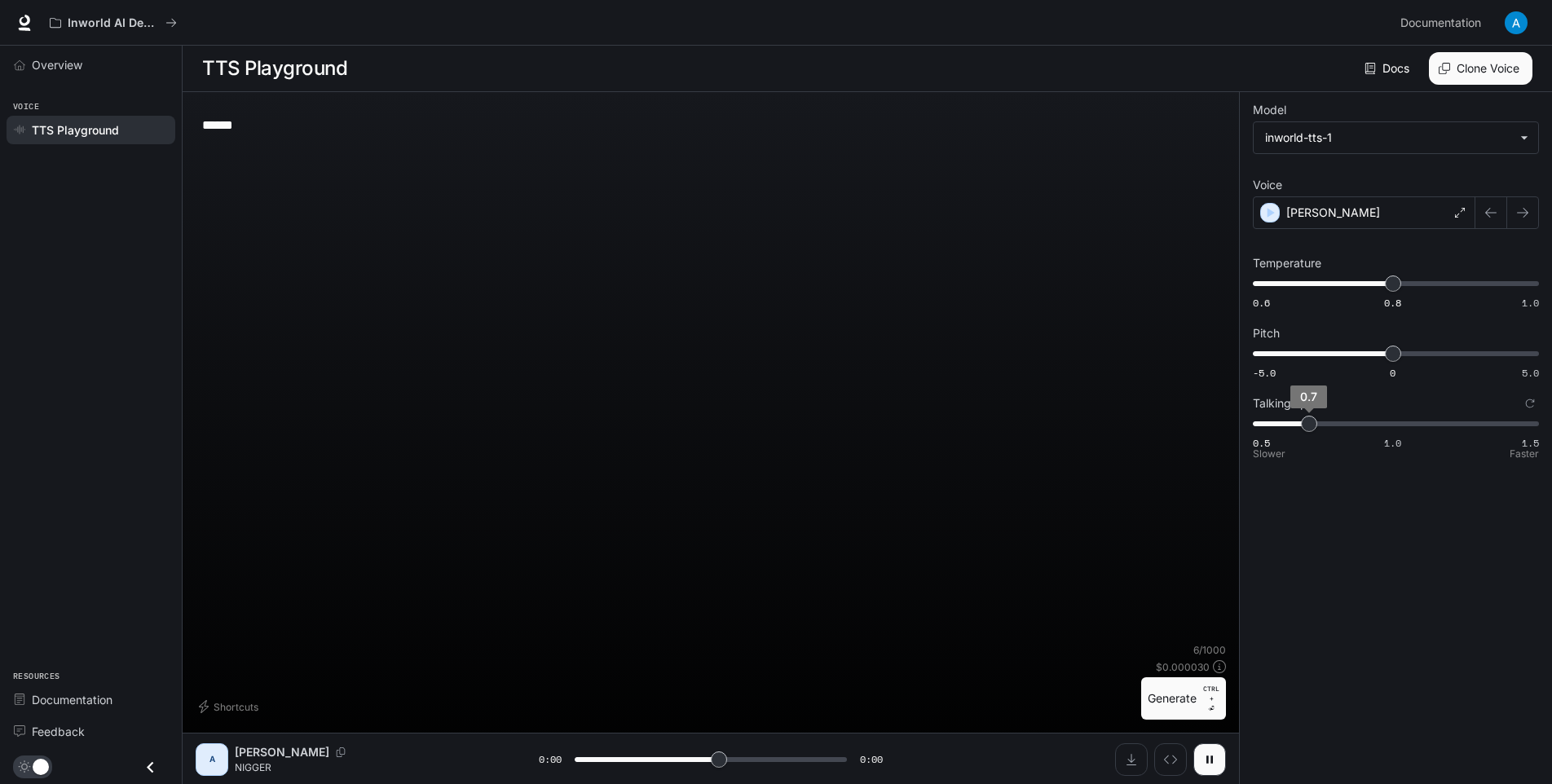 type on "*" 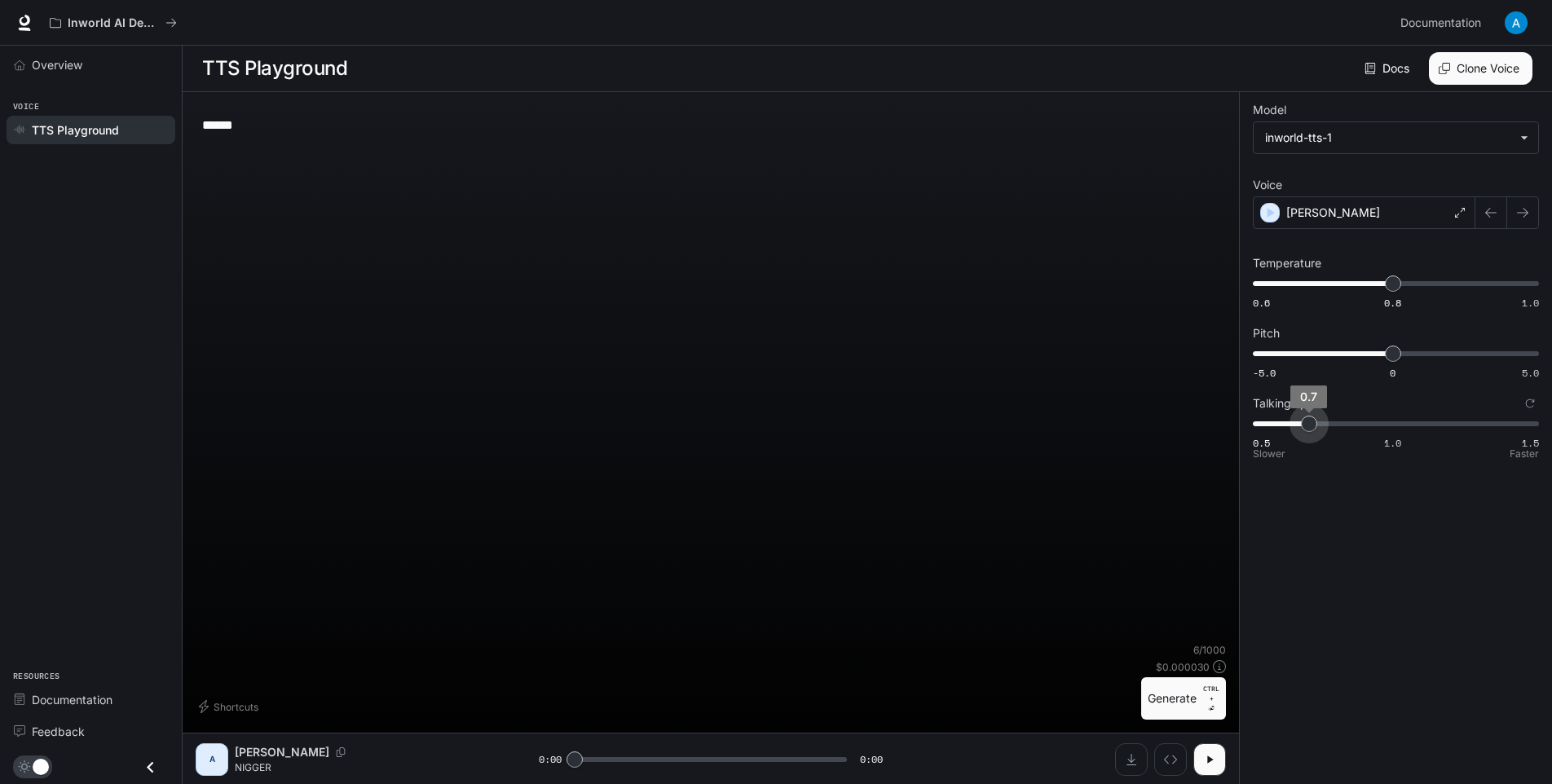 type on "***" 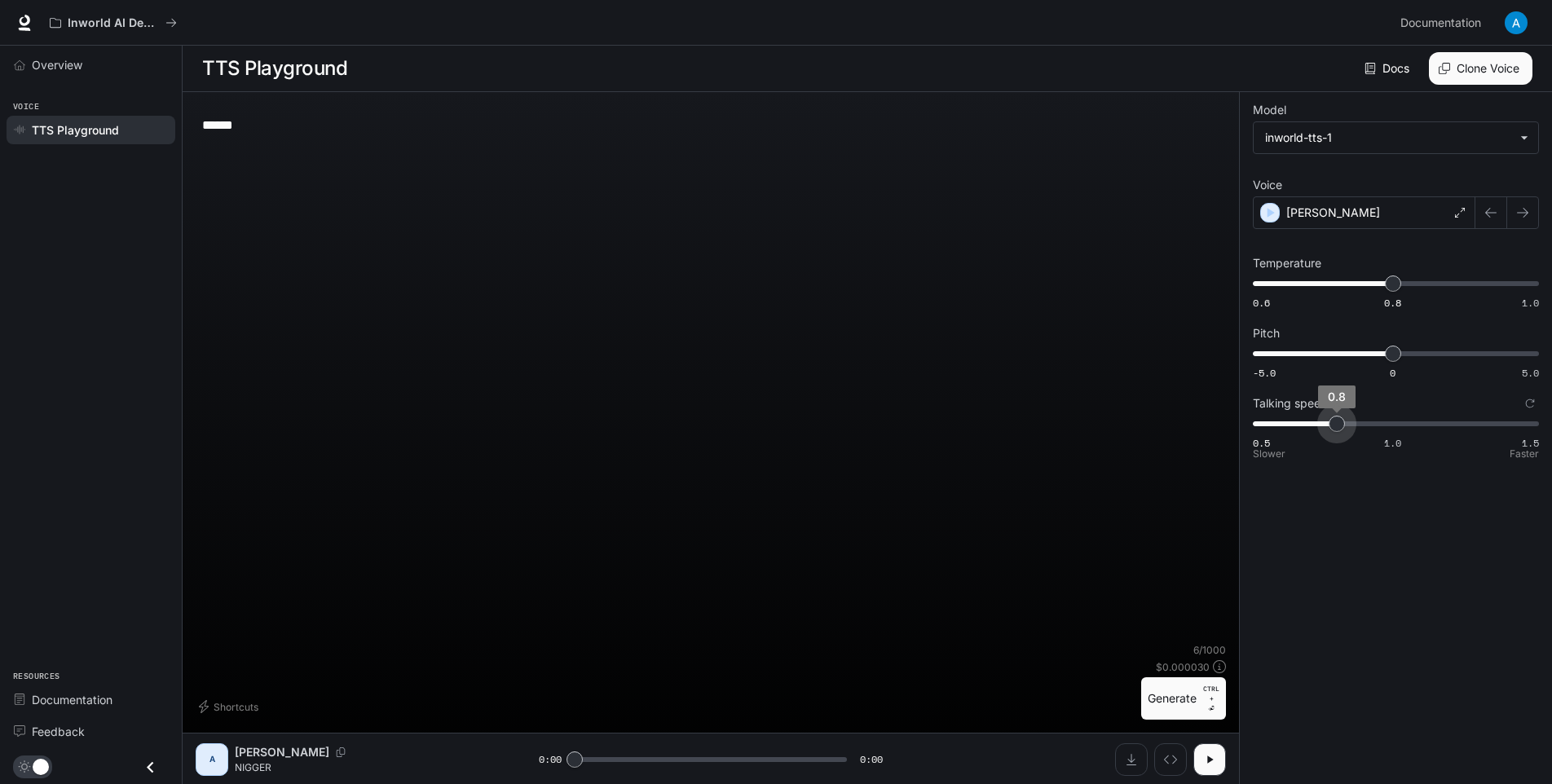 drag, startPoint x: 1321, startPoint y: 428, endPoint x: 1339, endPoint y: 432, distance: 18.439089 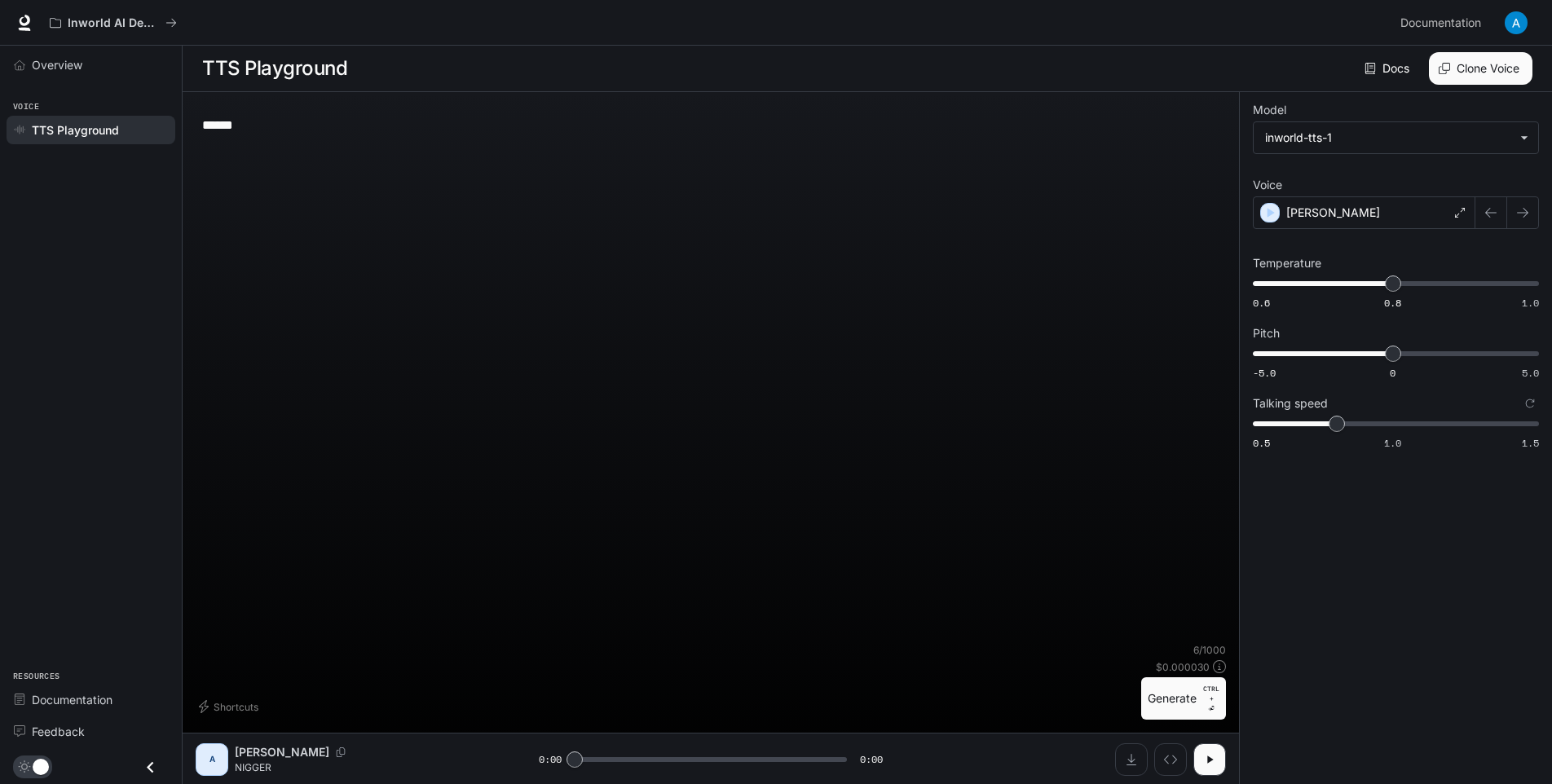 click on "Generate CTRL +  ⏎" at bounding box center (1184, 698) 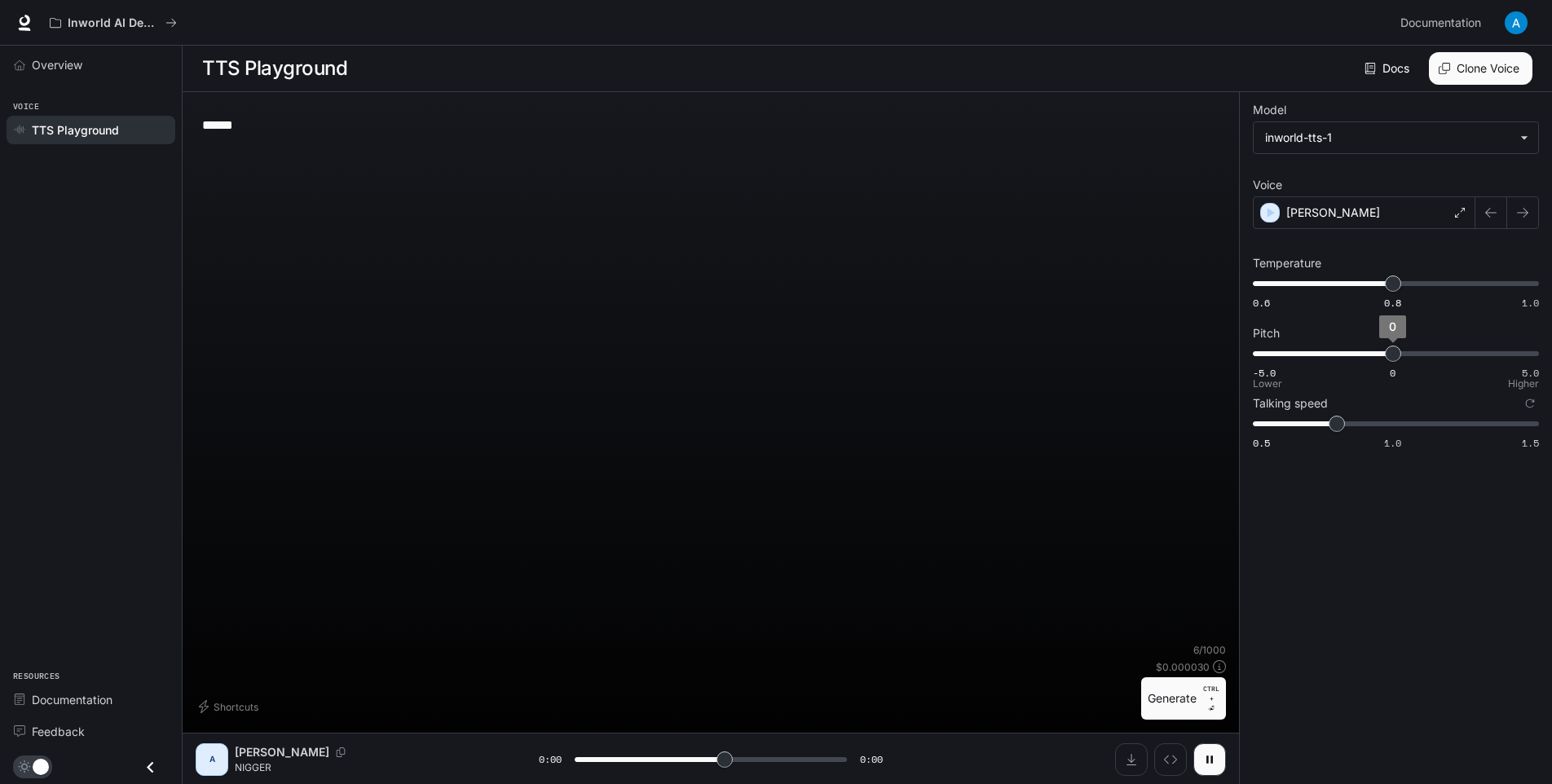 type on "***" 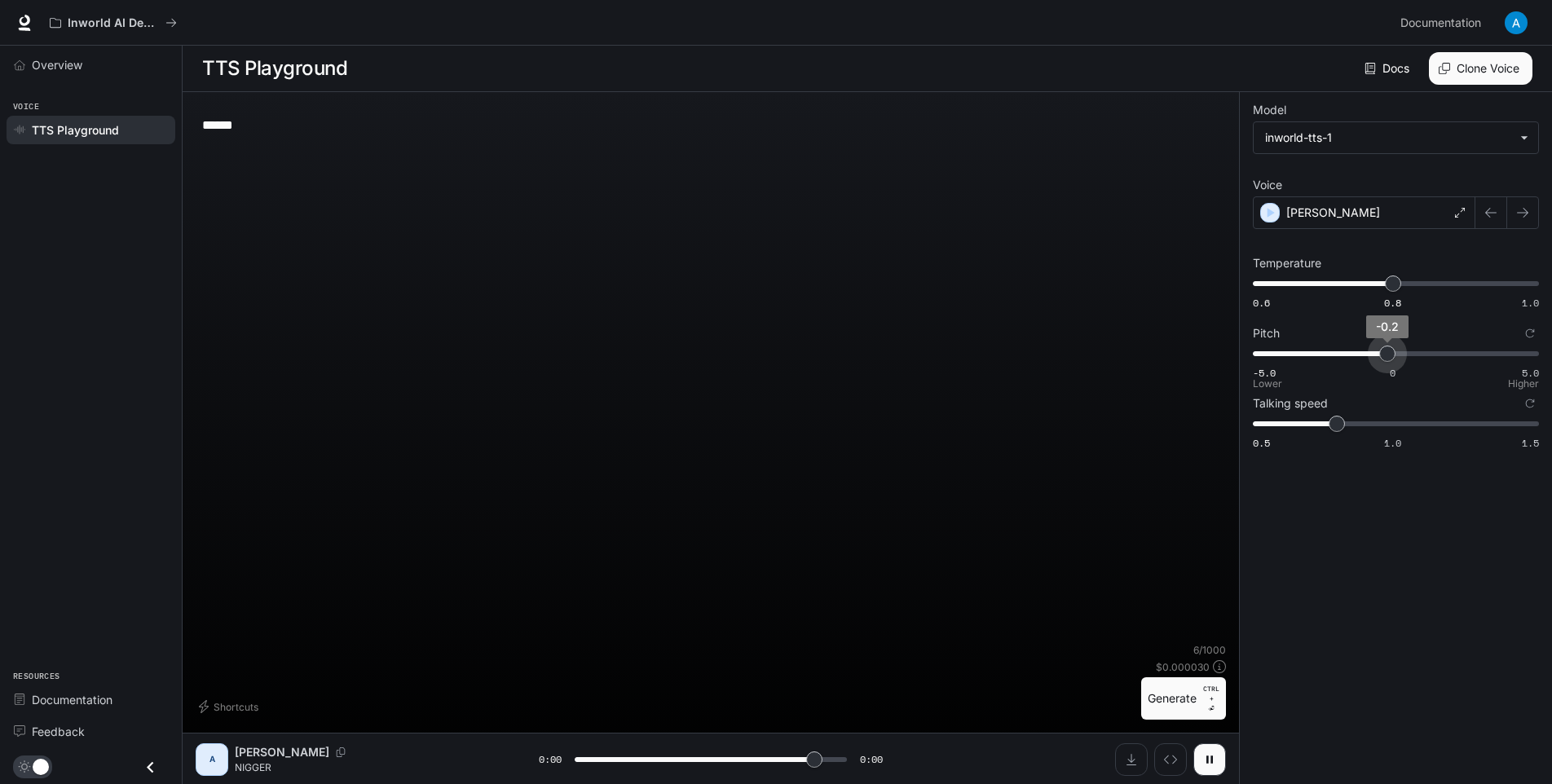 type on "*" 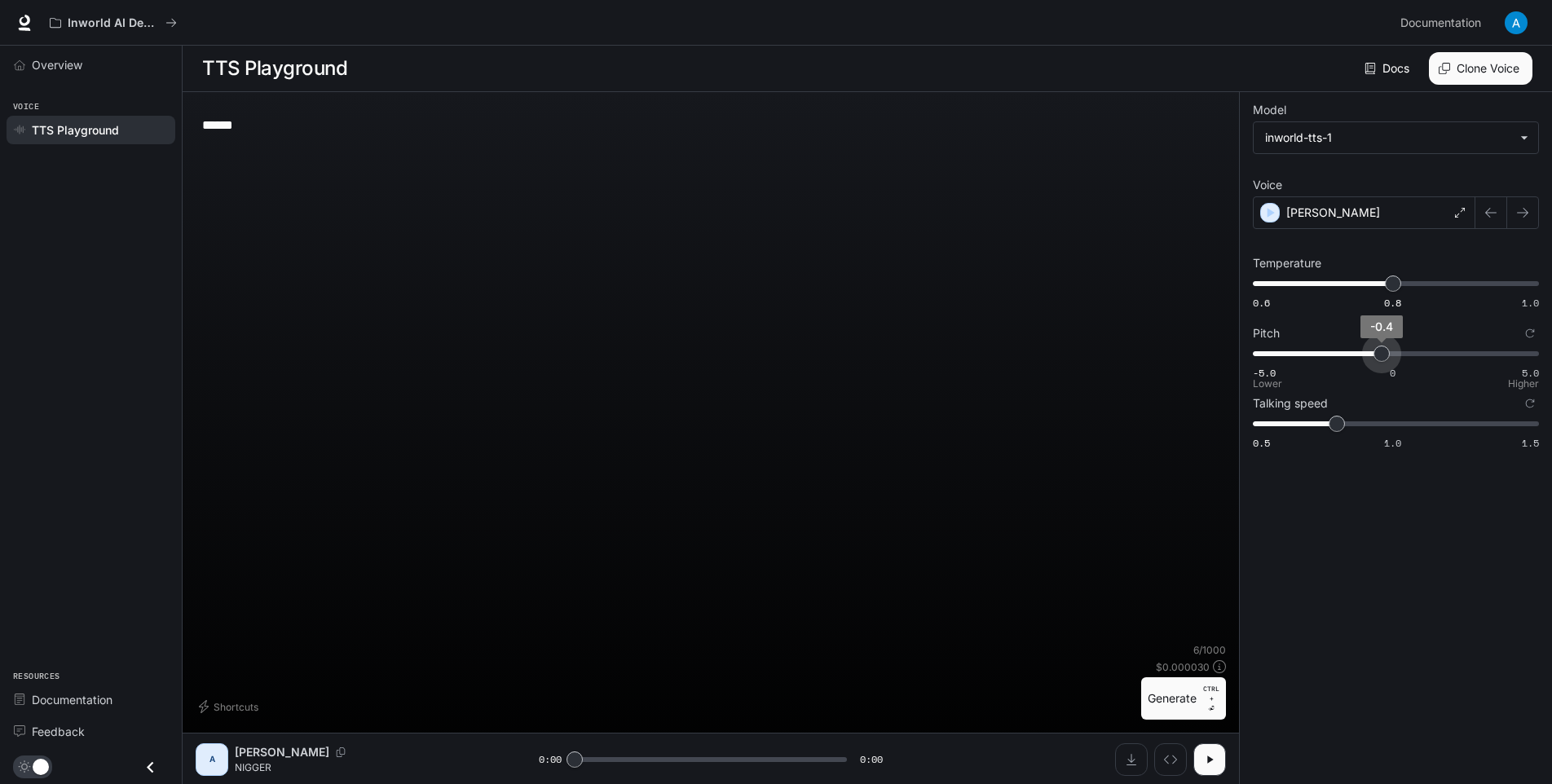 type on "****" 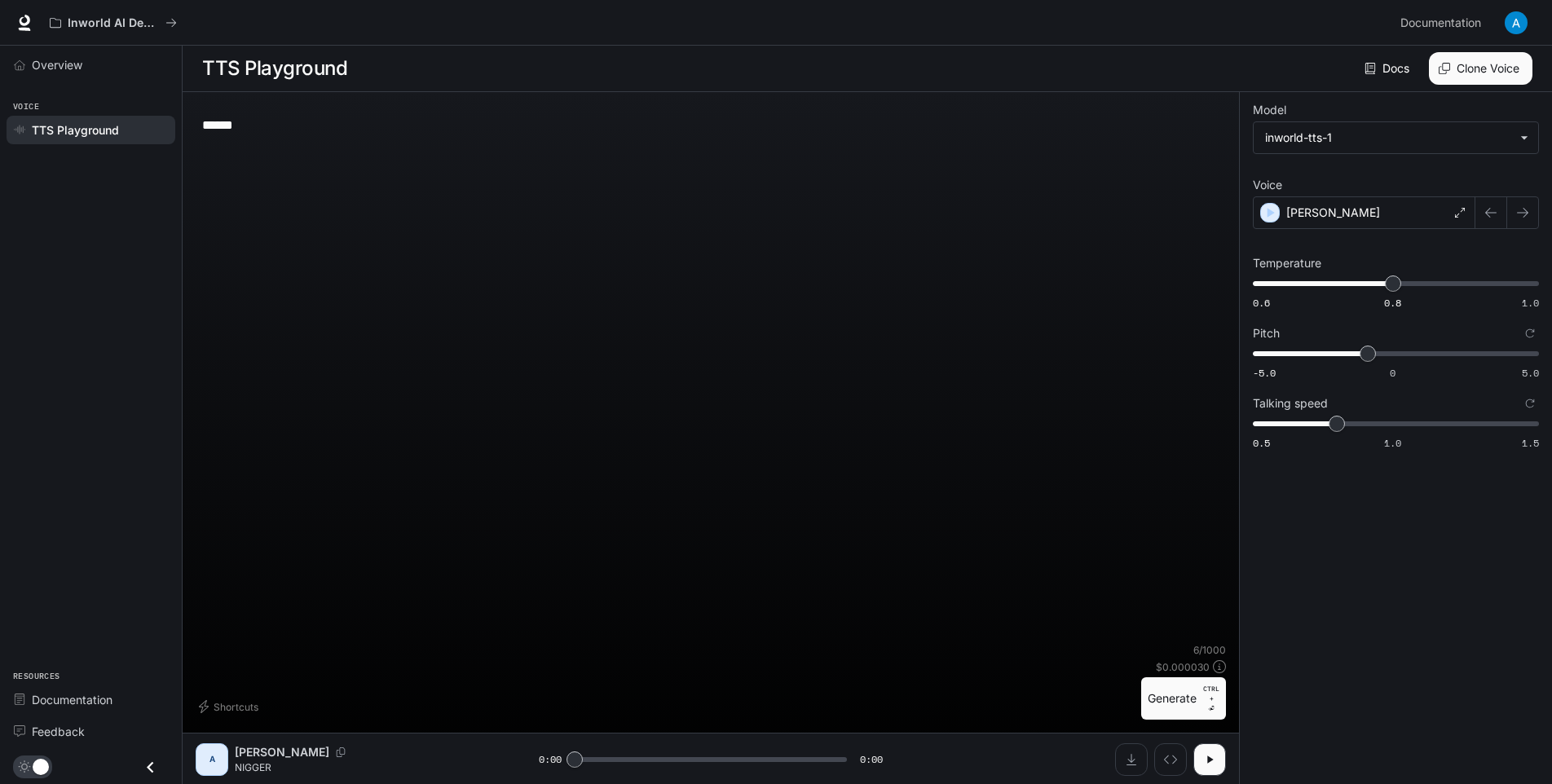 click on "****** * ​ Shortcuts 6  /  1000 $ 0.000030 Generate CTRL +  ⏎" at bounding box center (711, 419) 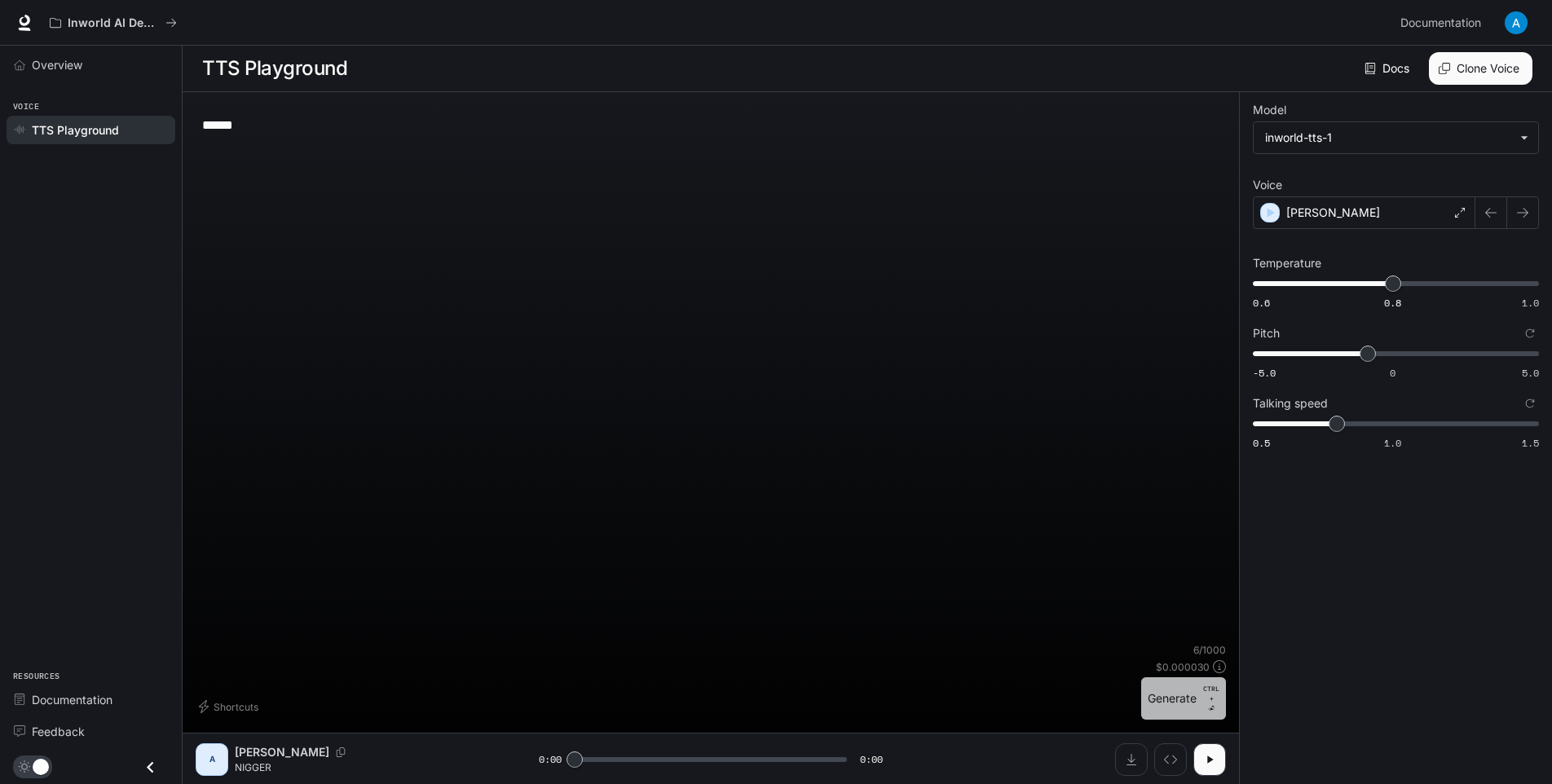 click on "Generate CTRL +  ⏎" at bounding box center [1184, 698] 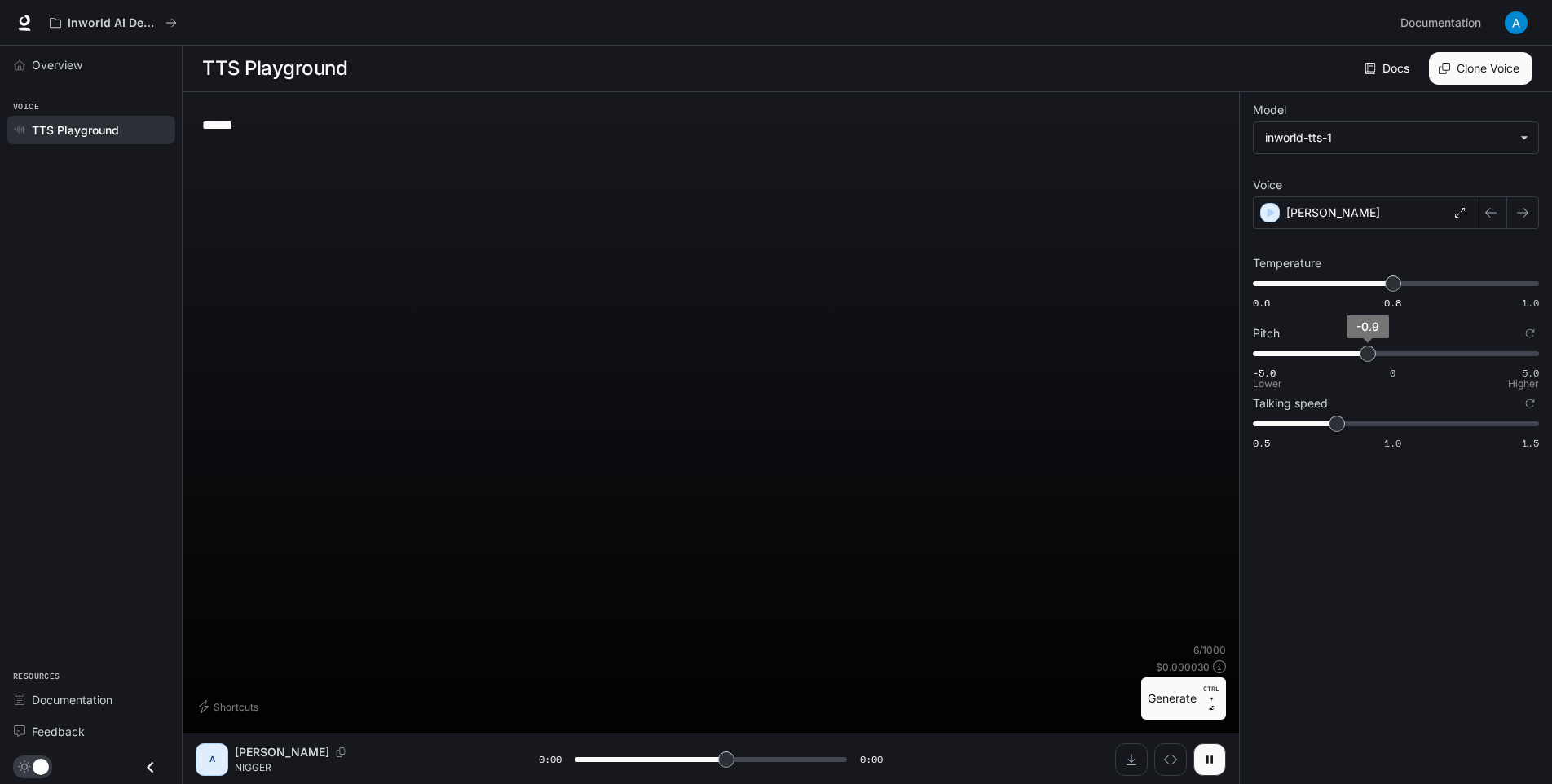 type on "***" 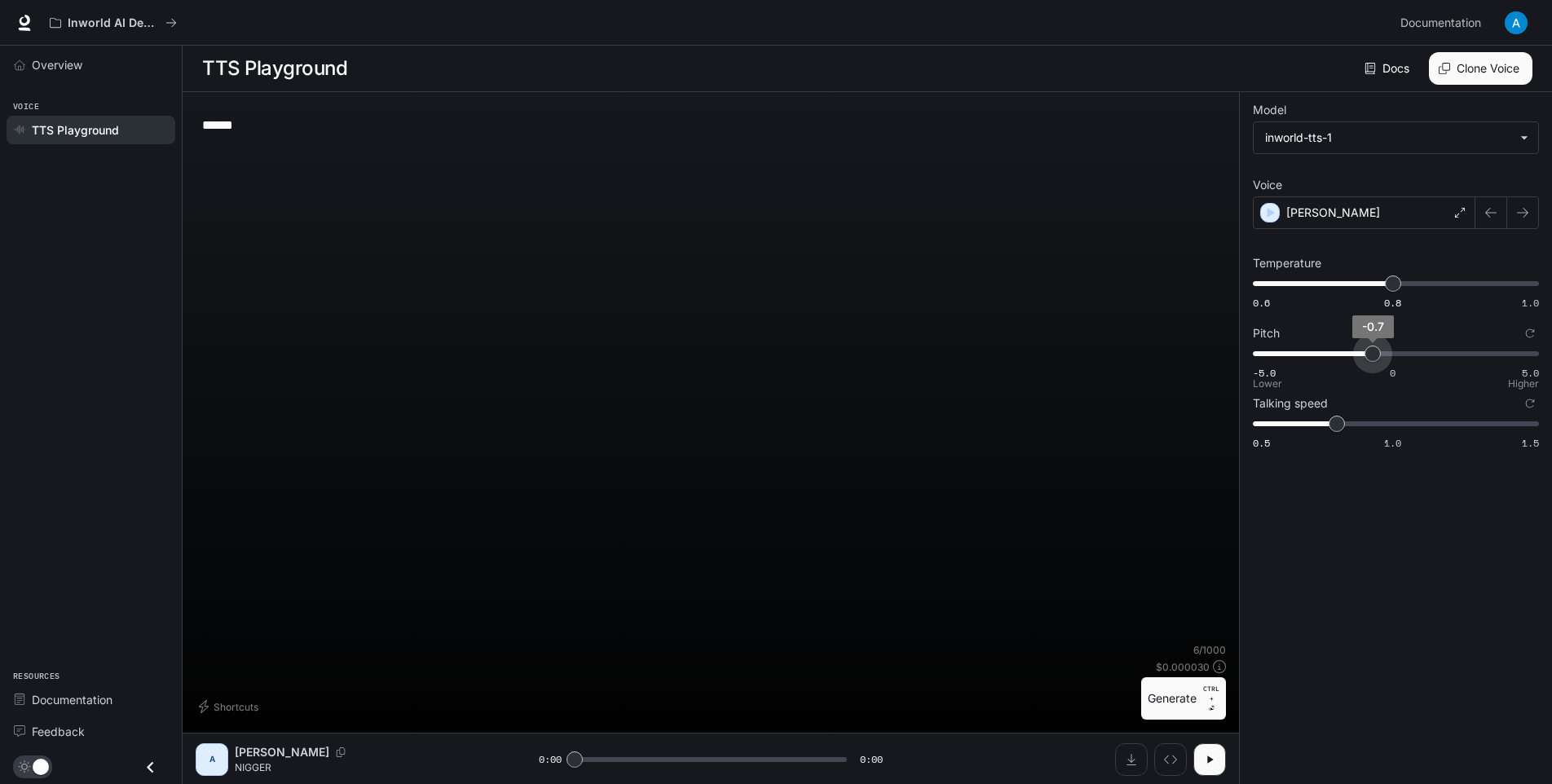 type on "*" 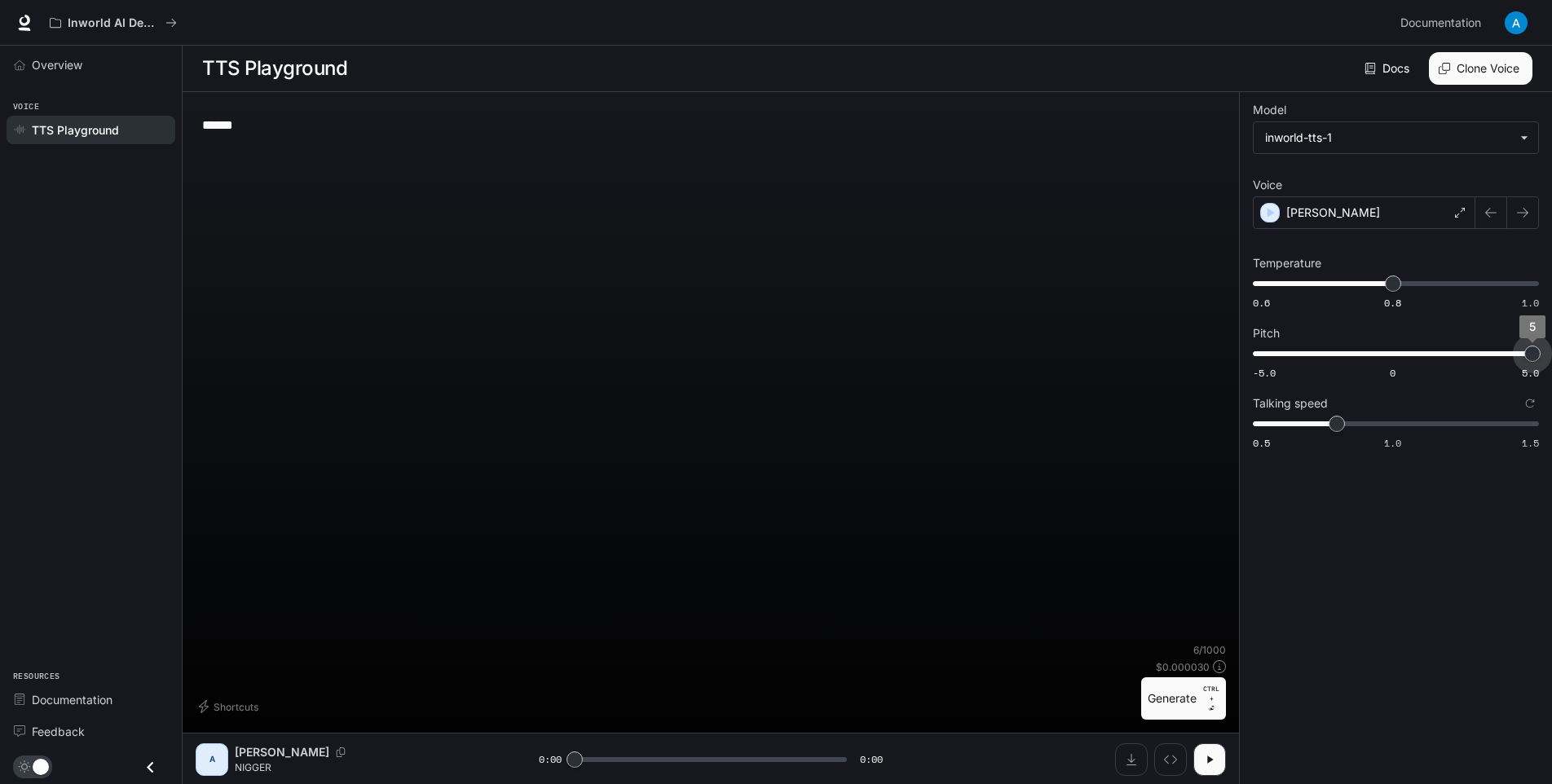 drag, startPoint x: 1370, startPoint y: 350, endPoint x: 1510, endPoint y: 400, distance: 148.66069 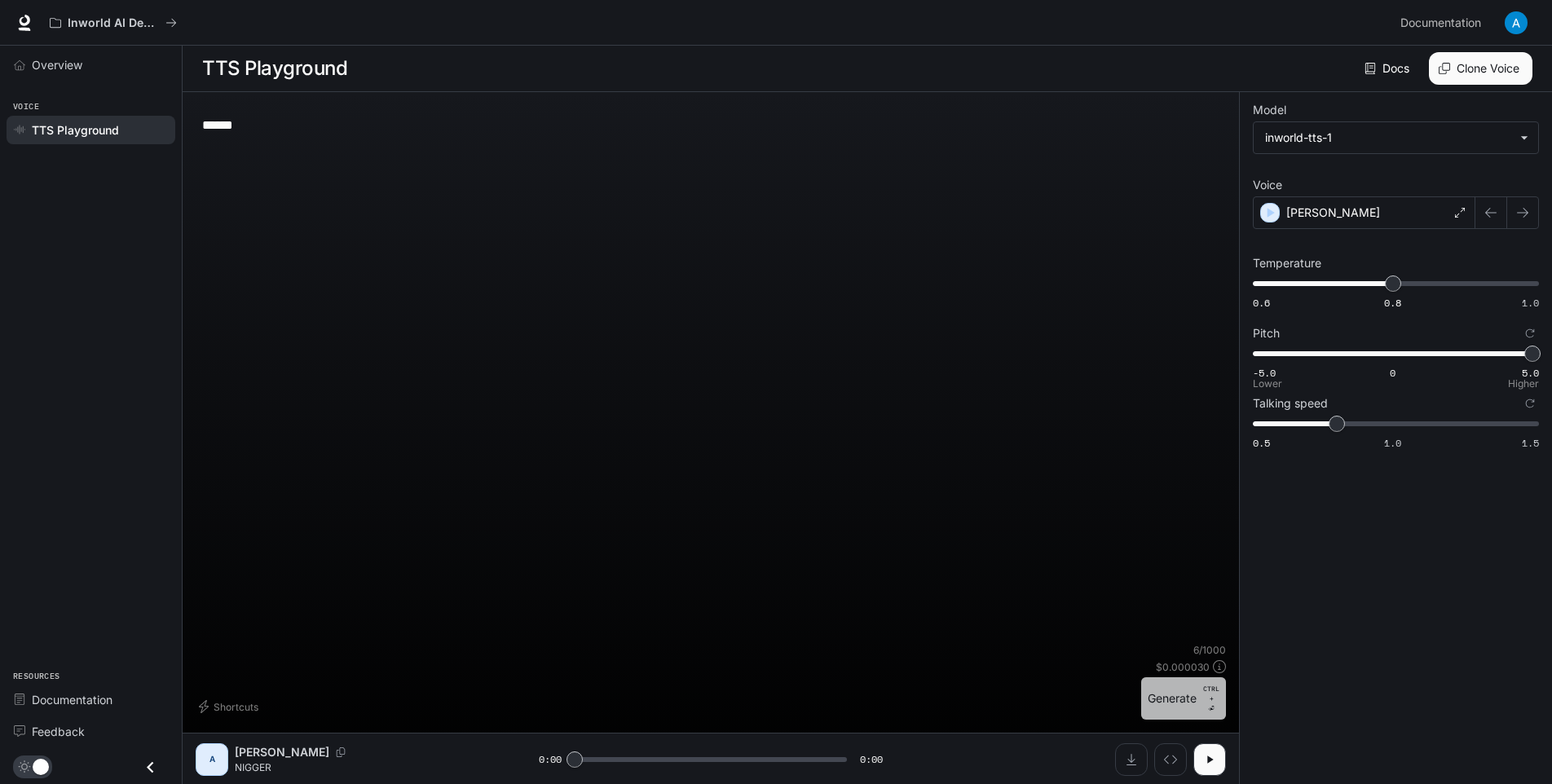 click on "CTRL +" at bounding box center (1211, 694) 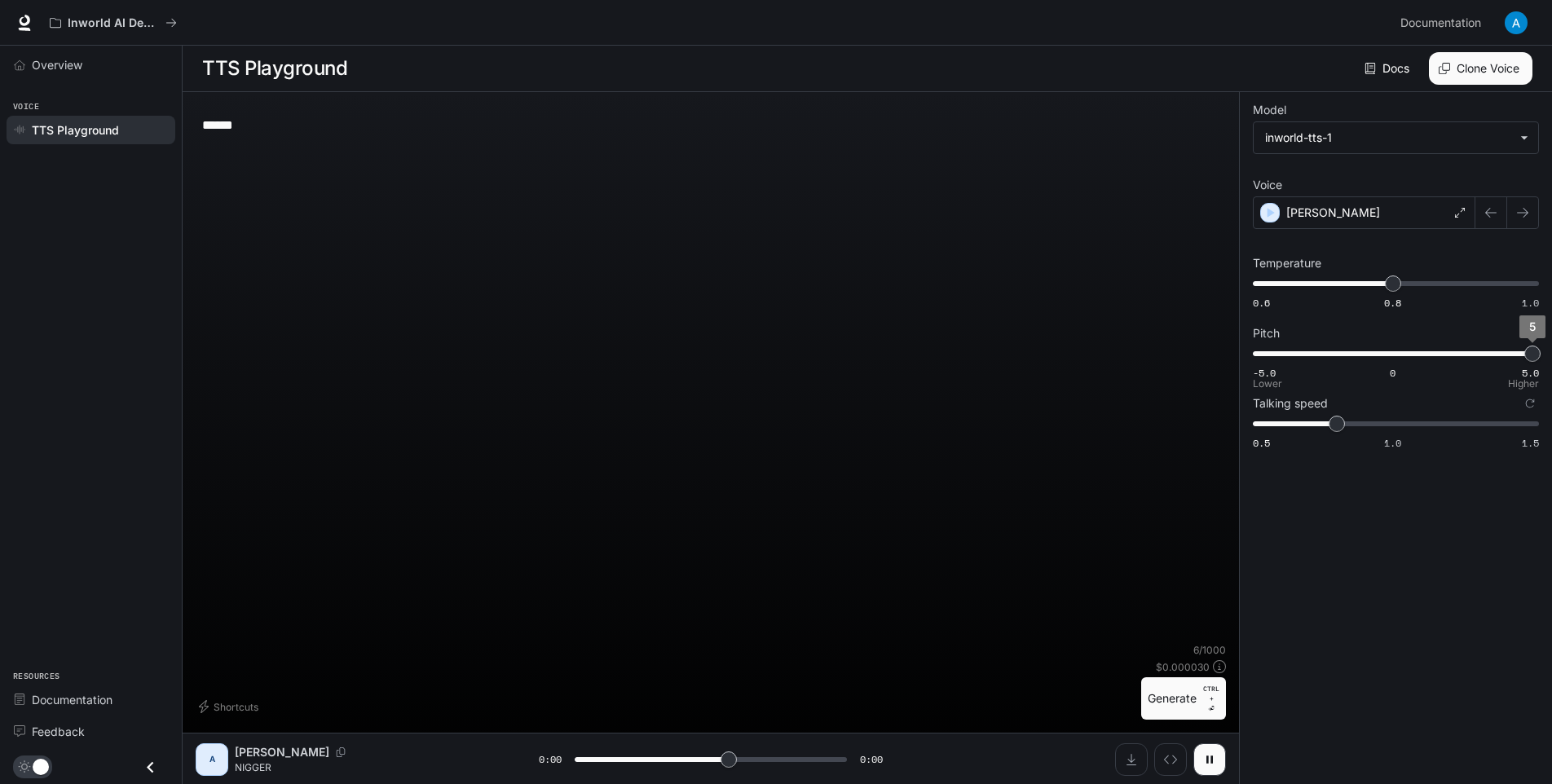 type on "***" 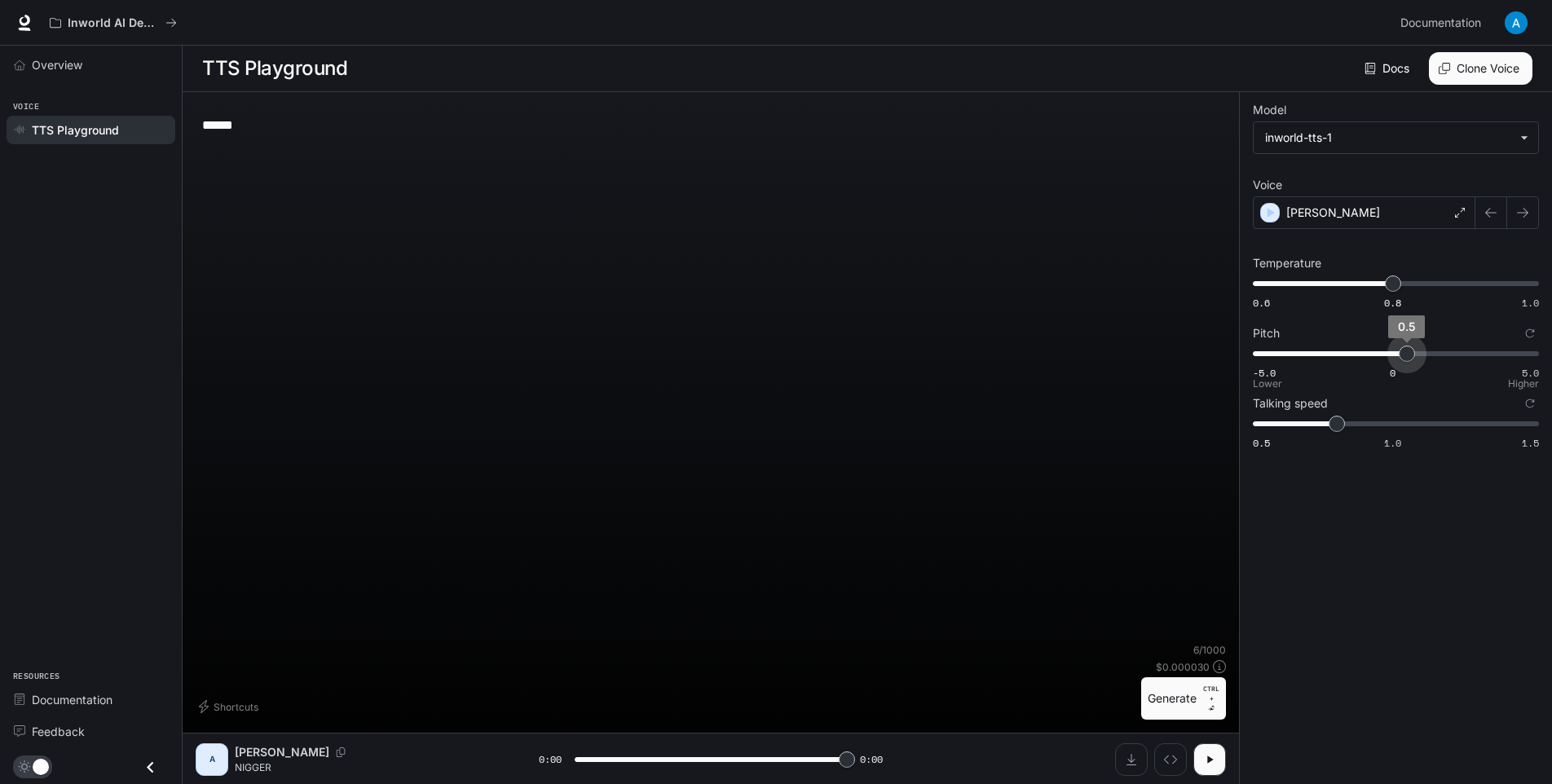 type on "***" 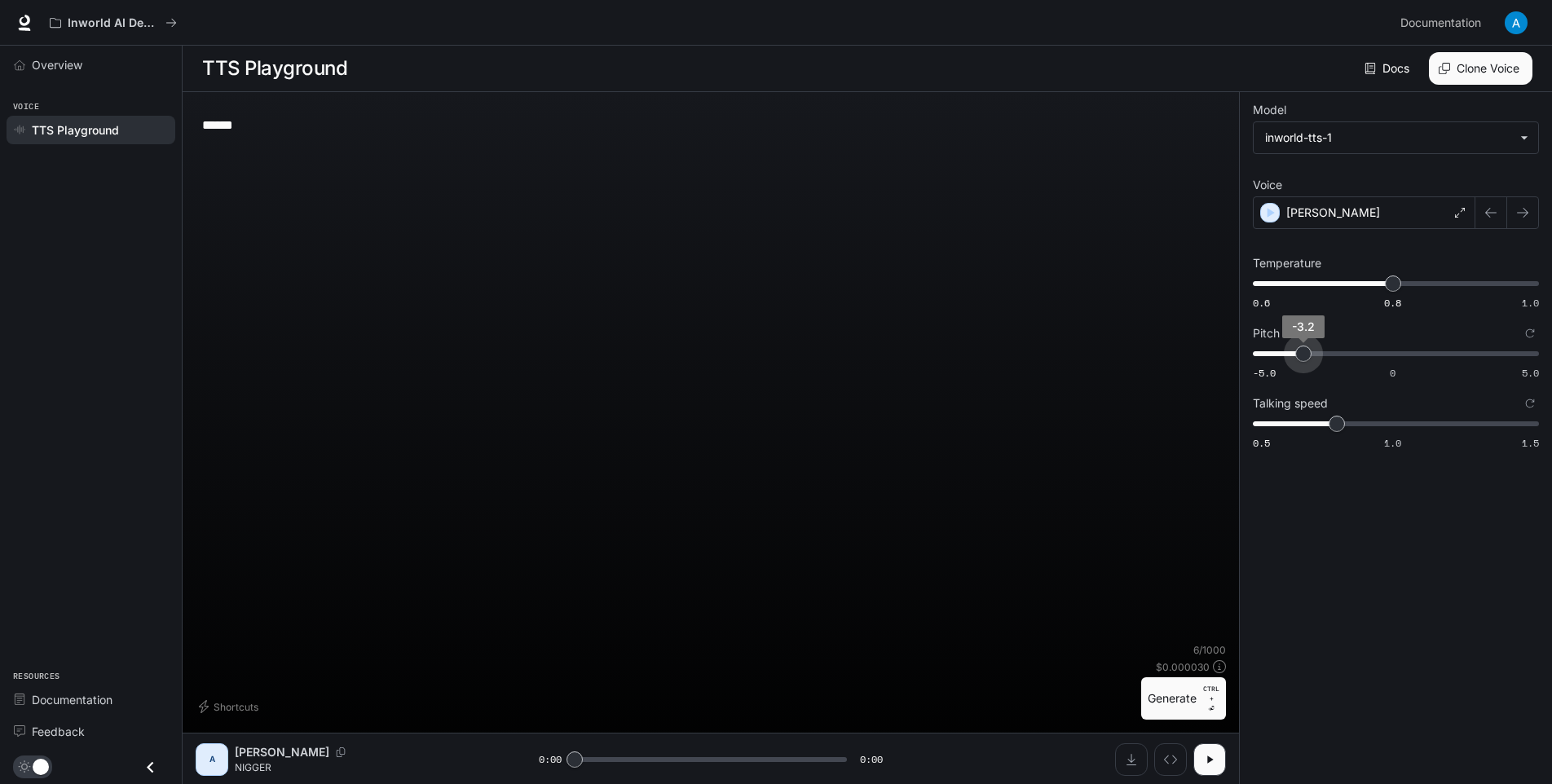 type on "****" 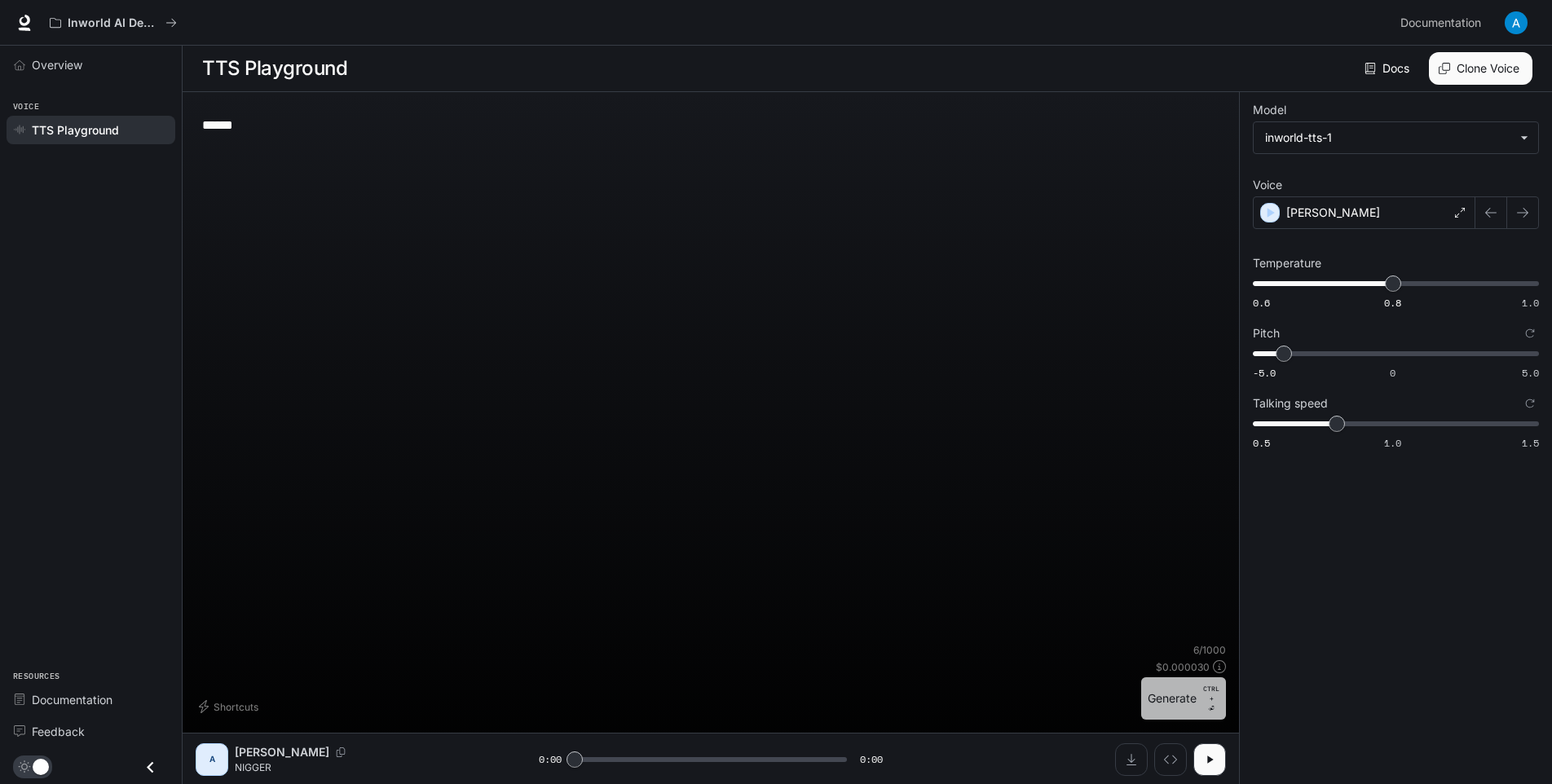 click on "Generate CTRL +  ⏎" at bounding box center (1184, 698) 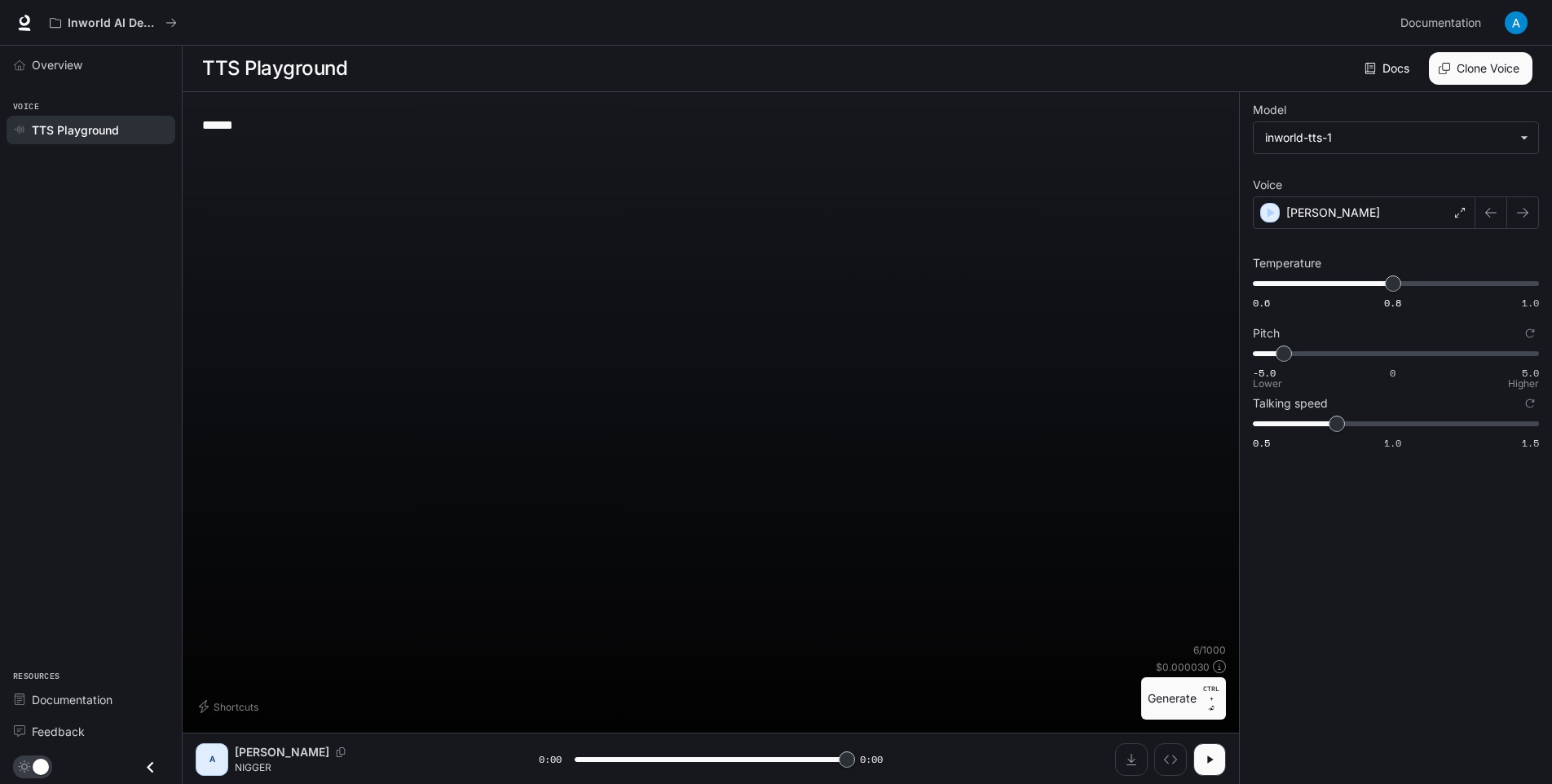 type on "*" 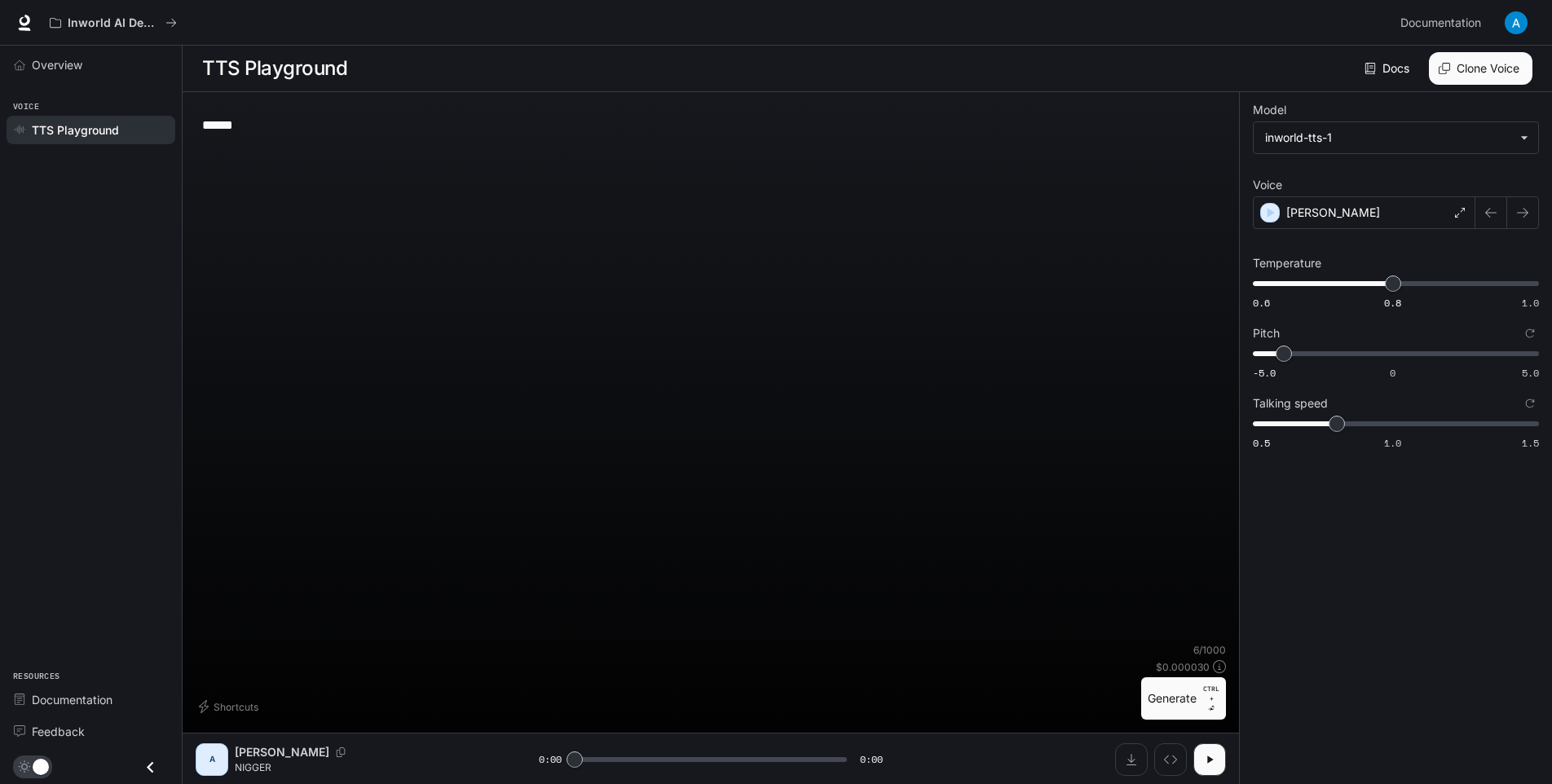click on "****** * ​" at bounding box center [711, 125] 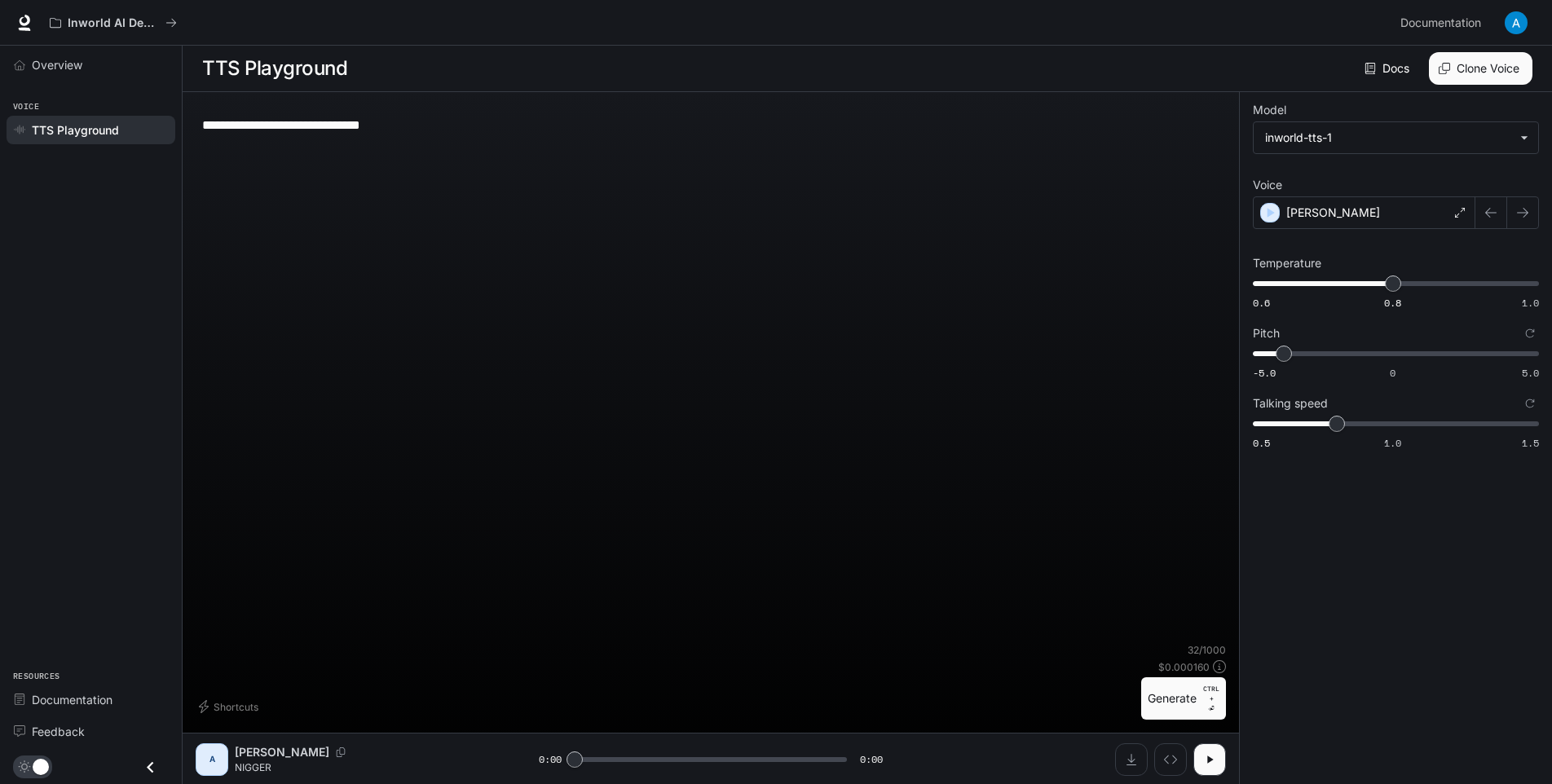 type on "**********" 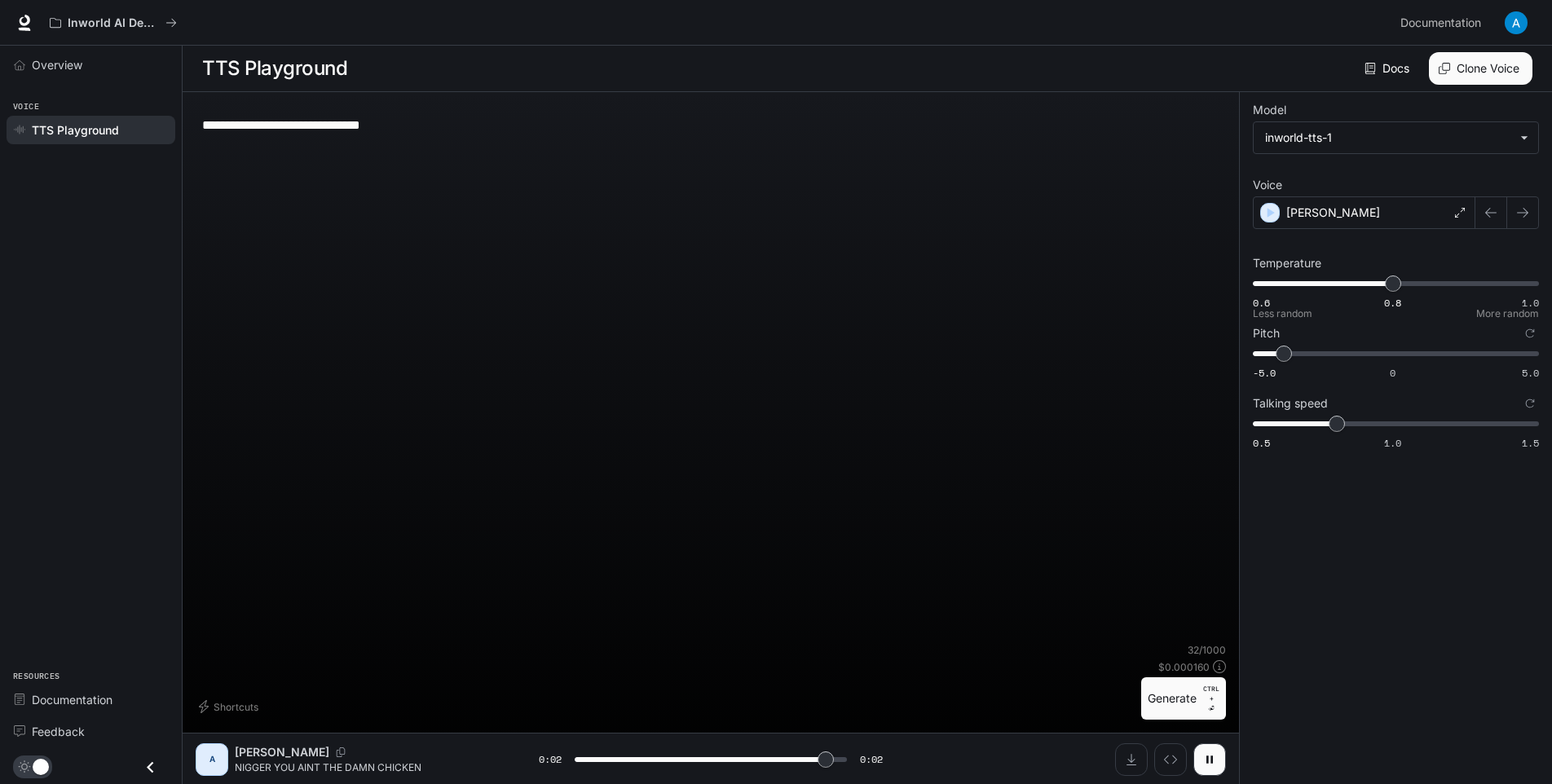 type on "*" 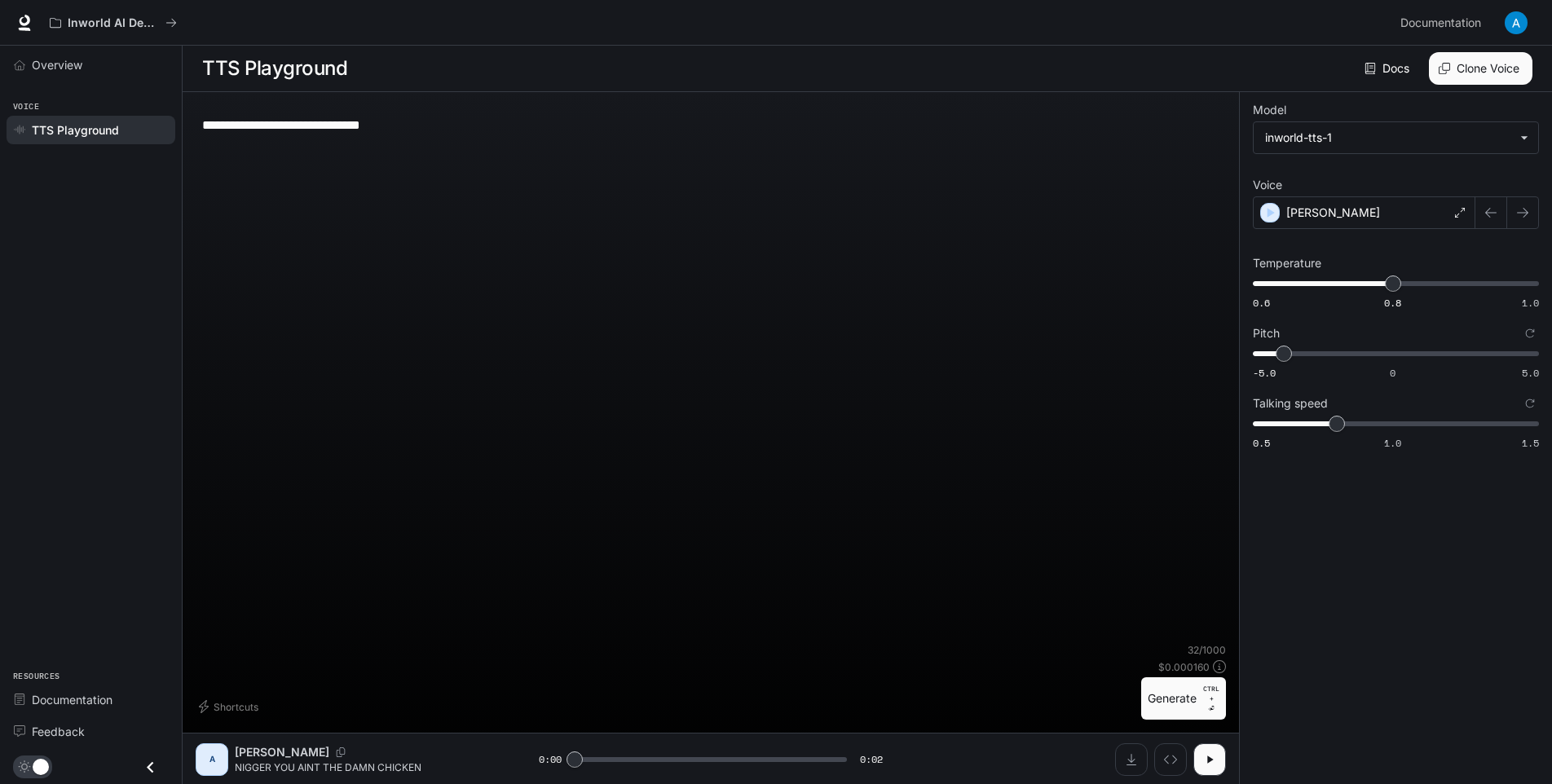 click on "**********" at bounding box center (711, 125) 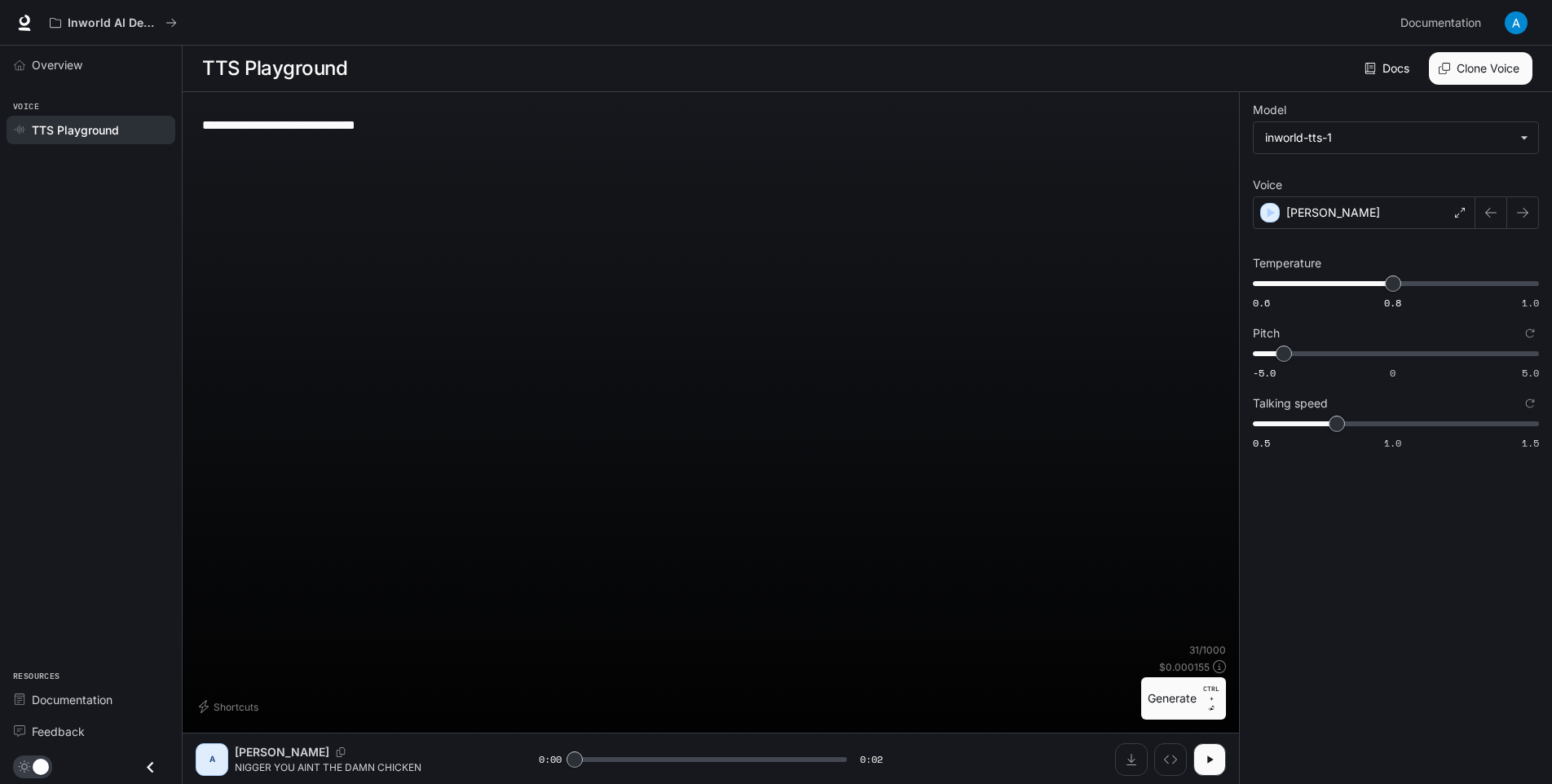 type on "**********" 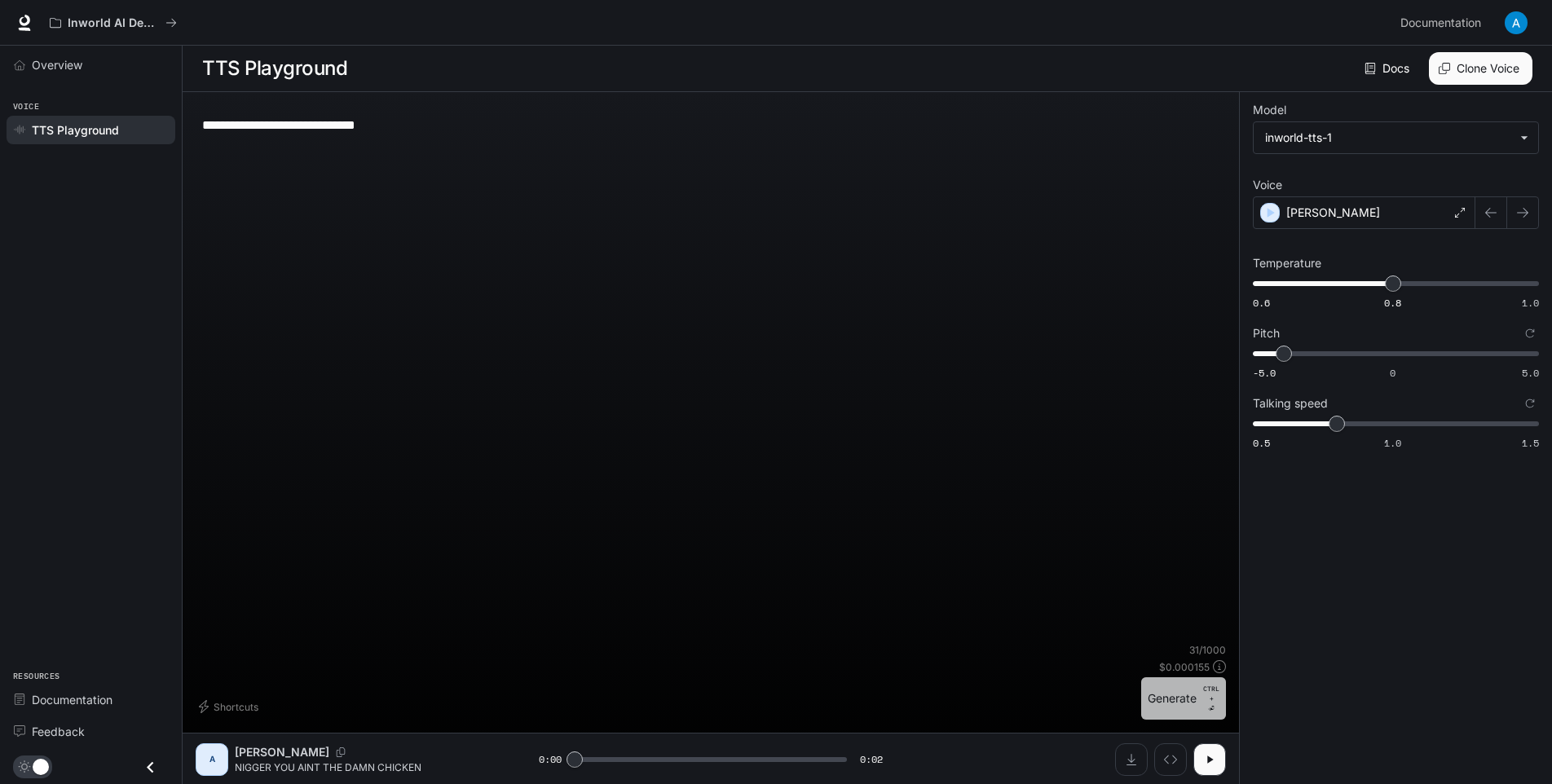 click on "CTRL +  ⏎" at bounding box center [1211, 698] 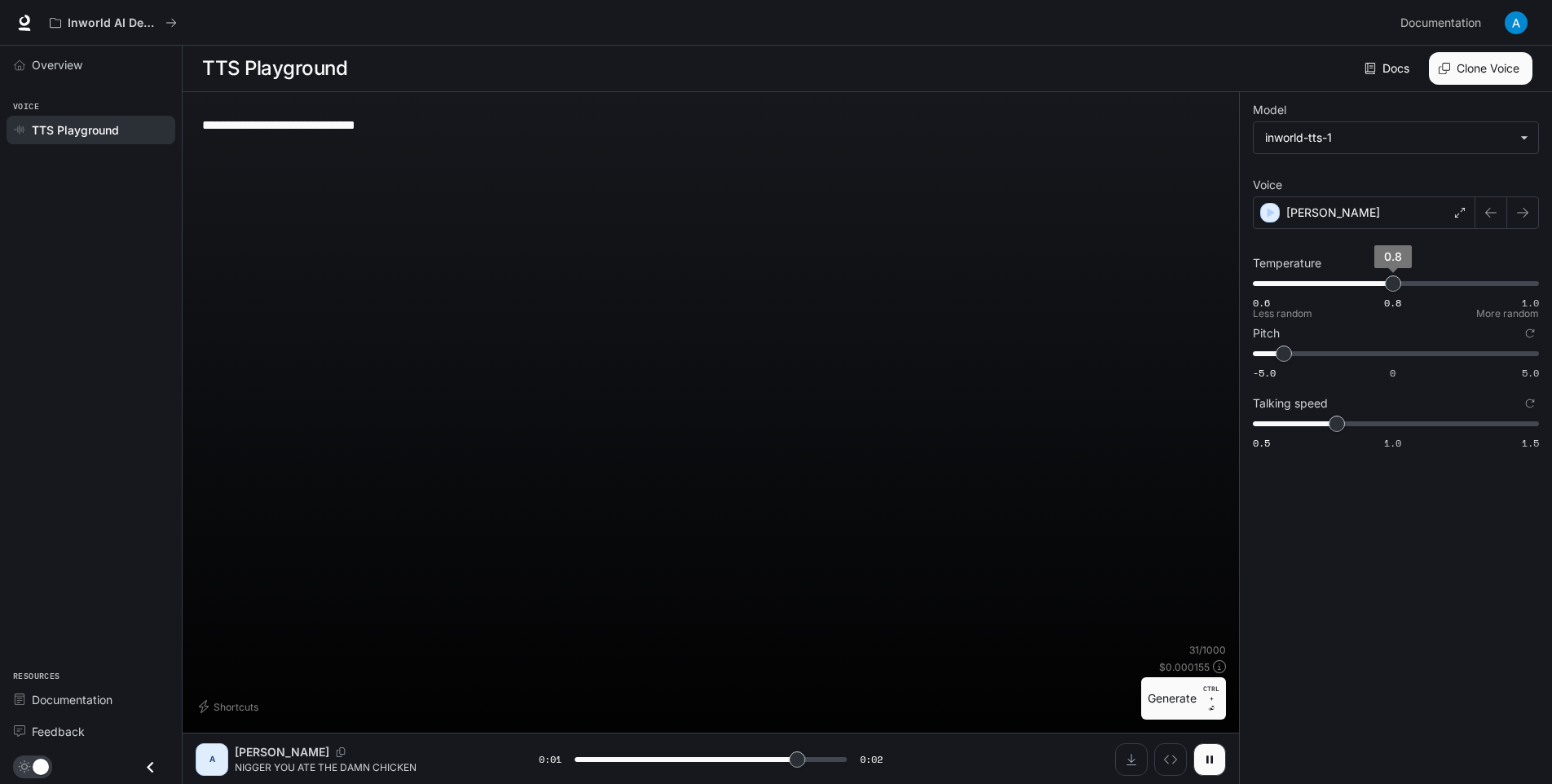 type on "*" 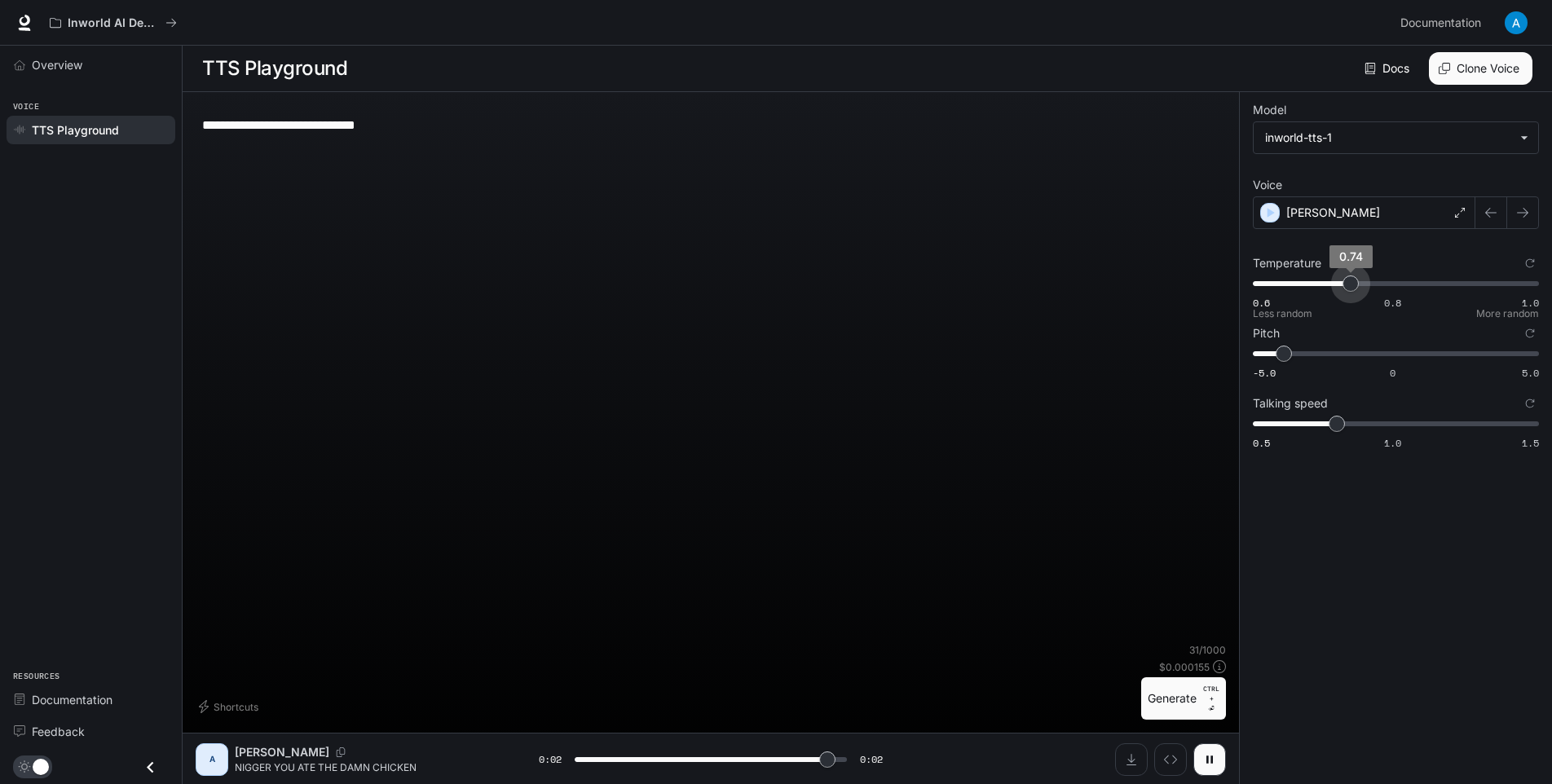 type on "***" 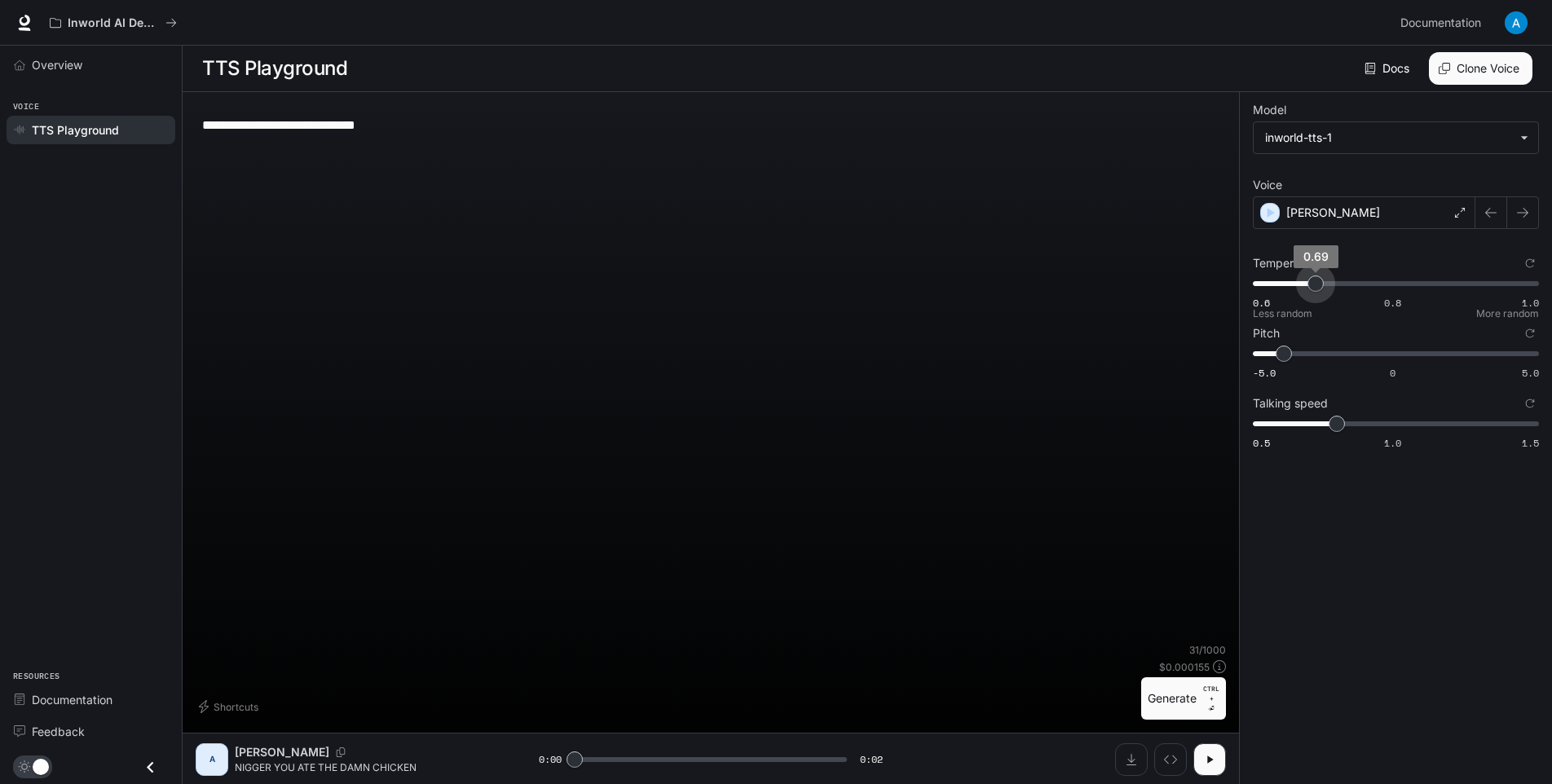 type on "****" 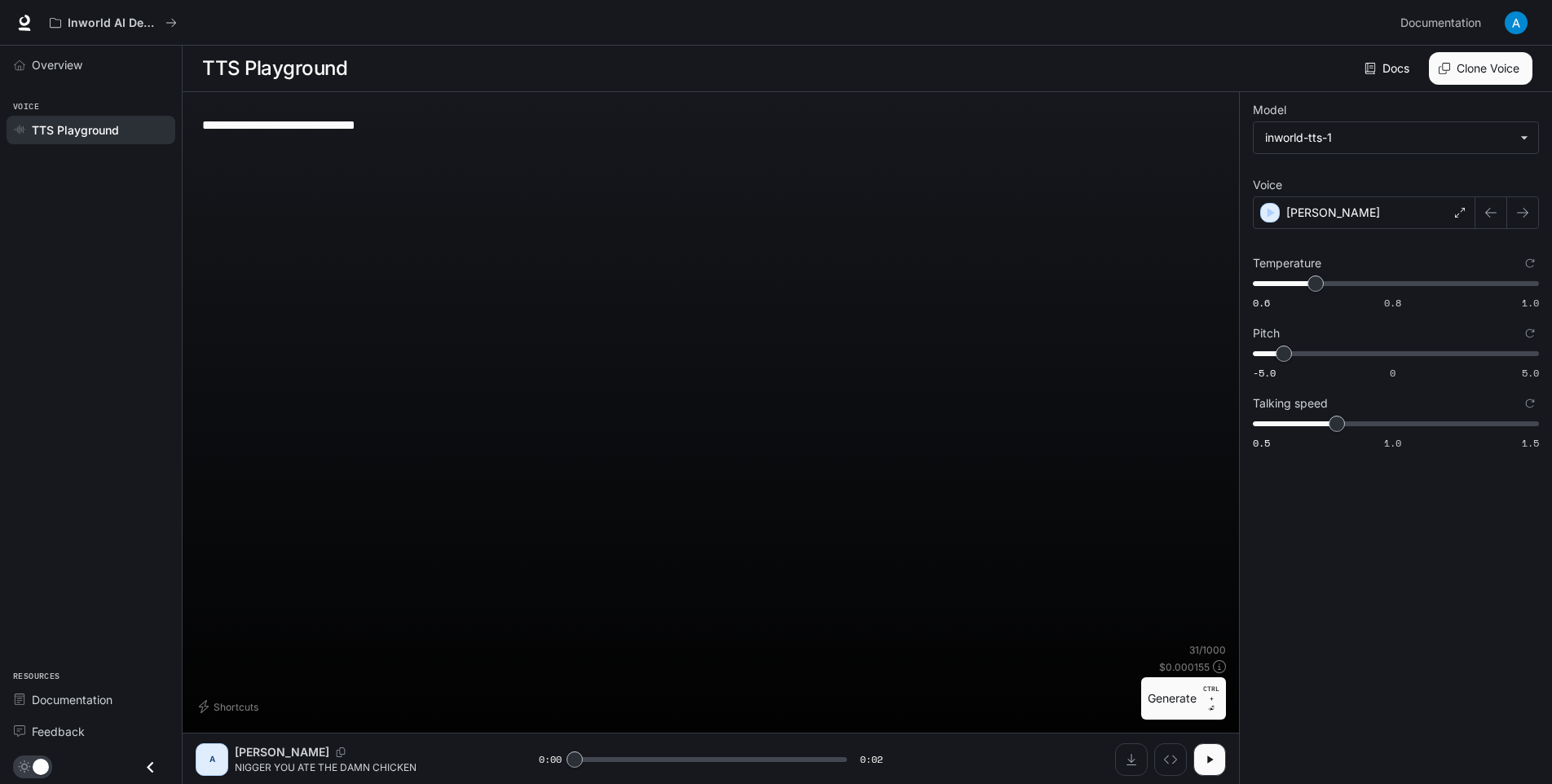 click on "**********" at bounding box center [711, 419] 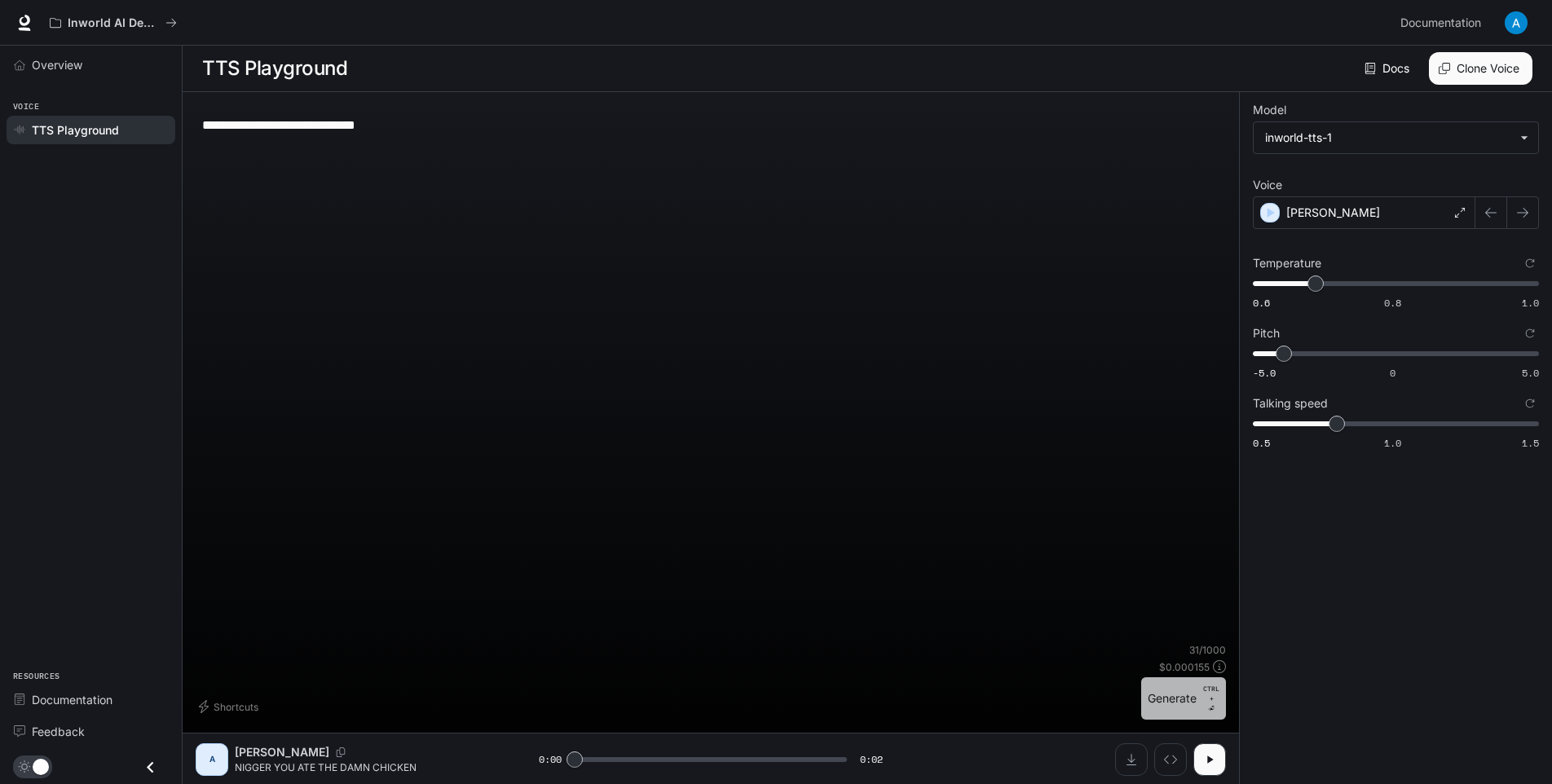 click on "Generate CTRL +  ⏎" at bounding box center (1184, 698) 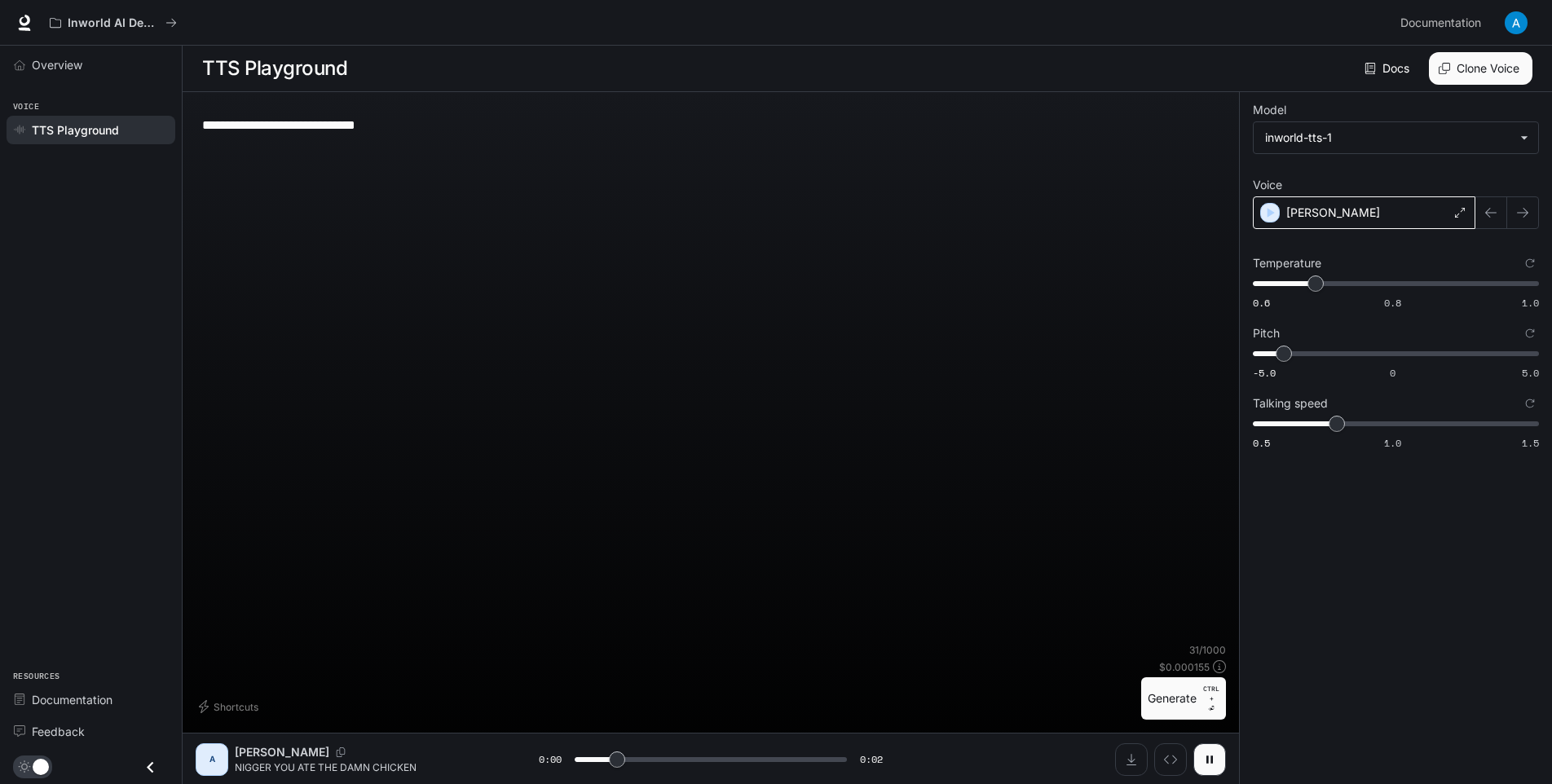 click on "[PERSON_NAME]" at bounding box center (1364, 213) 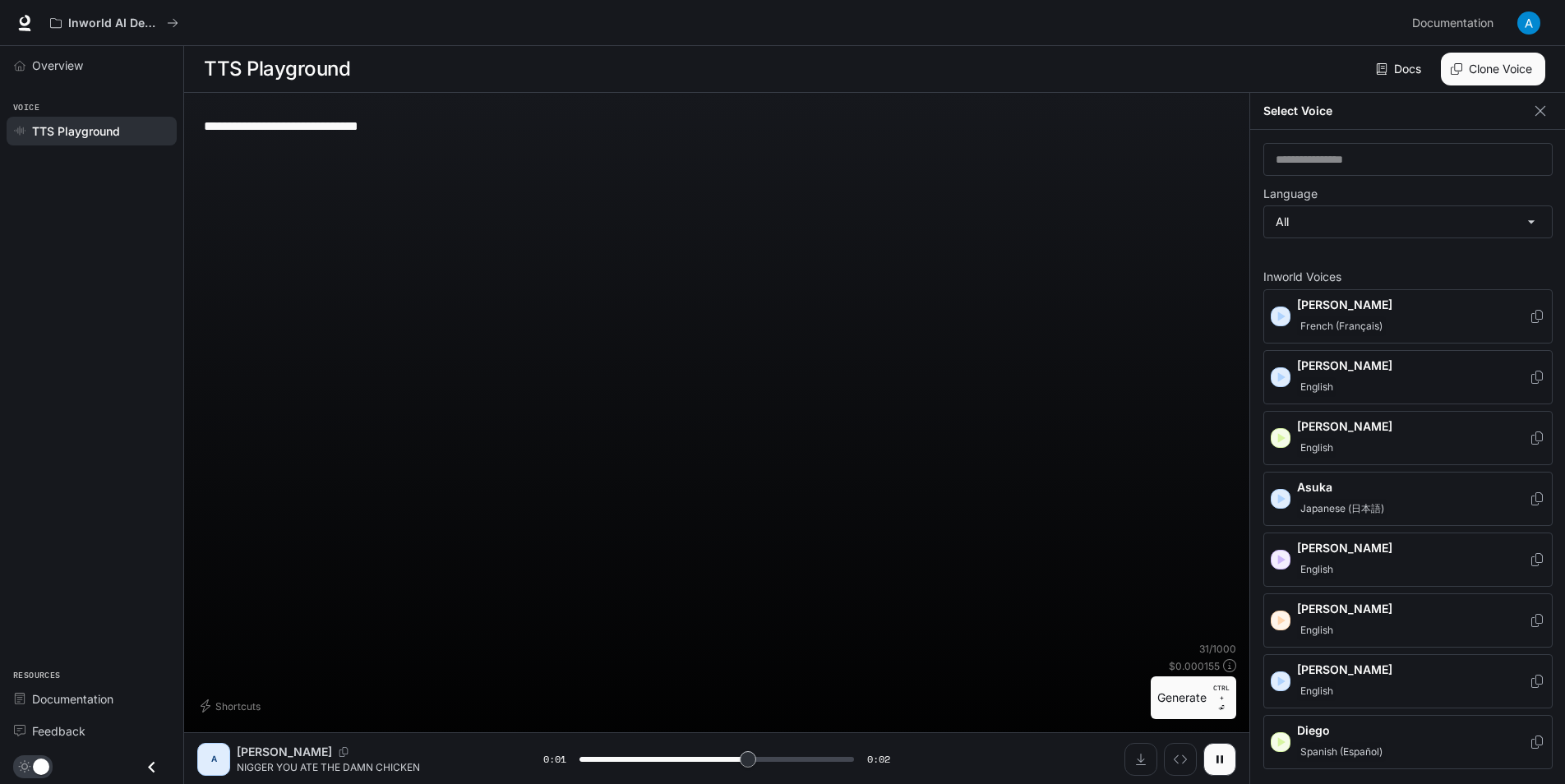 click on "English" at bounding box center [1317, 387] 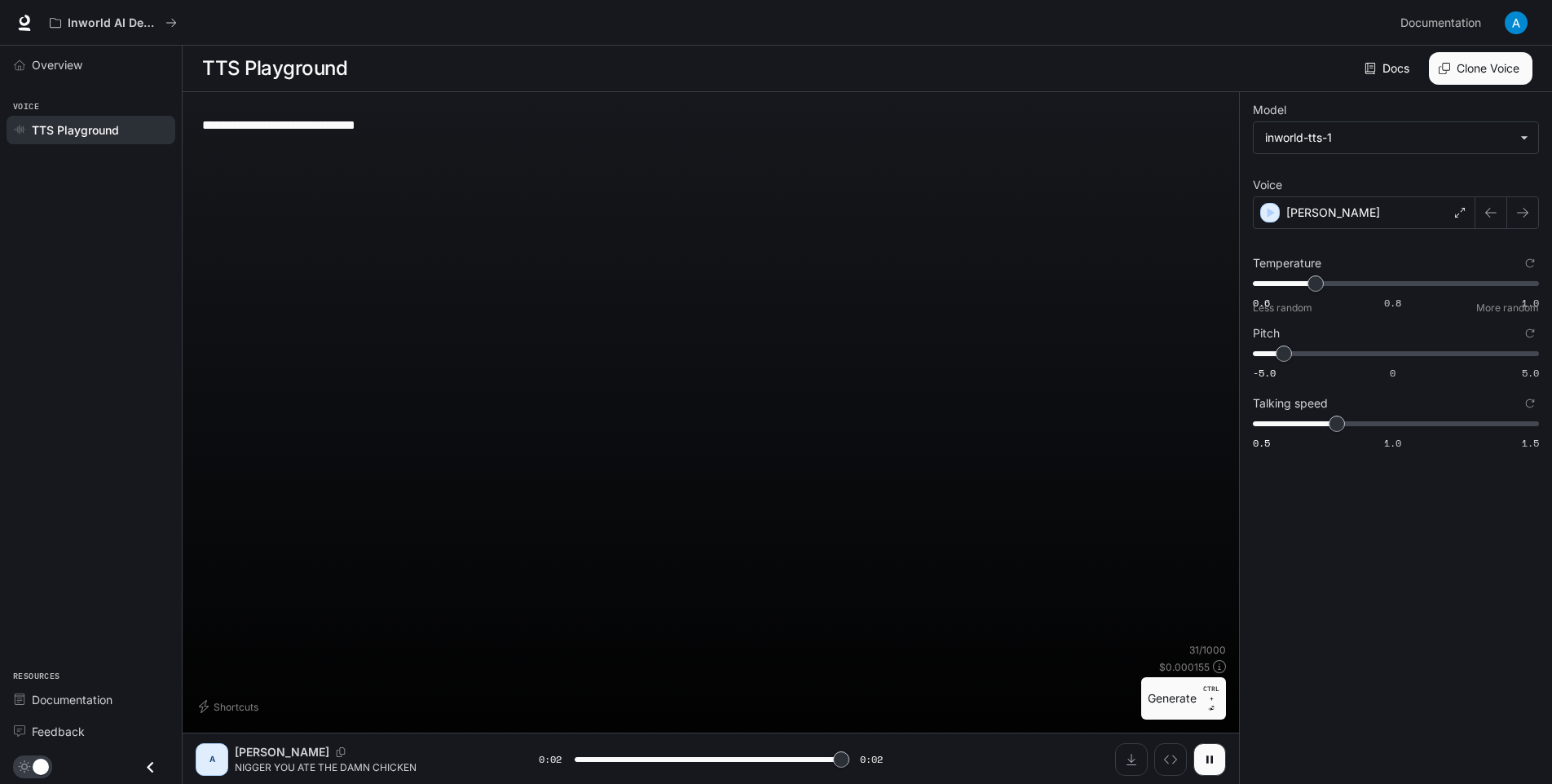 type on "*" 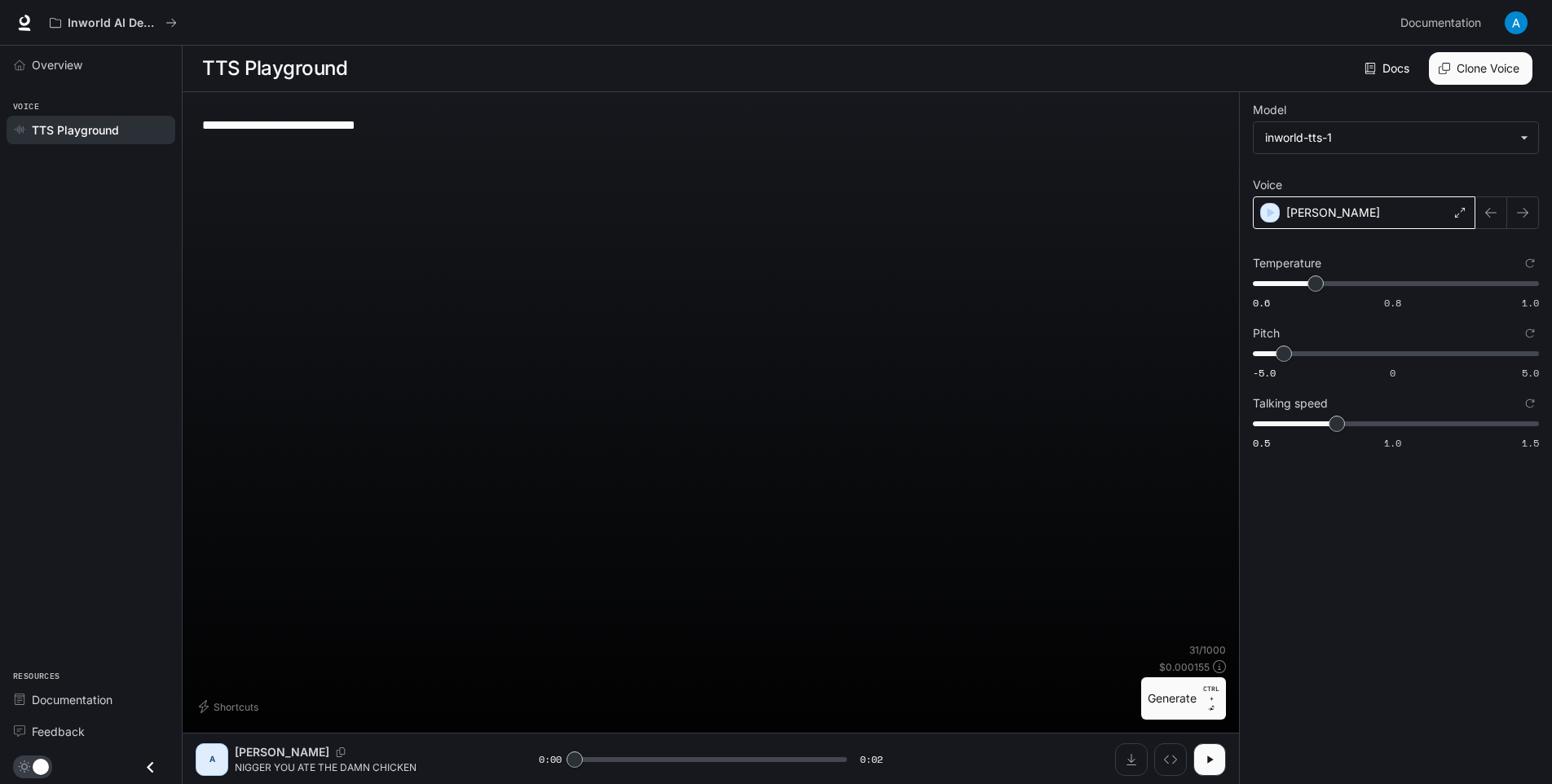 click on "[PERSON_NAME]" at bounding box center [1364, 213] 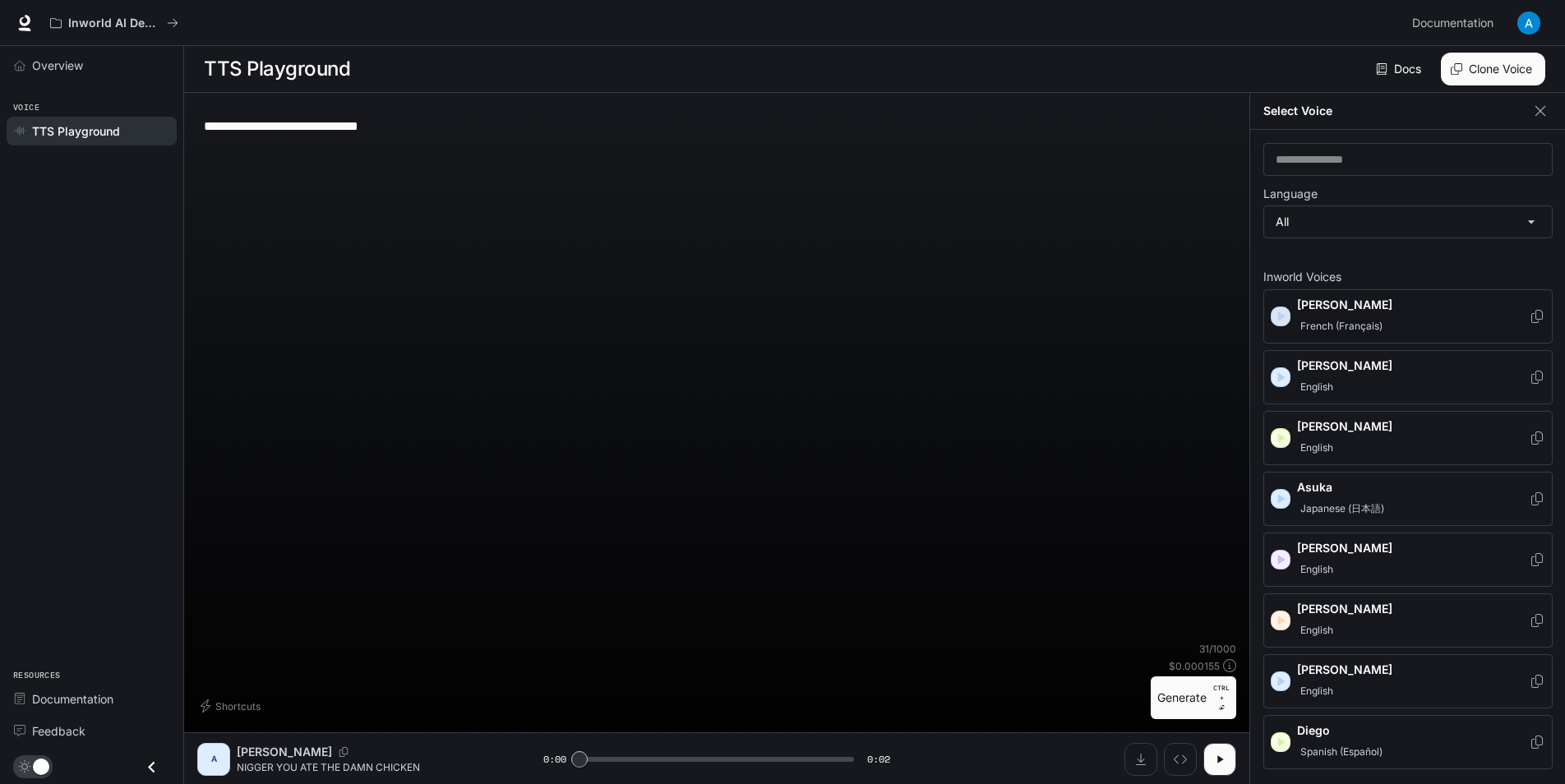 click 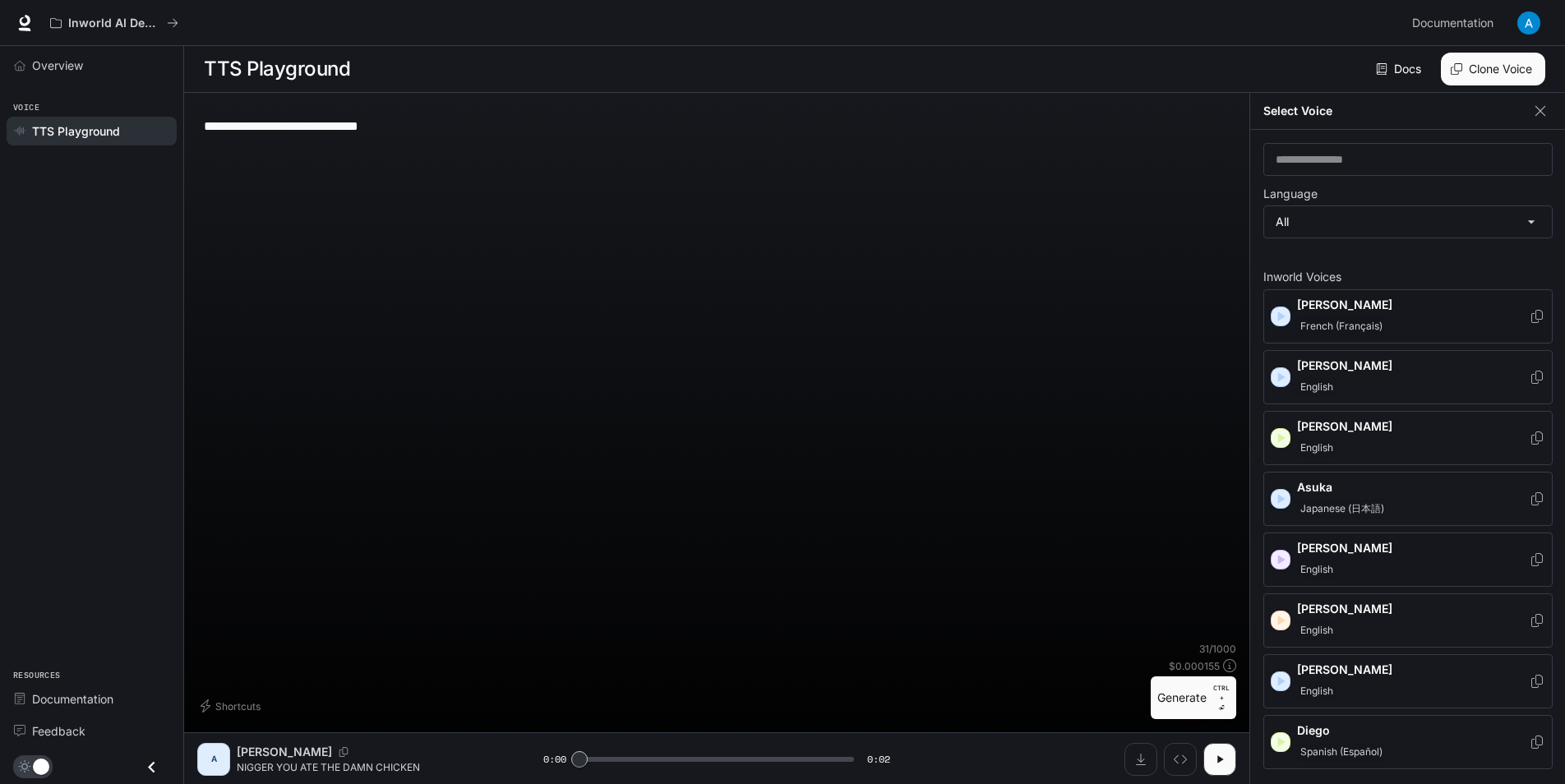 click 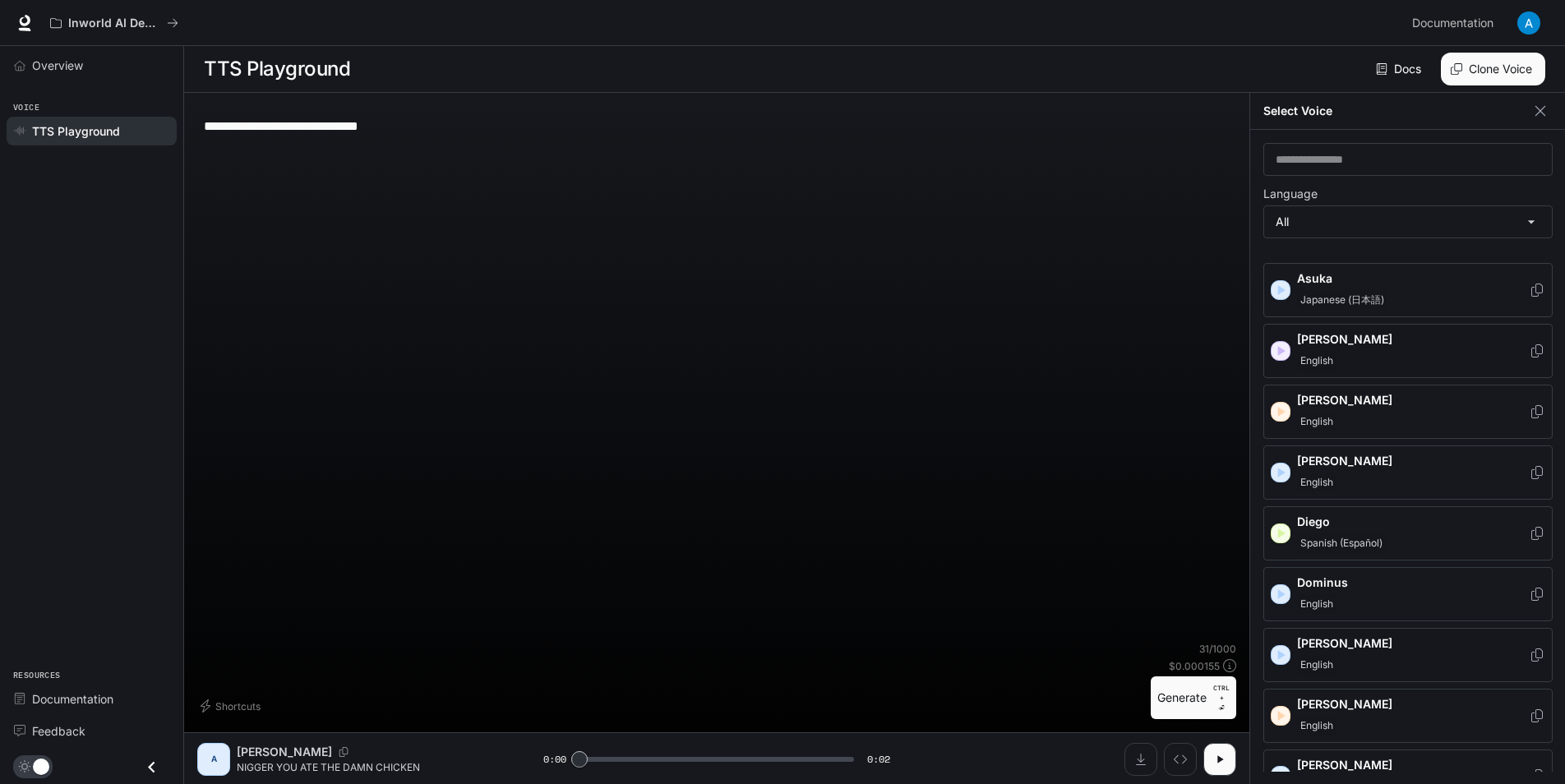 scroll, scrollTop: 247, scrollLeft: 0, axis: vertical 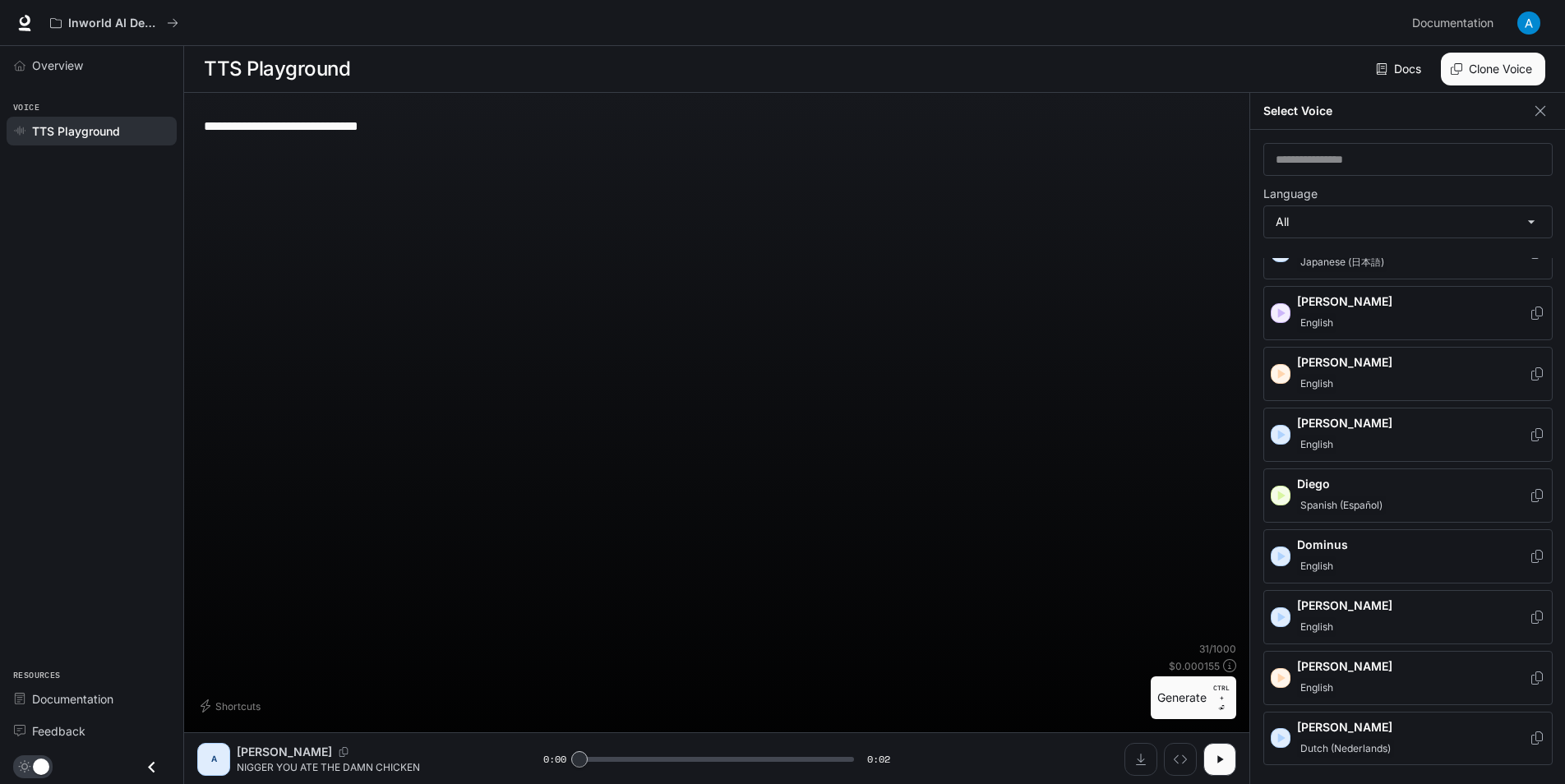 click 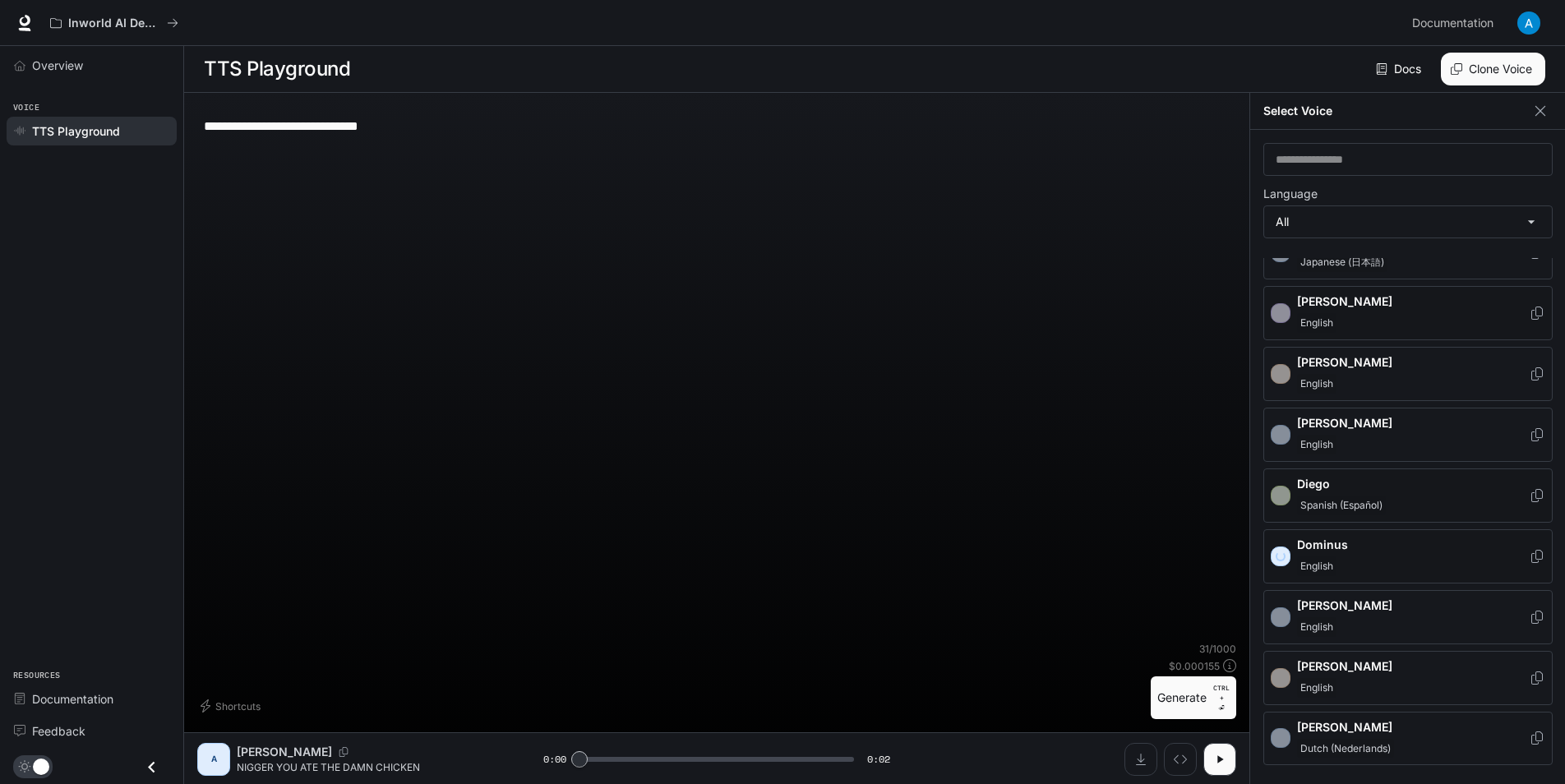 click on "Diego Spanish (Español)" at bounding box center (1408, 496) 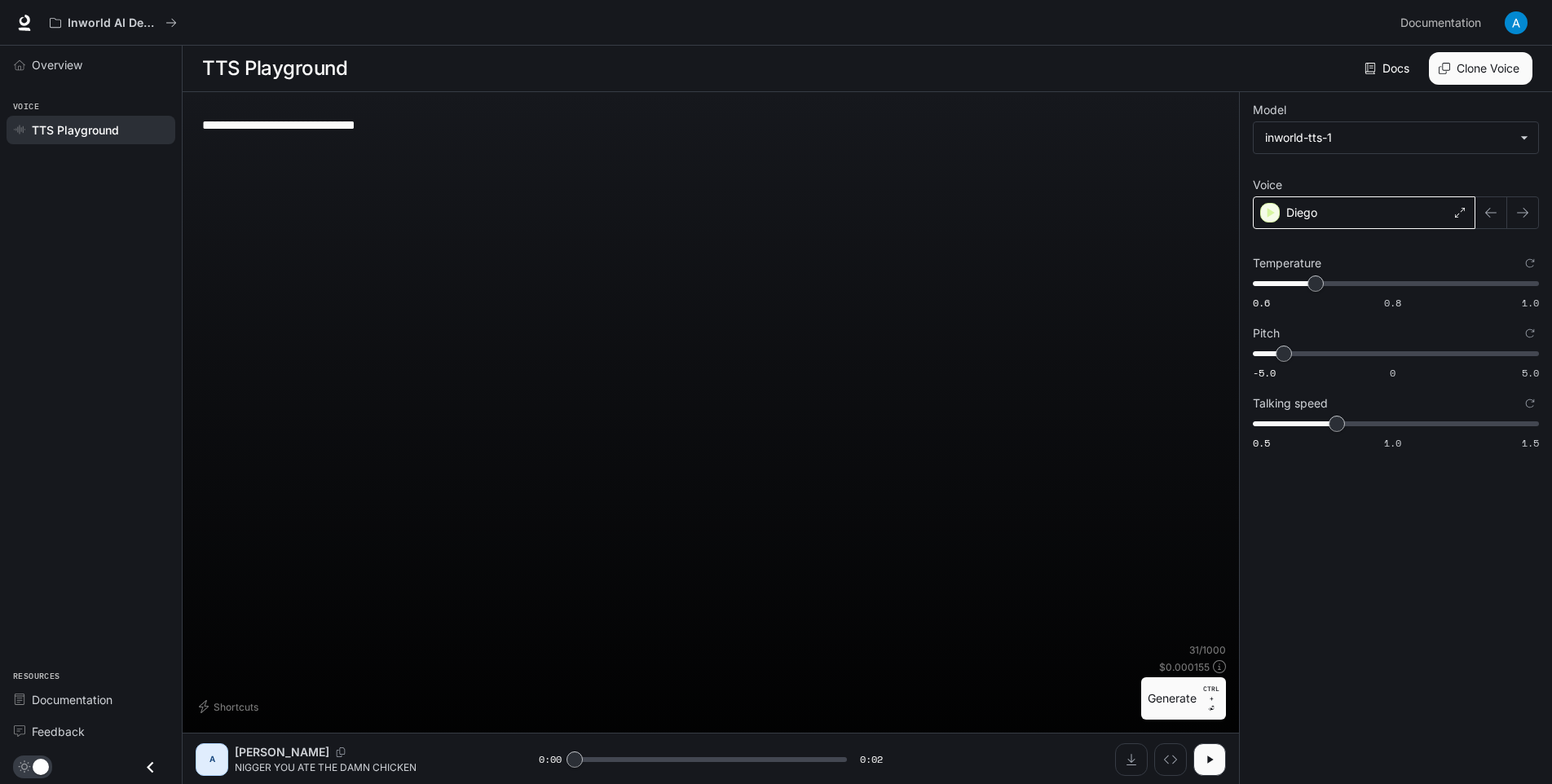 click on "Diego" at bounding box center [1364, 213] 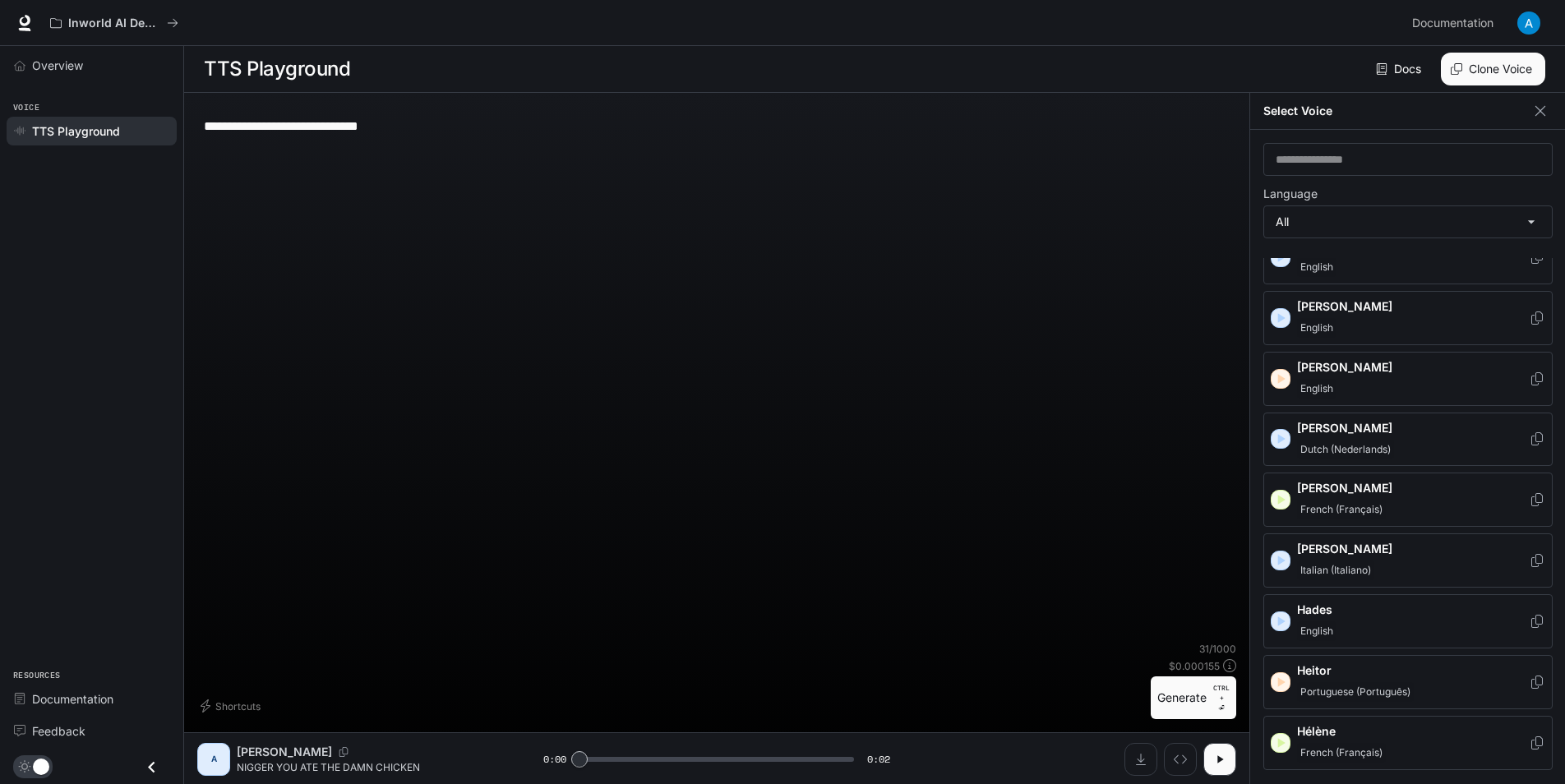 scroll, scrollTop: 575, scrollLeft: 0, axis: vertical 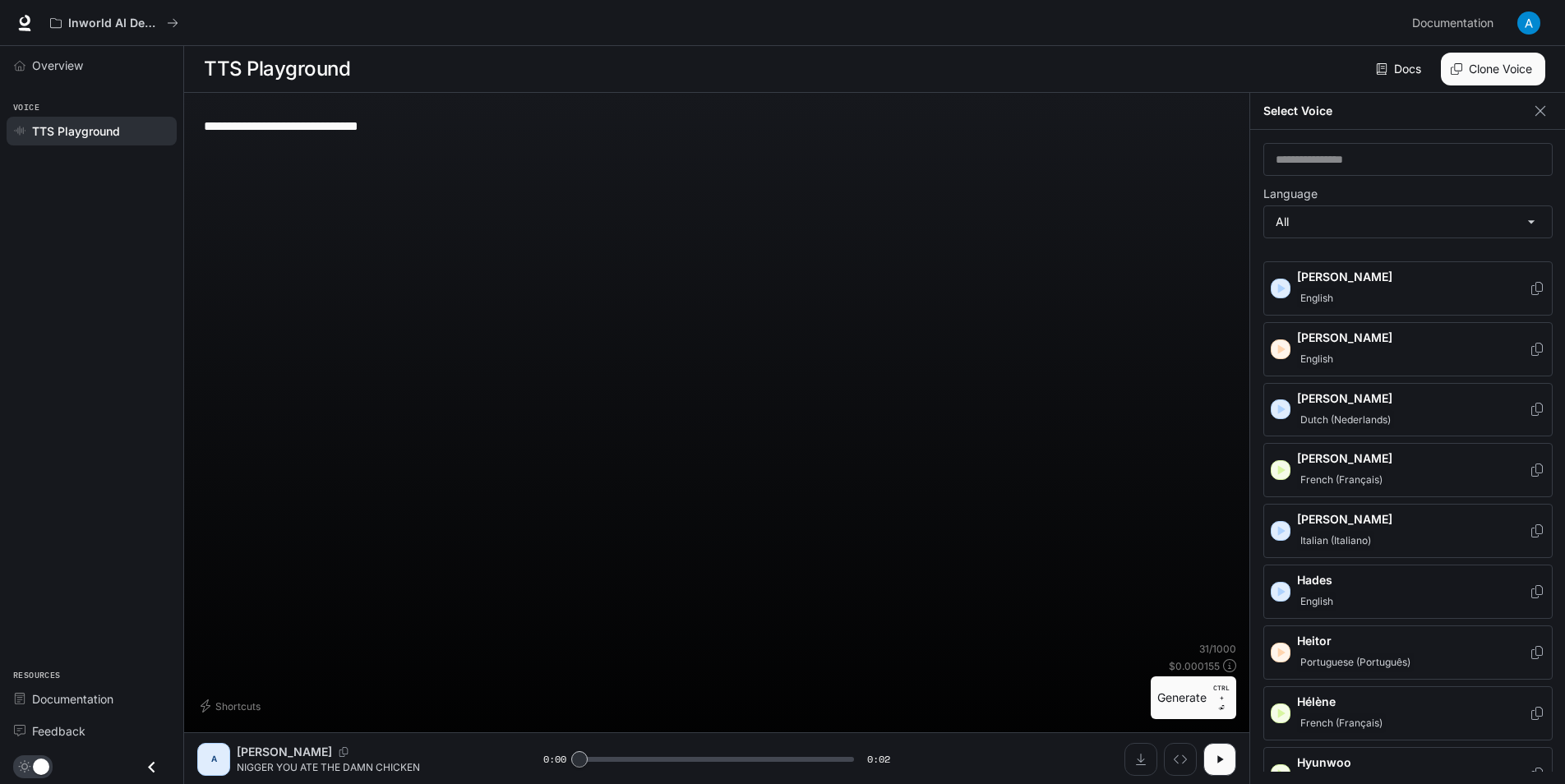 click 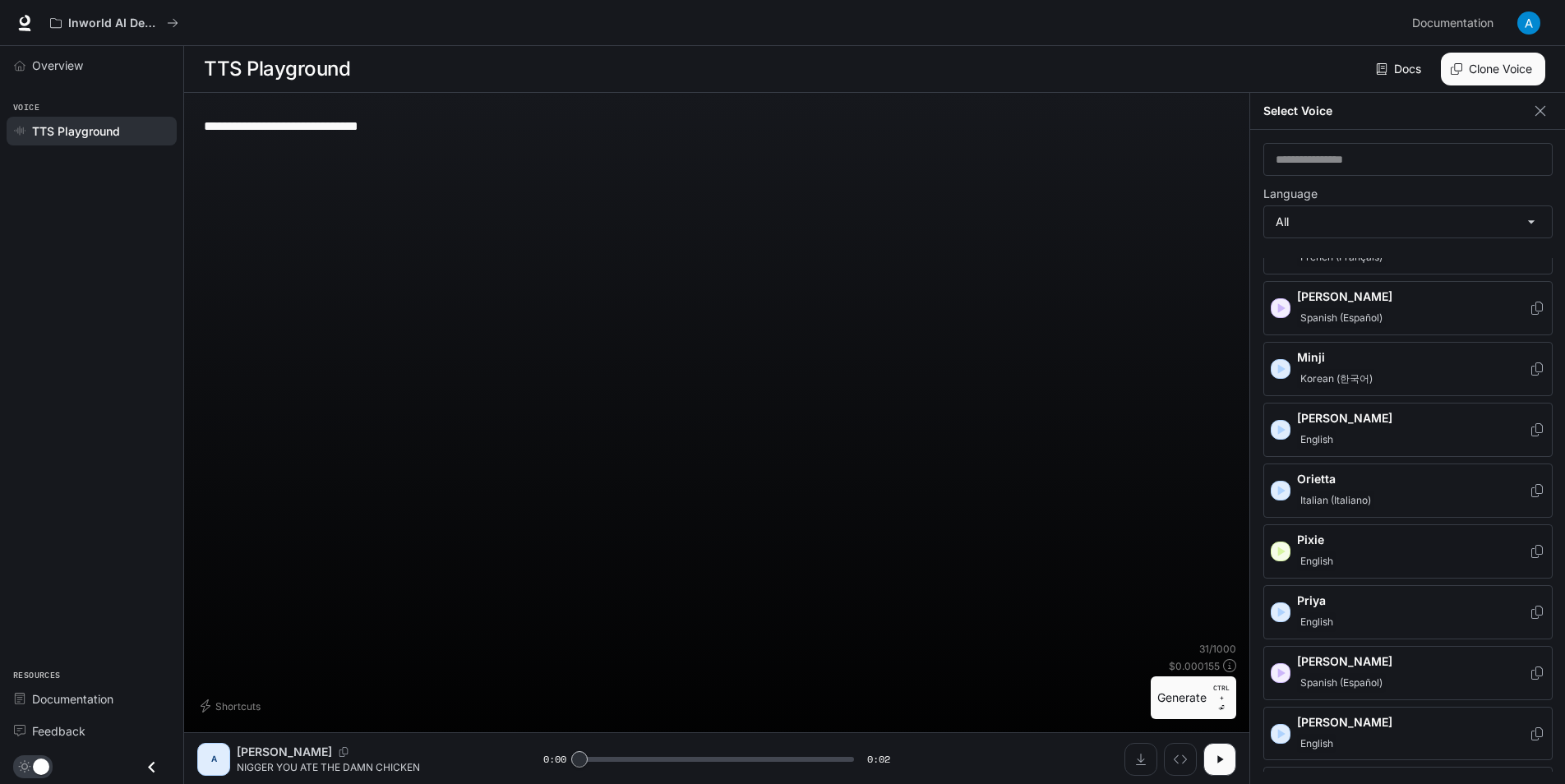 scroll, scrollTop: 1808, scrollLeft: 0, axis: vertical 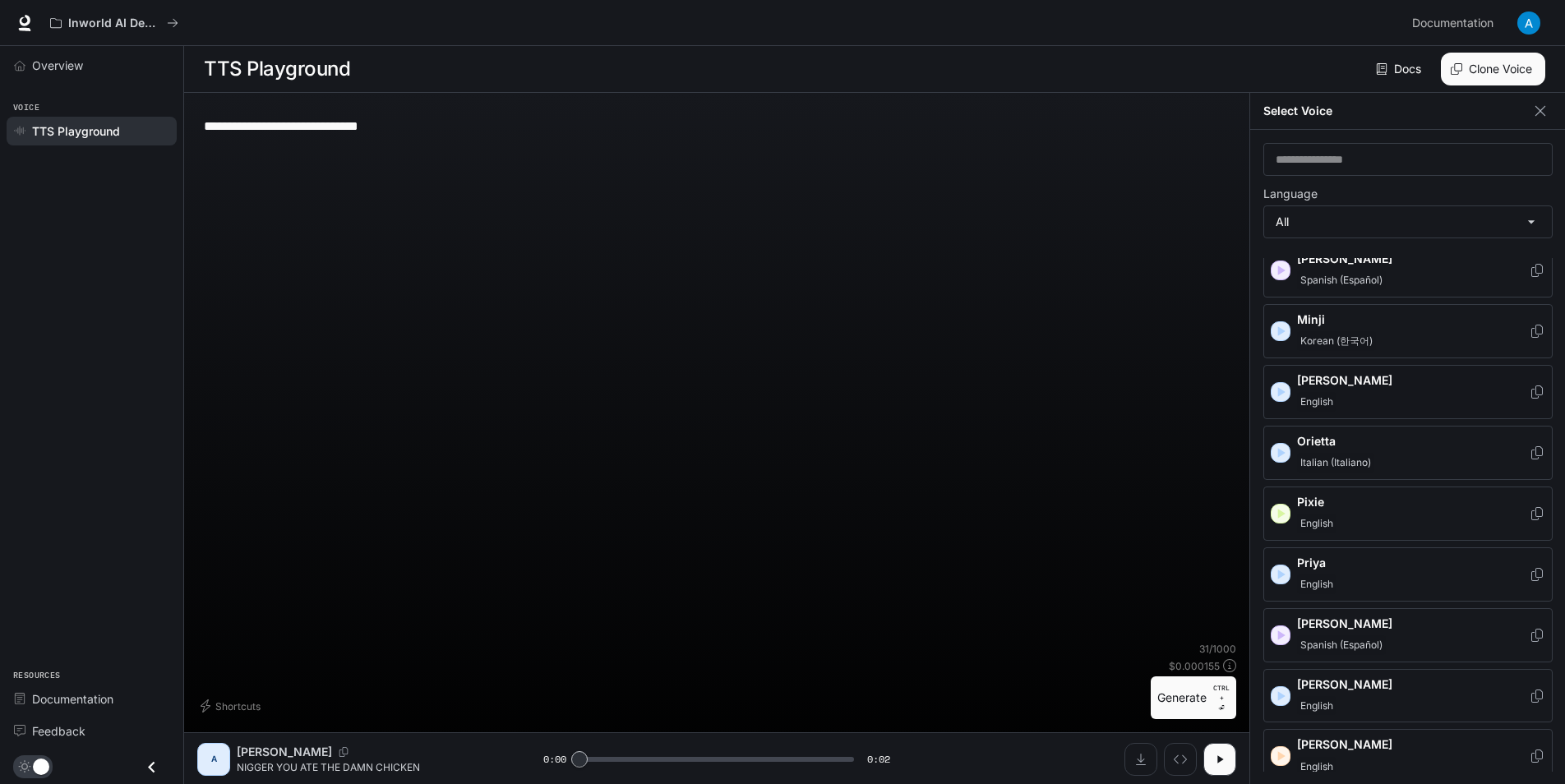 click 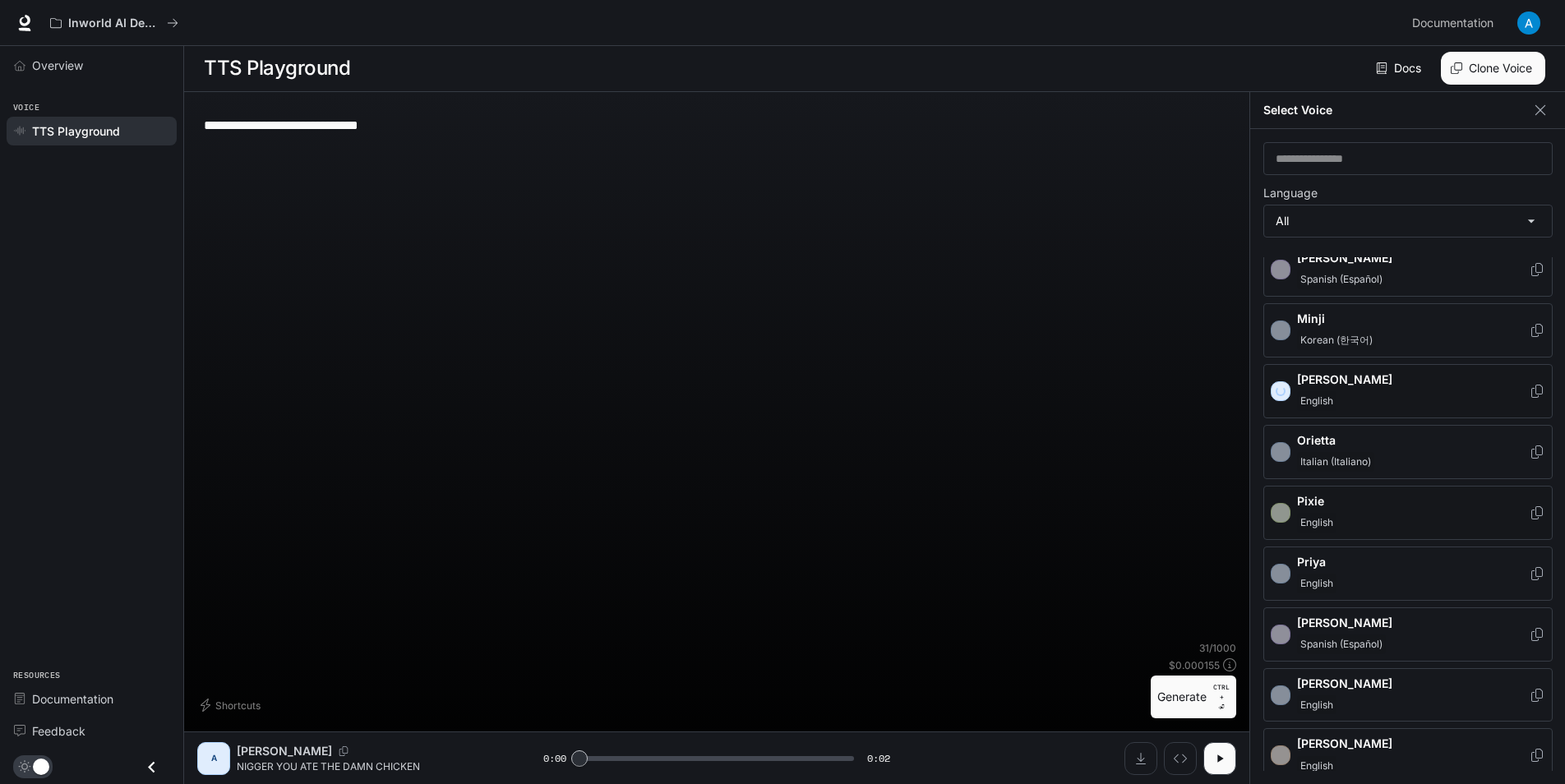 scroll, scrollTop: 7, scrollLeft: 0, axis: vertical 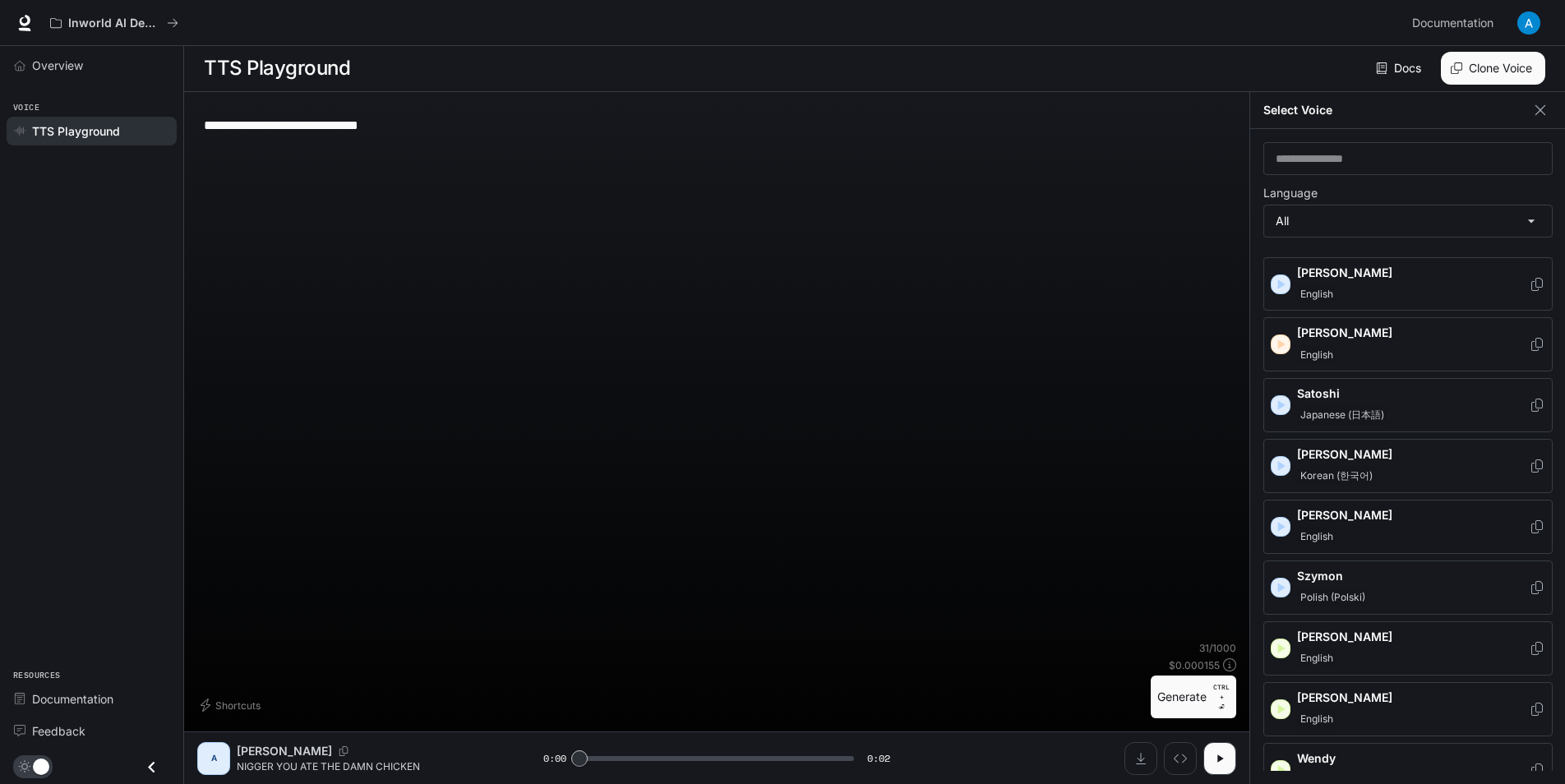 click 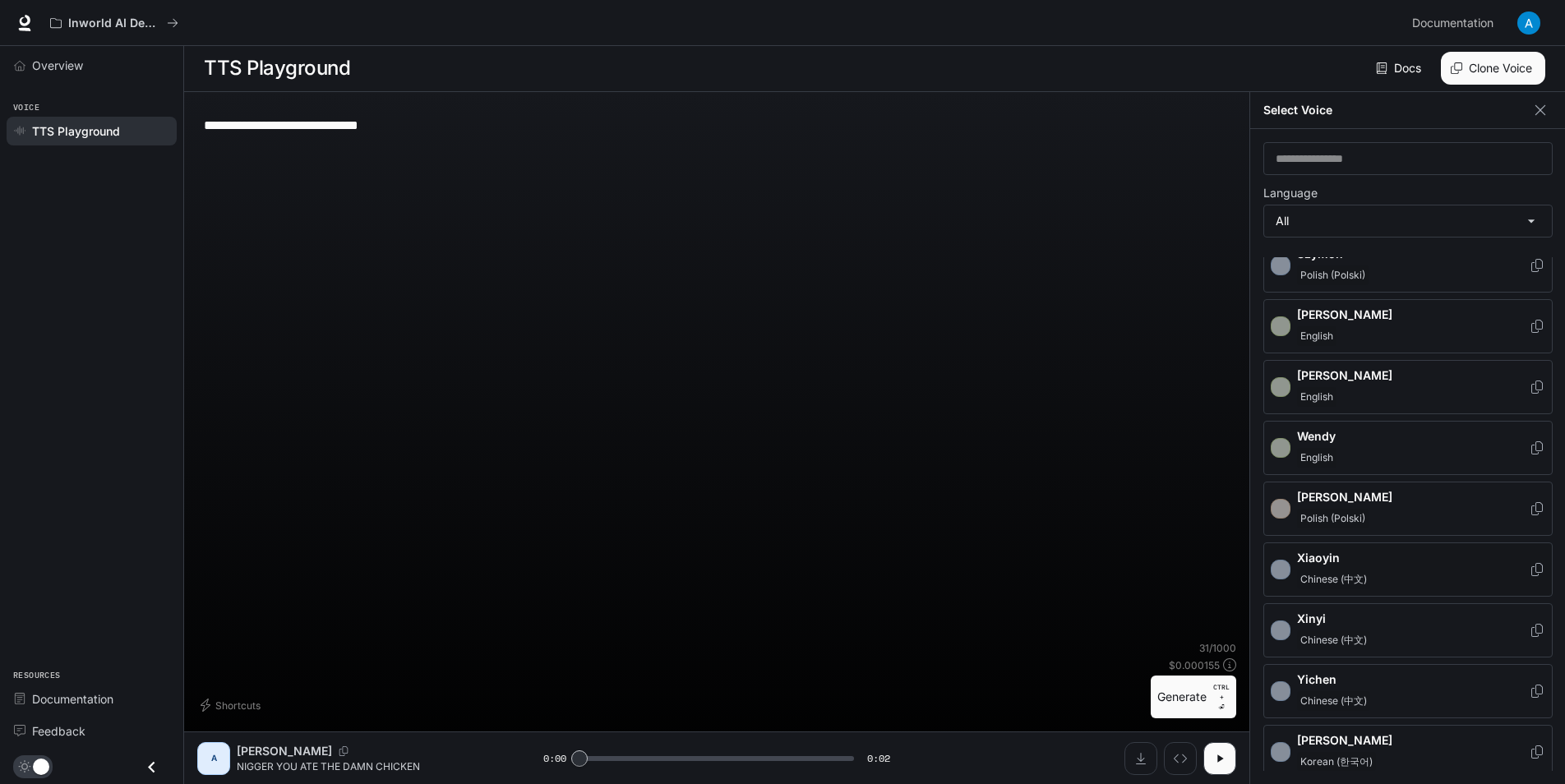 scroll, scrollTop: 2542, scrollLeft: 0, axis: vertical 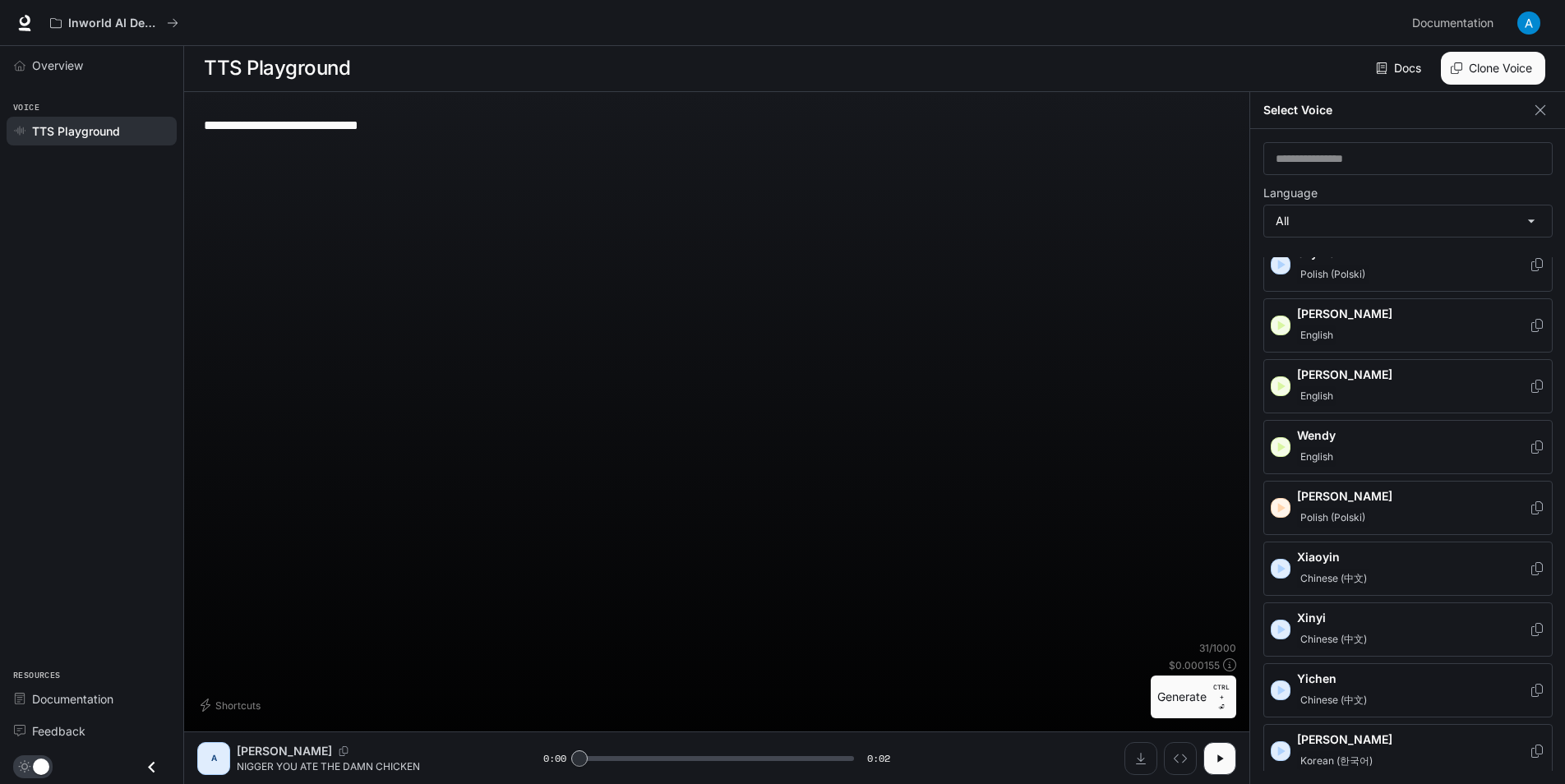 click 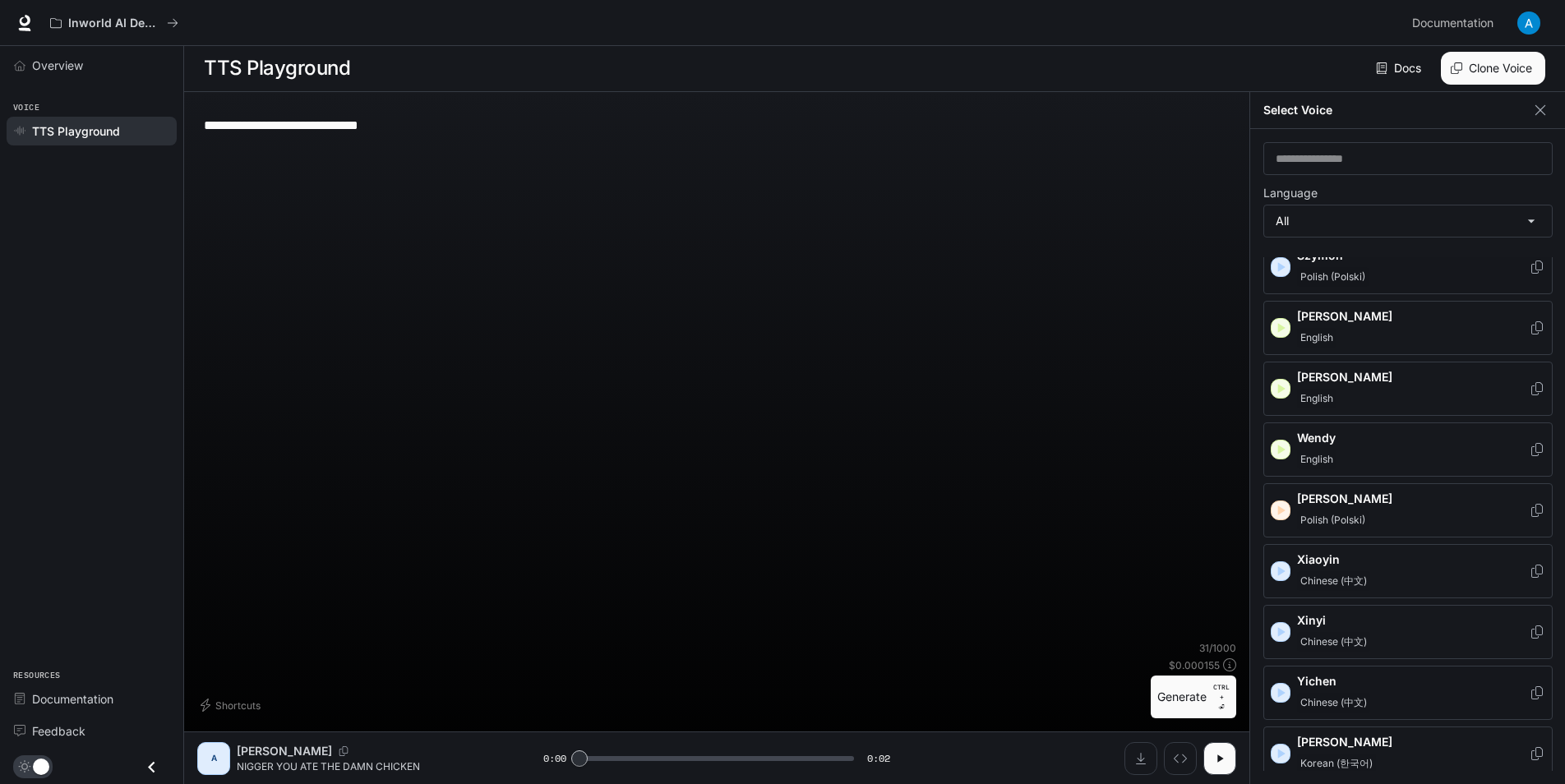 scroll, scrollTop: 2542, scrollLeft: 0, axis: vertical 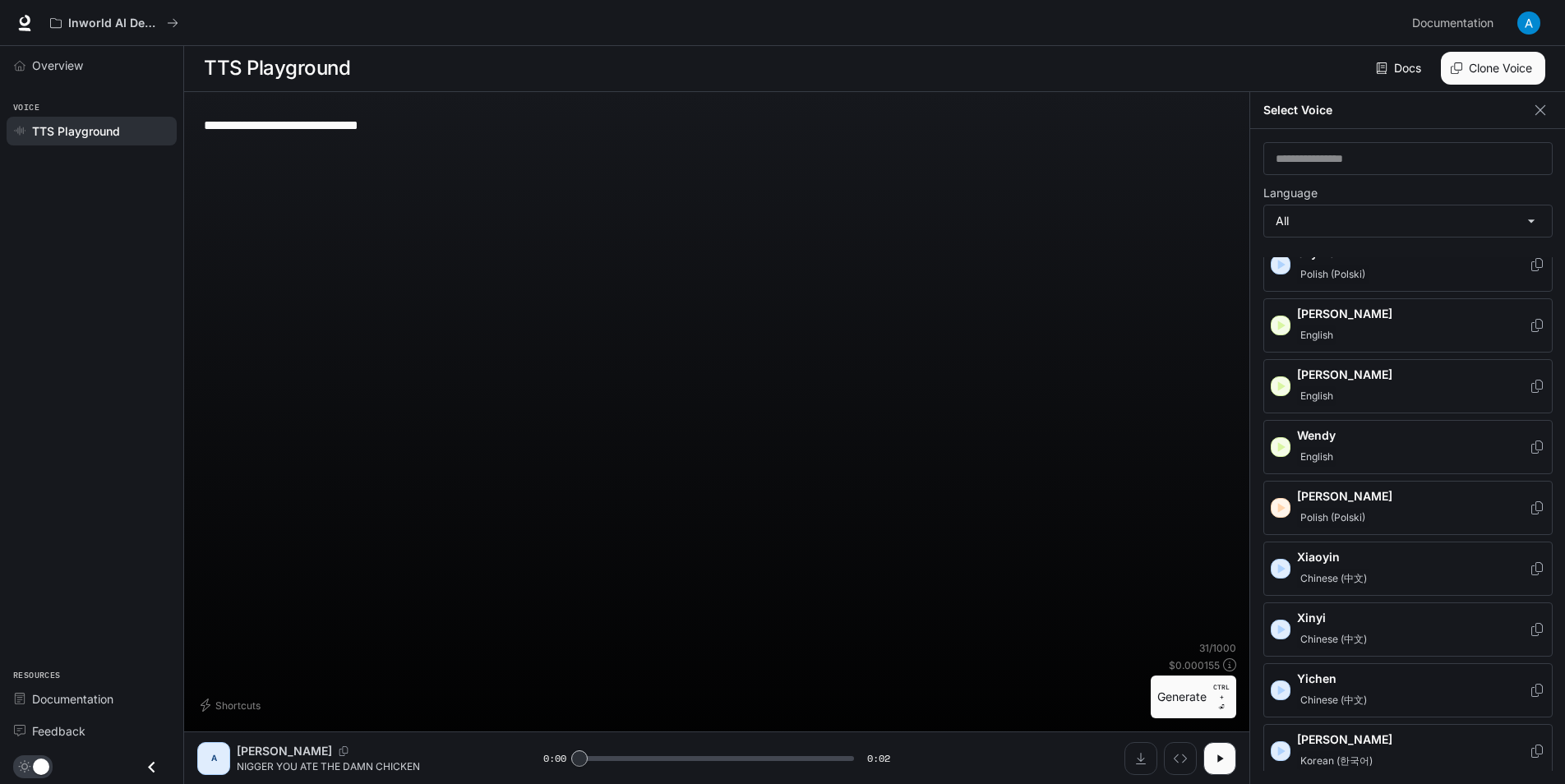 click 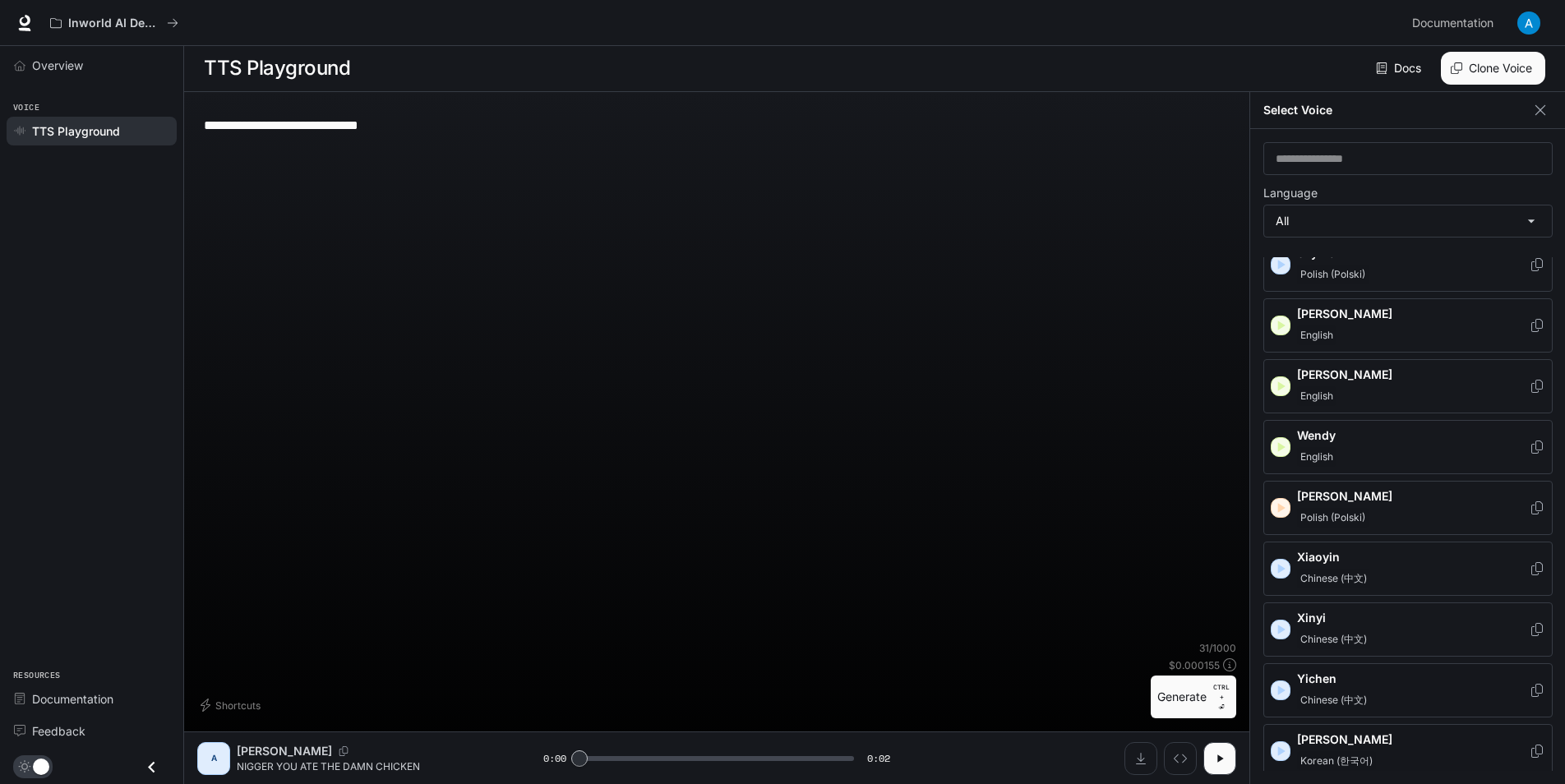 click 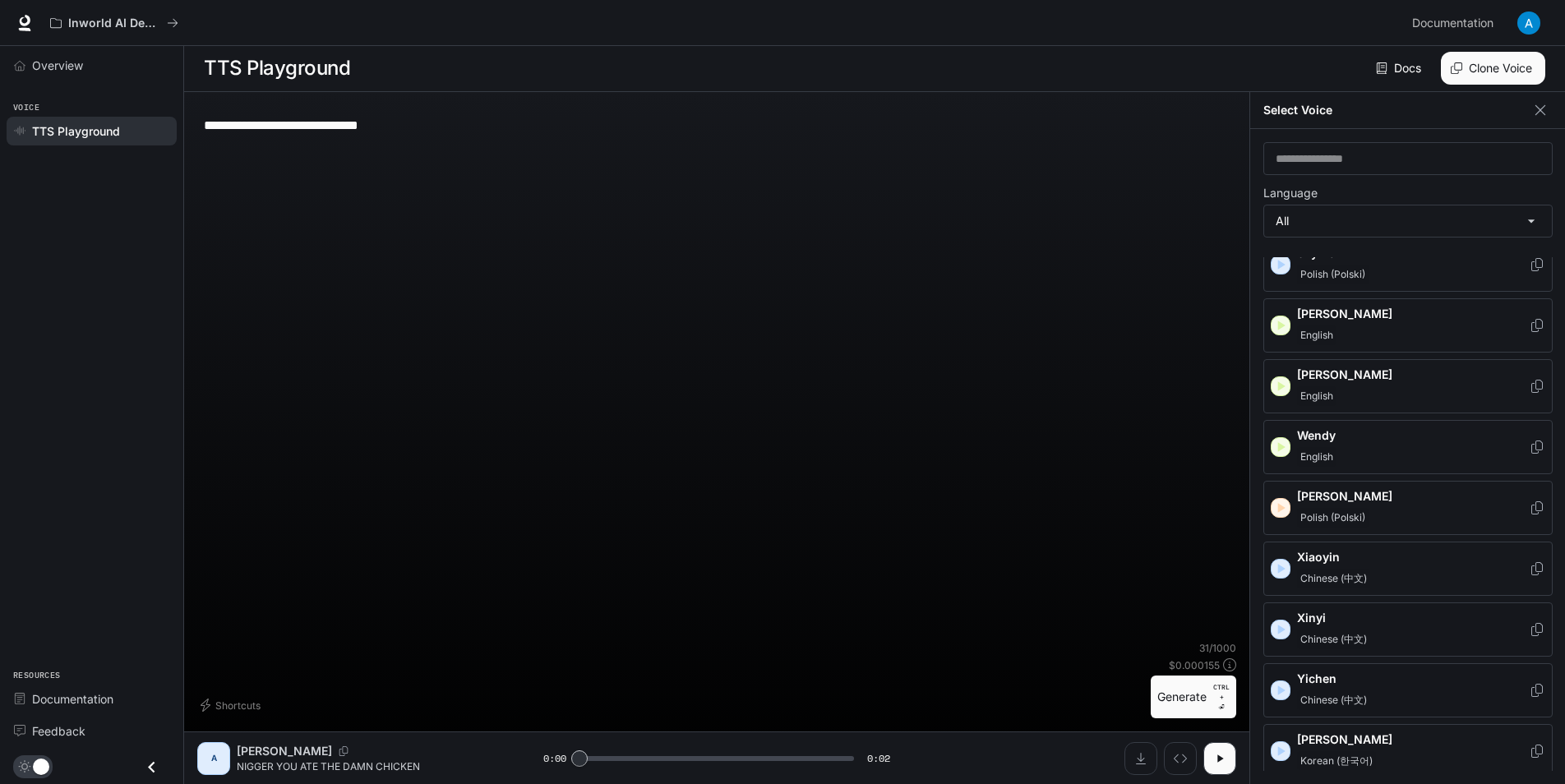 click 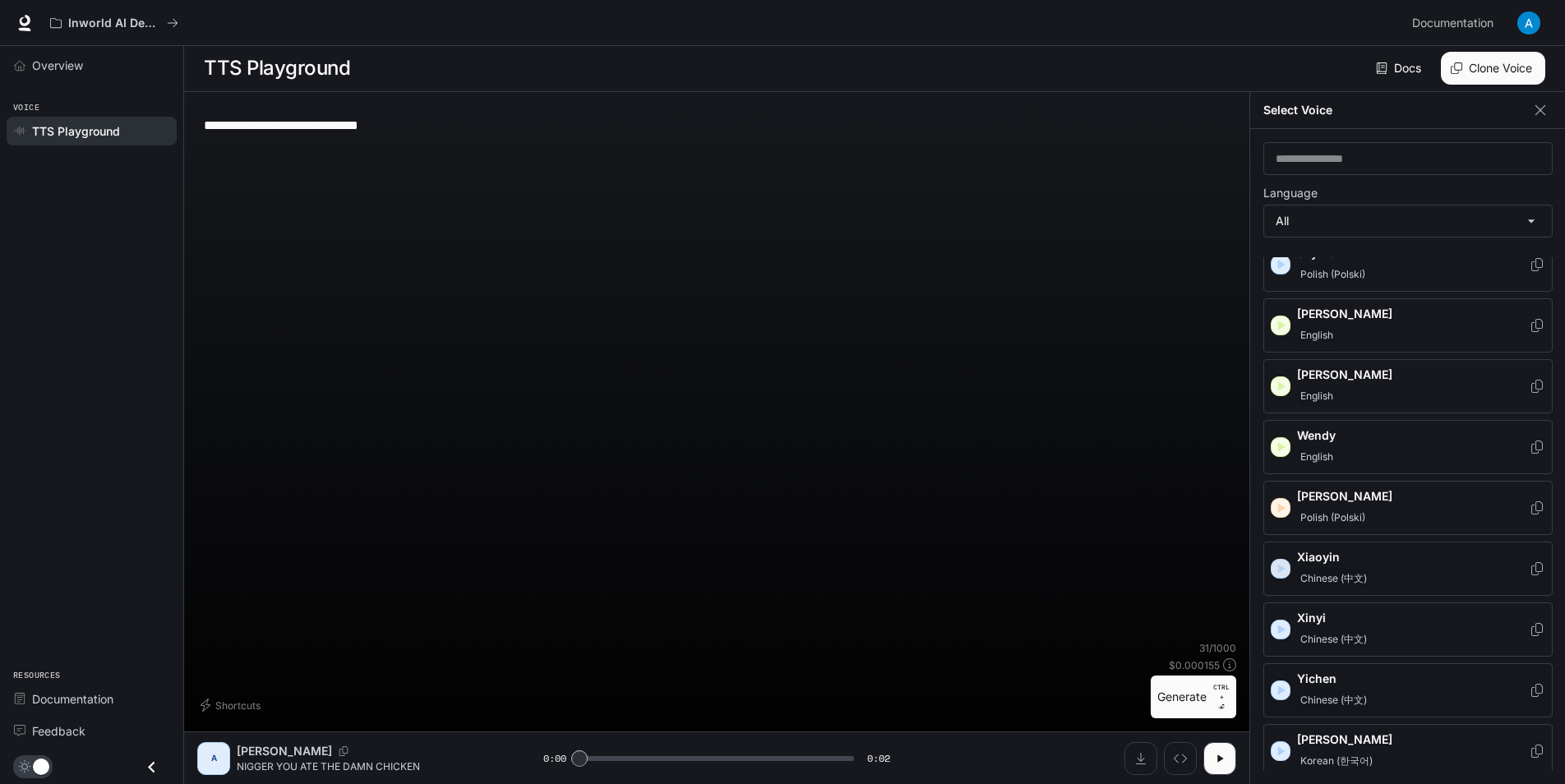 click 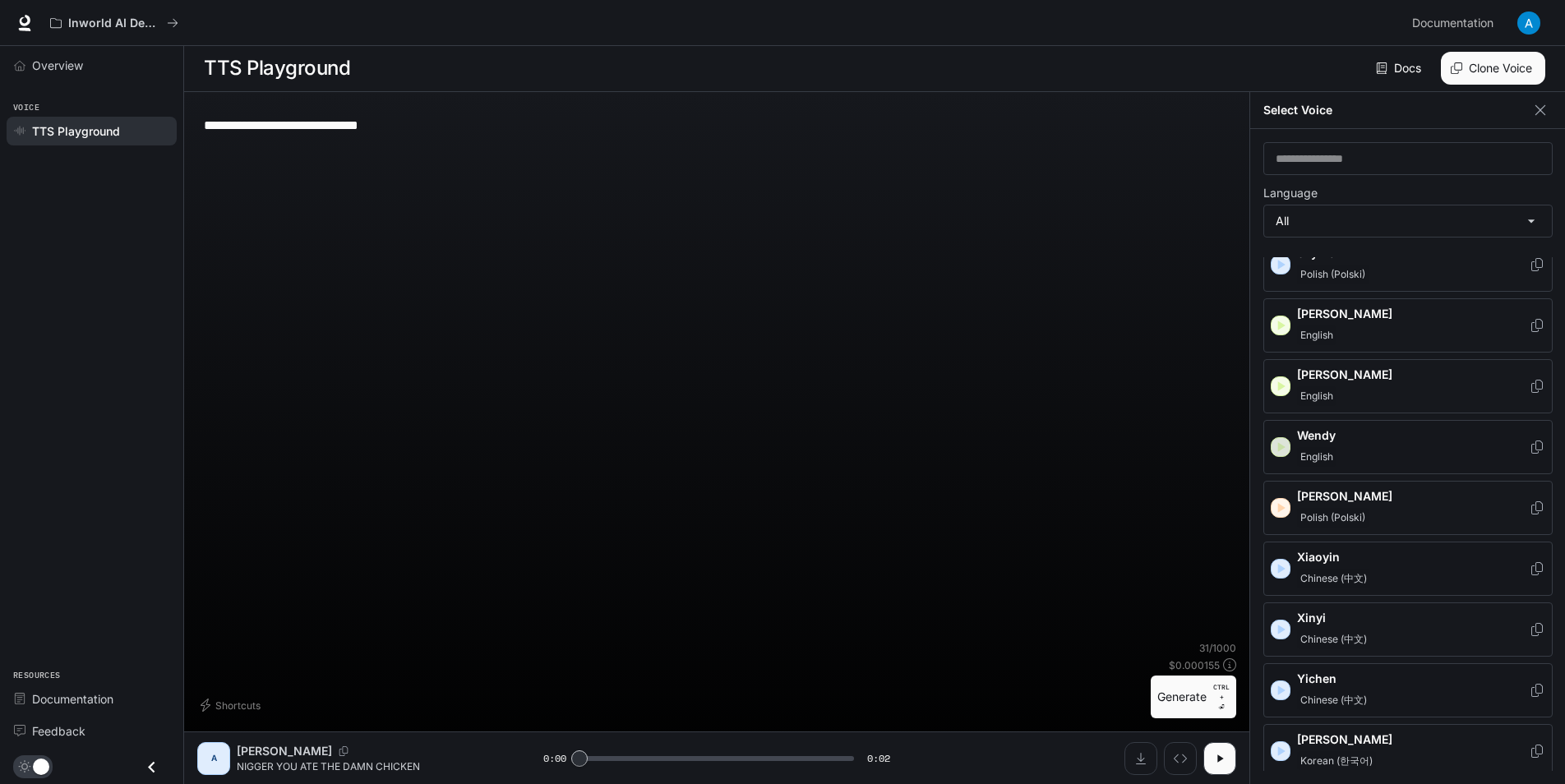 click 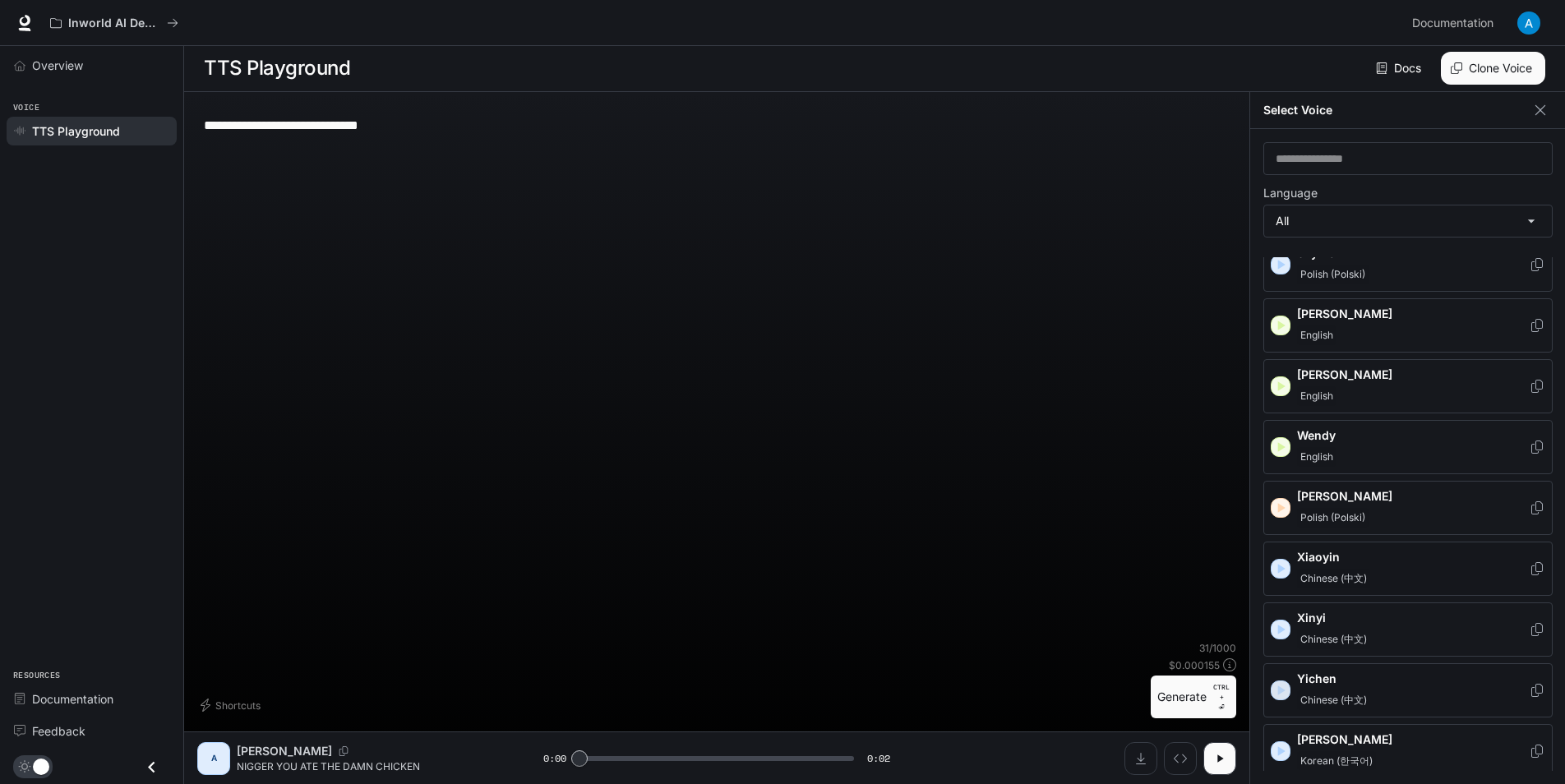 click 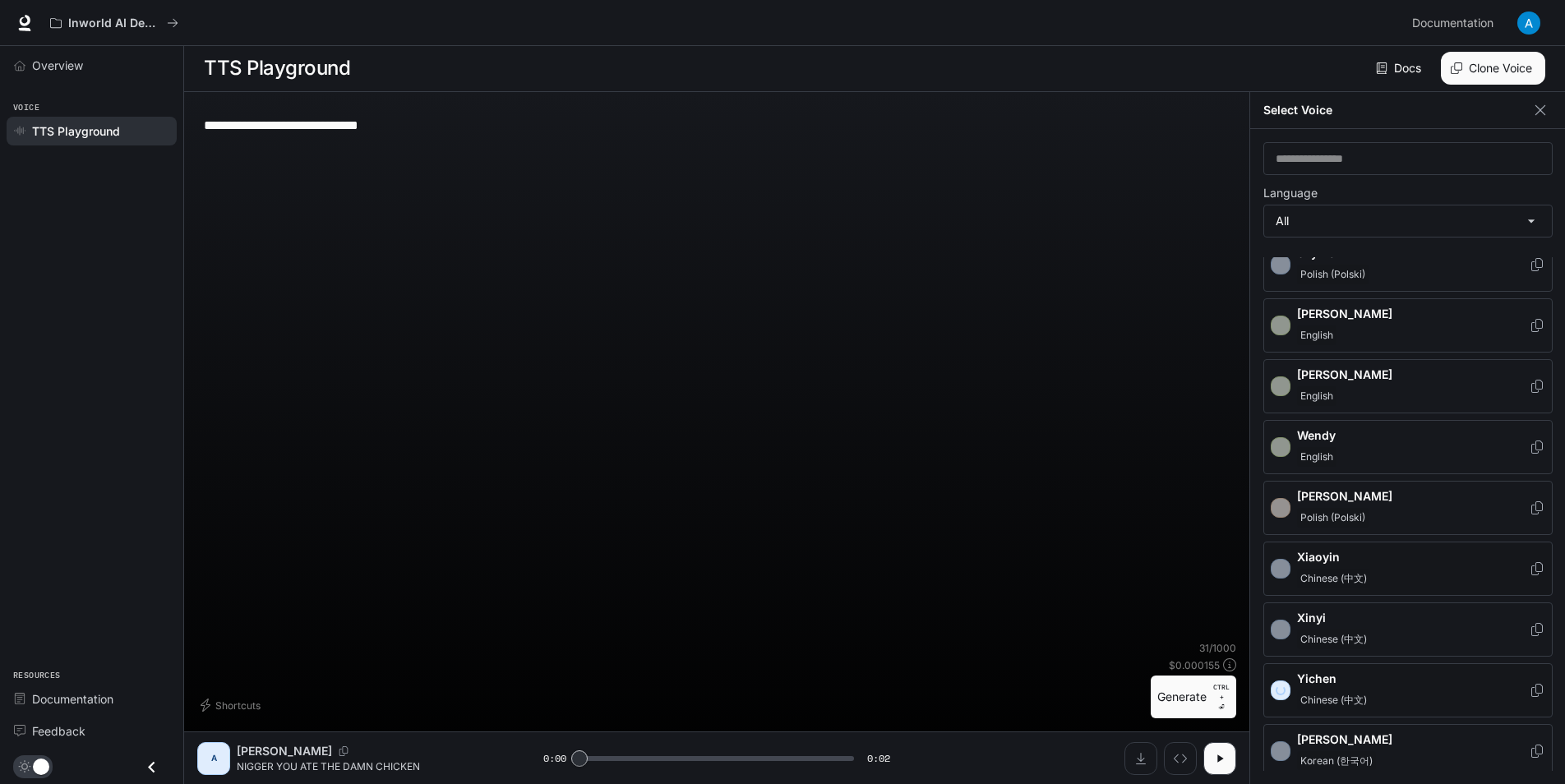 click on "**********" at bounding box center [717, 373] 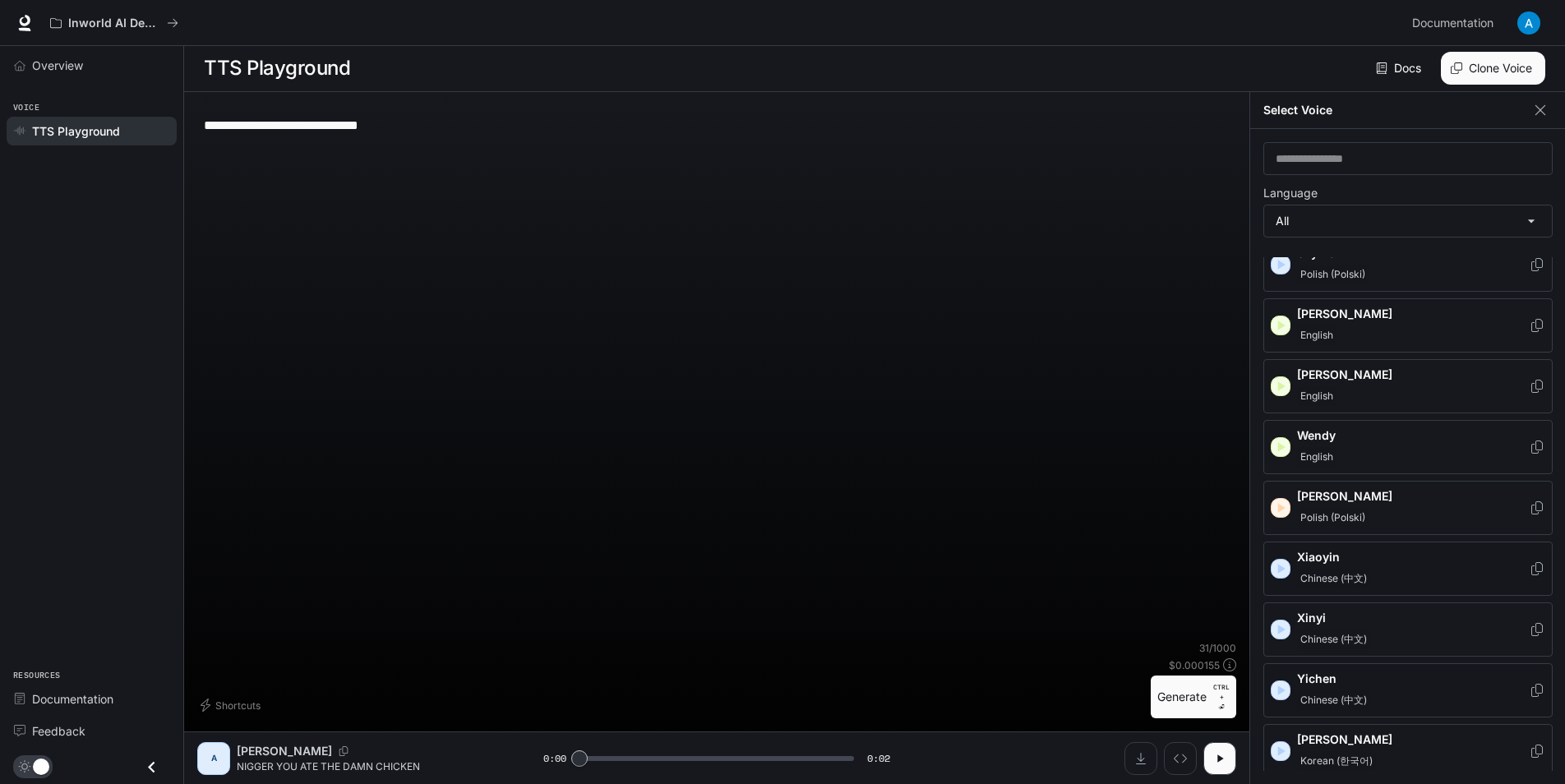 click on "**********" at bounding box center (717, 373) 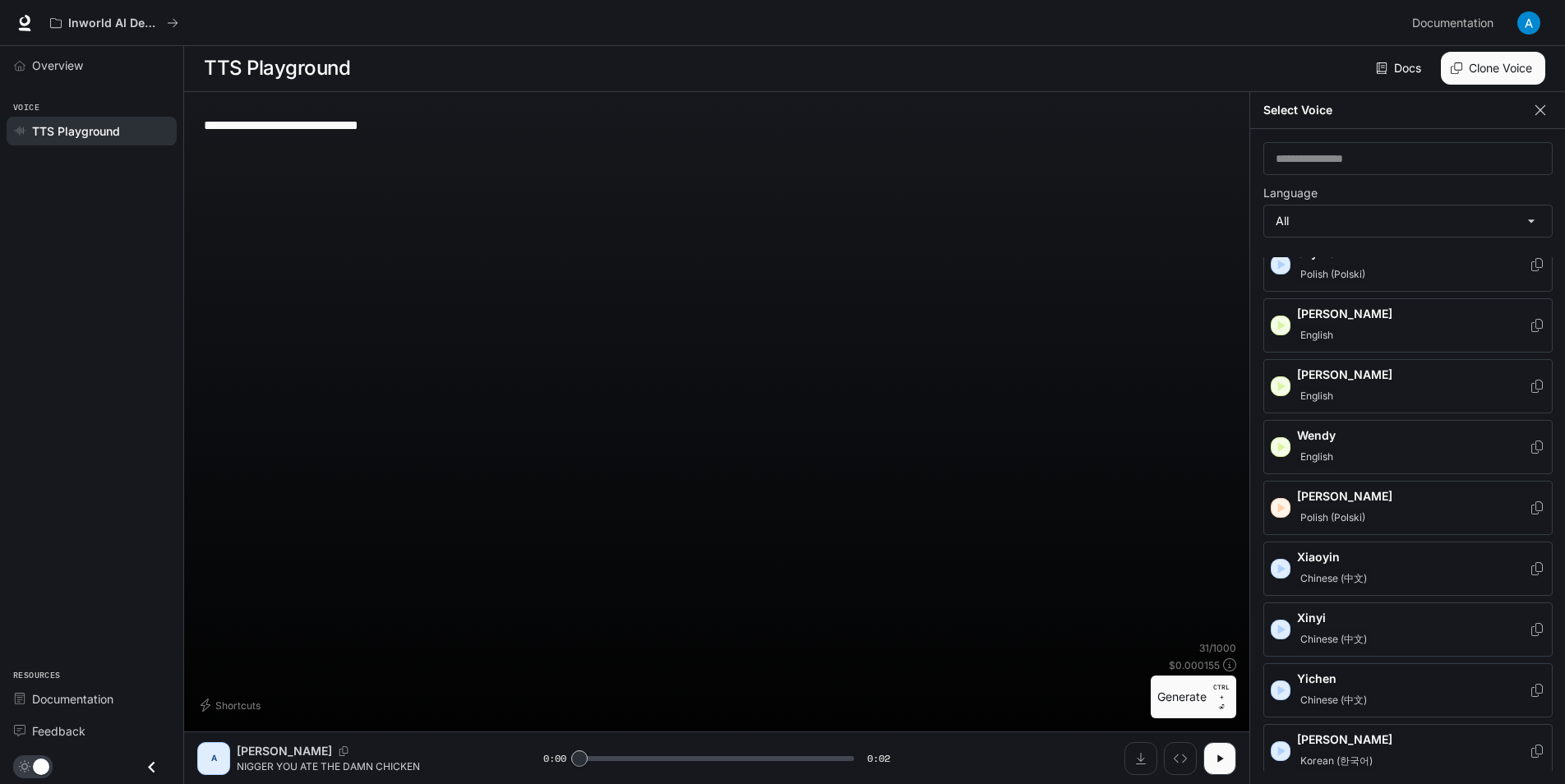 click 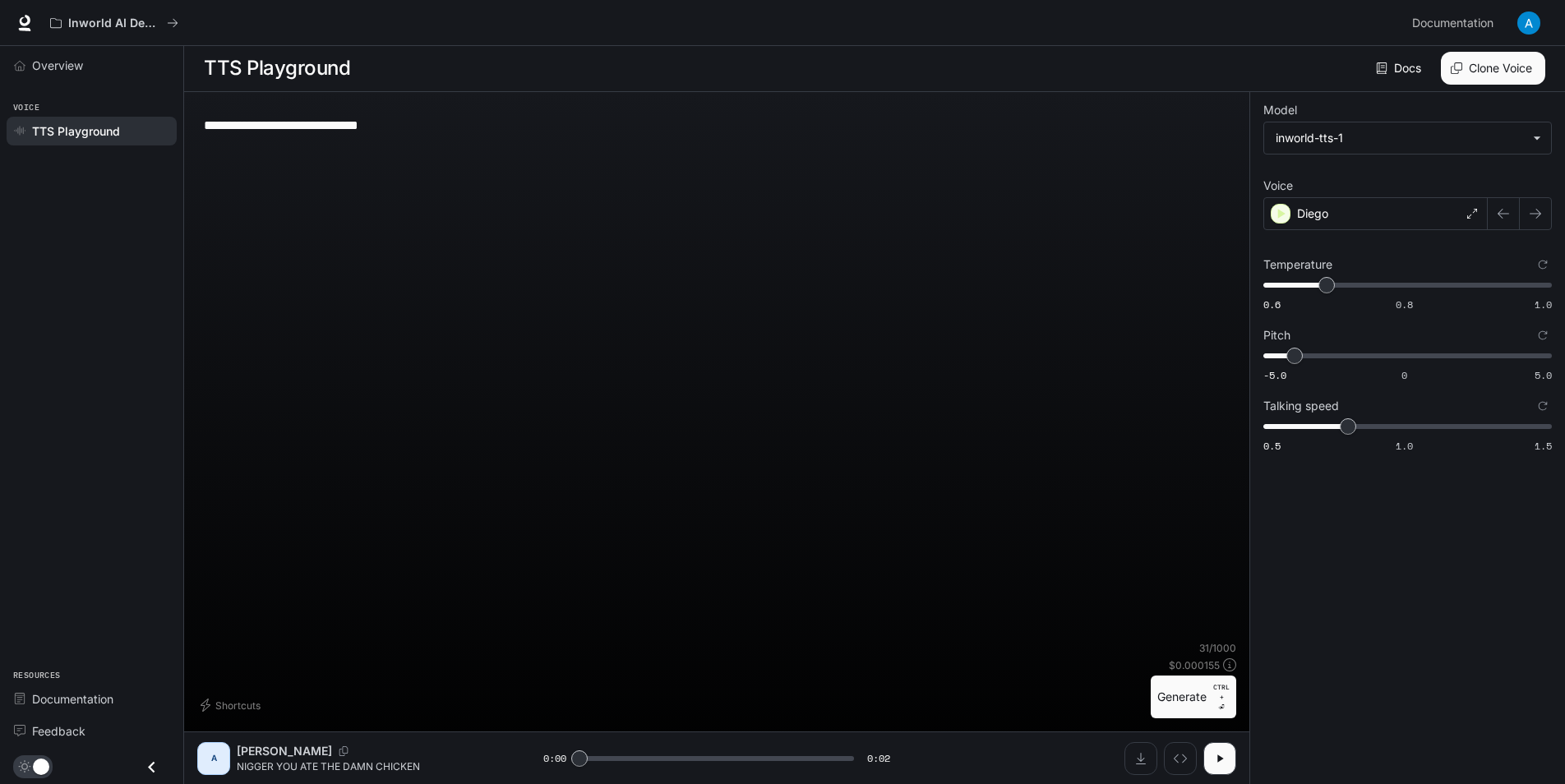 scroll, scrollTop: 1, scrollLeft: 0, axis: vertical 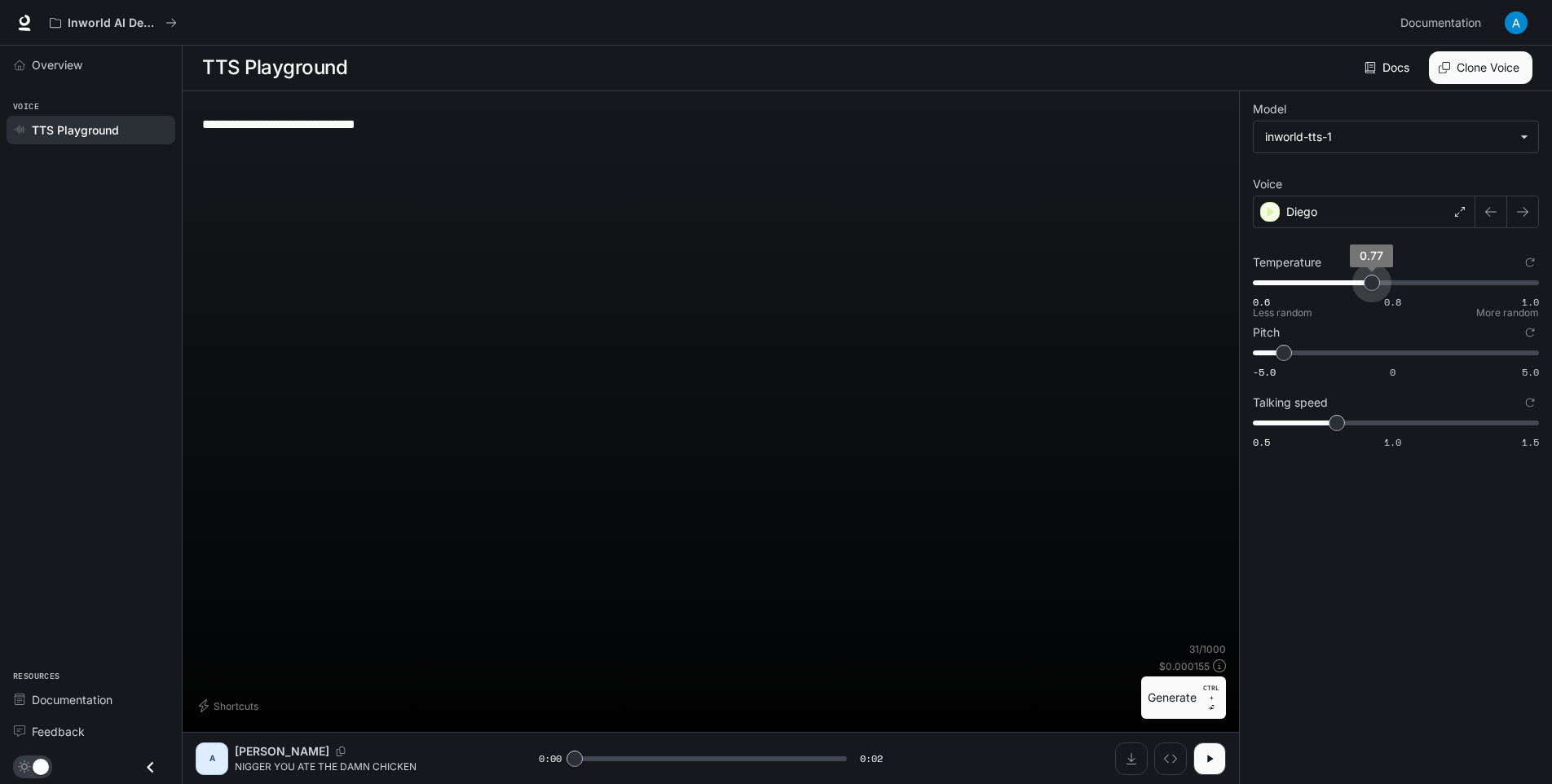 type on "*" 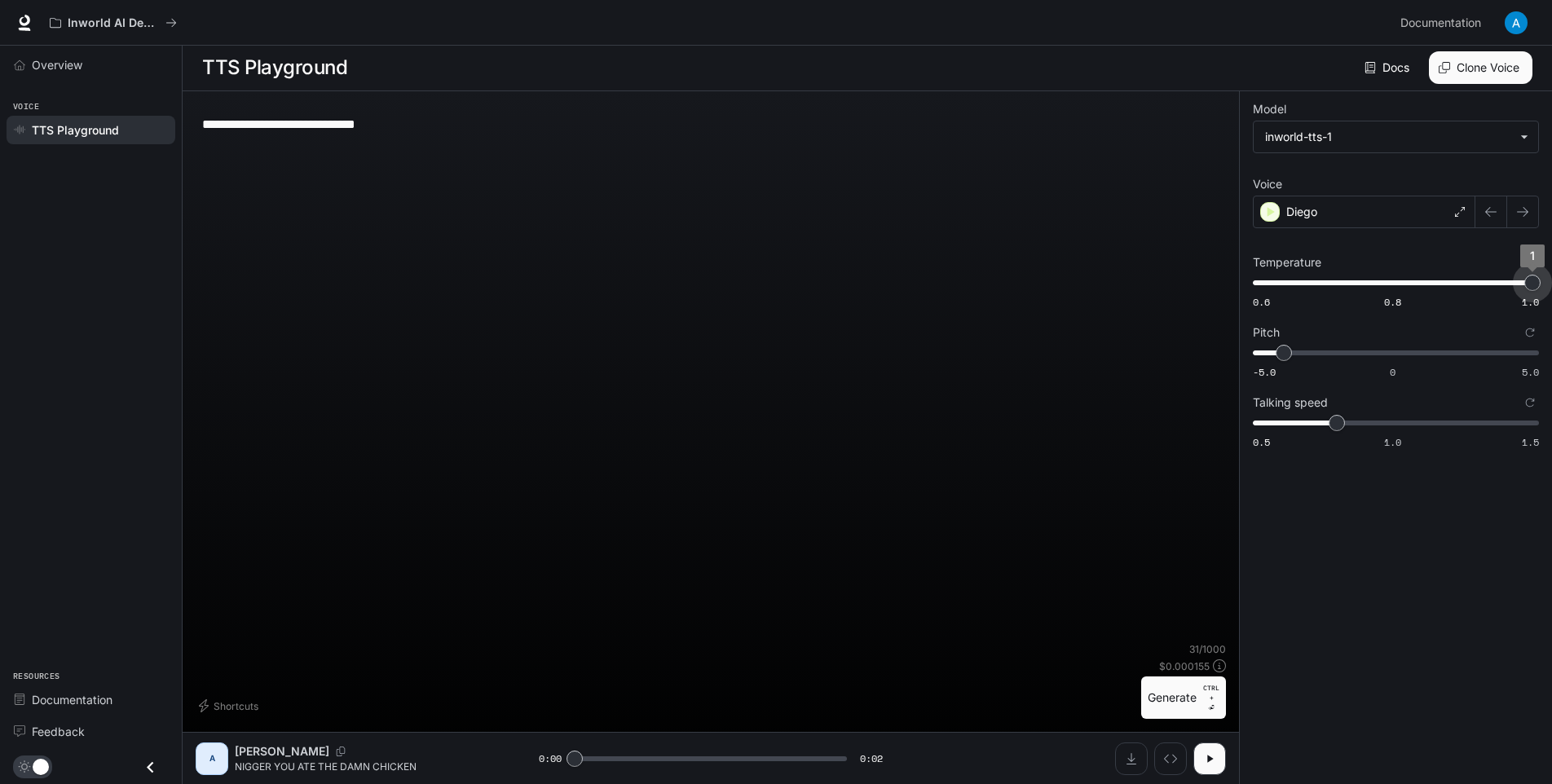 drag, startPoint x: 1319, startPoint y: 284, endPoint x: 1561, endPoint y: 291, distance: 242.10122 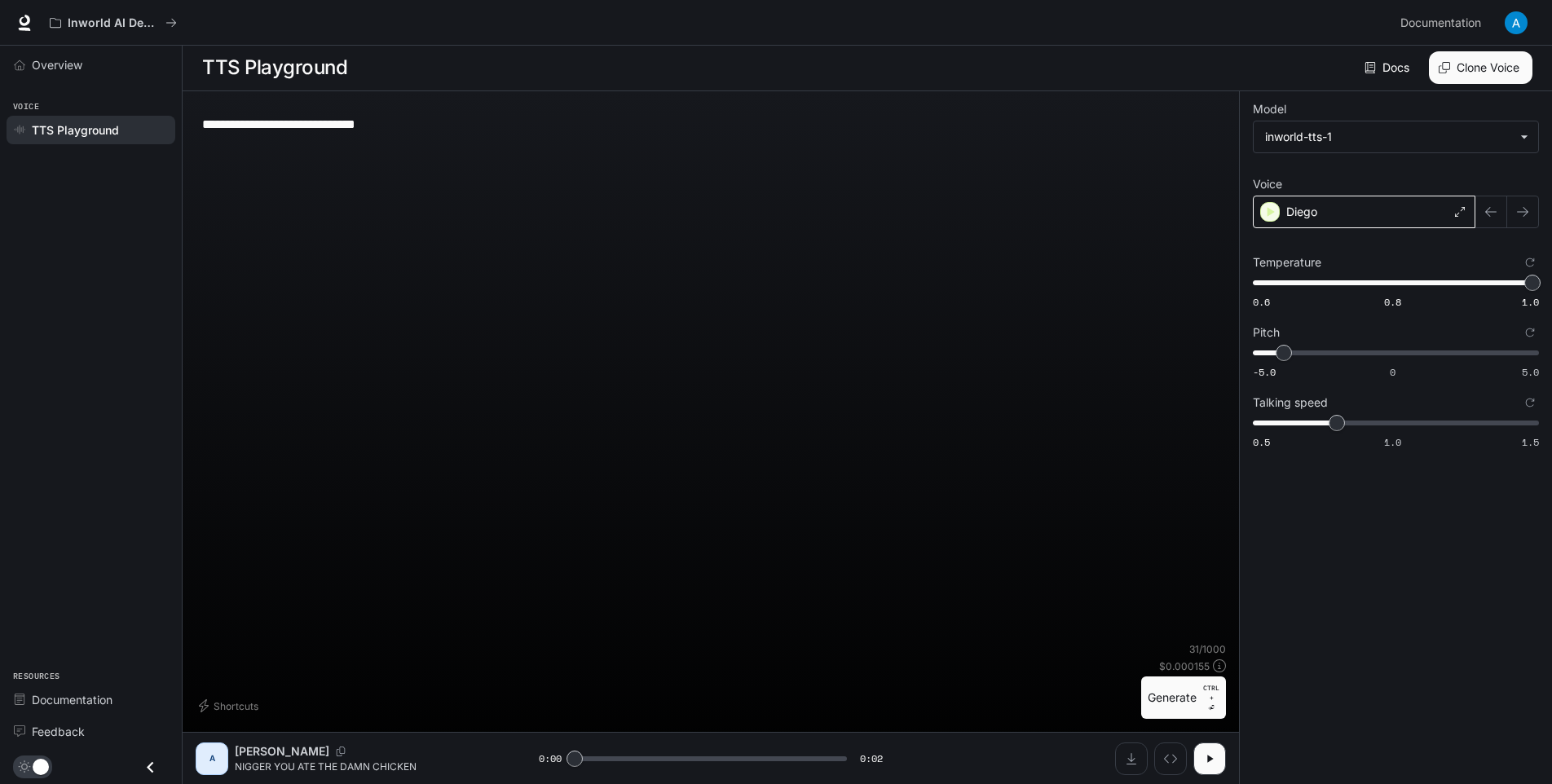 click on "Diego" at bounding box center [1364, 212] 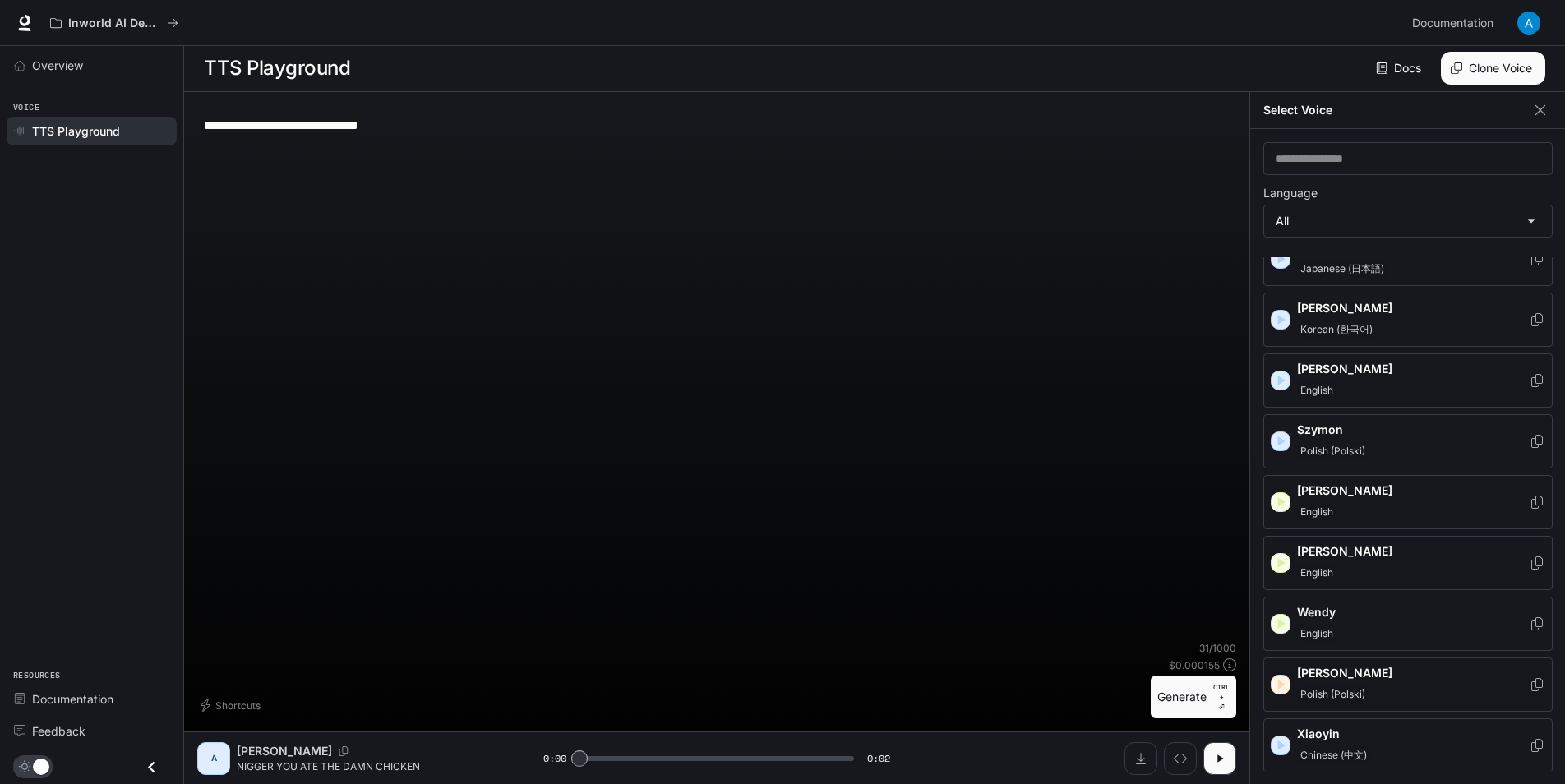 scroll, scrollTop: 2542, scrollLeft: 0, axis: vertical 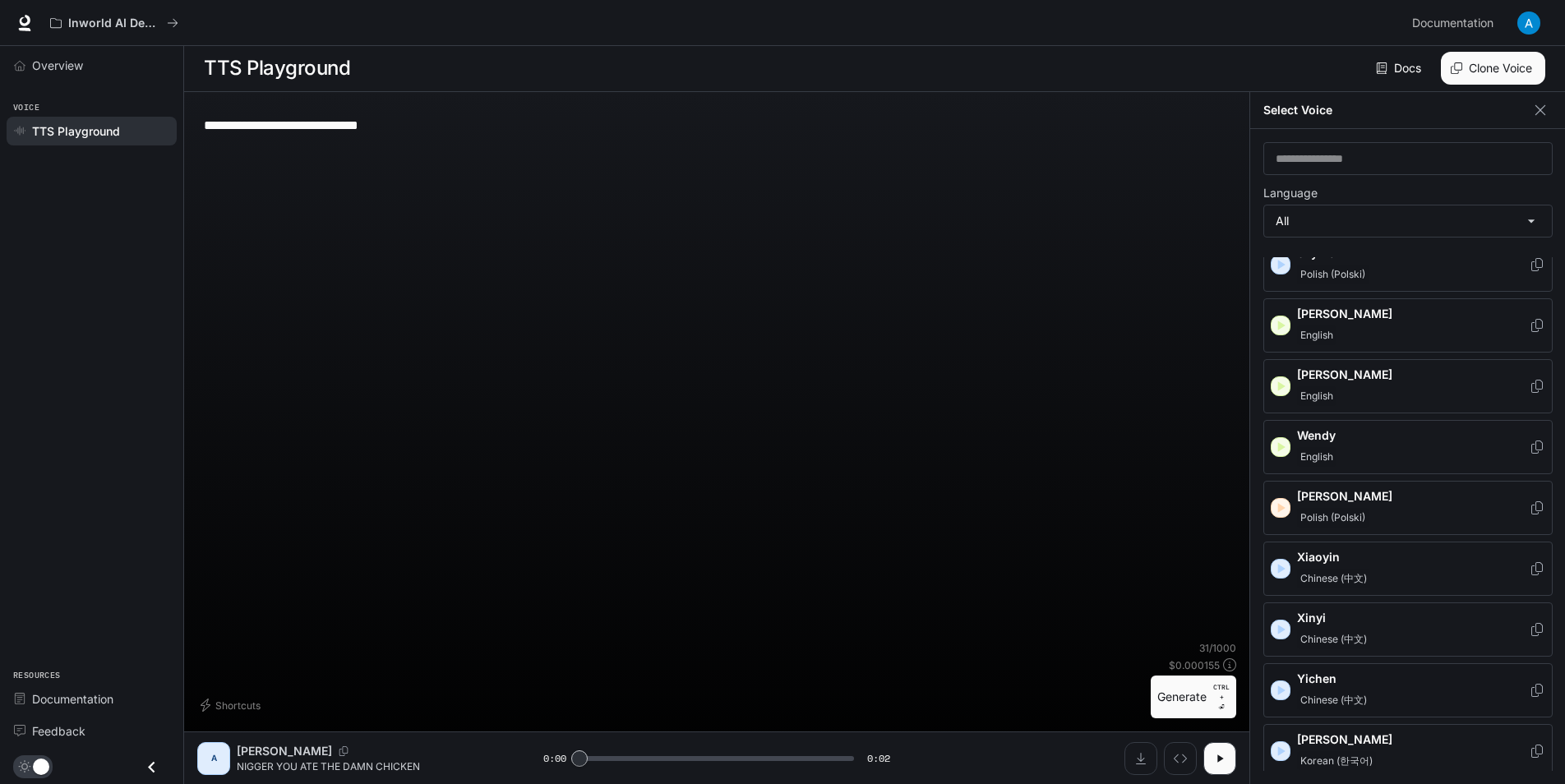 click on "Chinese (中文)" at bounding box center (1413, 700) 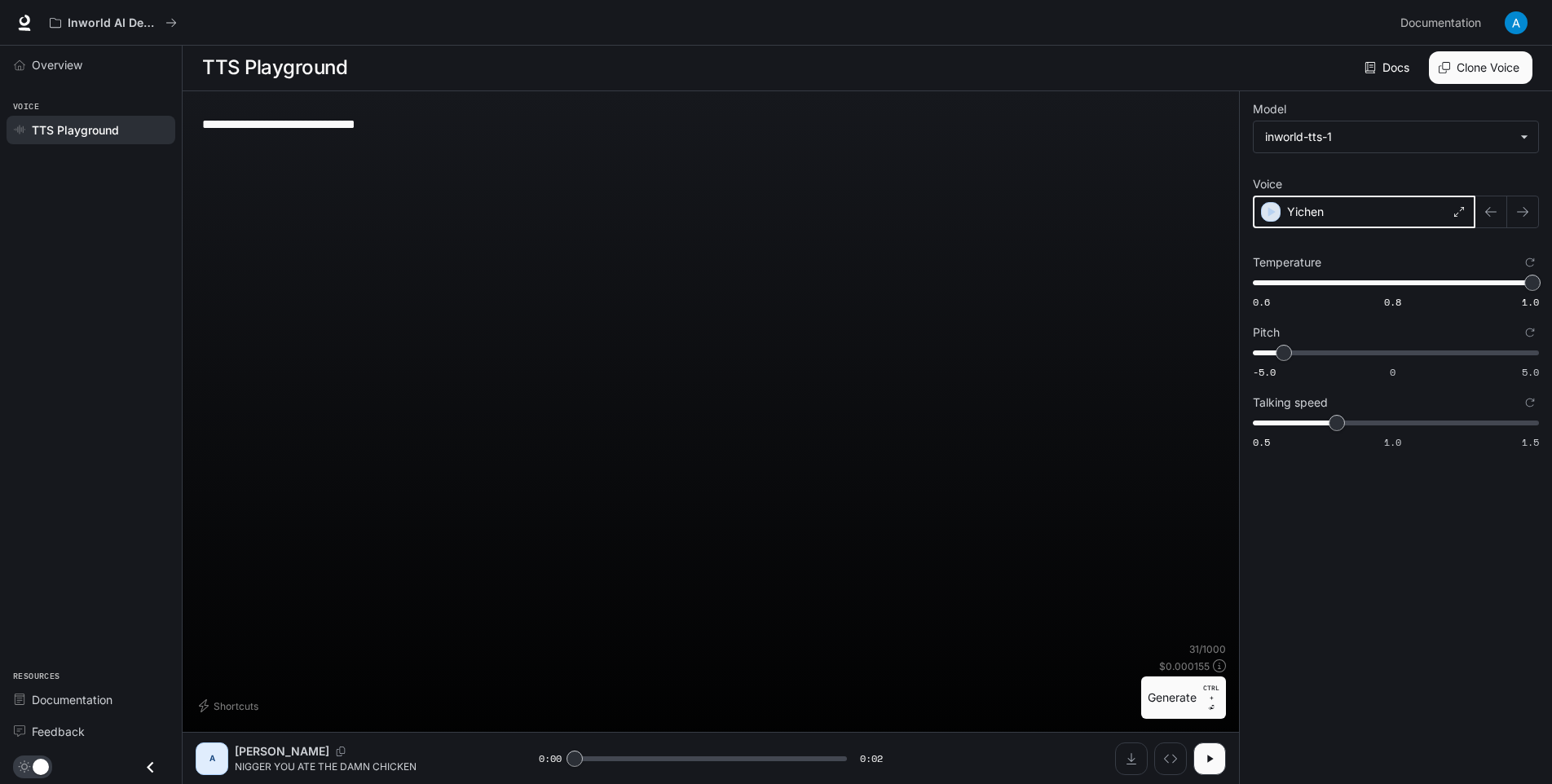 click 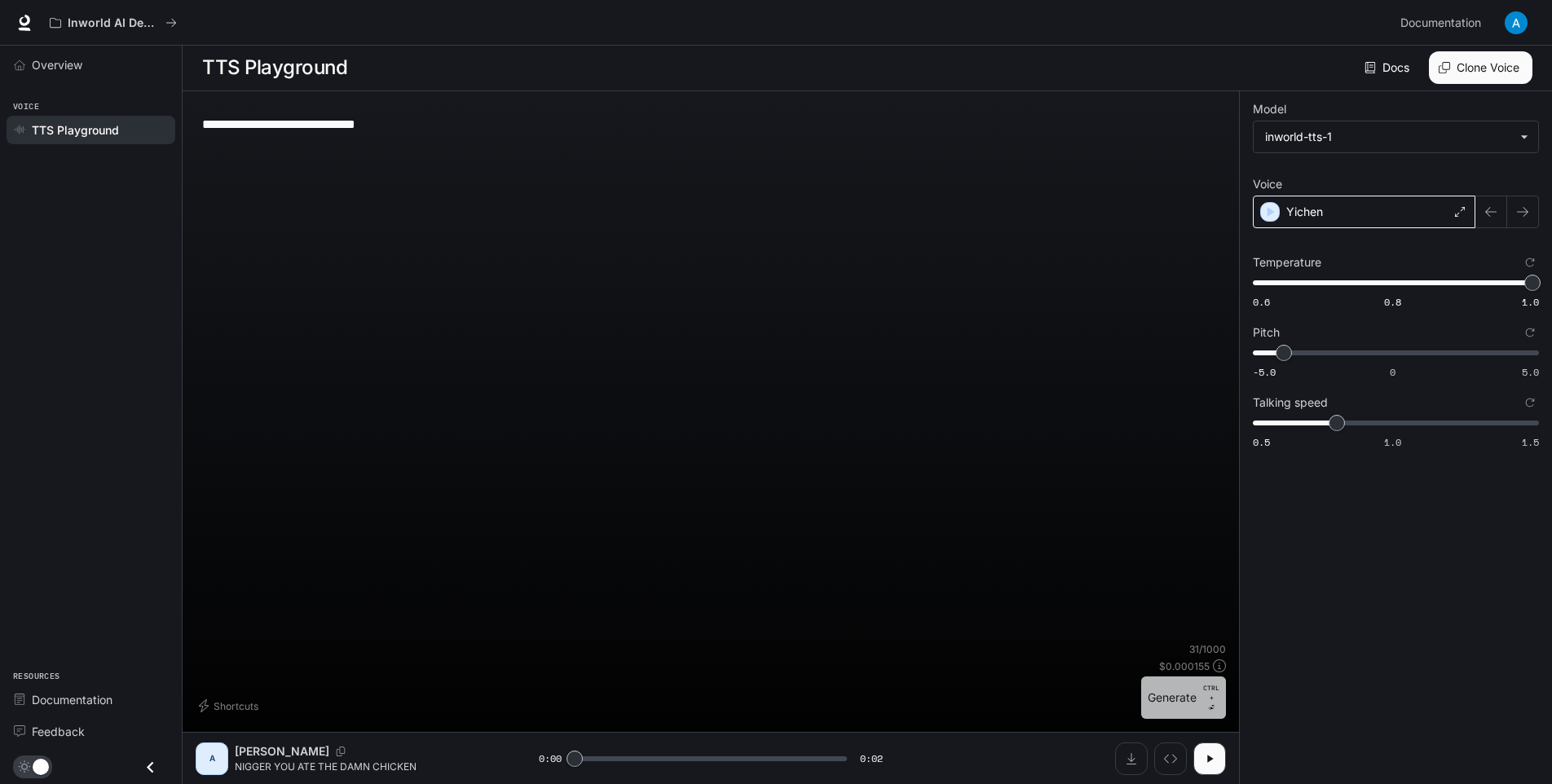 click on "Generate CTRL +  ⏎" at bounding box center (1184, 698) 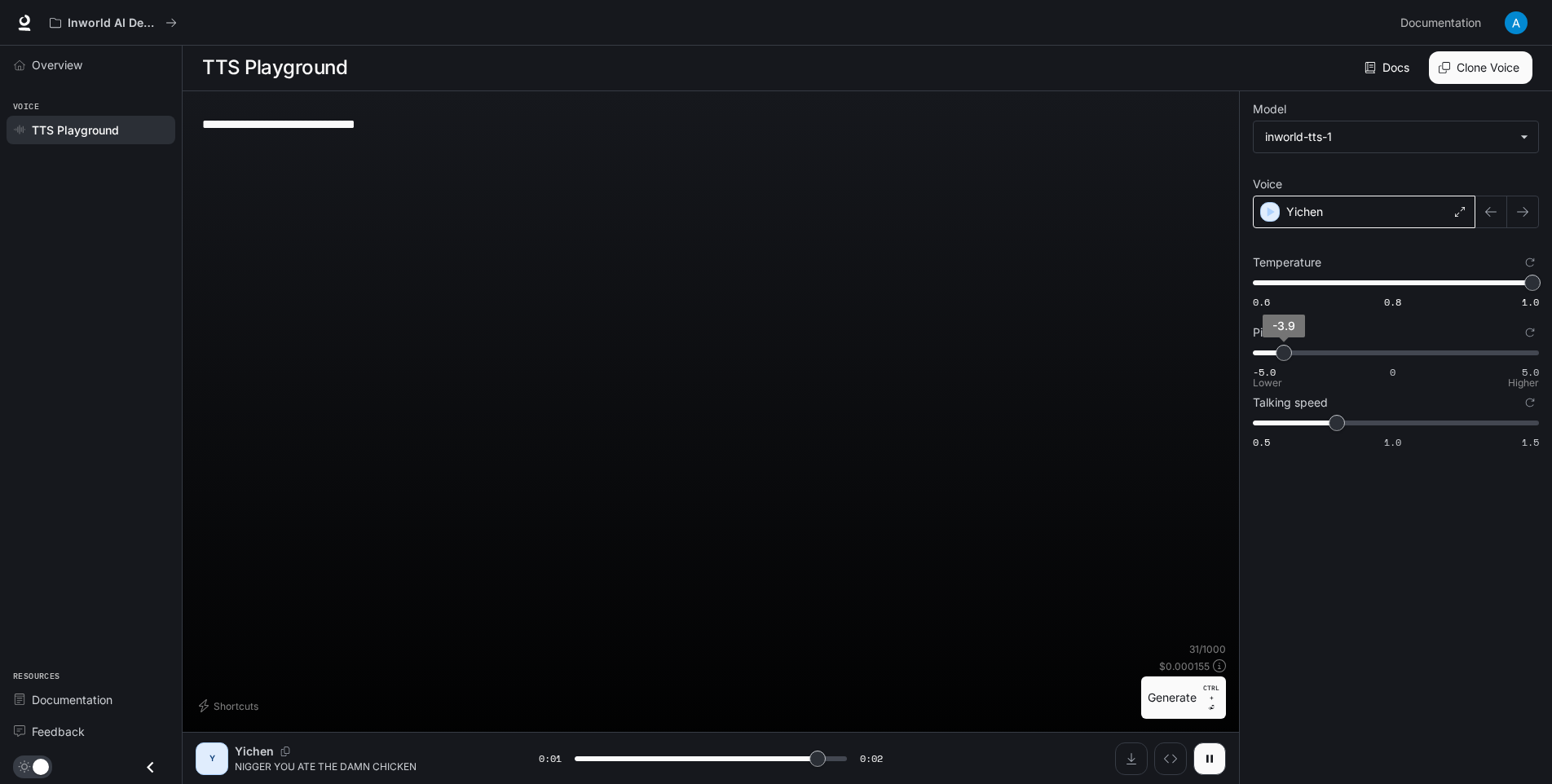 type on "*" 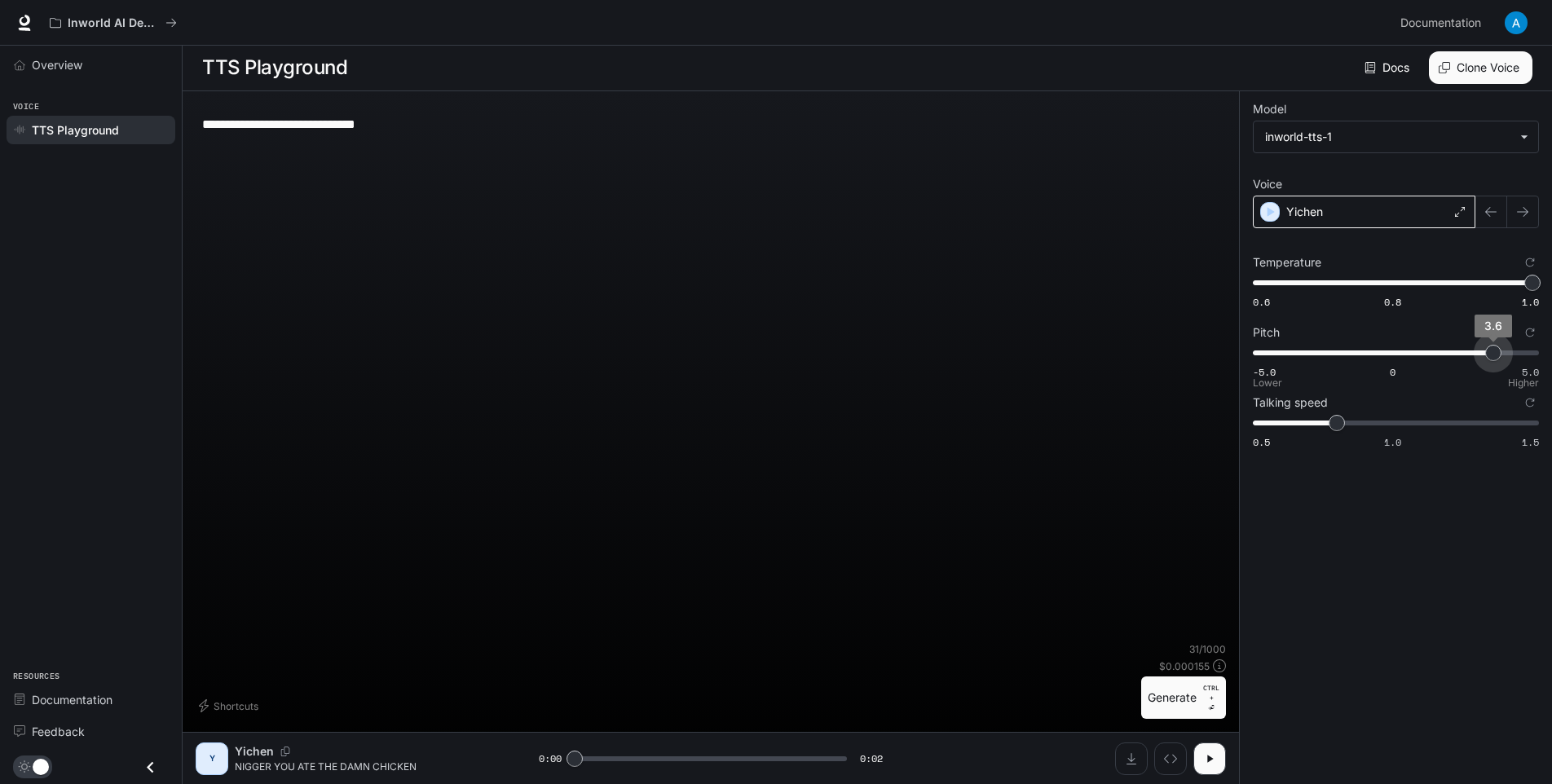 type on "*" 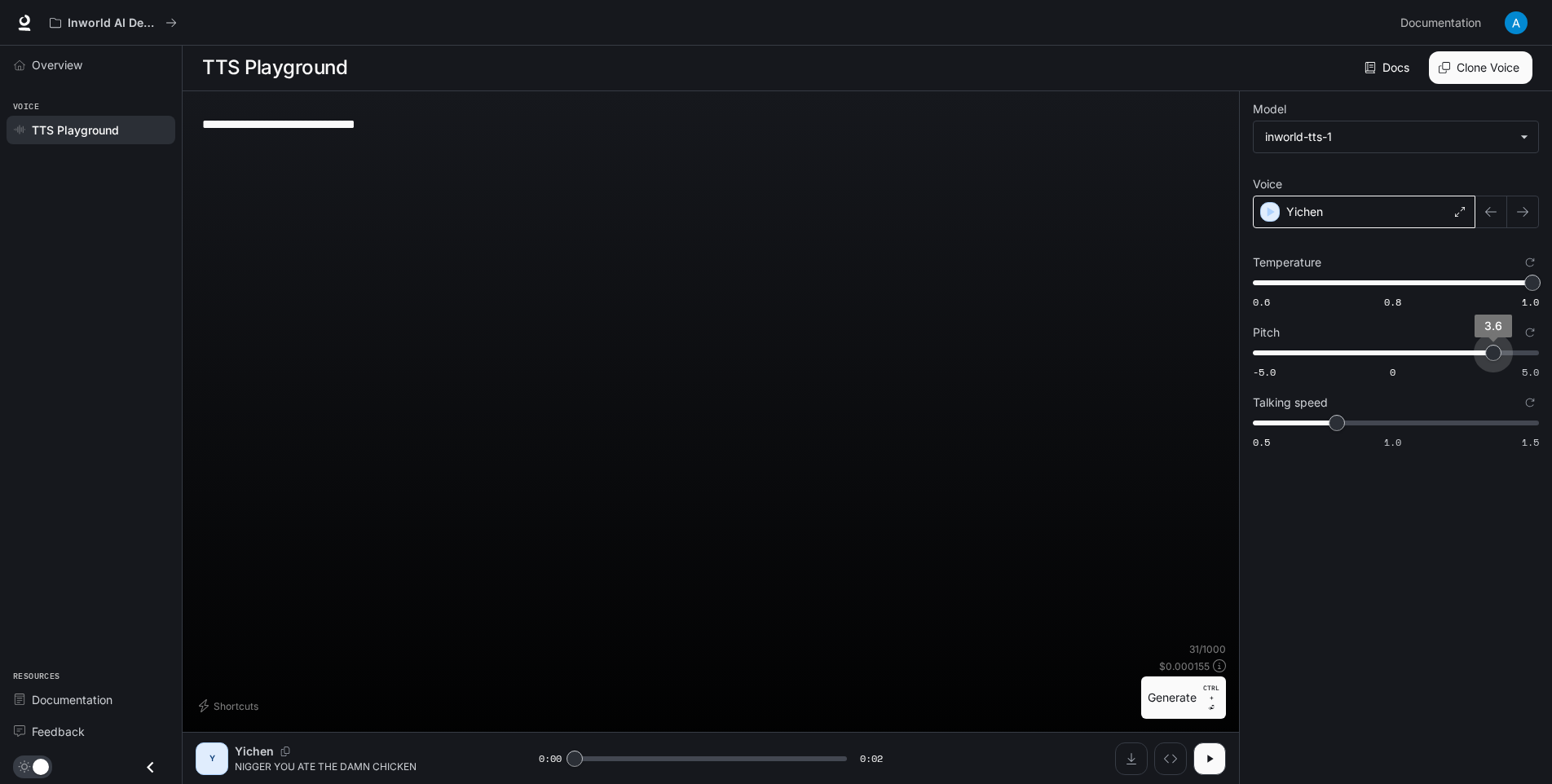 drag, startPoint x: 1276, startPoint y: 360, endPoint x: 1558, endPoint y: 360, distance: 282 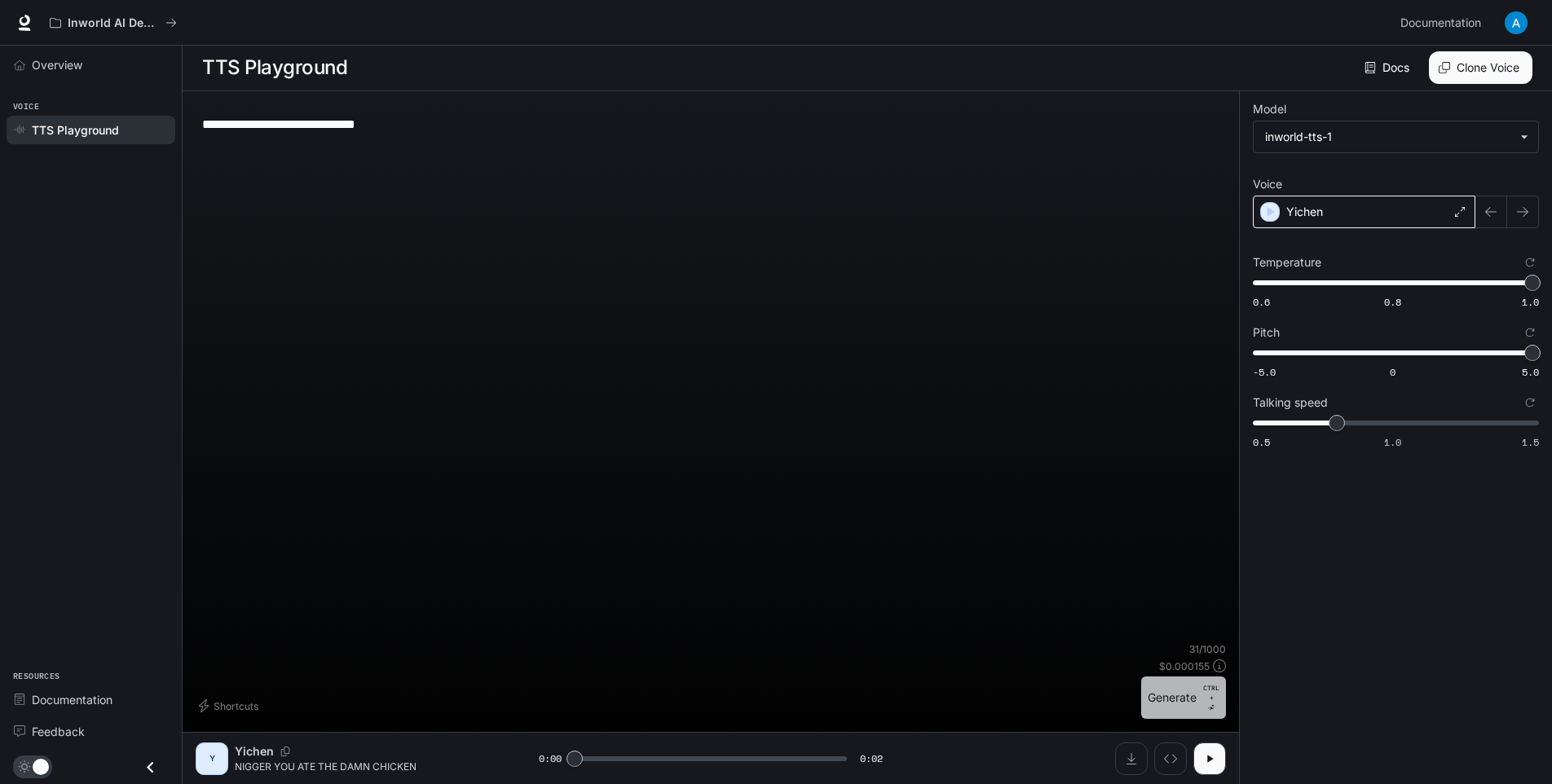 click on "Generate CTRL +  ⏎" at bounding box center (1184, 698) 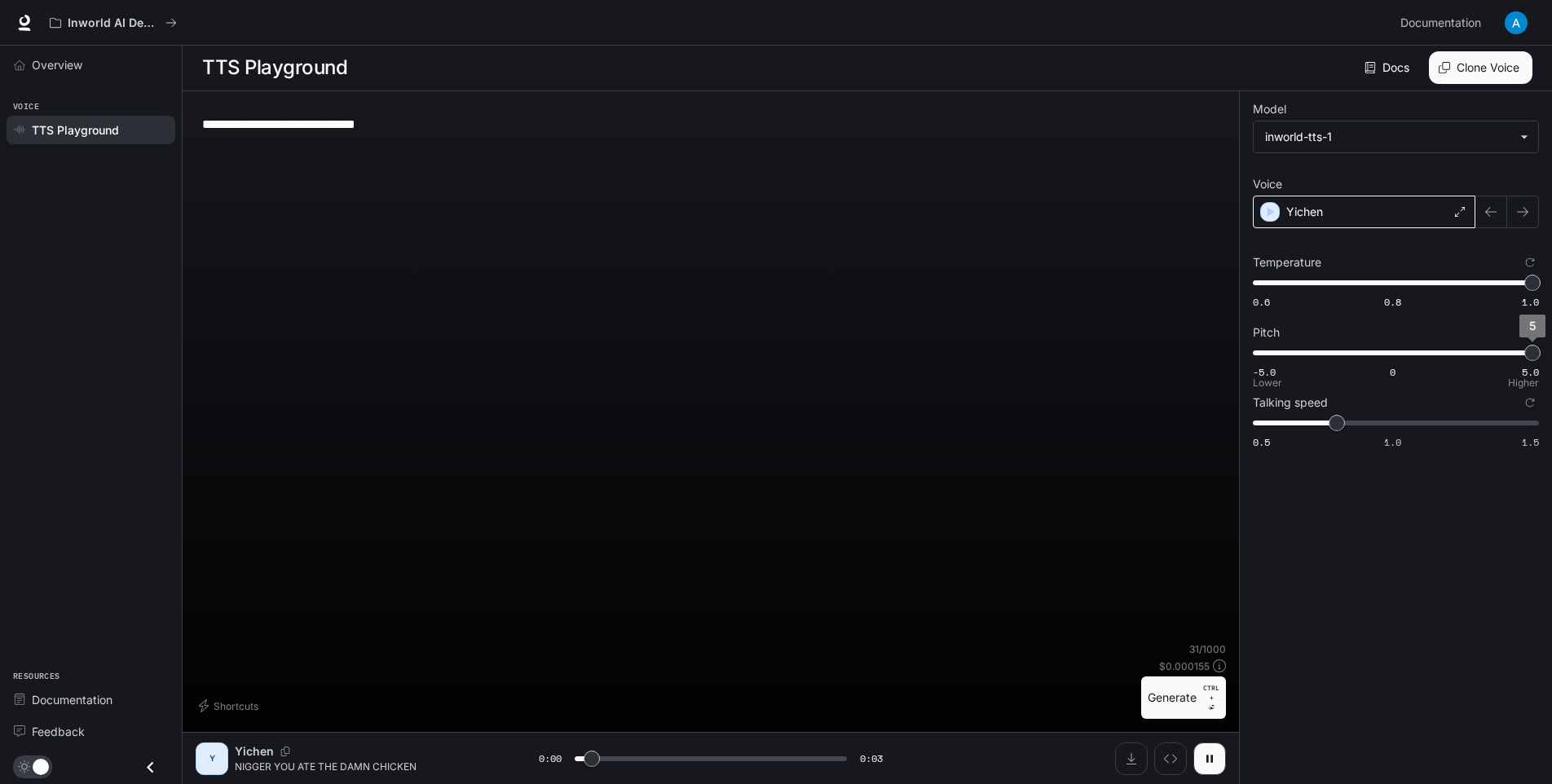 type on "***" 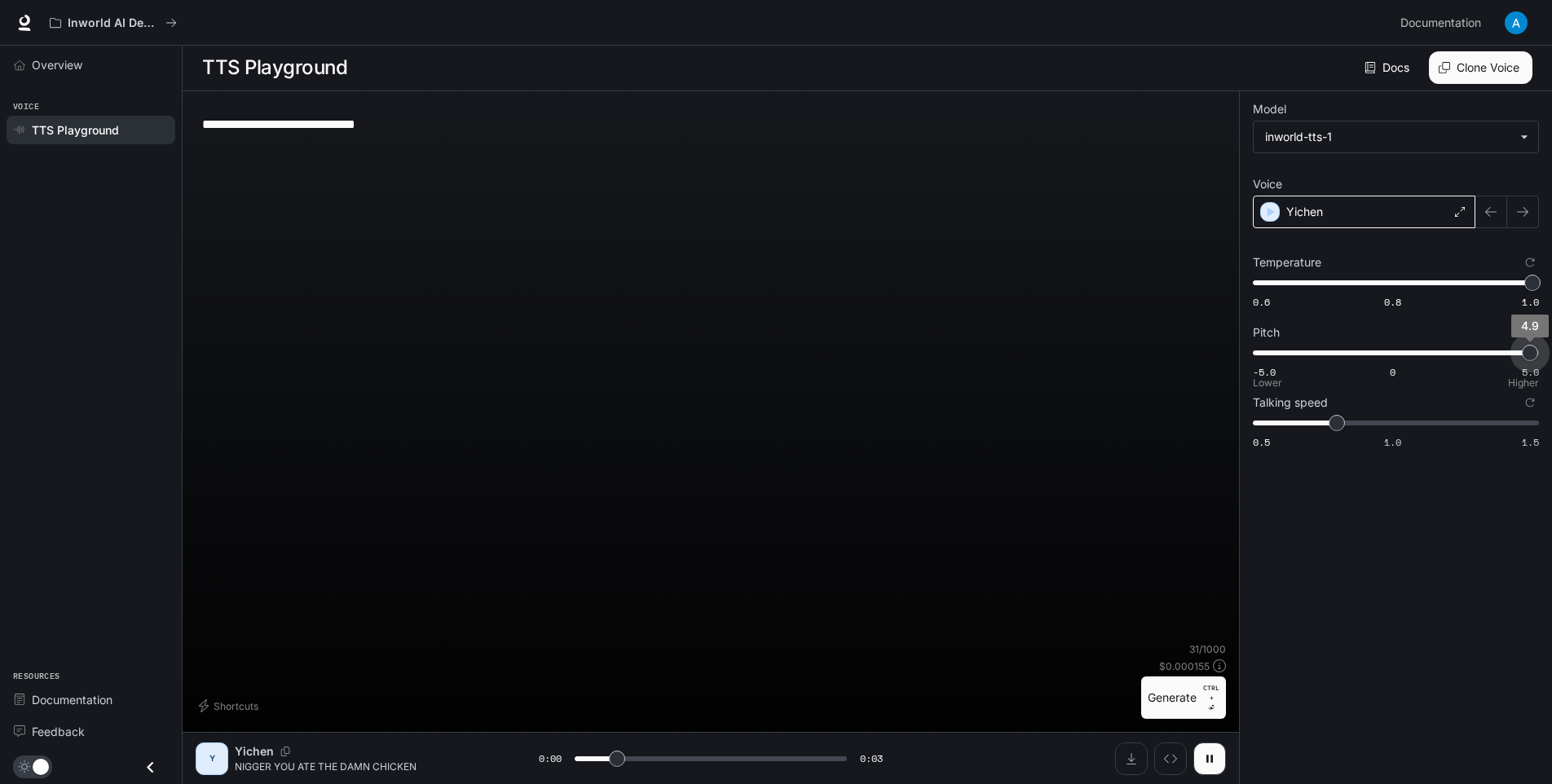 type on "***" 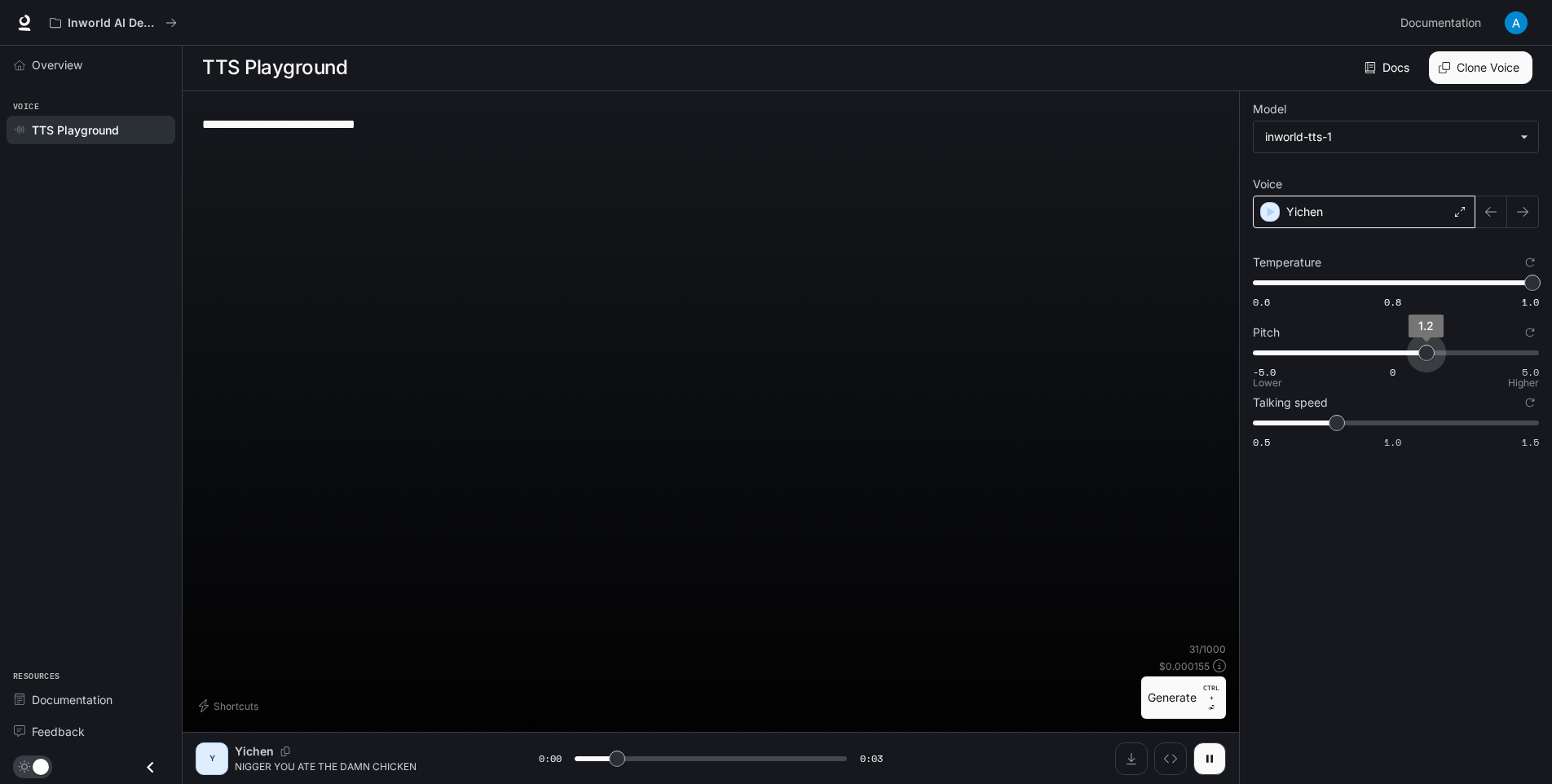 type on "***" 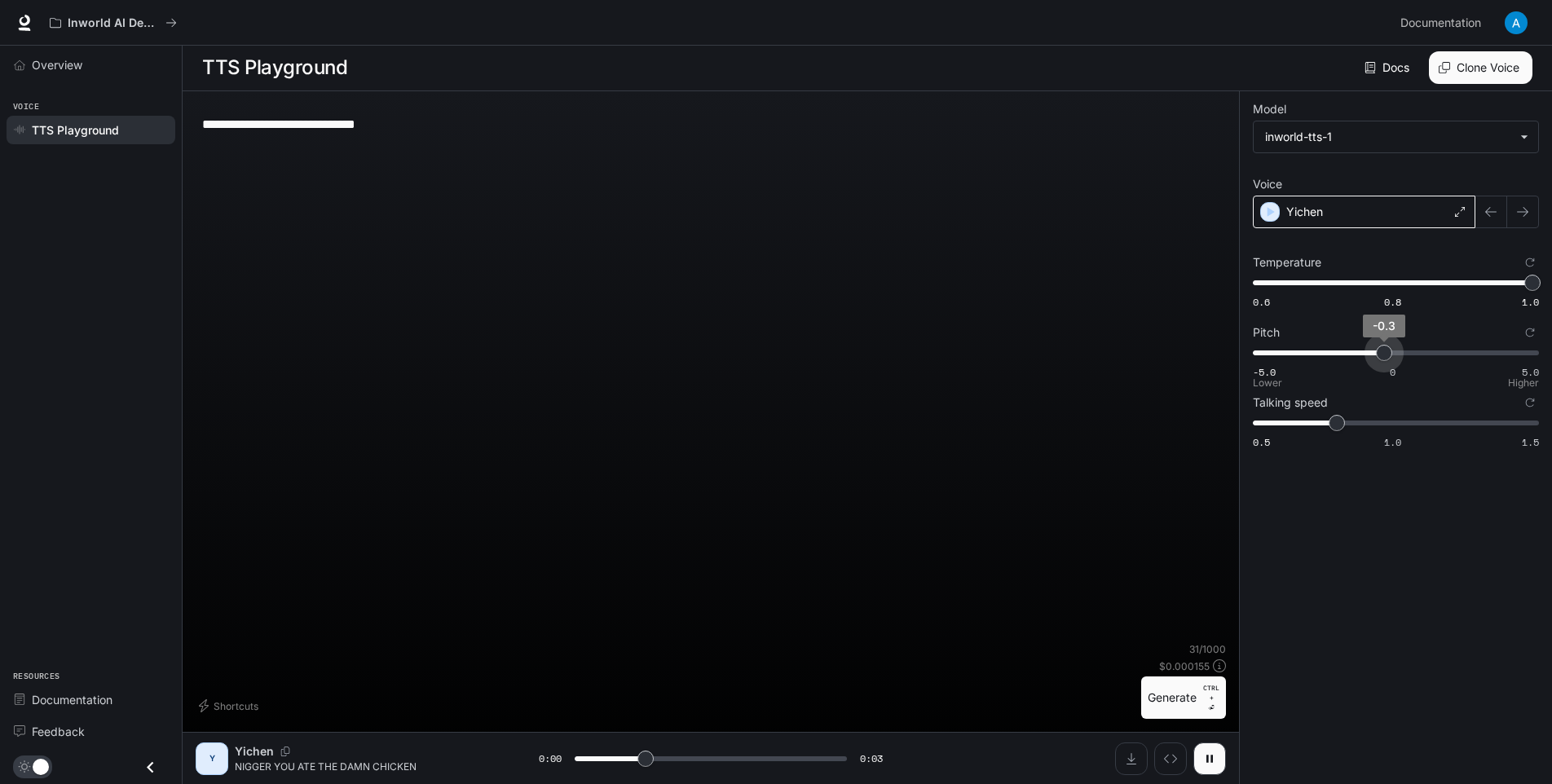 type on "***" 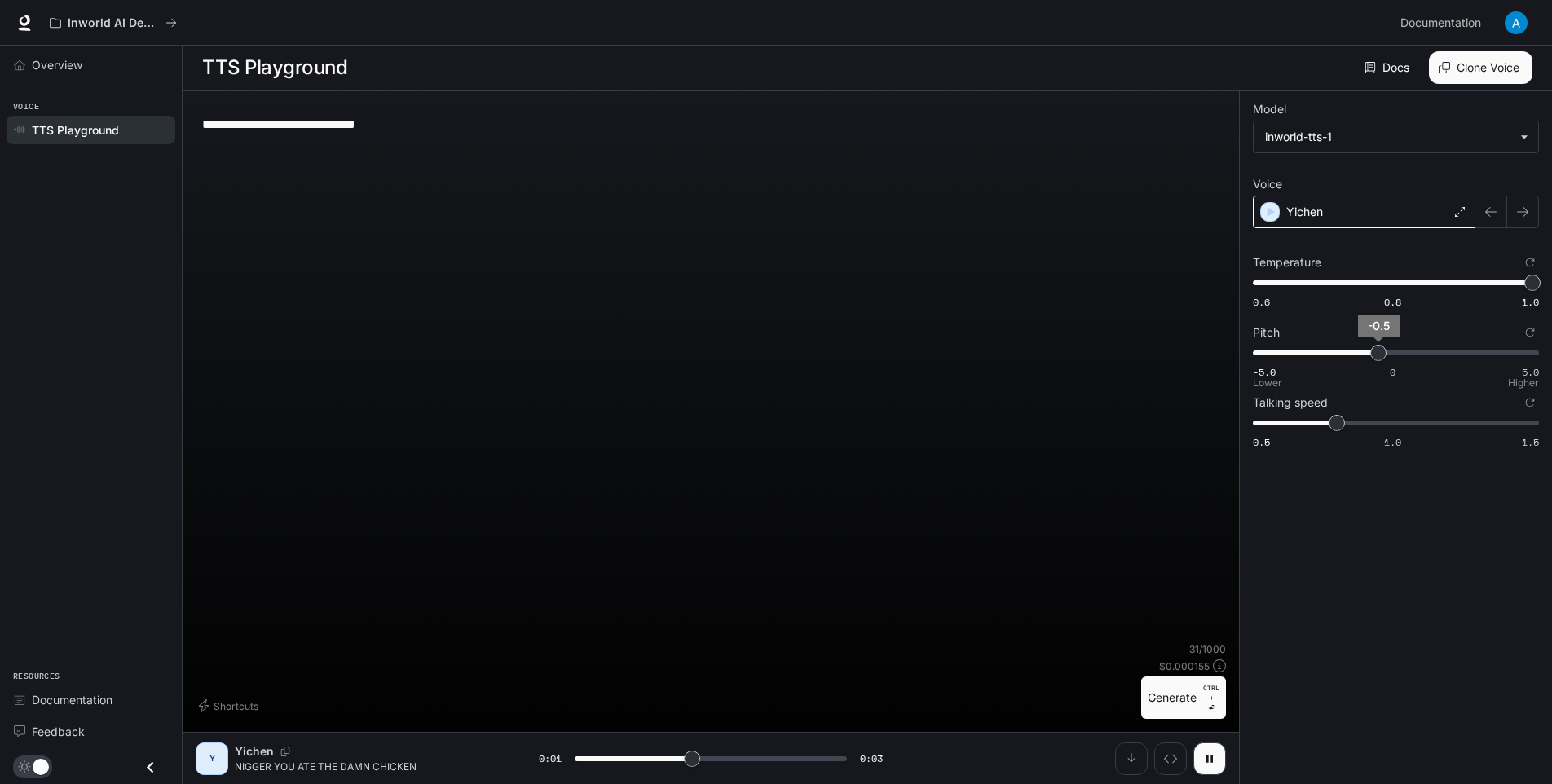 type on "***" 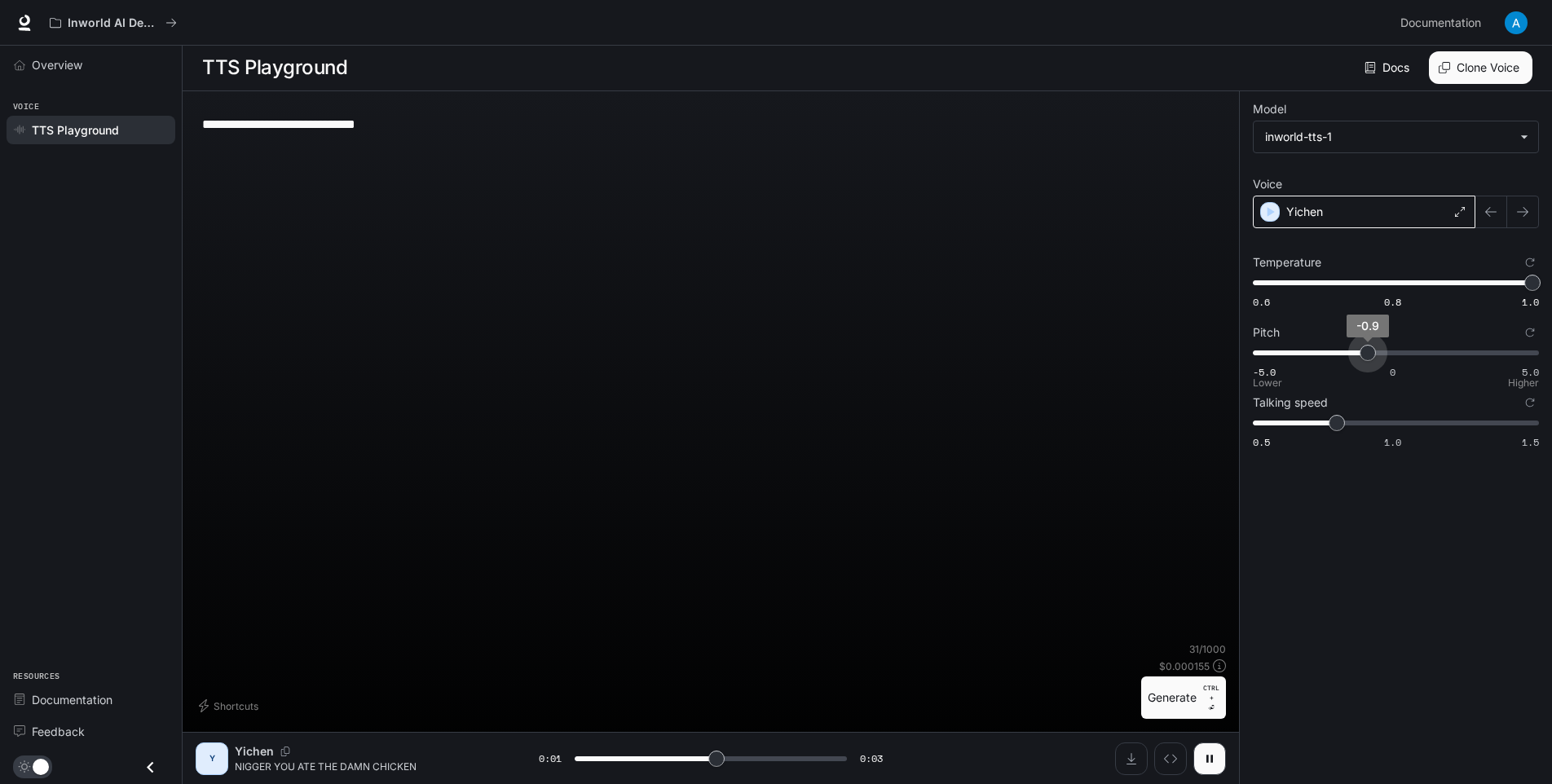 type on "***" 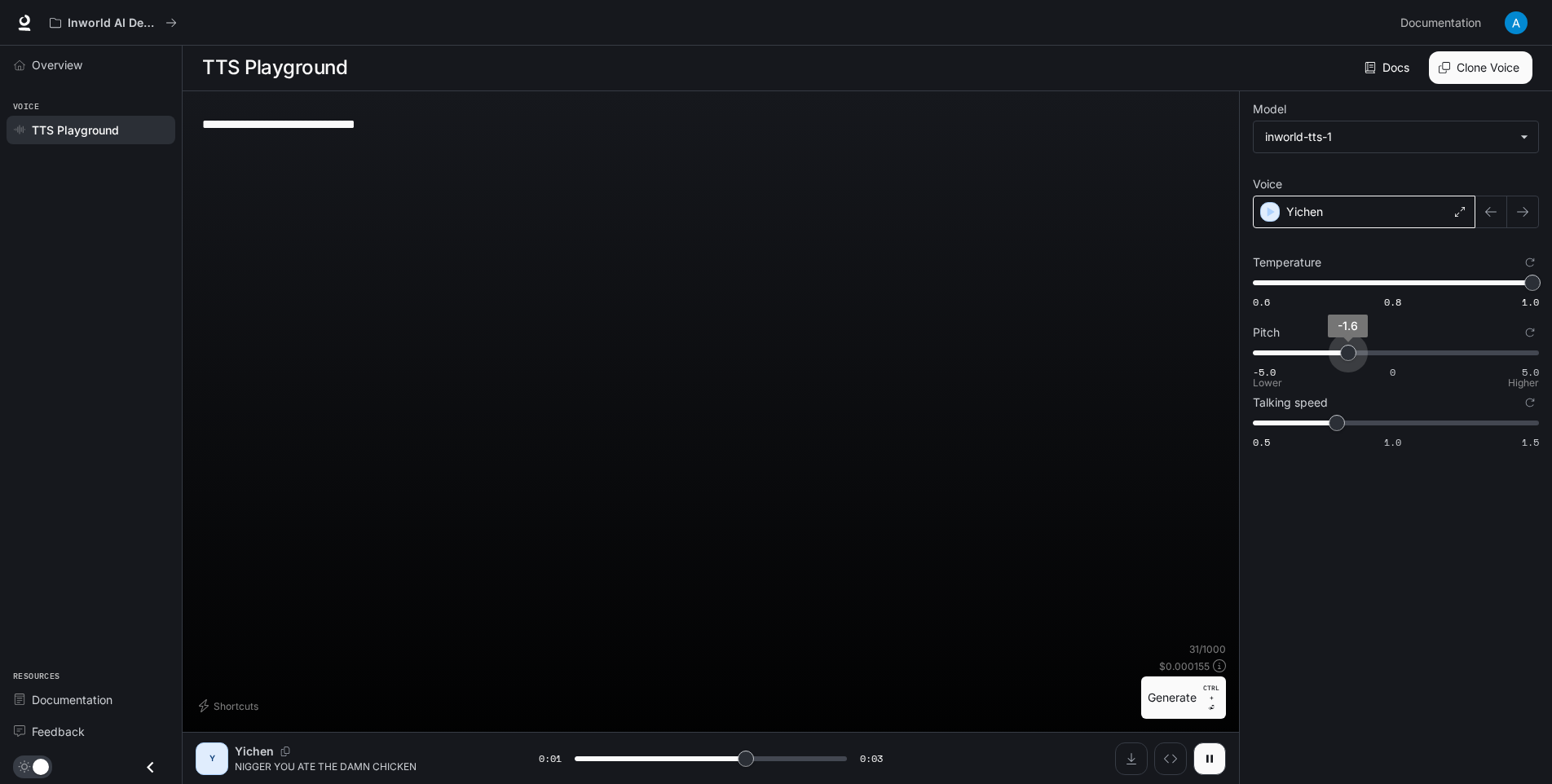 type on "***" 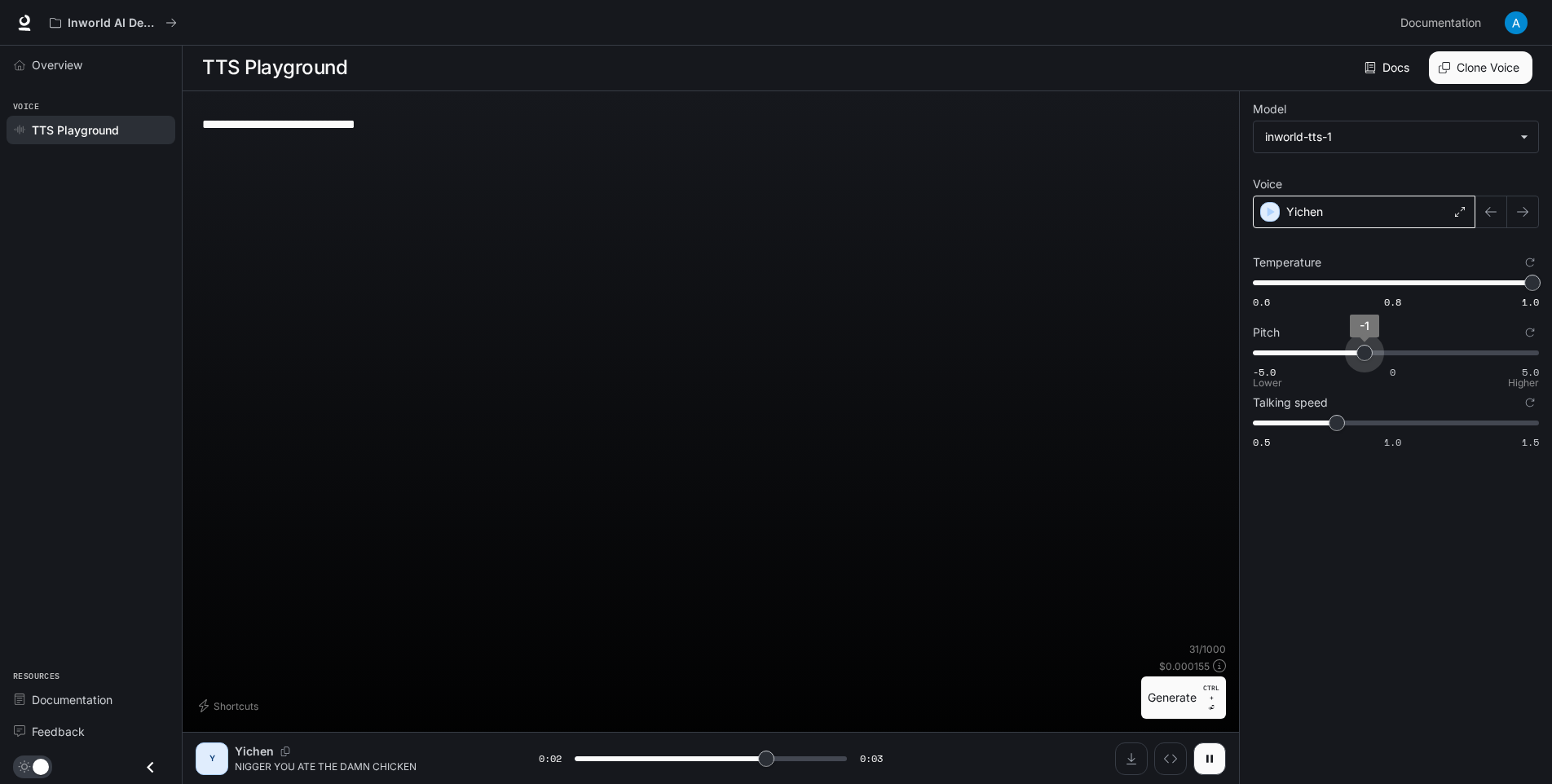 type on "***" 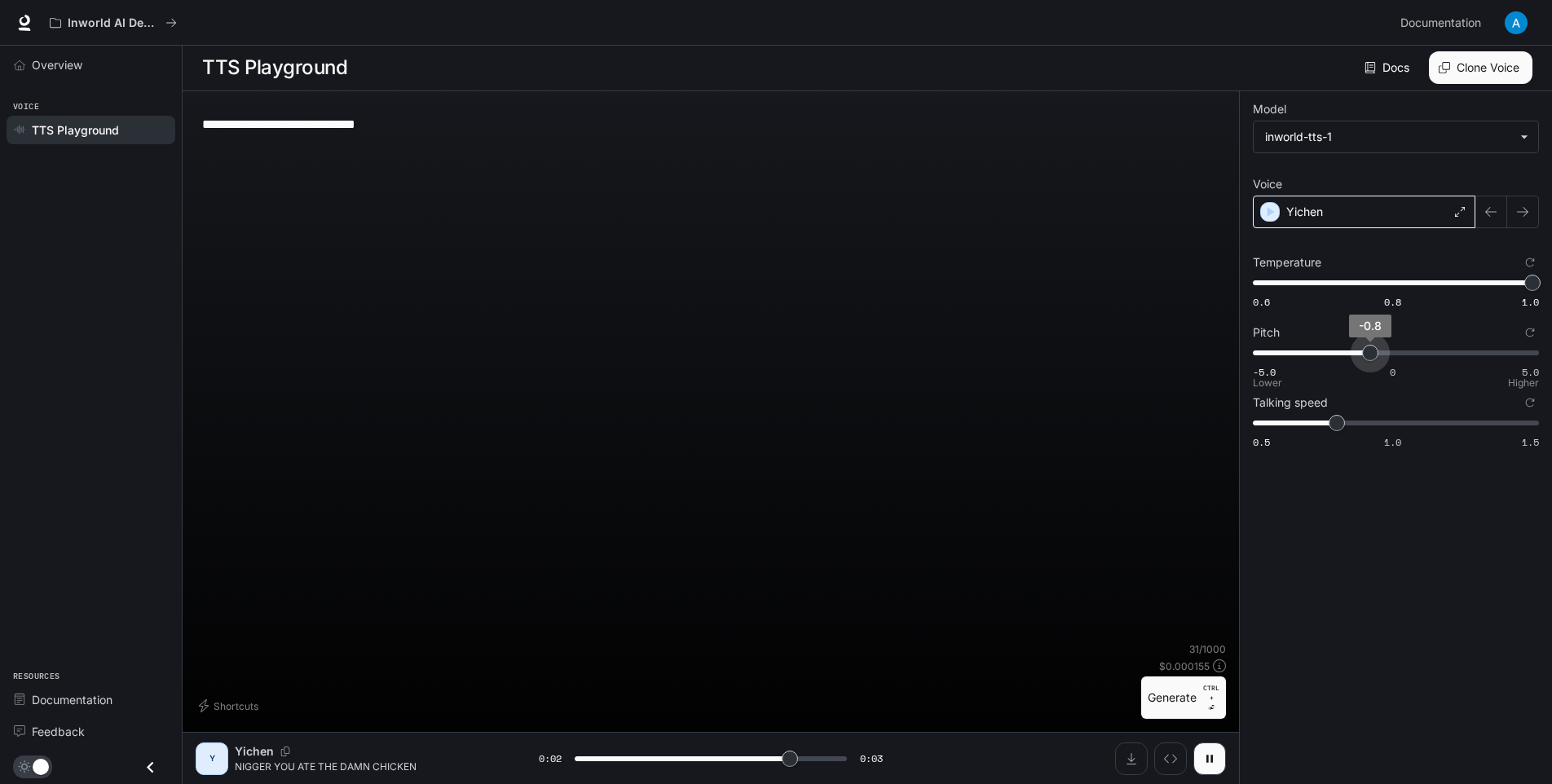 click on "-0.8" at bounding box center [1370, 353] 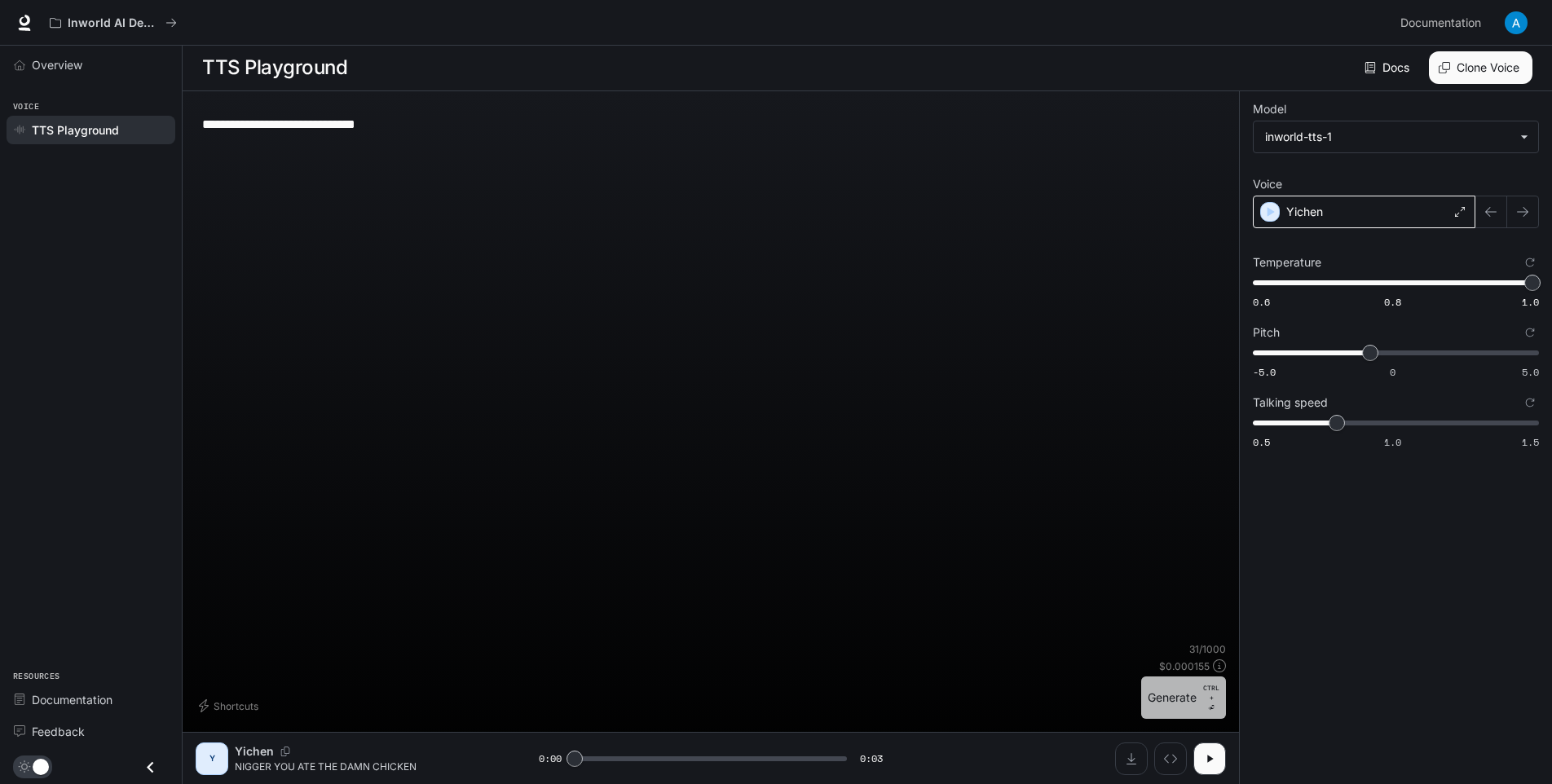 click on "Generate CTRL +  ⏎" at bounding box center (1184, 698) 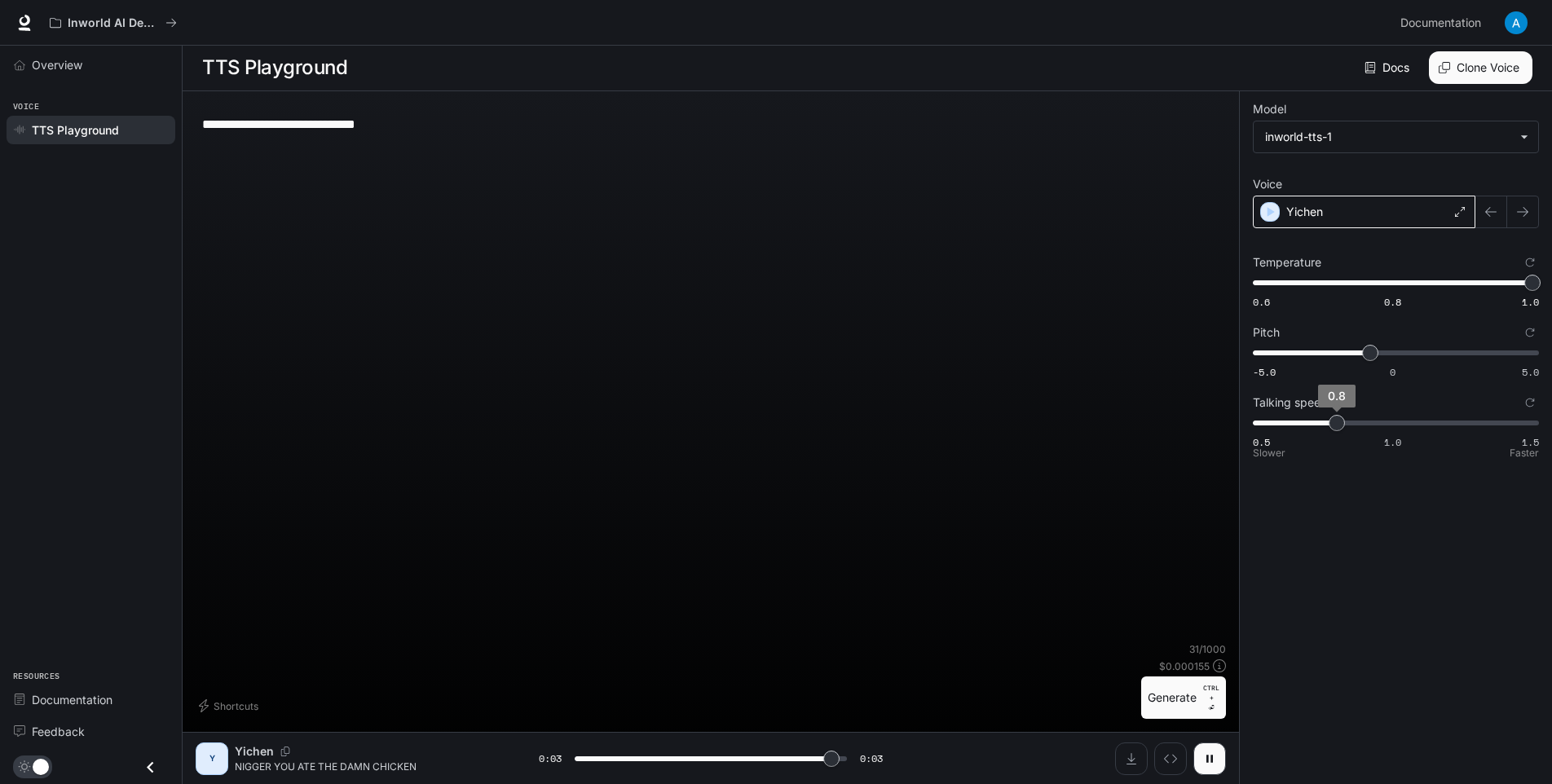 type on "*" 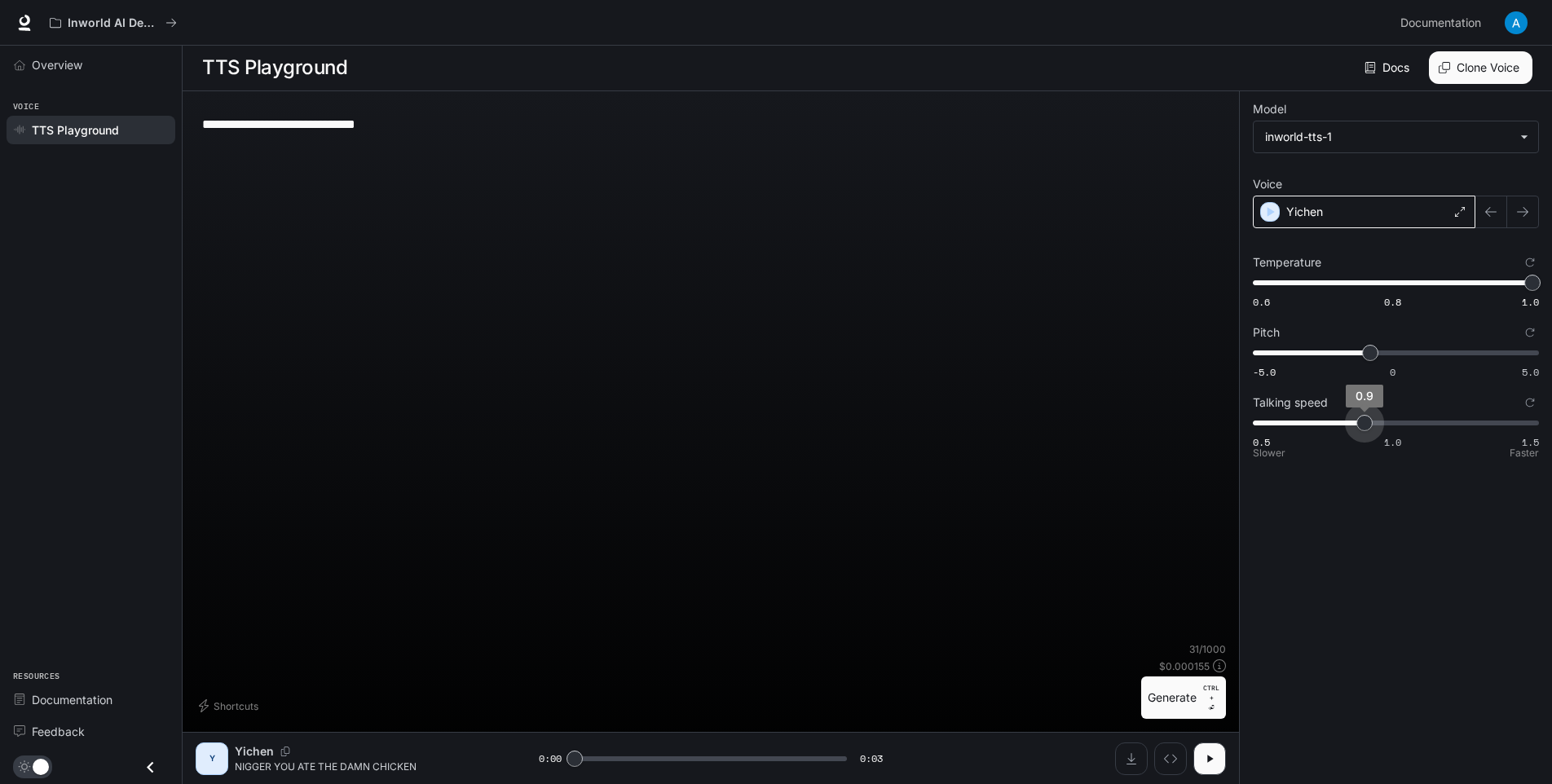 type on "***" 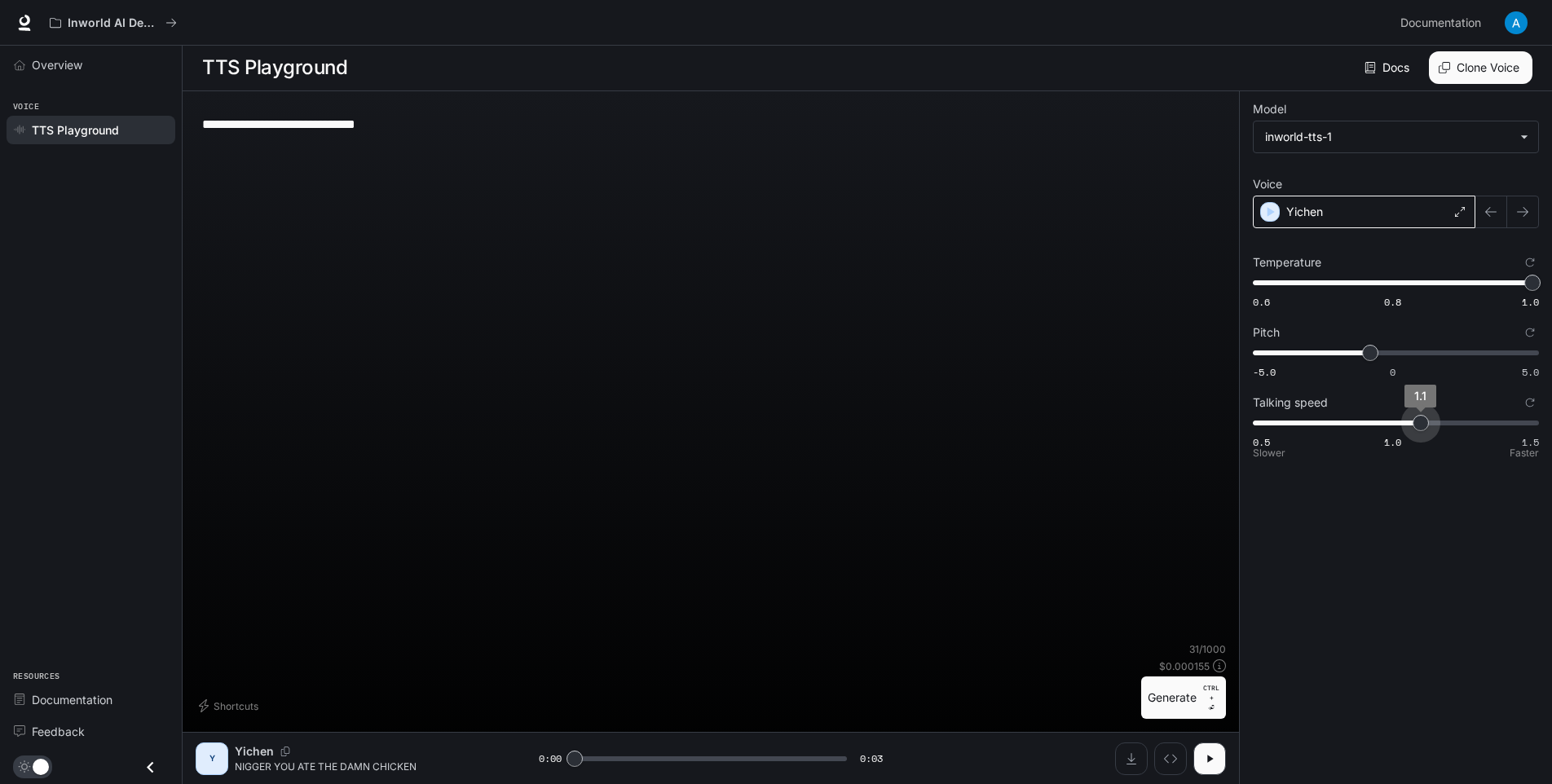 drag, startPoint x: 1325, startPoint y: 434, endPoint x: 1431, endPoint y: 430, distance: 106.07544 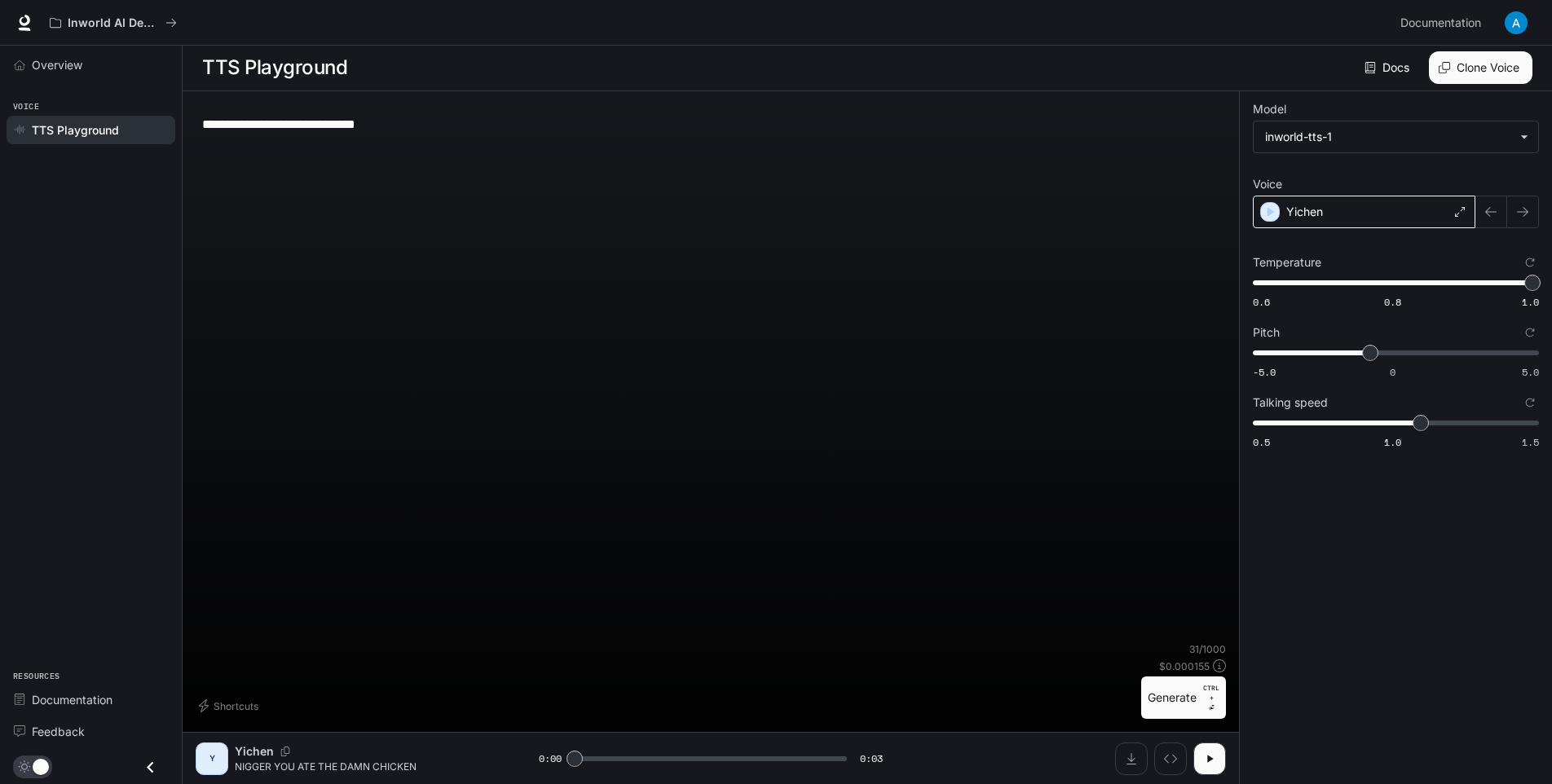 click on "Generate CTRL +  ⏎" at bounding box center (1184, 698) 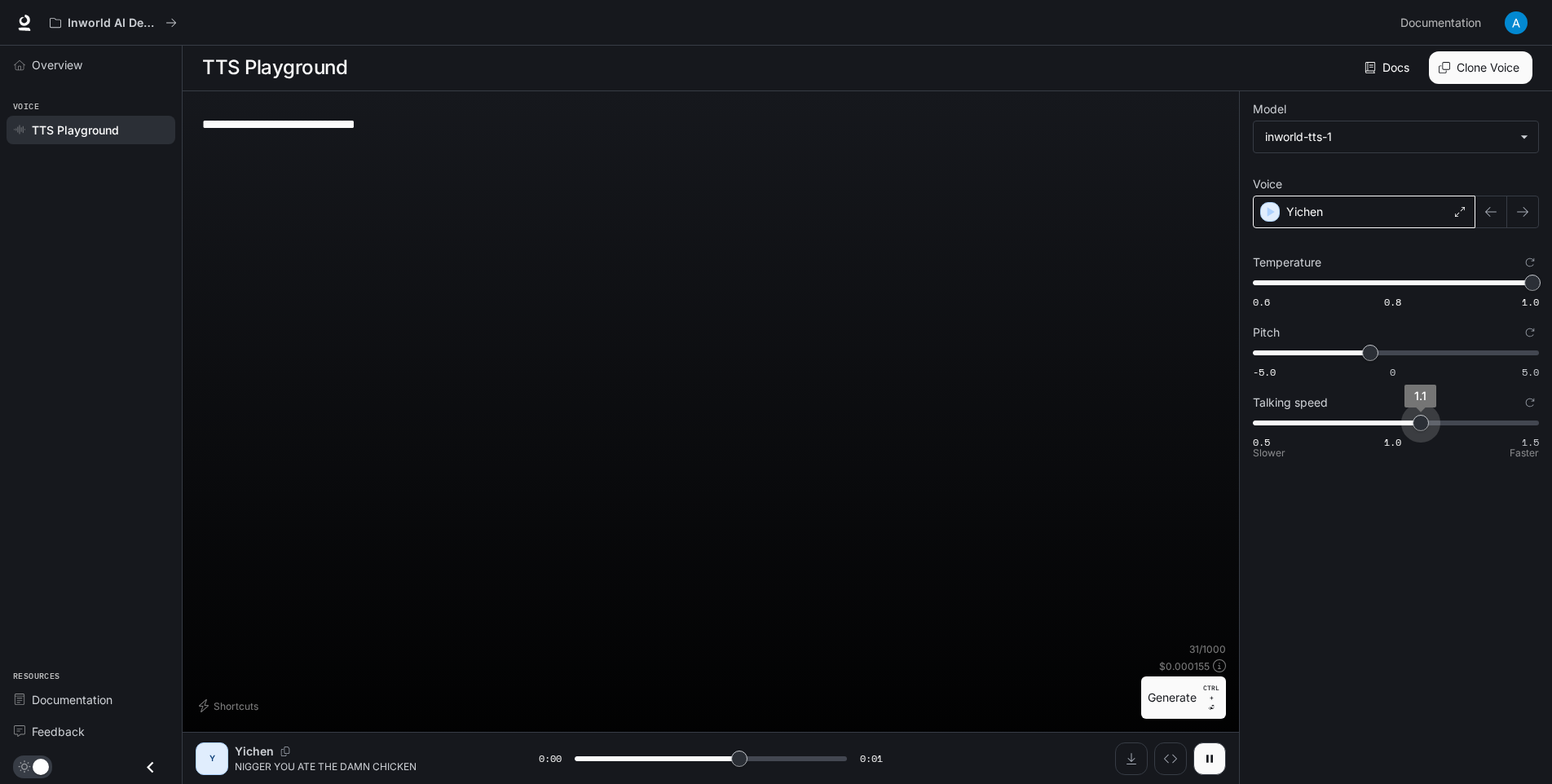 type on "*" 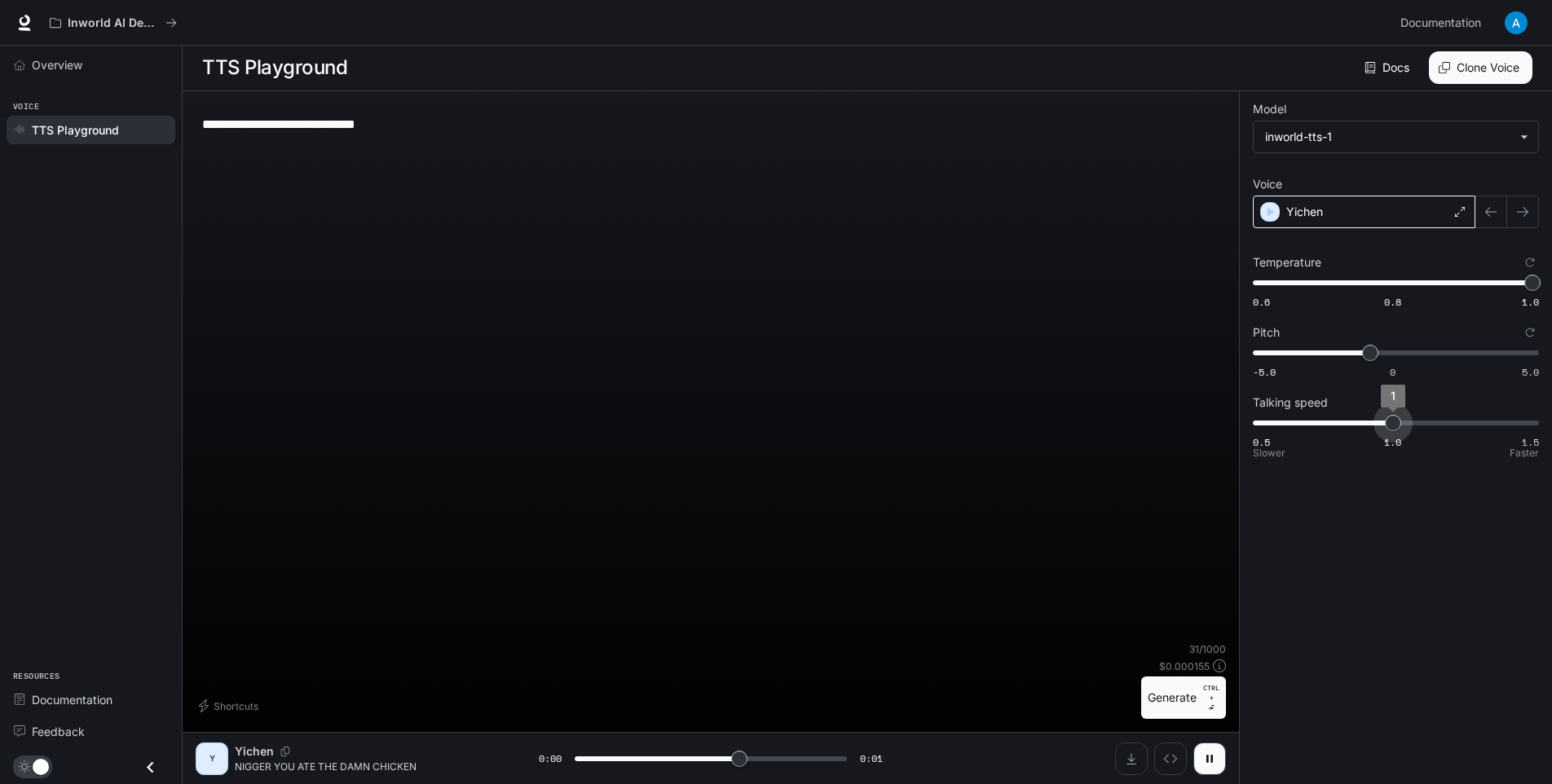 drag, startPoint x: 1429, startPoint y: 425, endPoint x: 1395, endPoint y: 428, distance: 34.132096 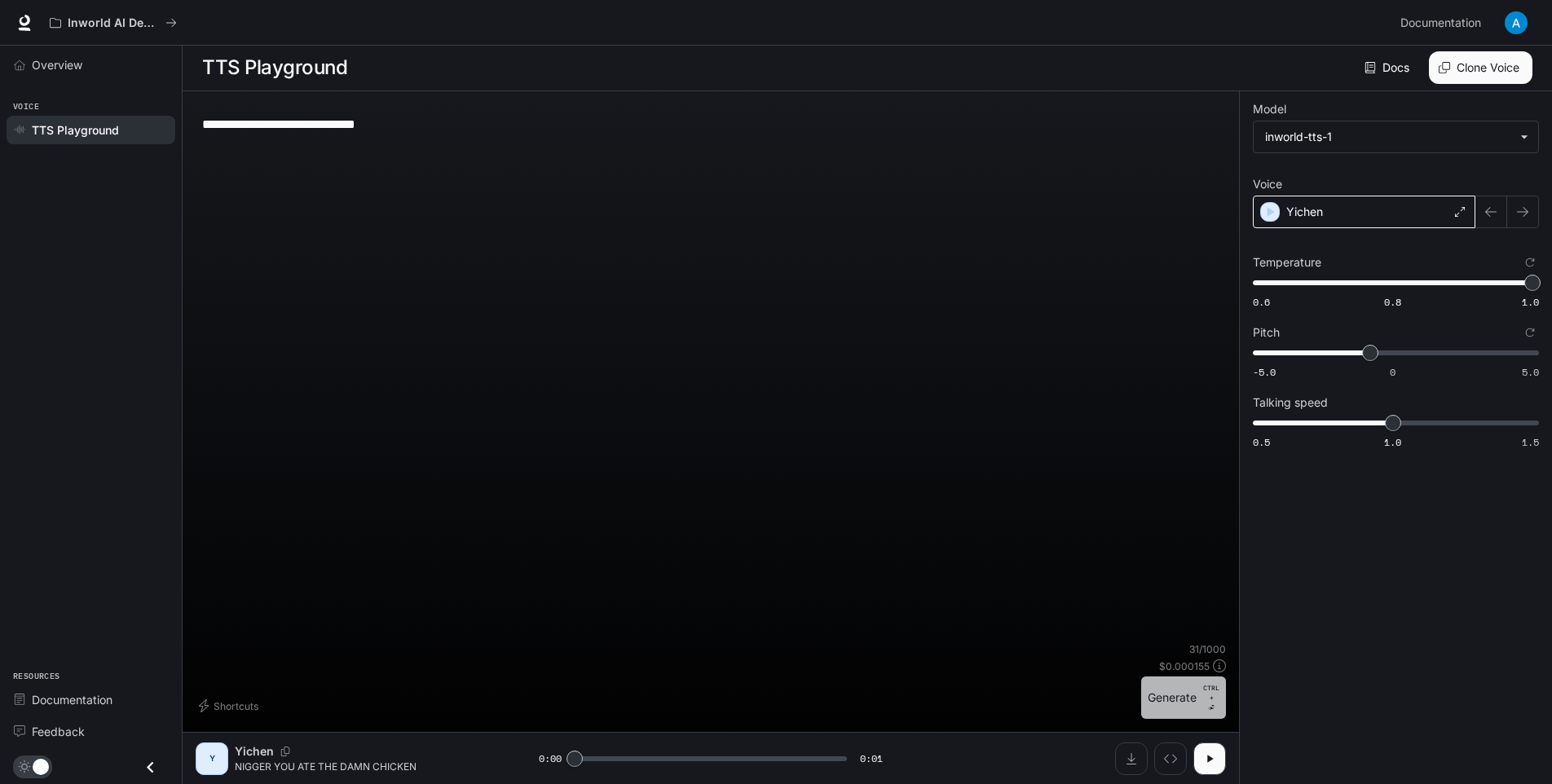 click on "Generate CTRL +  ⏎" at bounding box center (1184, 698) 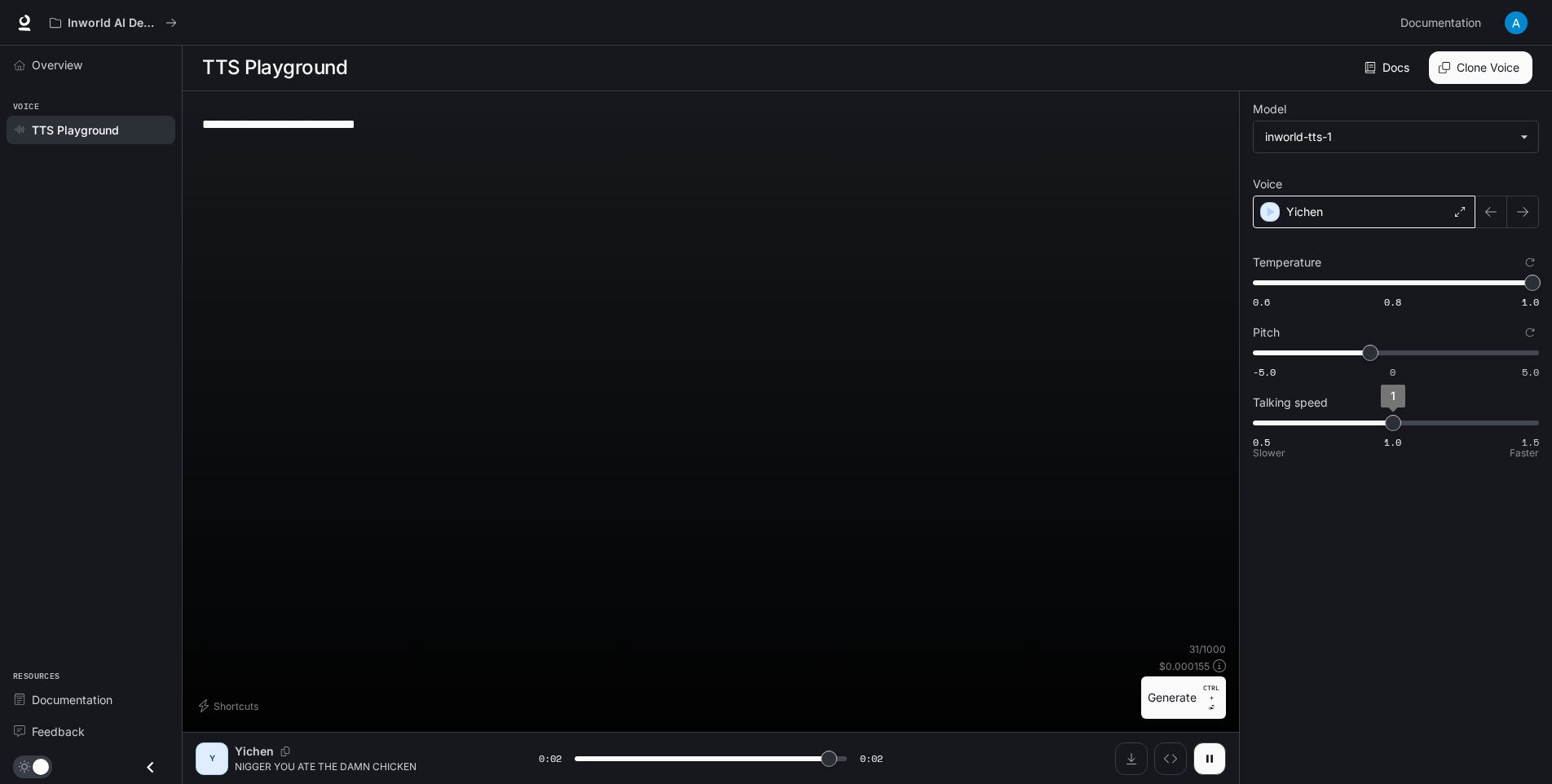 type on "*" 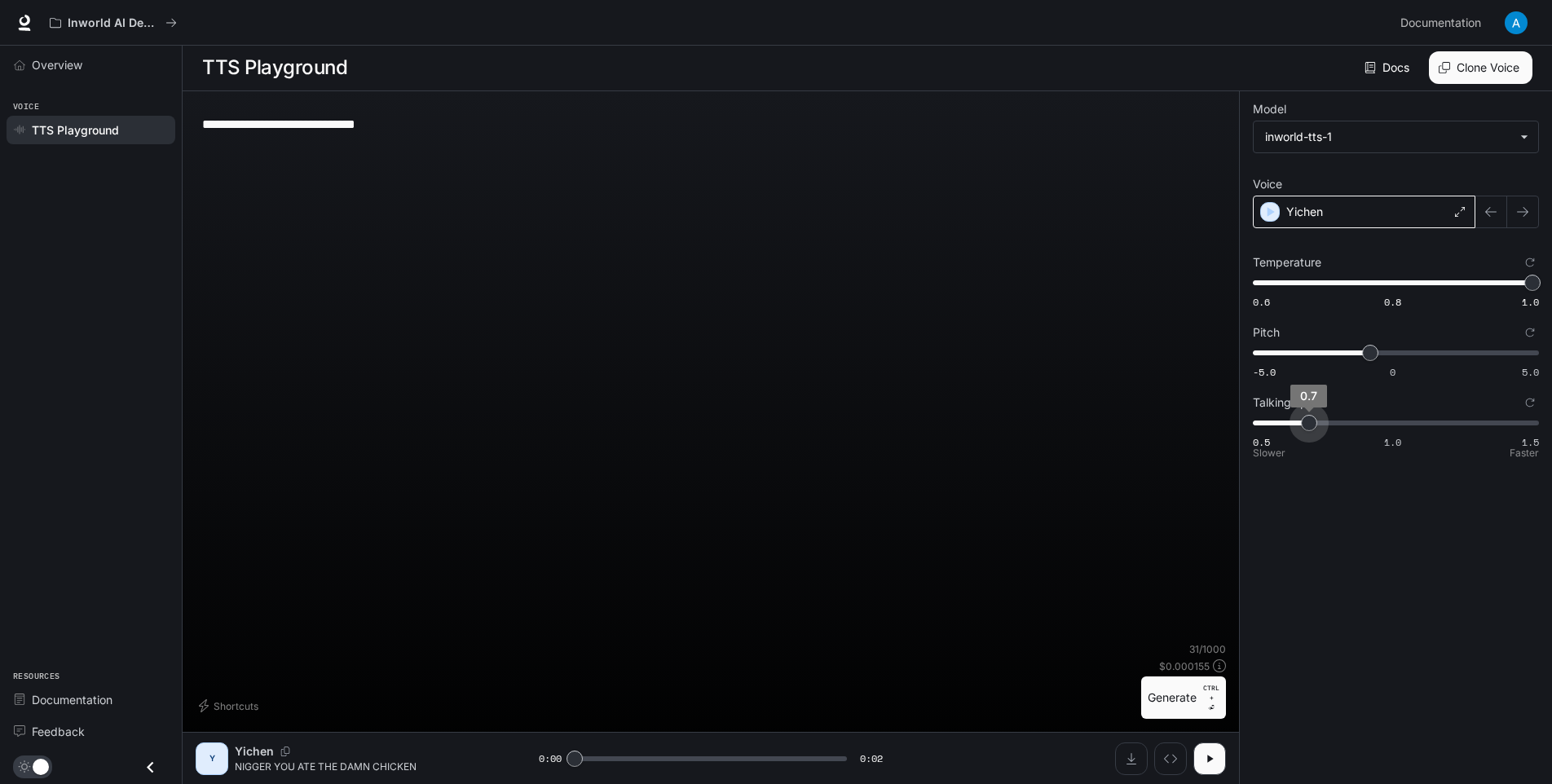 type on "***" 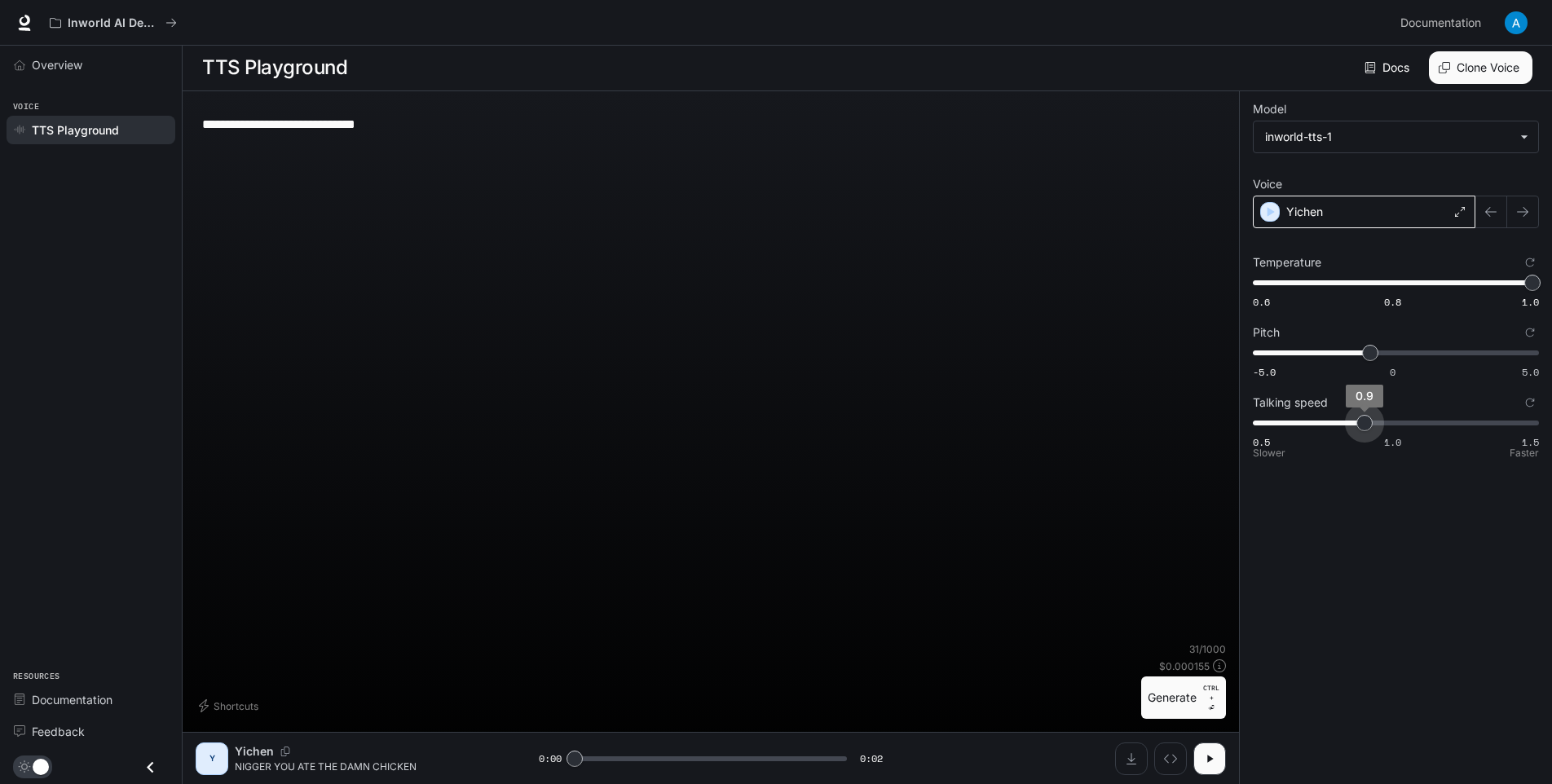 drag, startPoint x: 1382, startPoint y: 425, endPoint x: 1369, endPoint y: 425, distance: 13 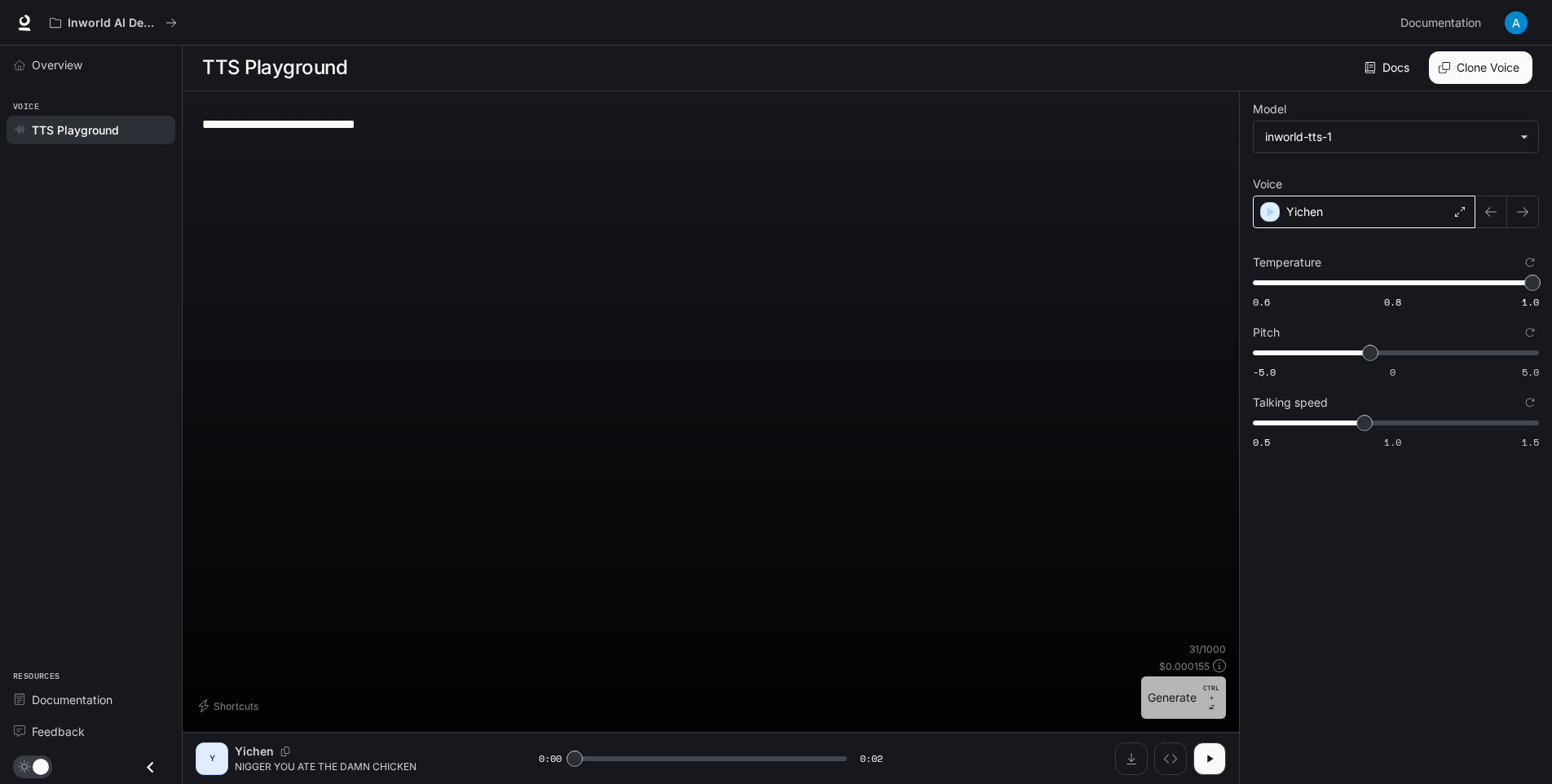 click on "CTRL +" at bounding box center [1211, 693] 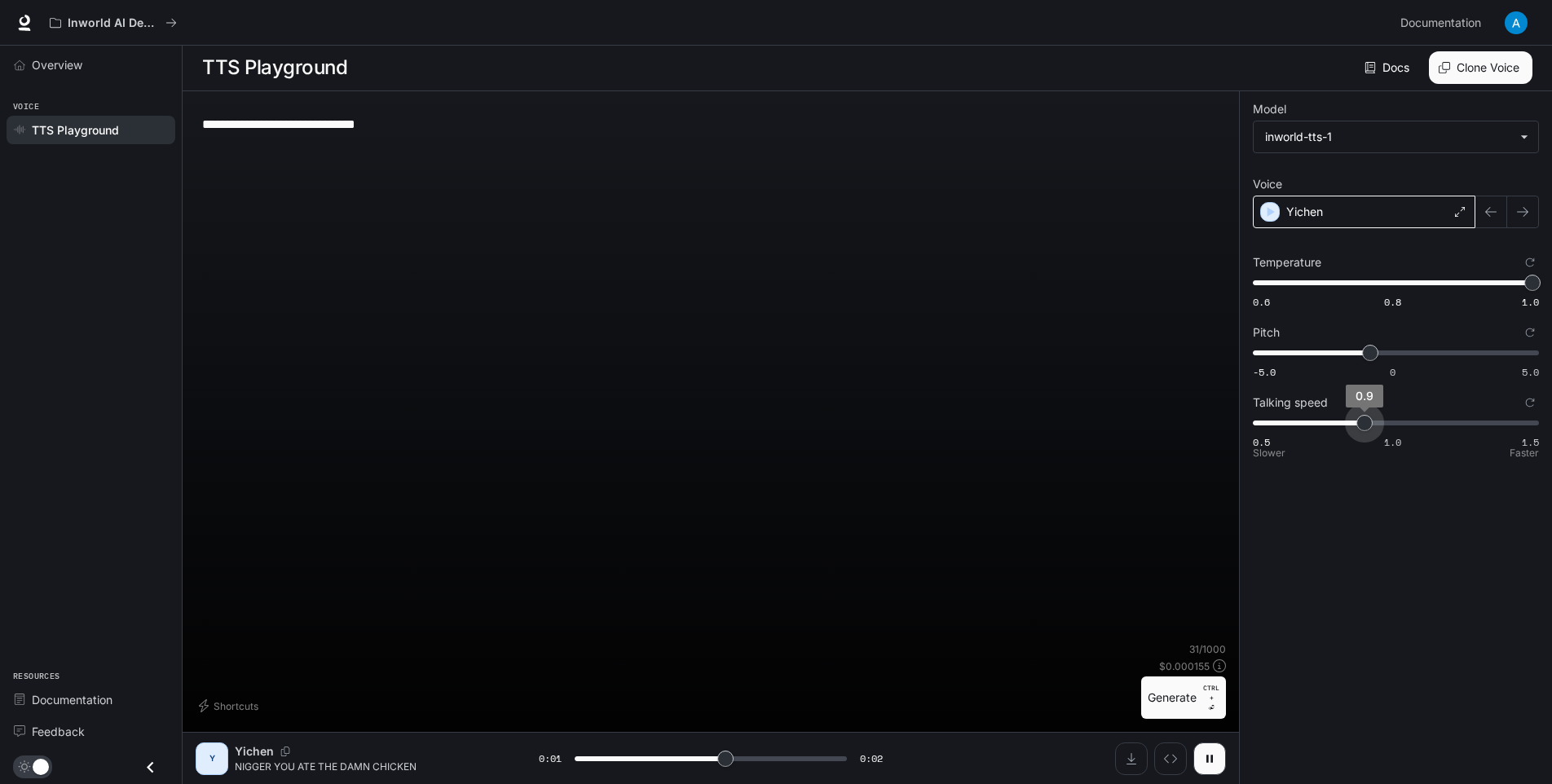 type on "***" 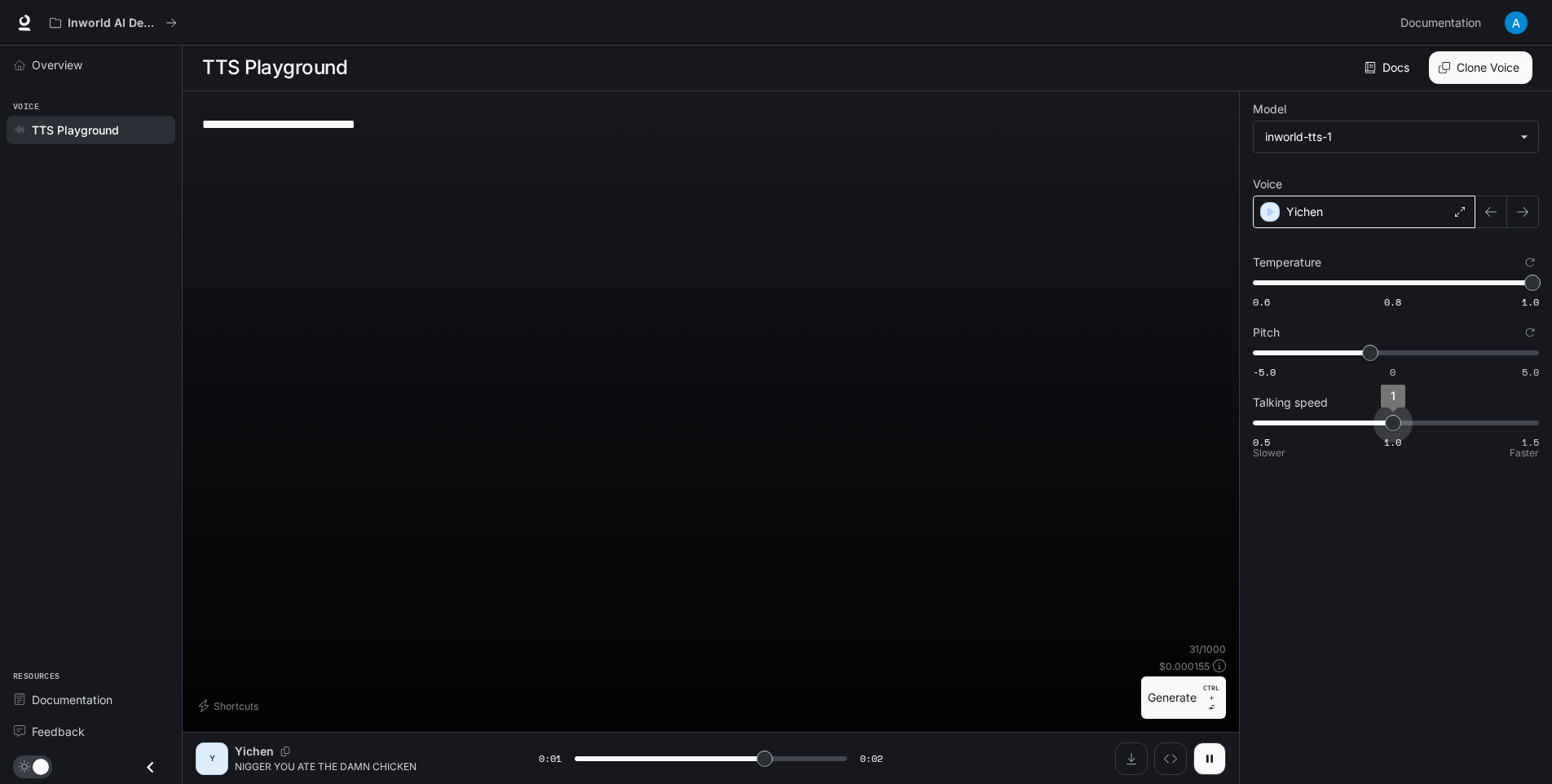 drag, startPoint x: 1359, startPoint y: 429, endPoint x: 1388, endPoint y: 431, distance: 29.06888 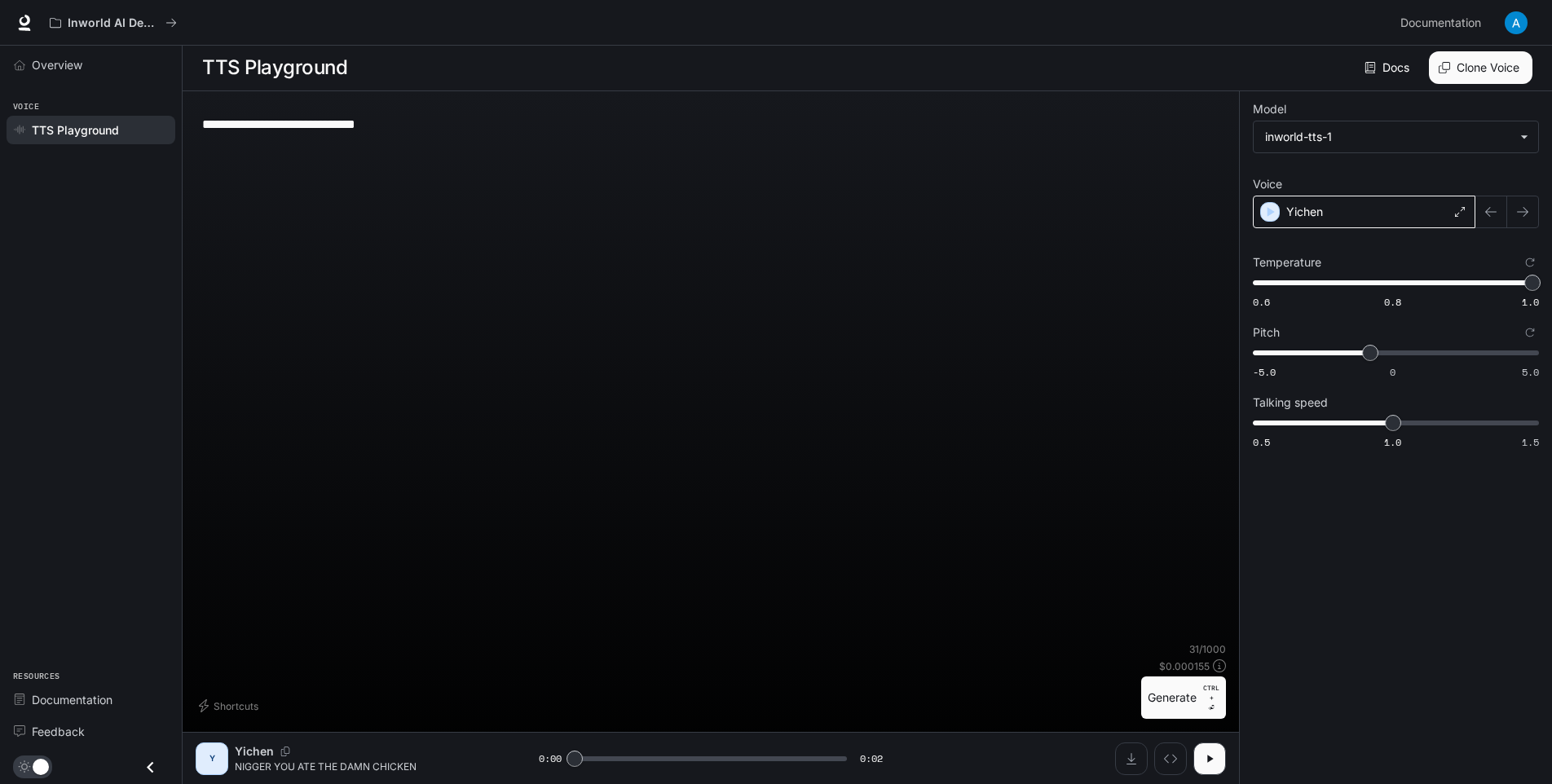 click on "Generate CTRL +  ⏎" at bounding box center [1184, 698] 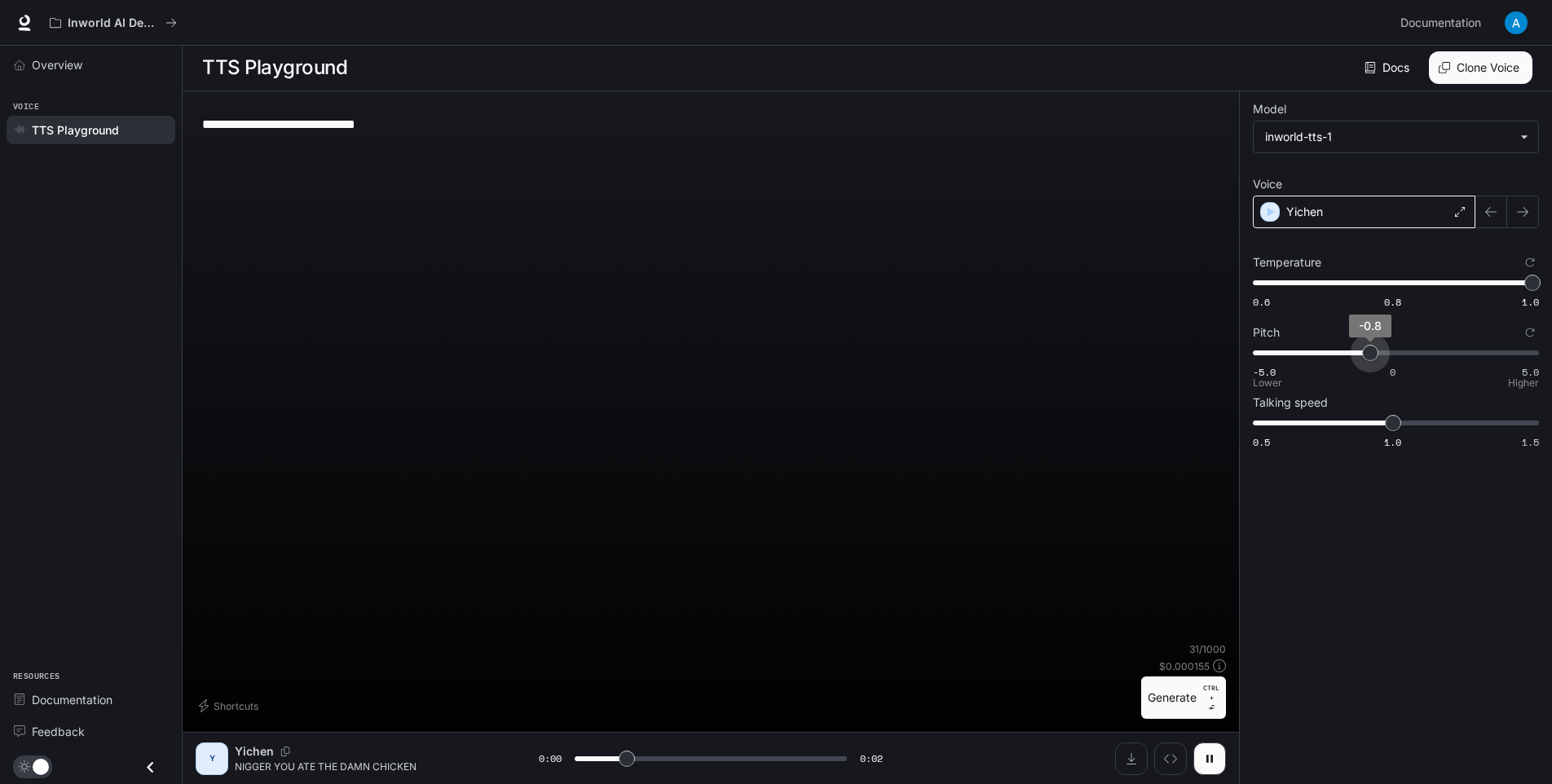 type on "***" 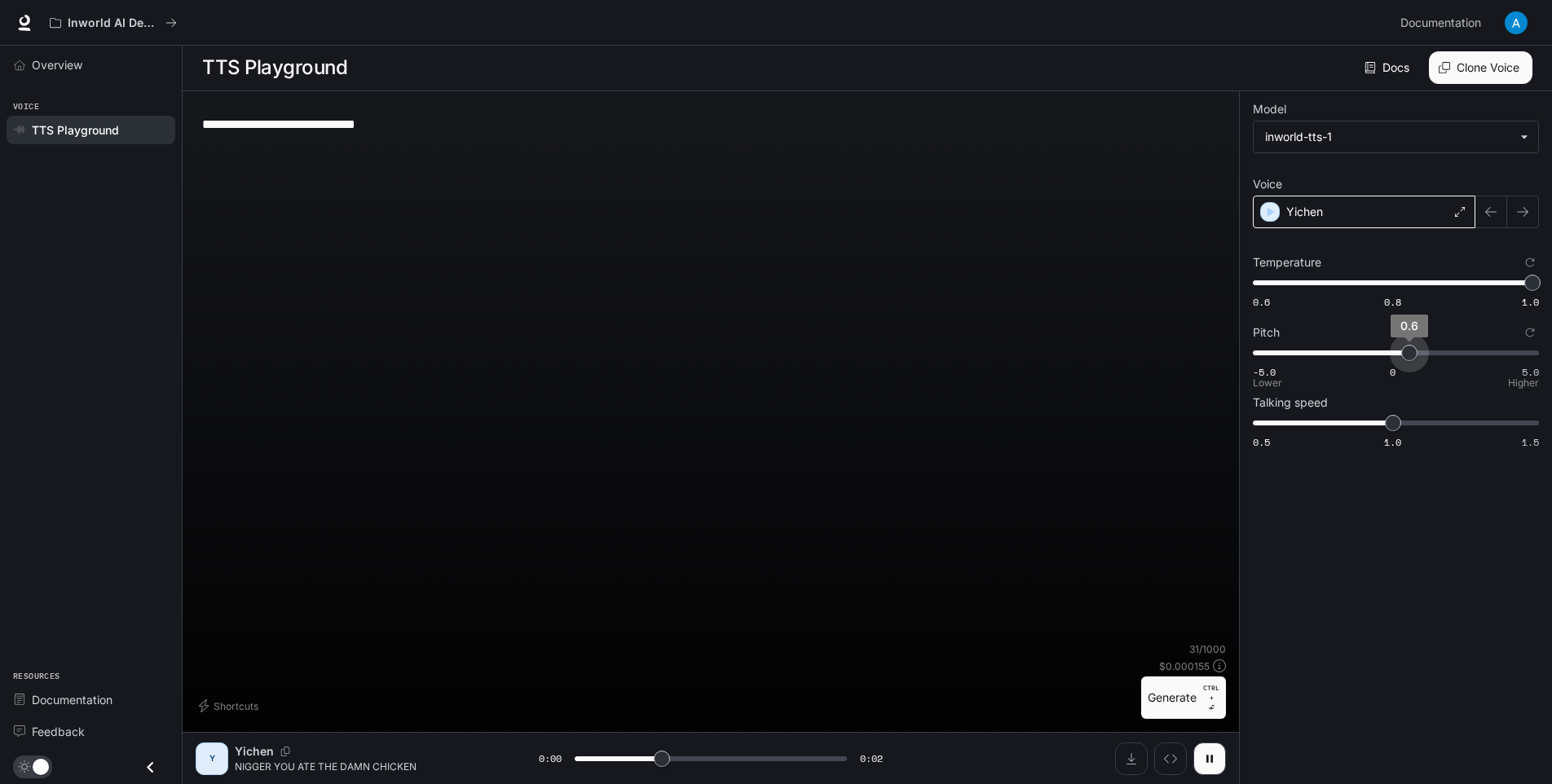 type on "***" 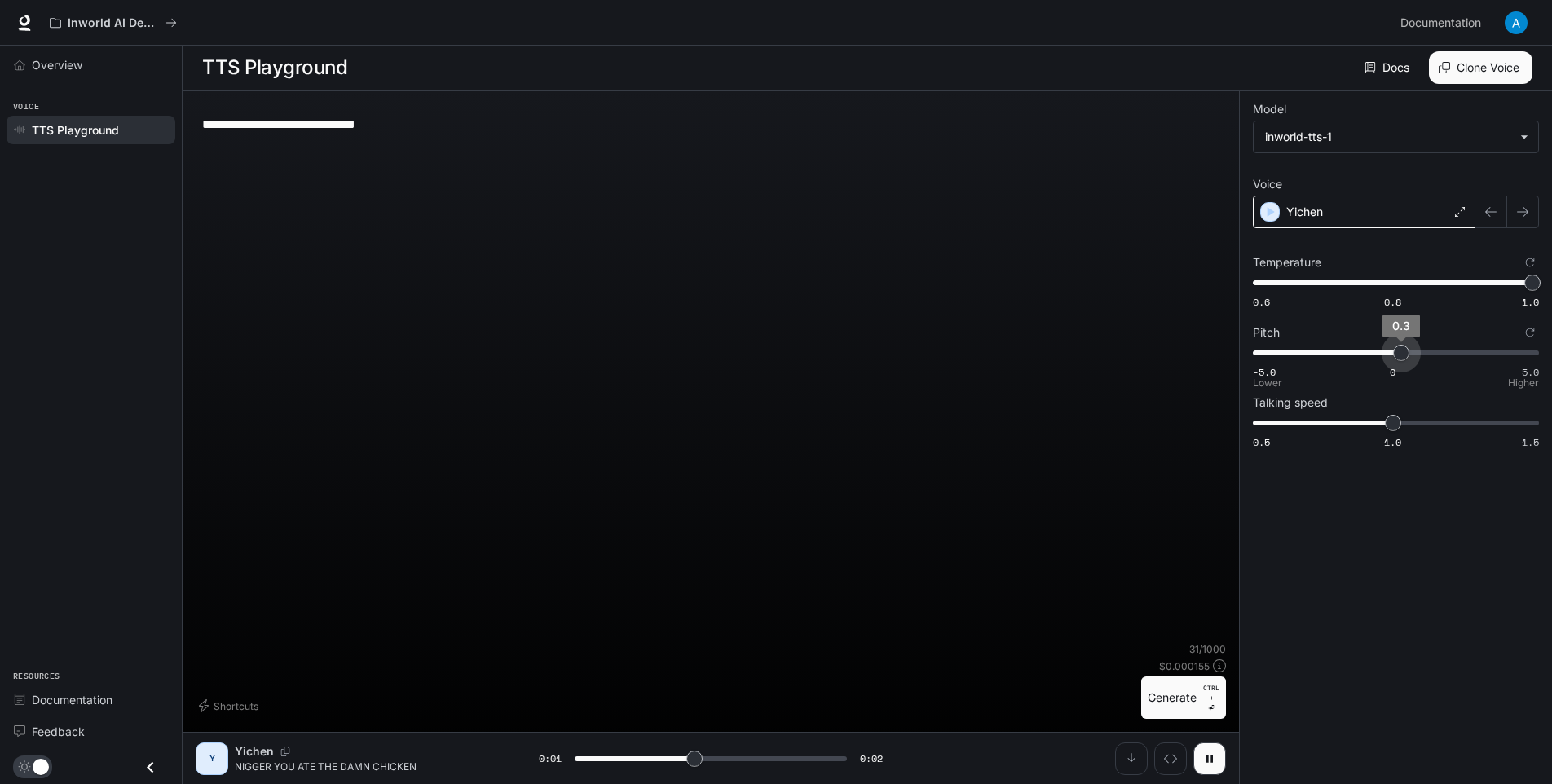 type on "***" 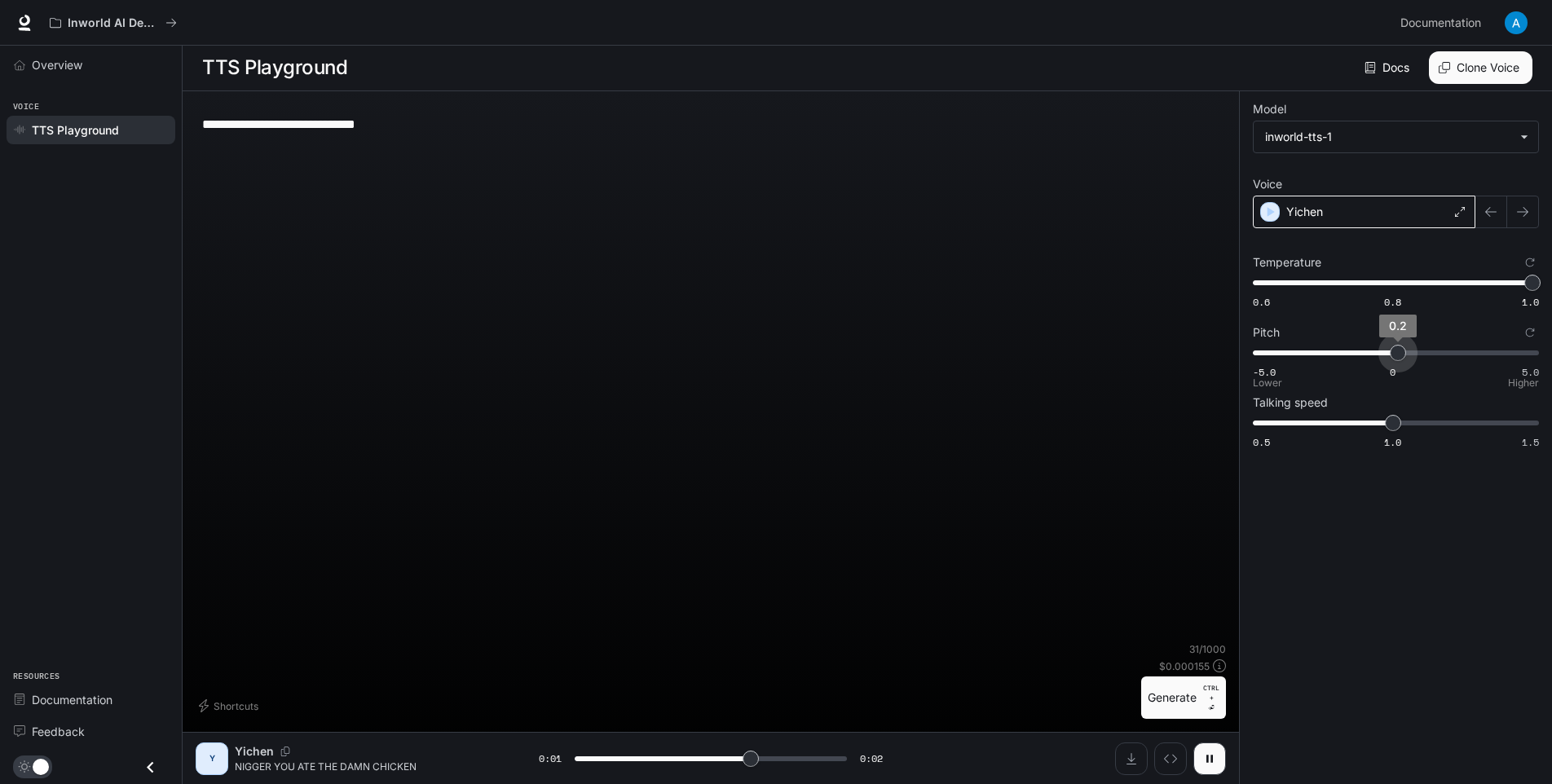 type on "***" 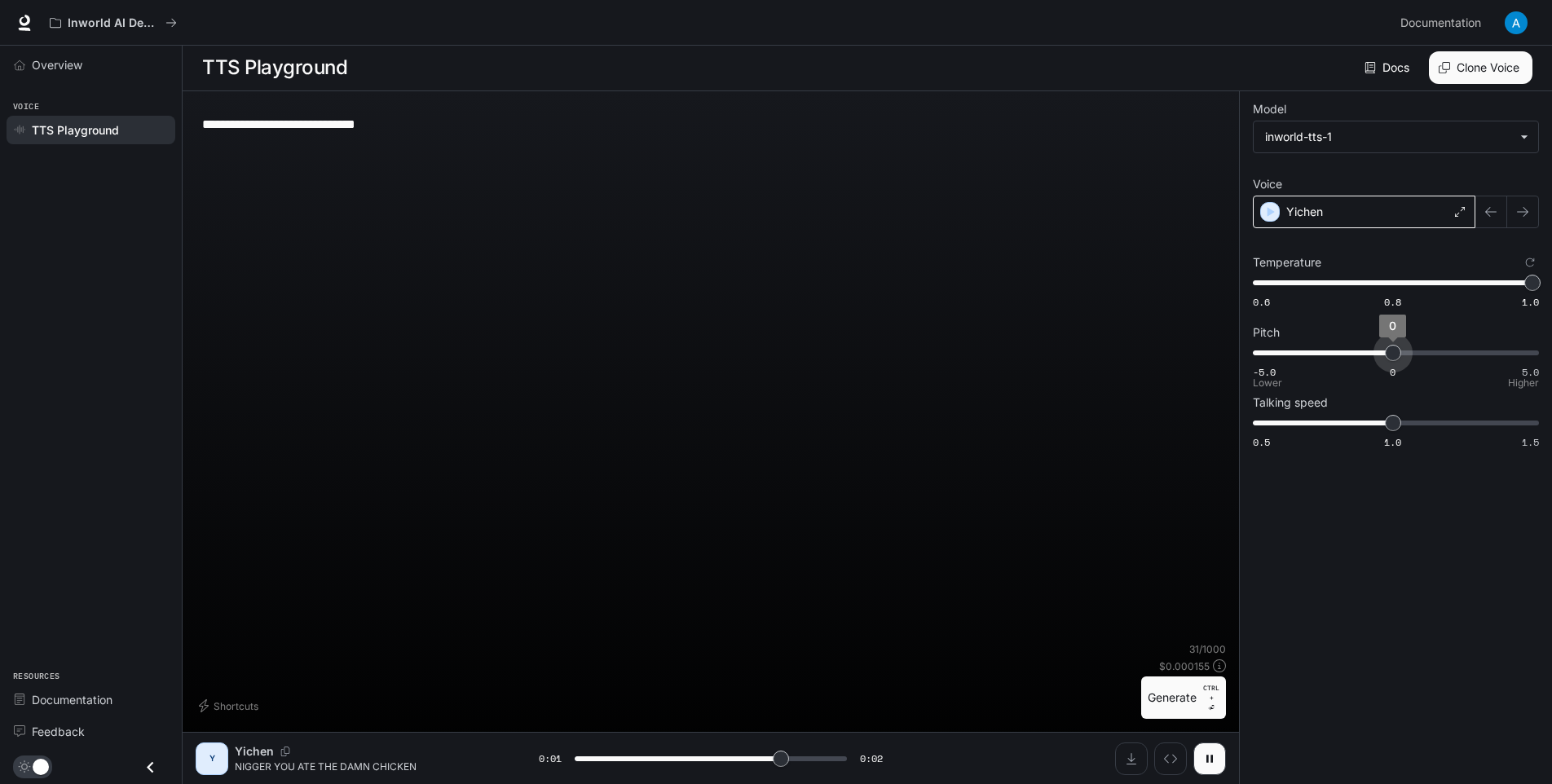 type on "***" 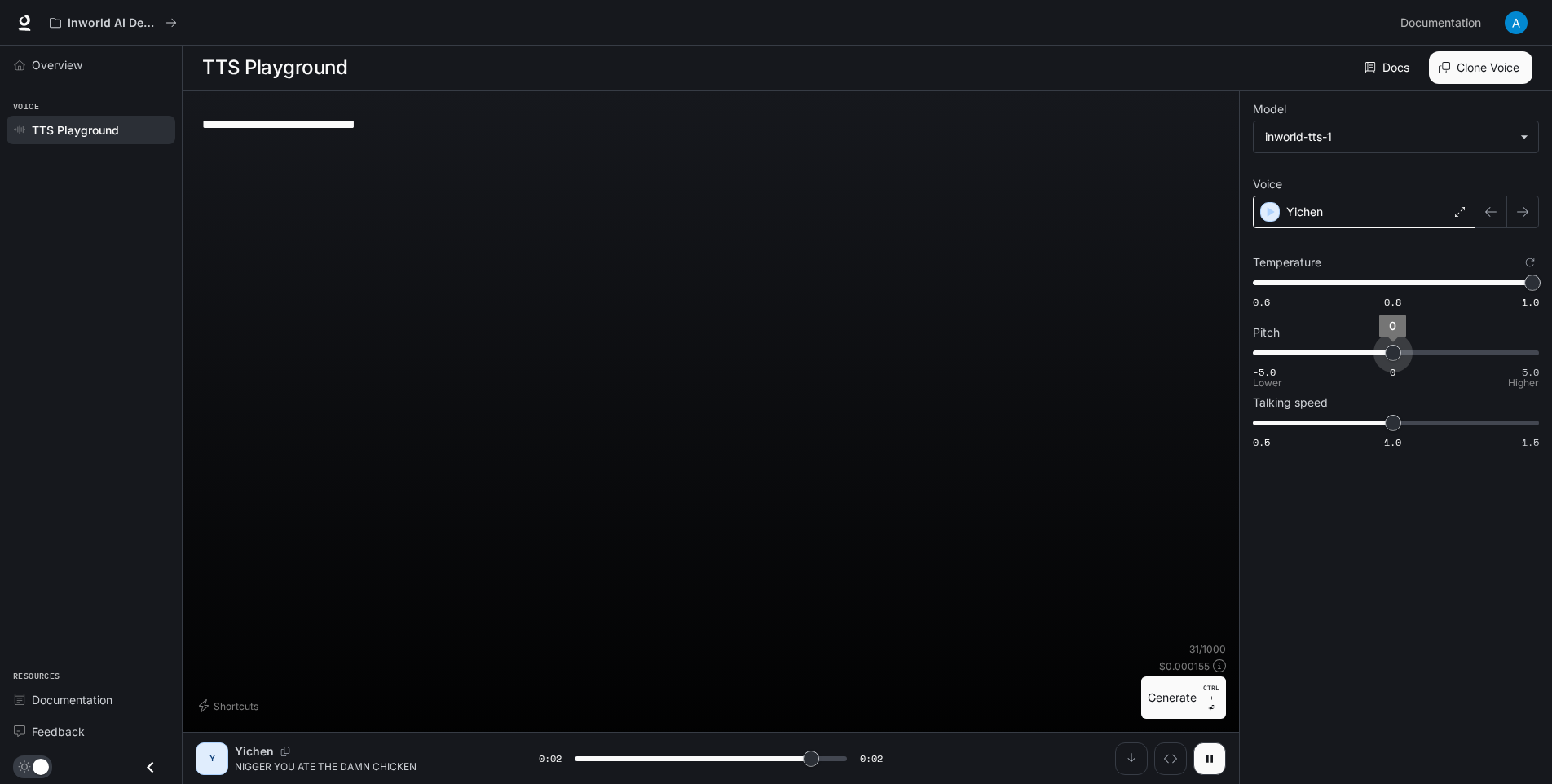 drag, startPoint x: 1370, startPoint y: 355, endPoint x: 1394, endPoint y: 360, distance: 24.515301 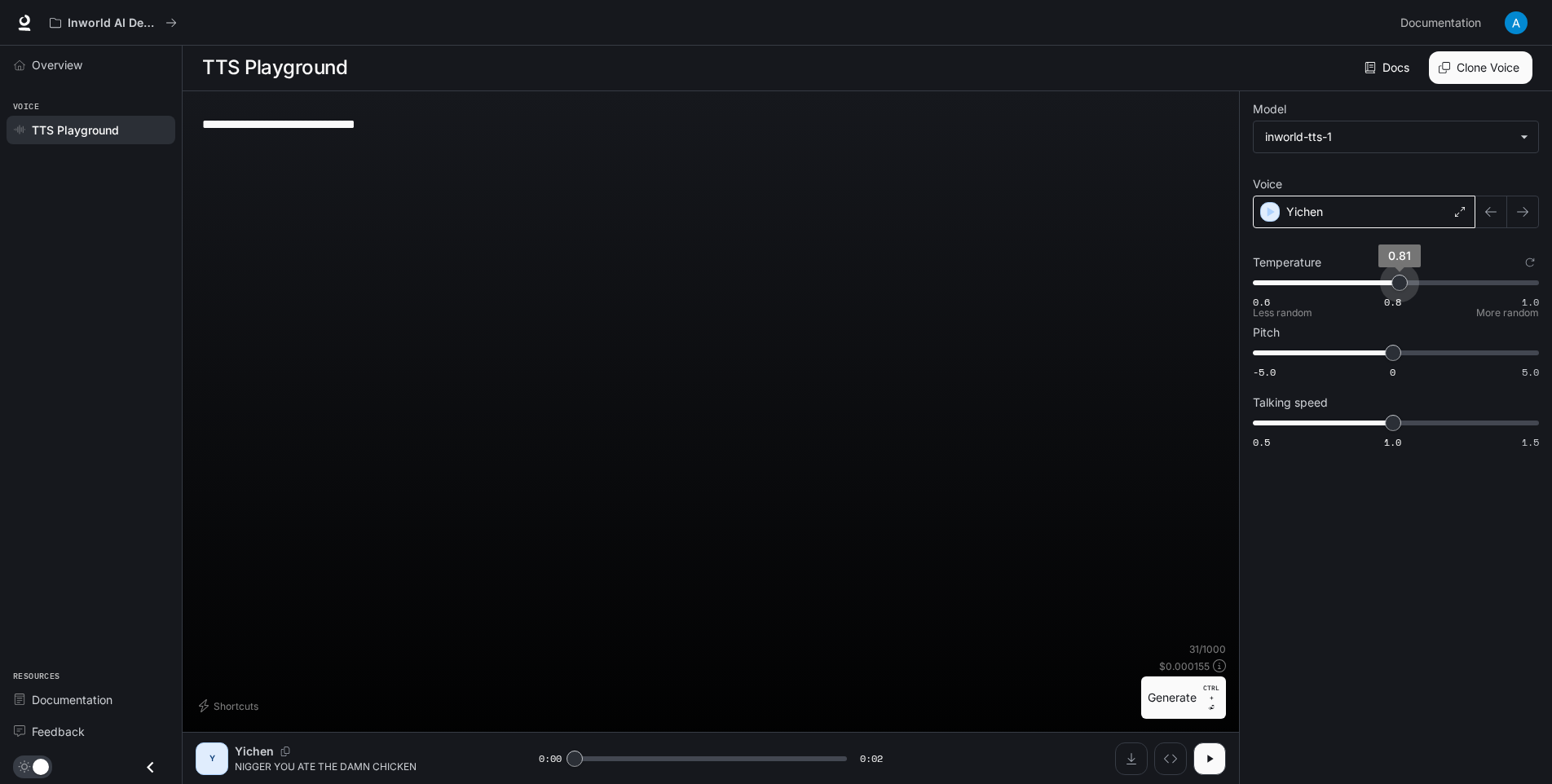 drag, startPoint x: 1530, startPoint y: 293, endPoint x: 1401, endPoint y: 299, distance: 129.13946 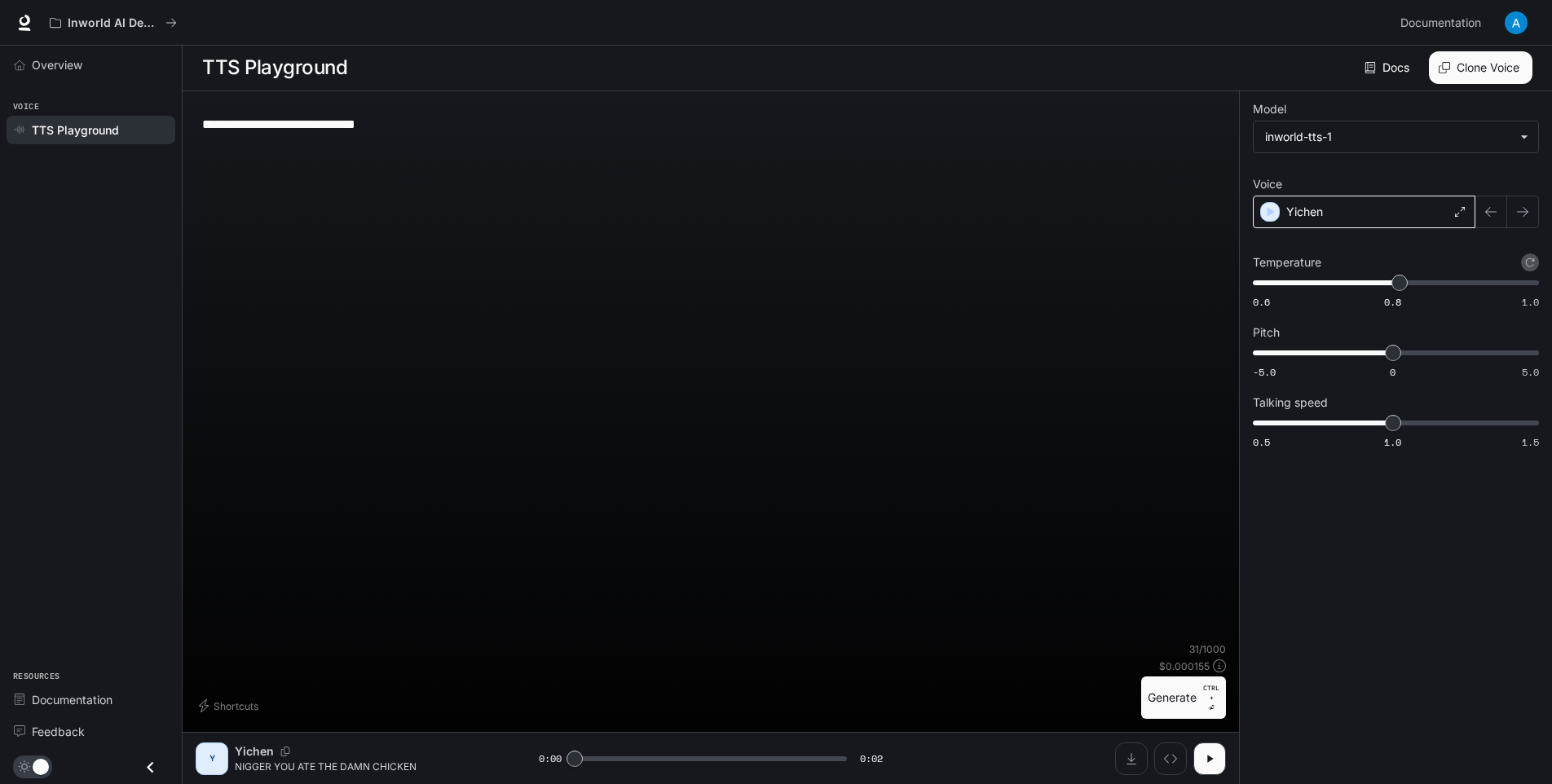 click 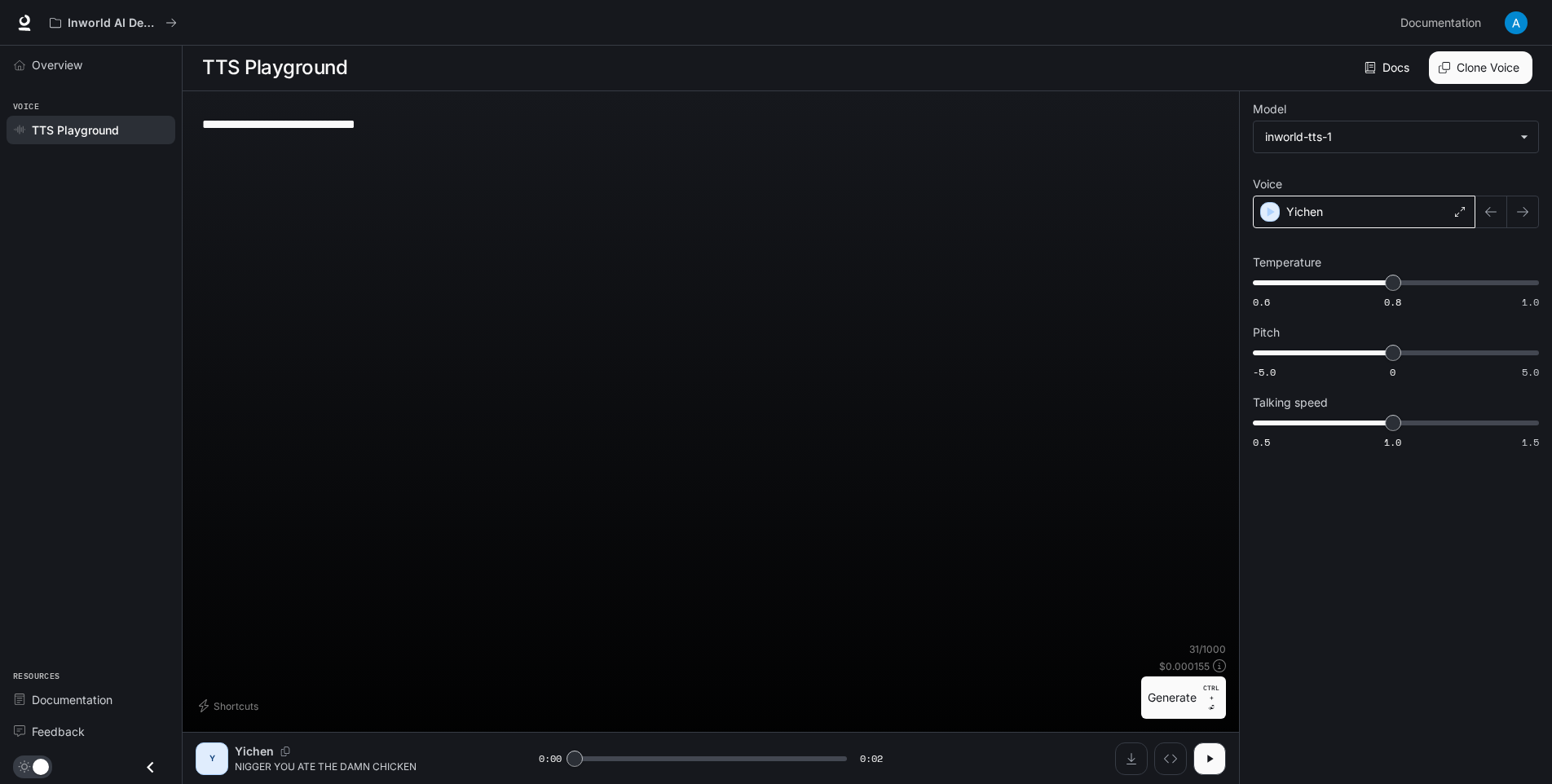 click on "Generate CTRL +  ⏎" at bounding box center (1184, 698) 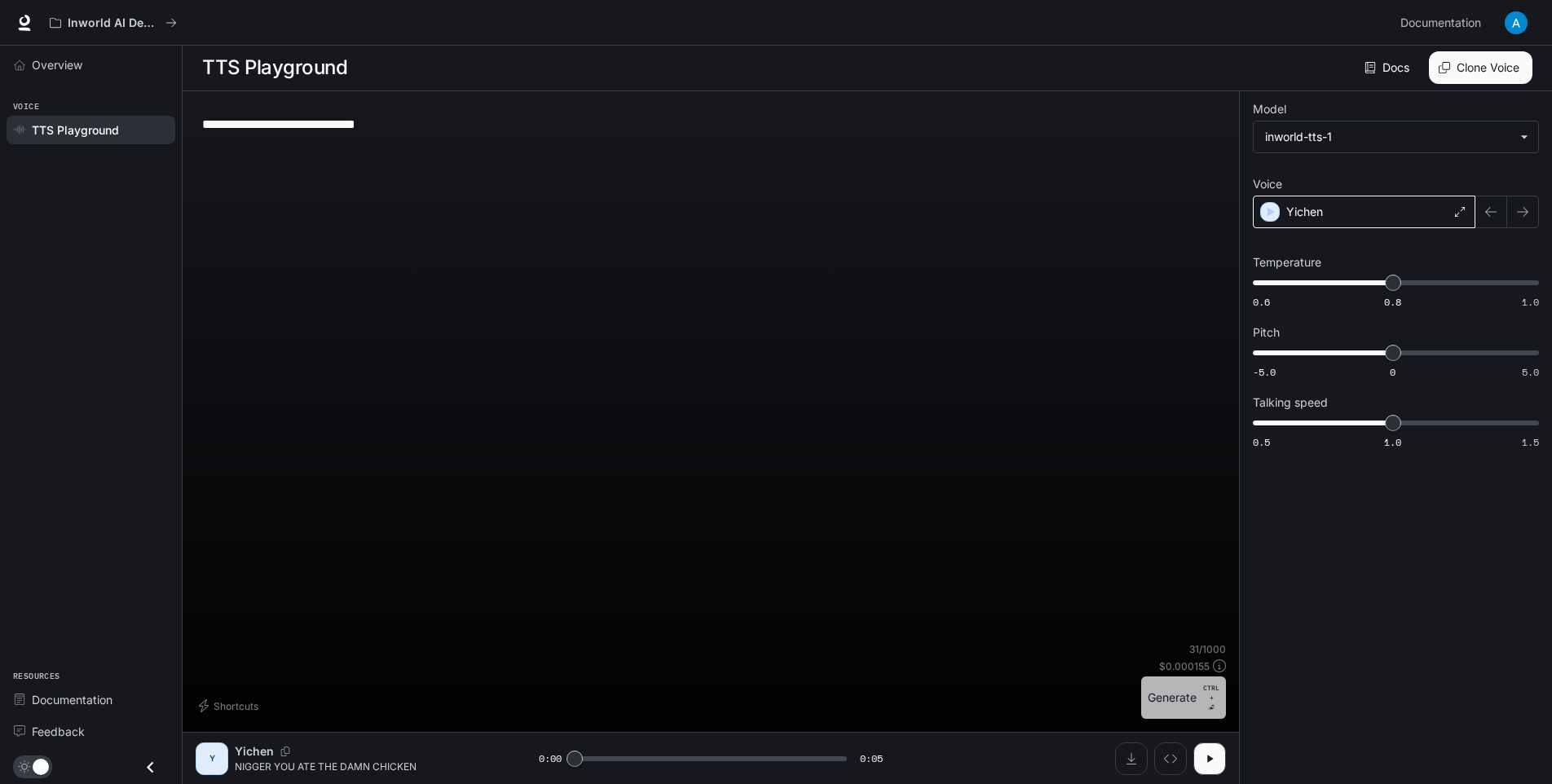 click on "Generate CTRL +  ⏎" at bounding box center (1184, 698) 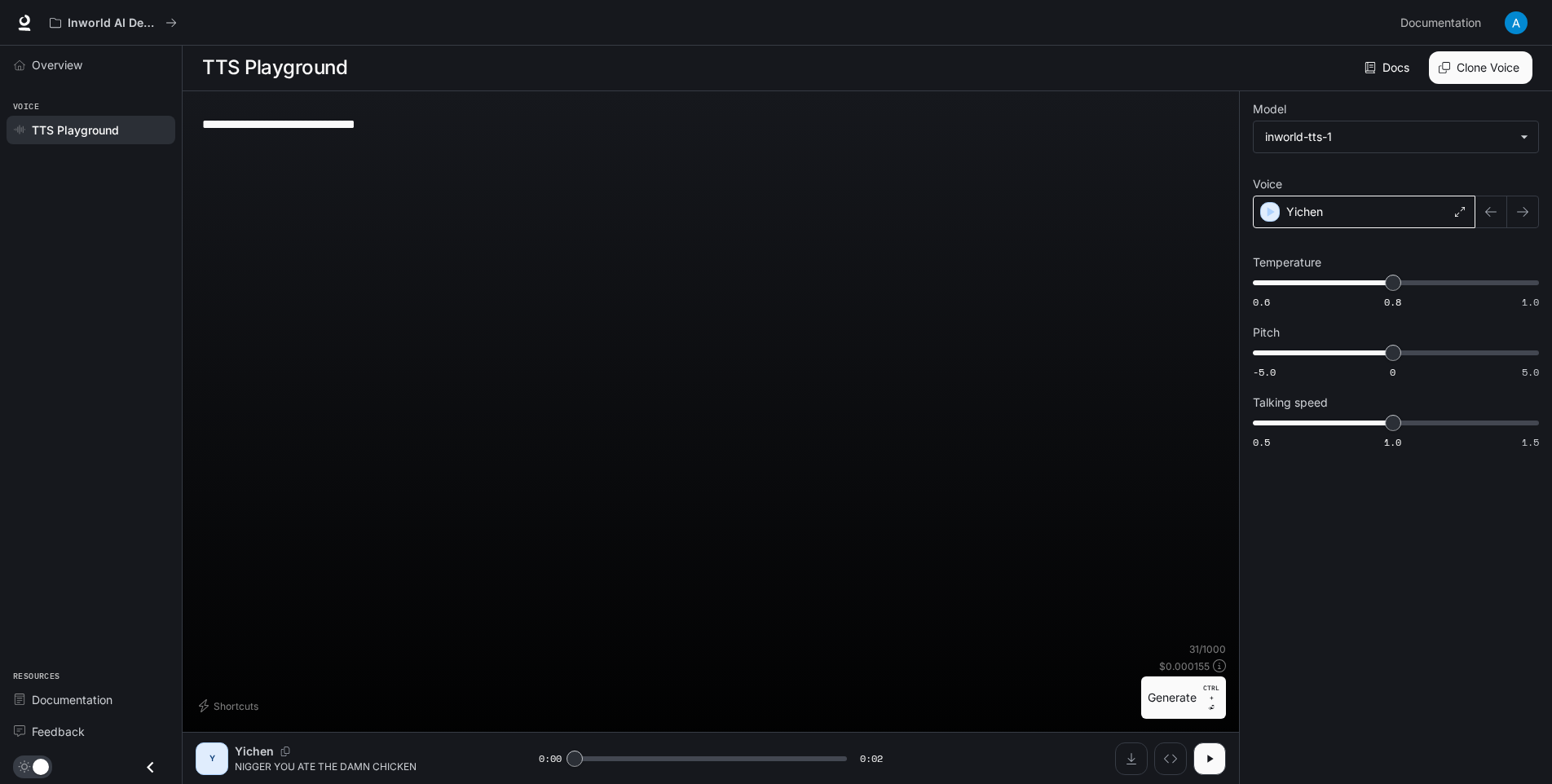 click on "**********" at bounding box center [711, 418] 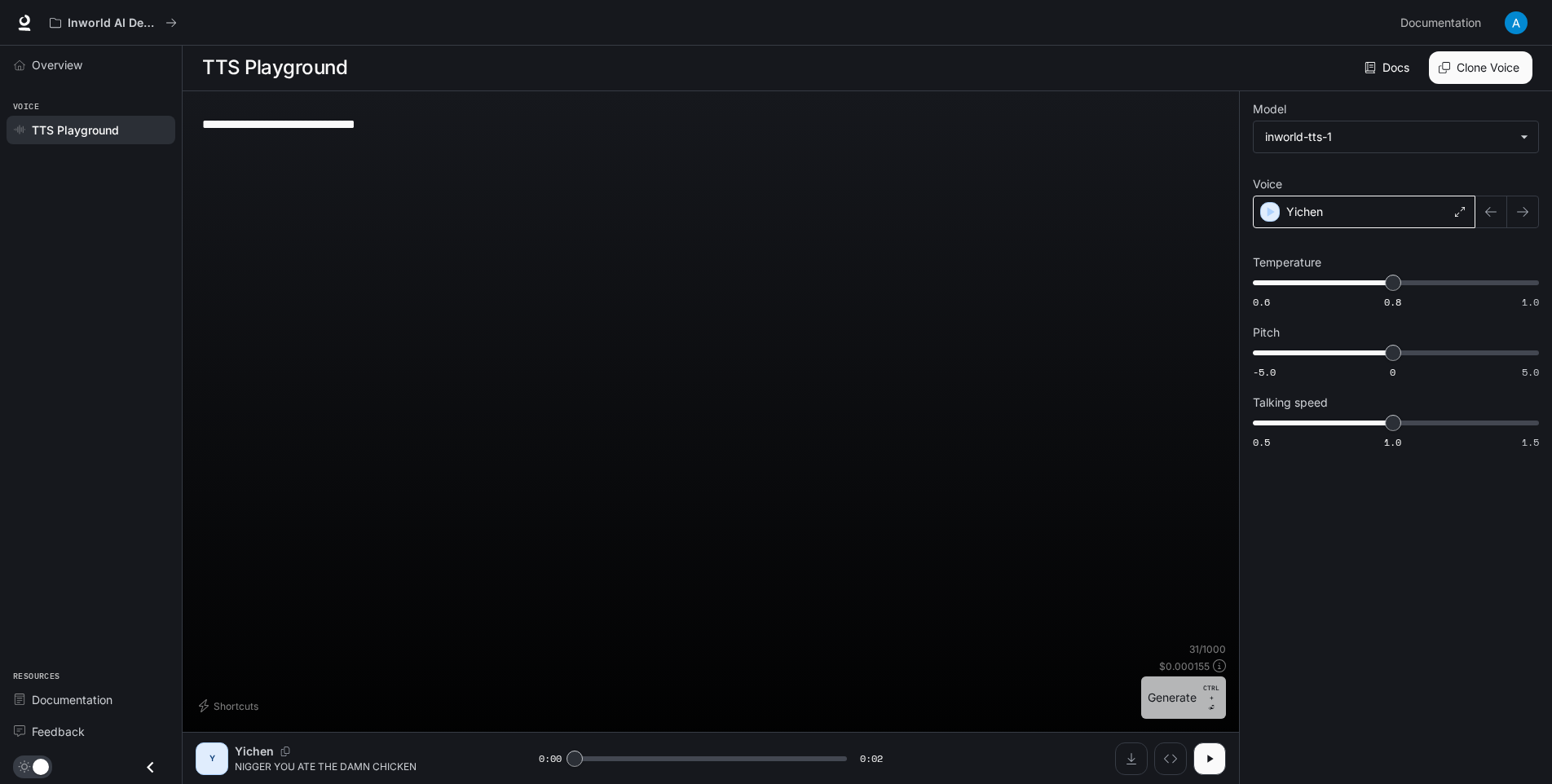 click on "Generate CTRL +  ⏎" at bounding box center [1184, 698] 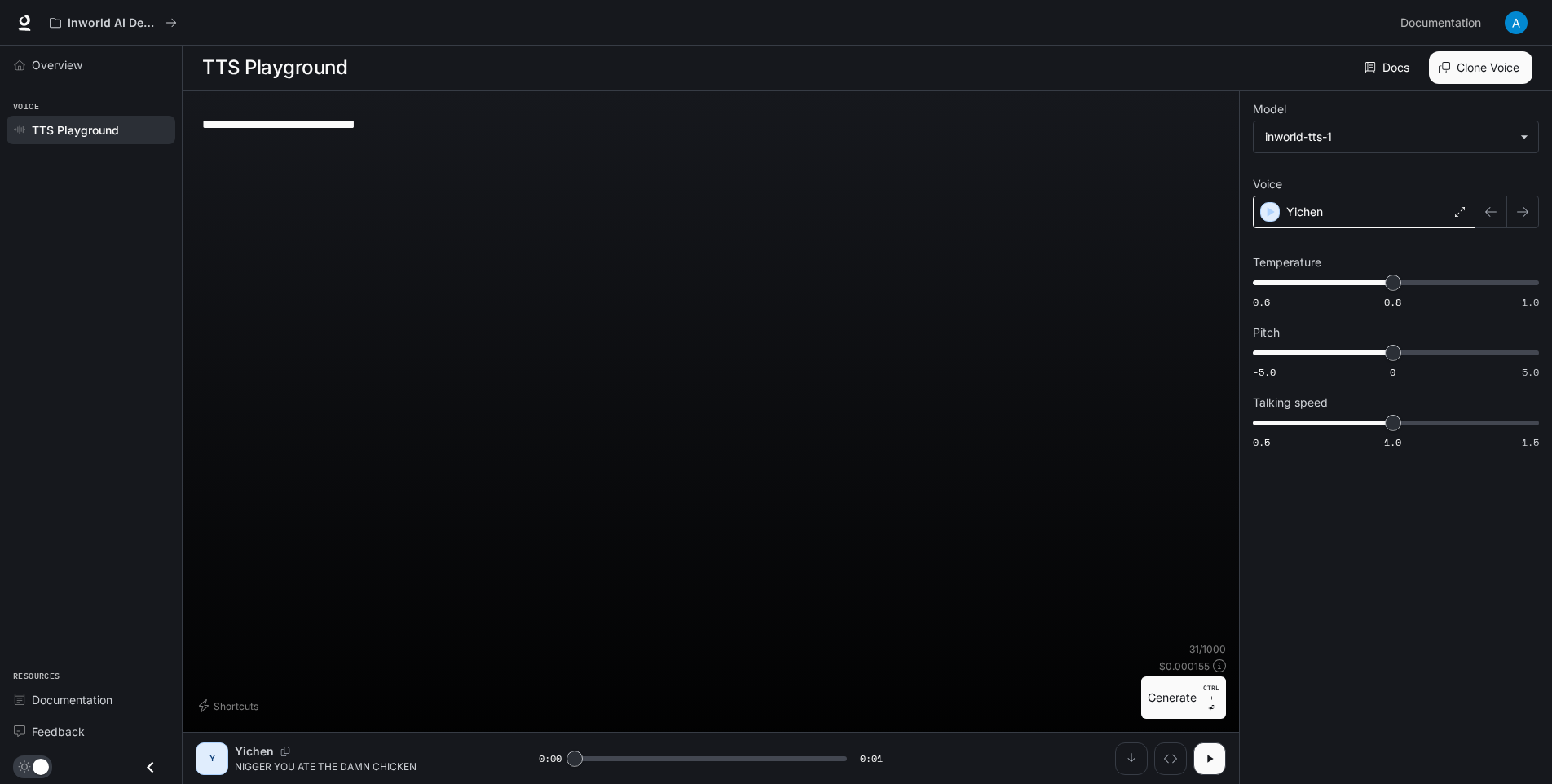 click on "Generate CTRL +  ⏎" at bounding box center (1184, 698) 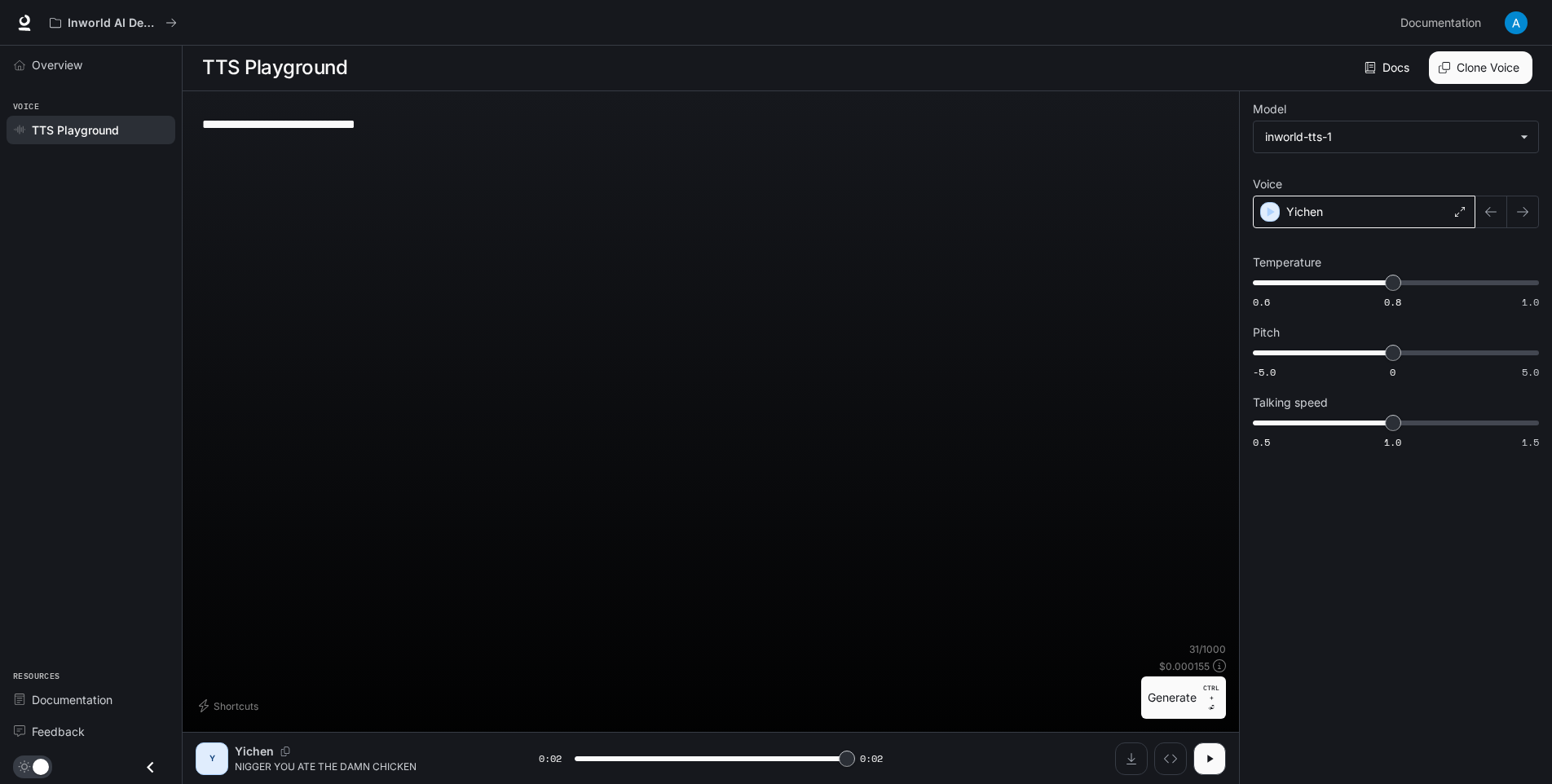 type on "*" 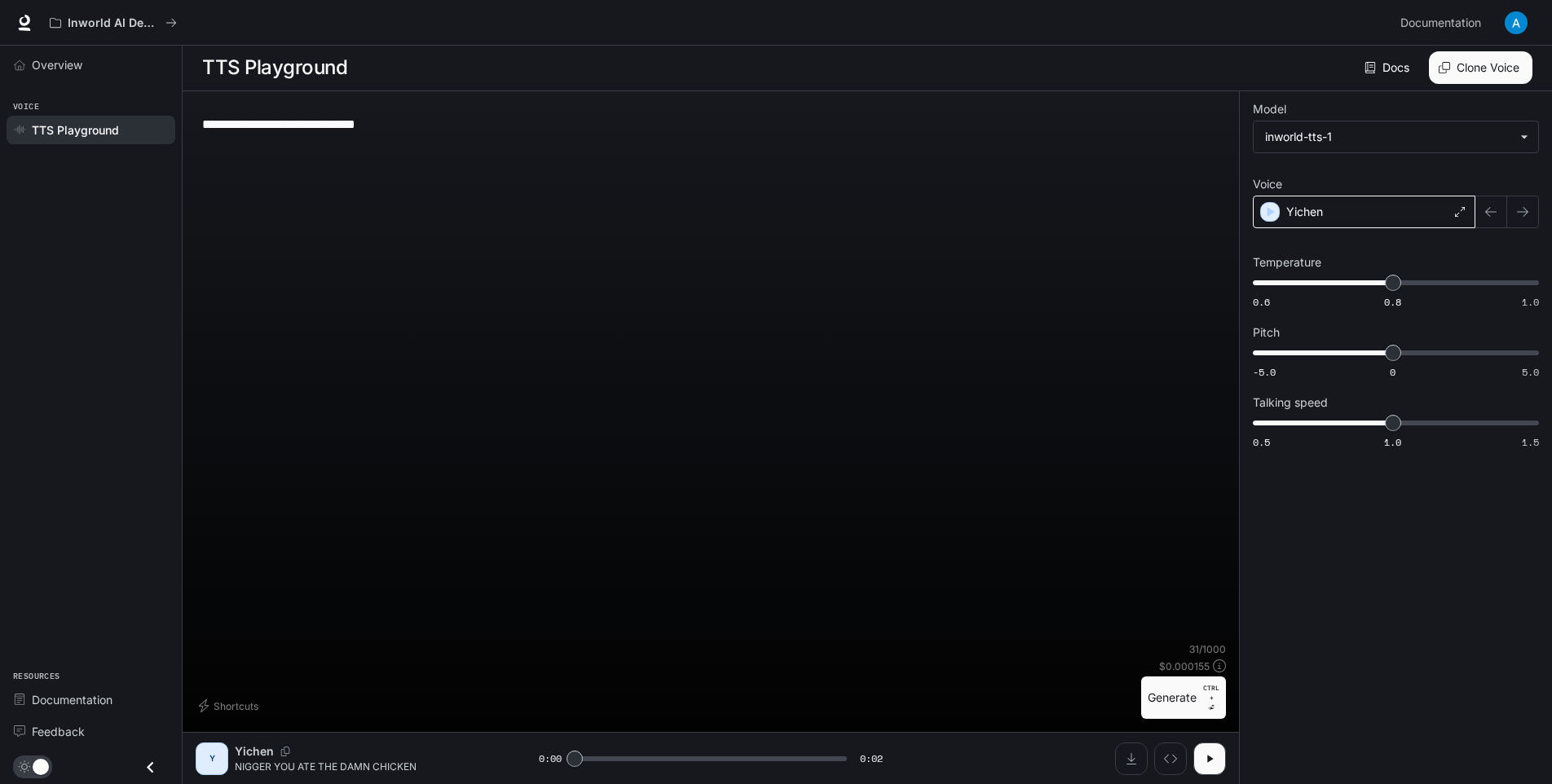 click on "**********" at bounding box center [711, 124] 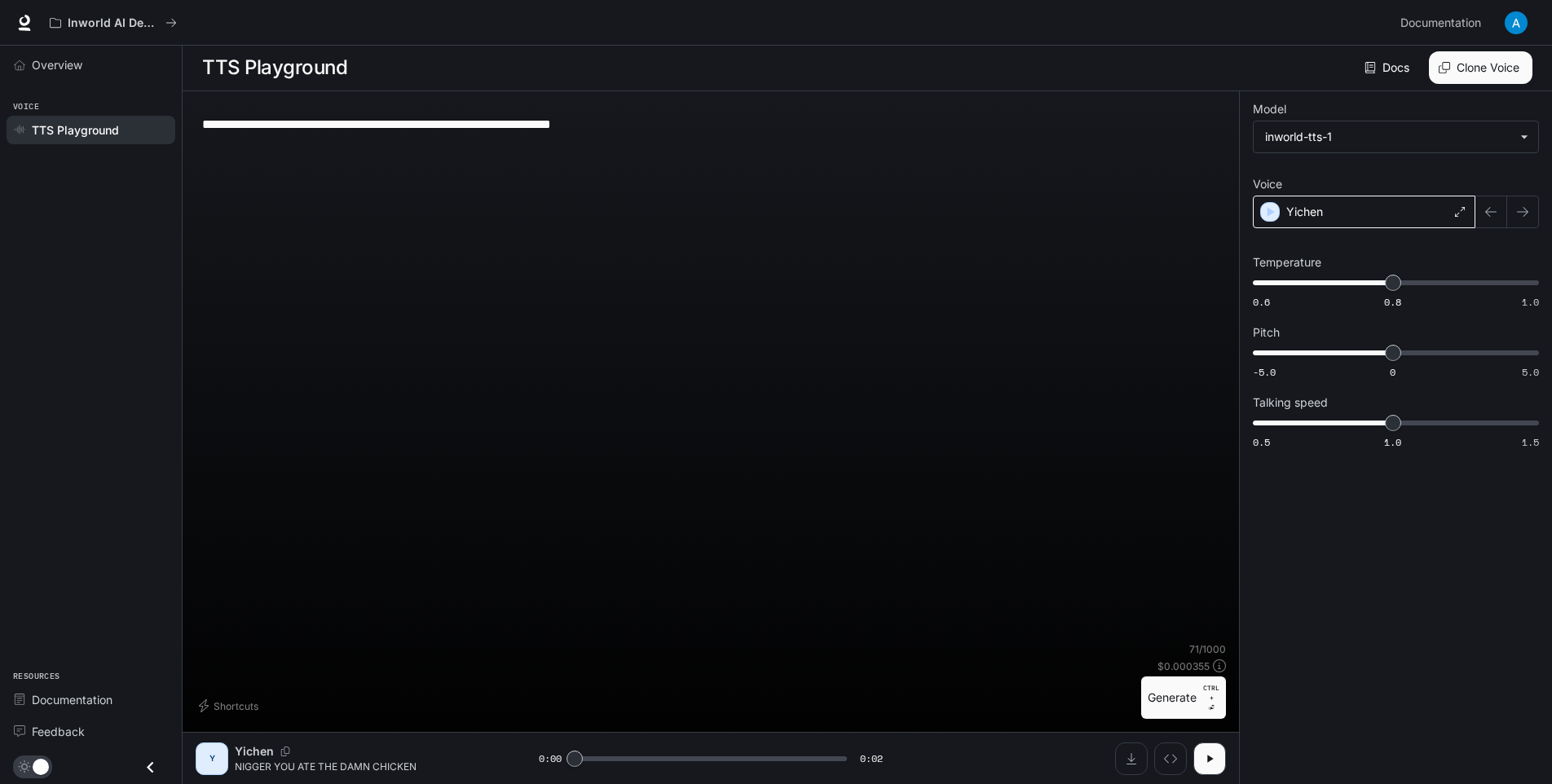 type on "**********" 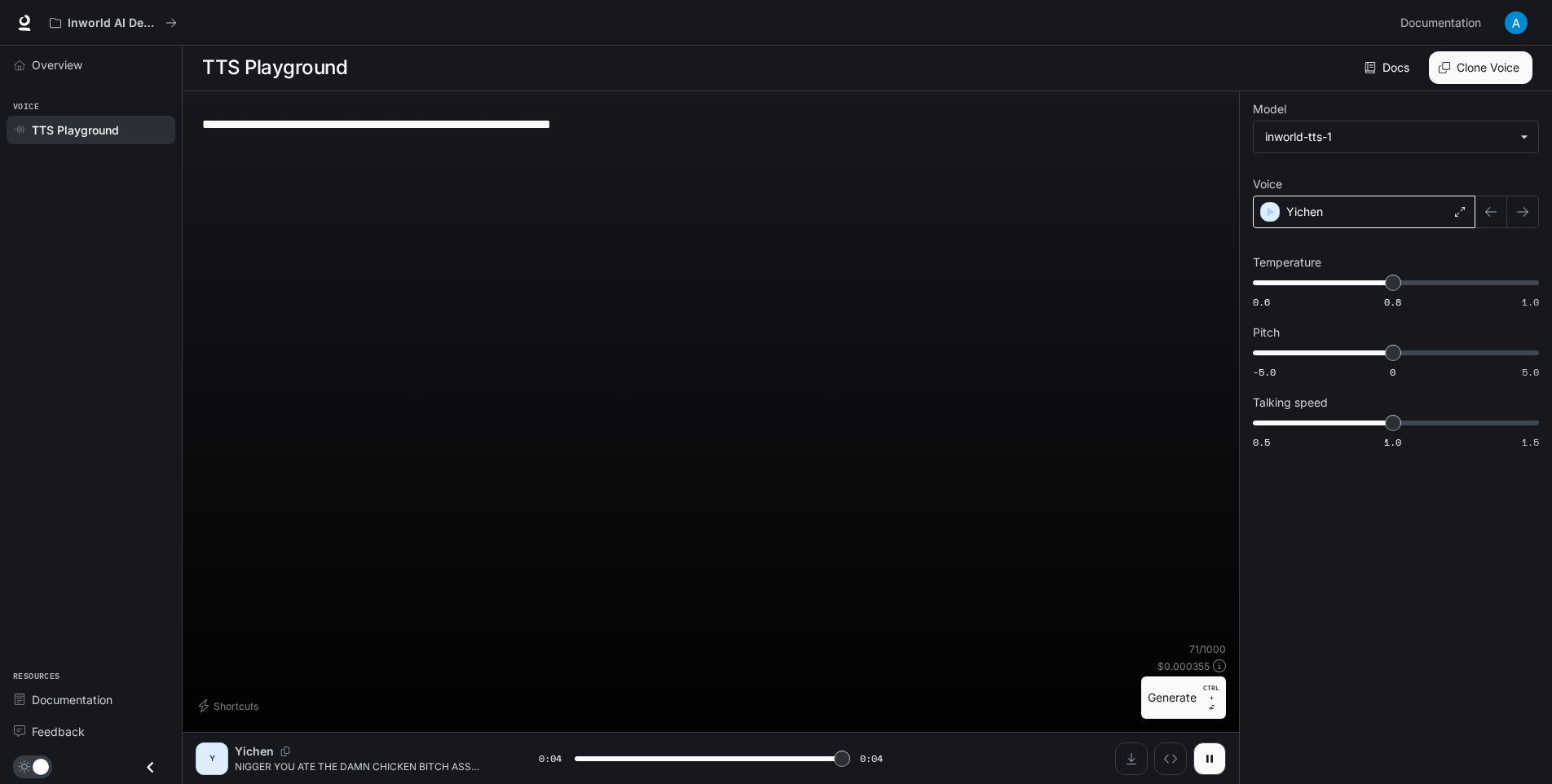 type on "*" 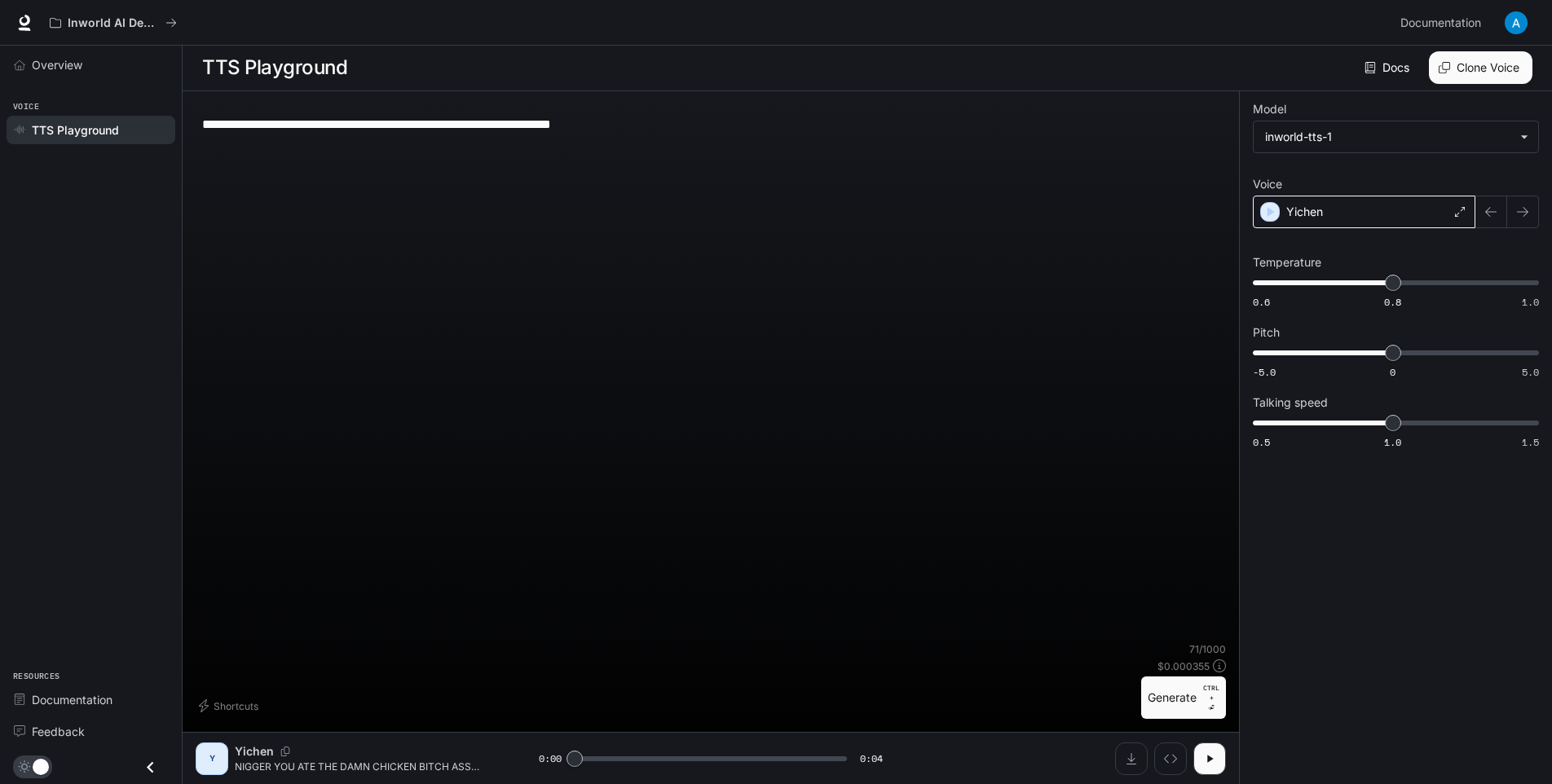 drag, startPoint x: 743, startPoint y: 142, endPoint x: 744, endPoint y: 134, distance: 8.062258 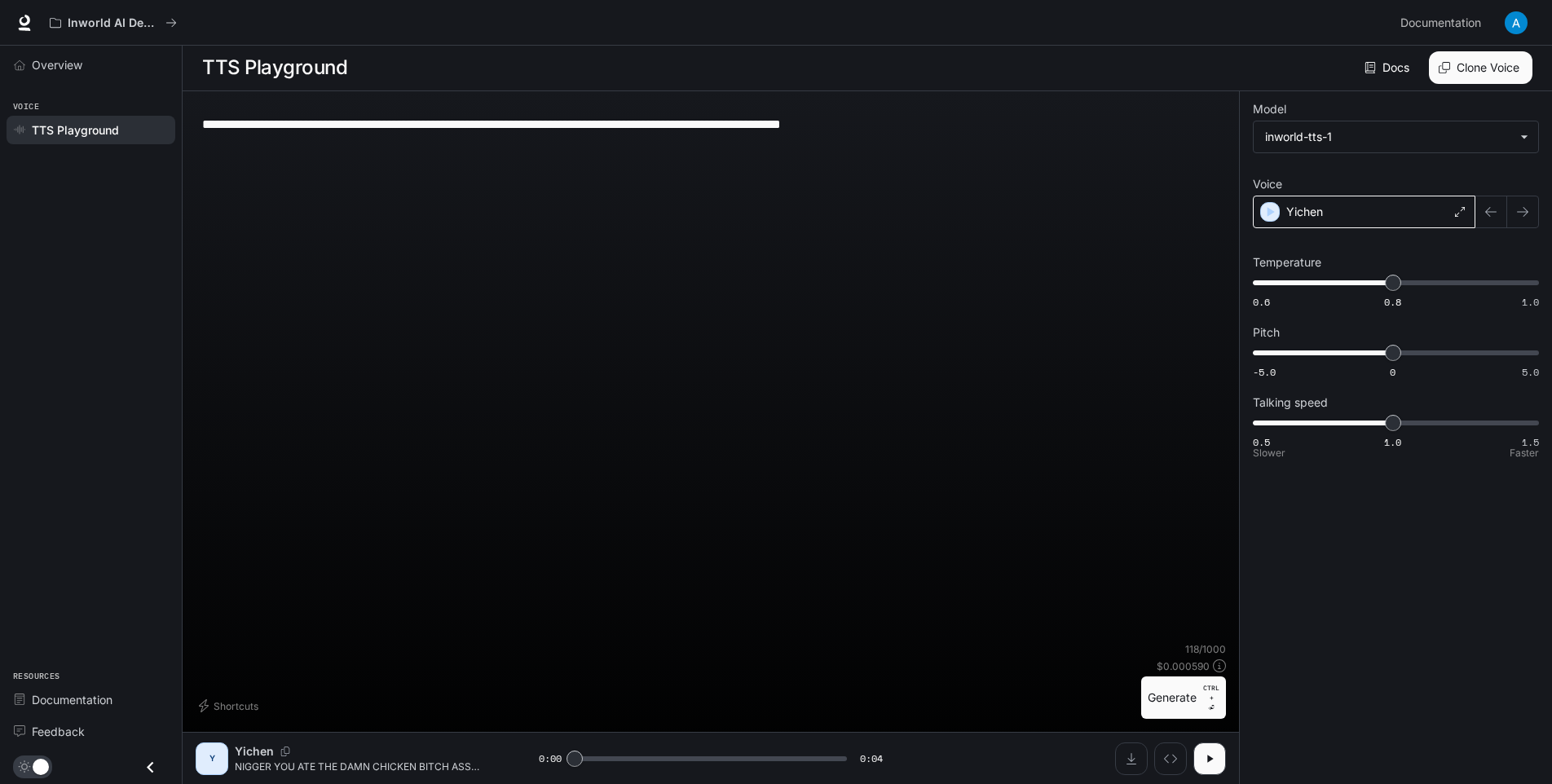 type on "**********" 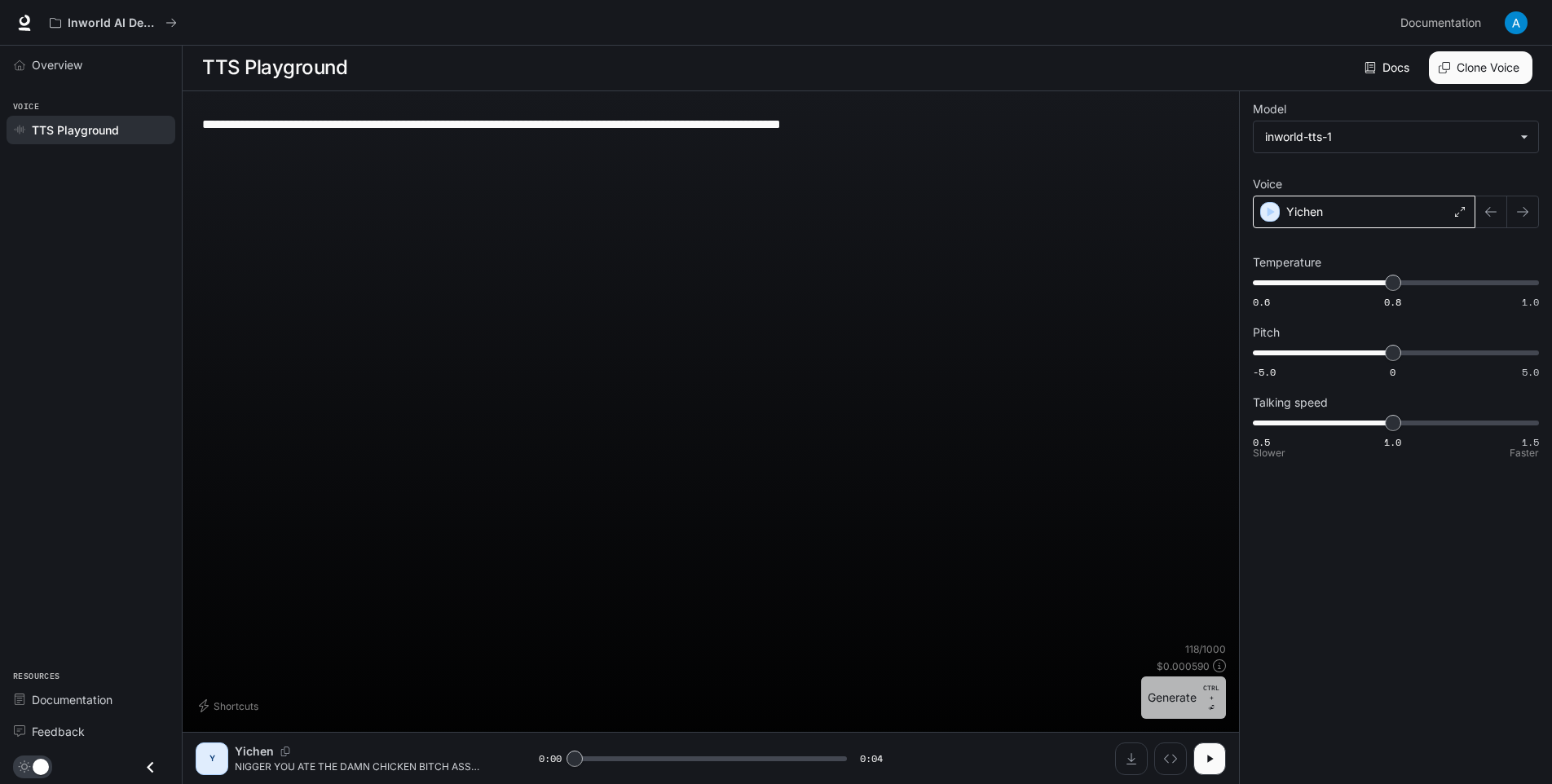click on "Generate CTRL +  ⏎" at bounding box center [1184, 698] 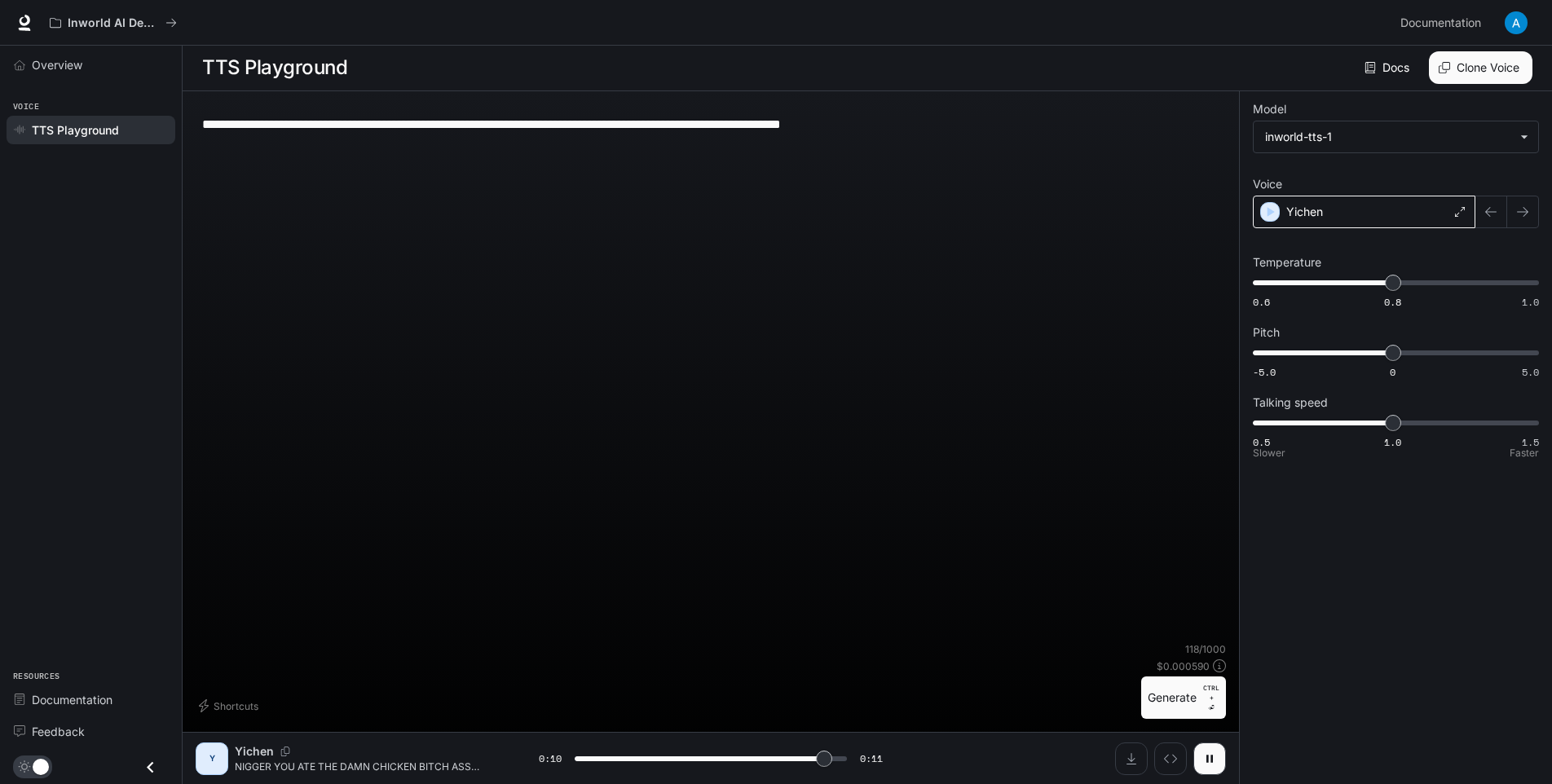 click on "**********" at bounding box center [711, 124] 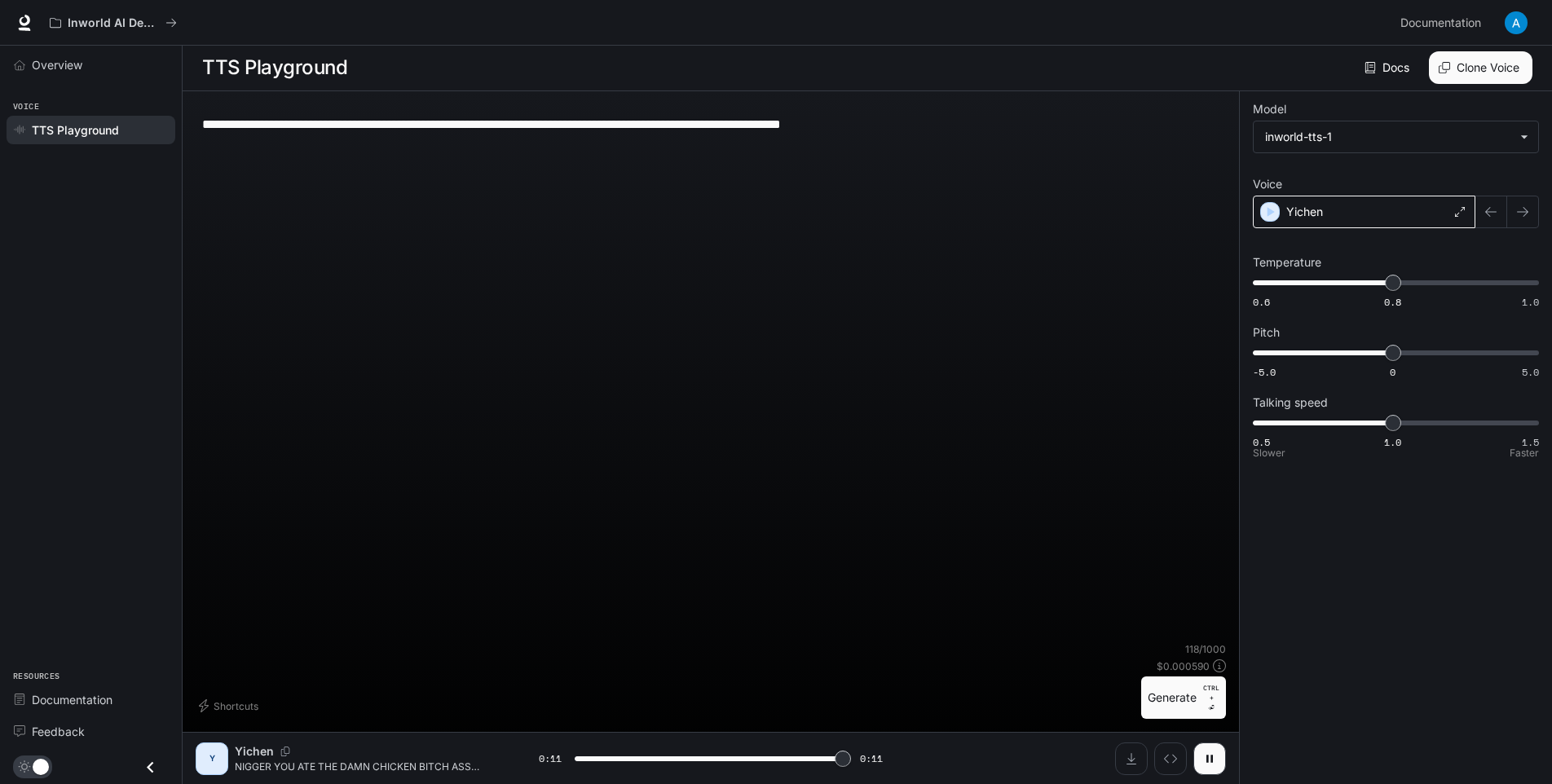 type on "*" 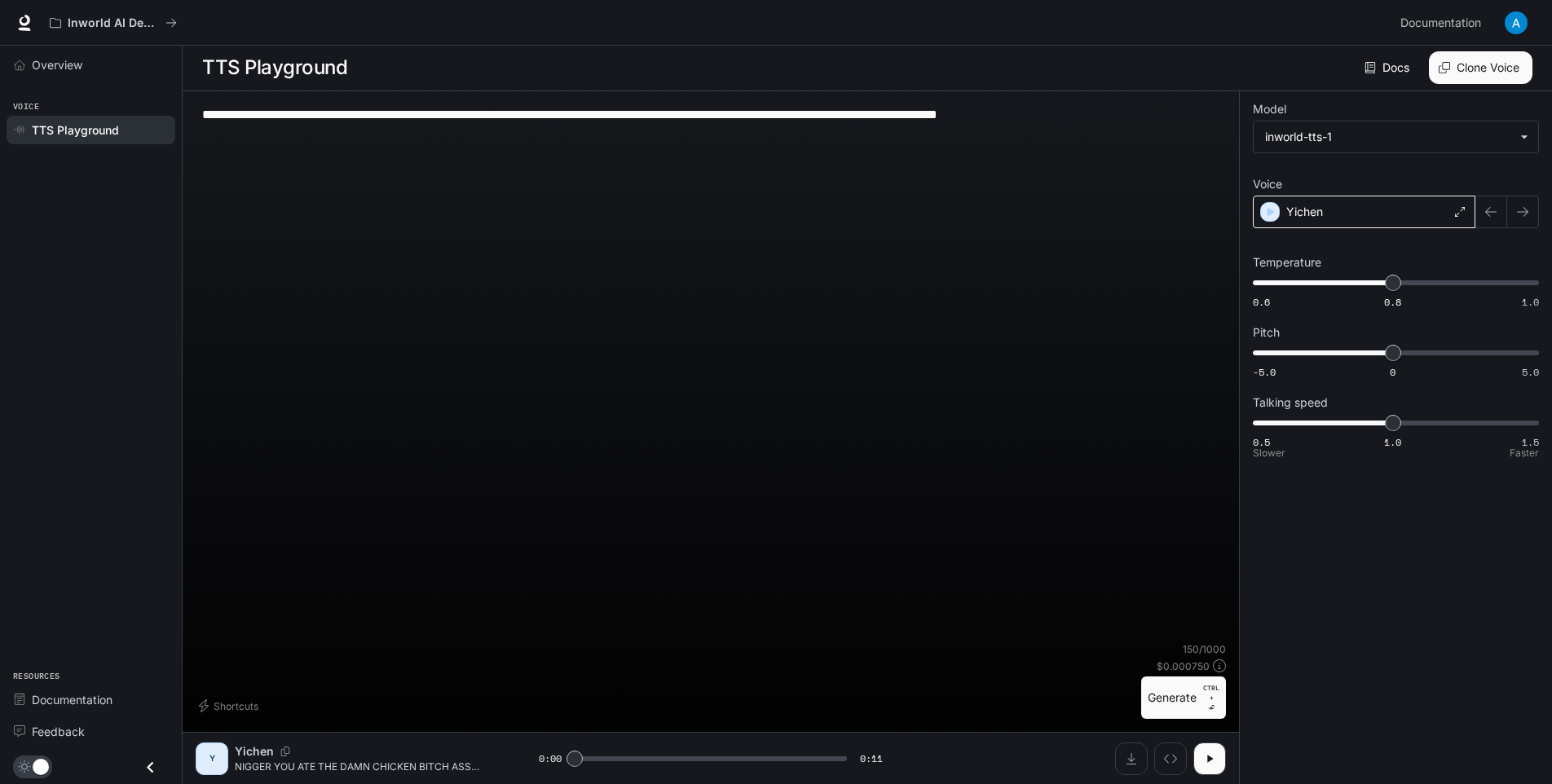 type on "**********" 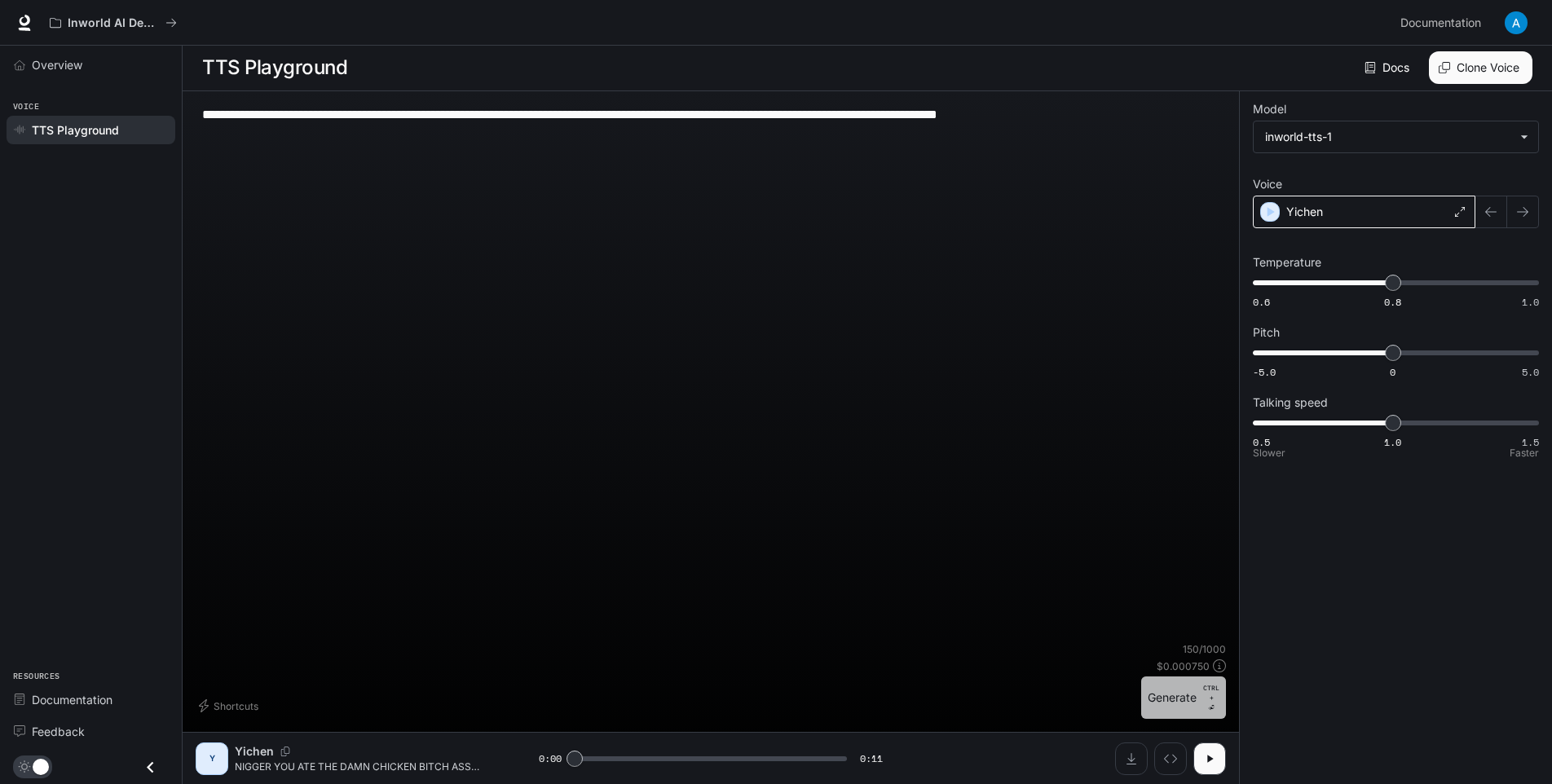 click on "Generate CTRL +  ⏎" at bounding box center (1184, 698) 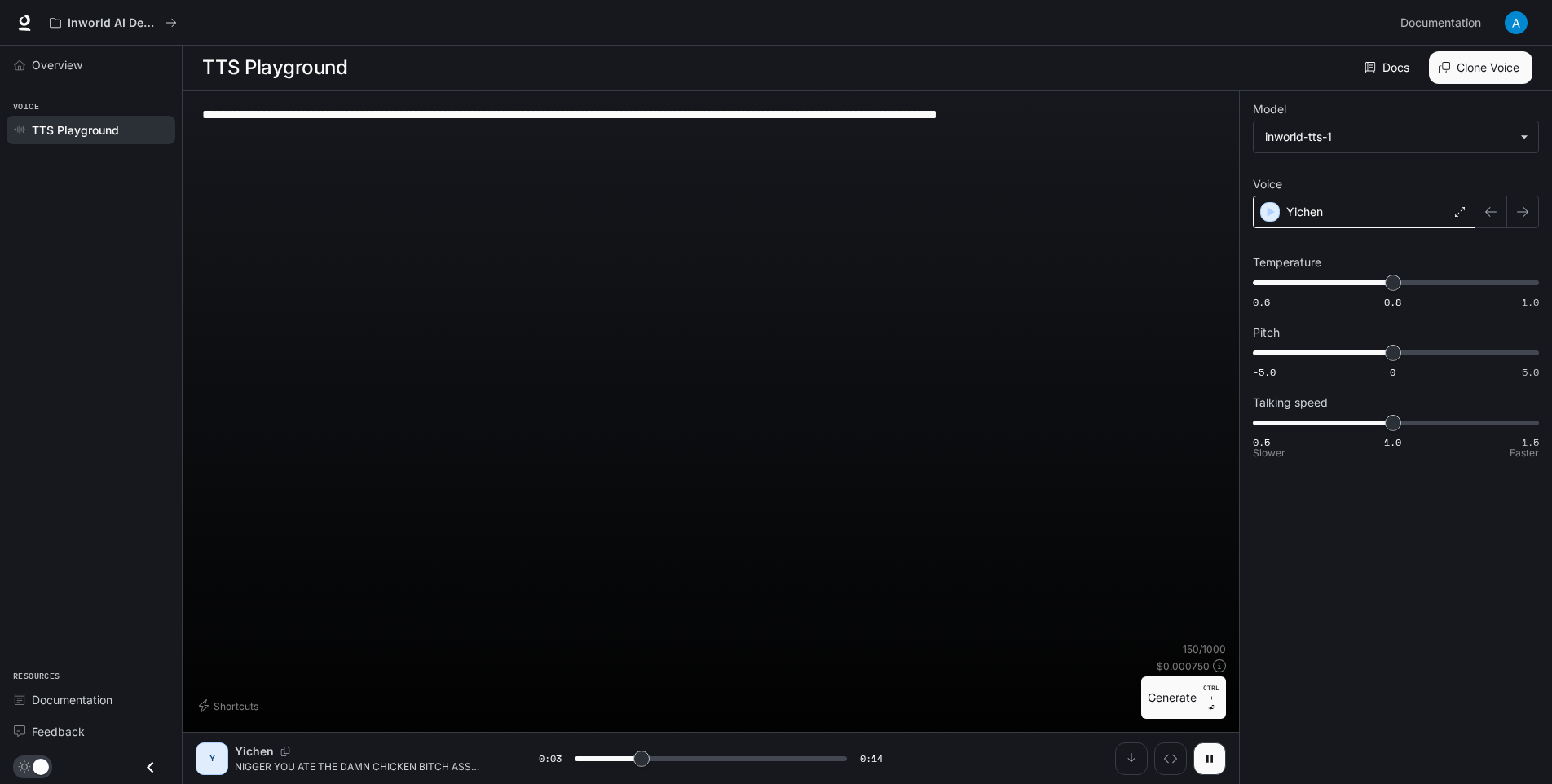 click on "**********" at bounding box center [711, 124] 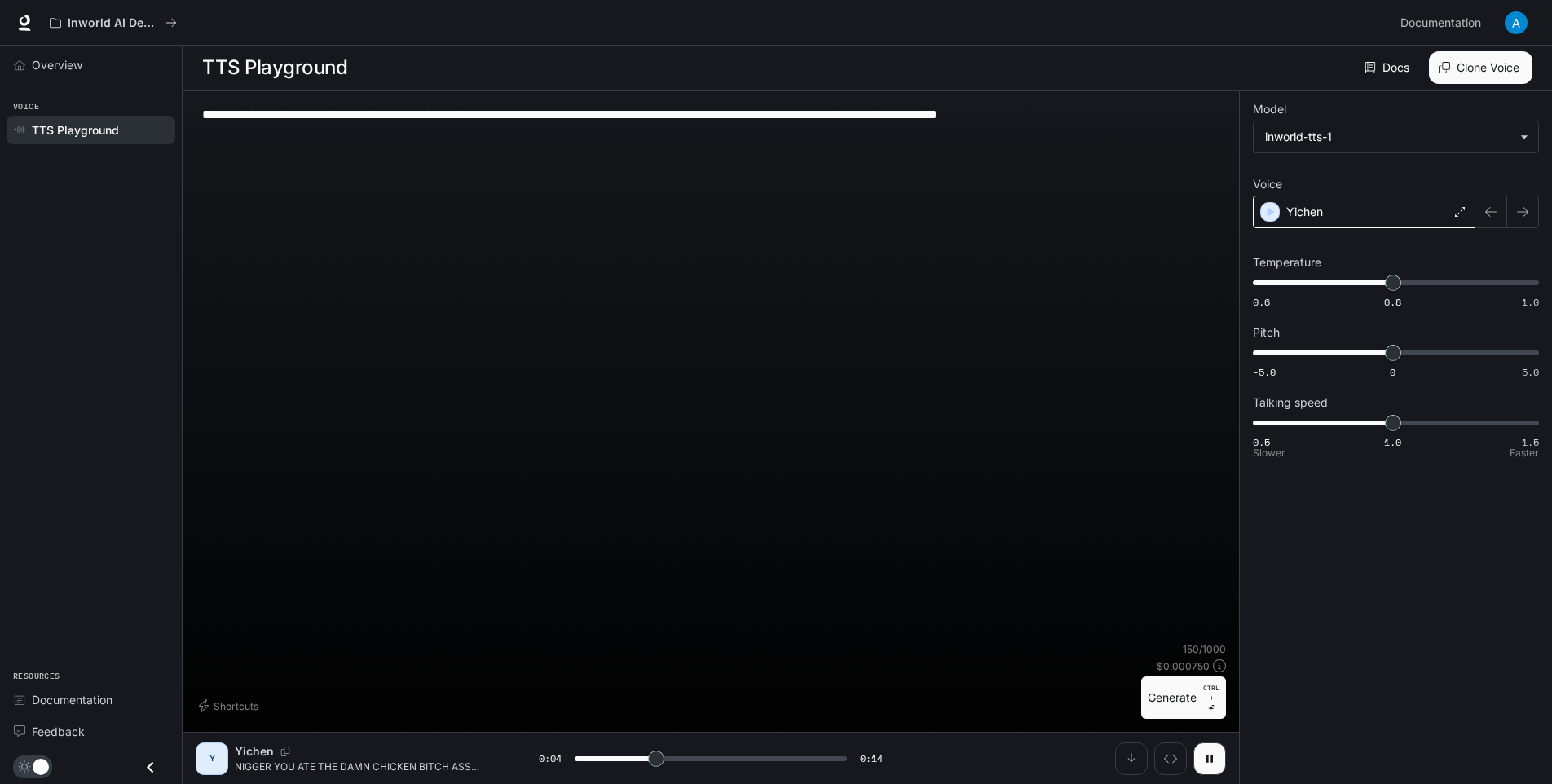 type on "***" 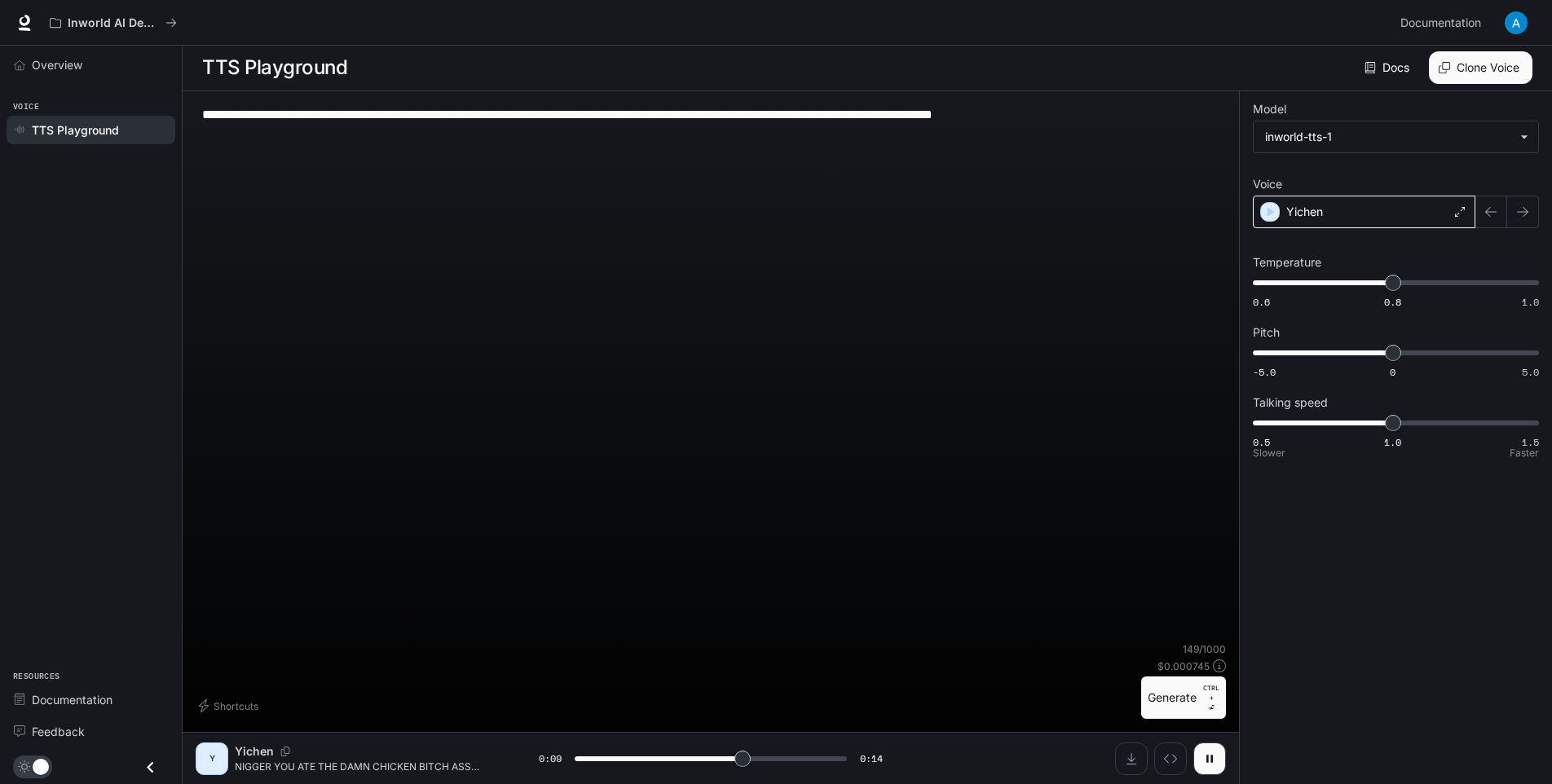 click on "**********" at bounding box center (711, 124) 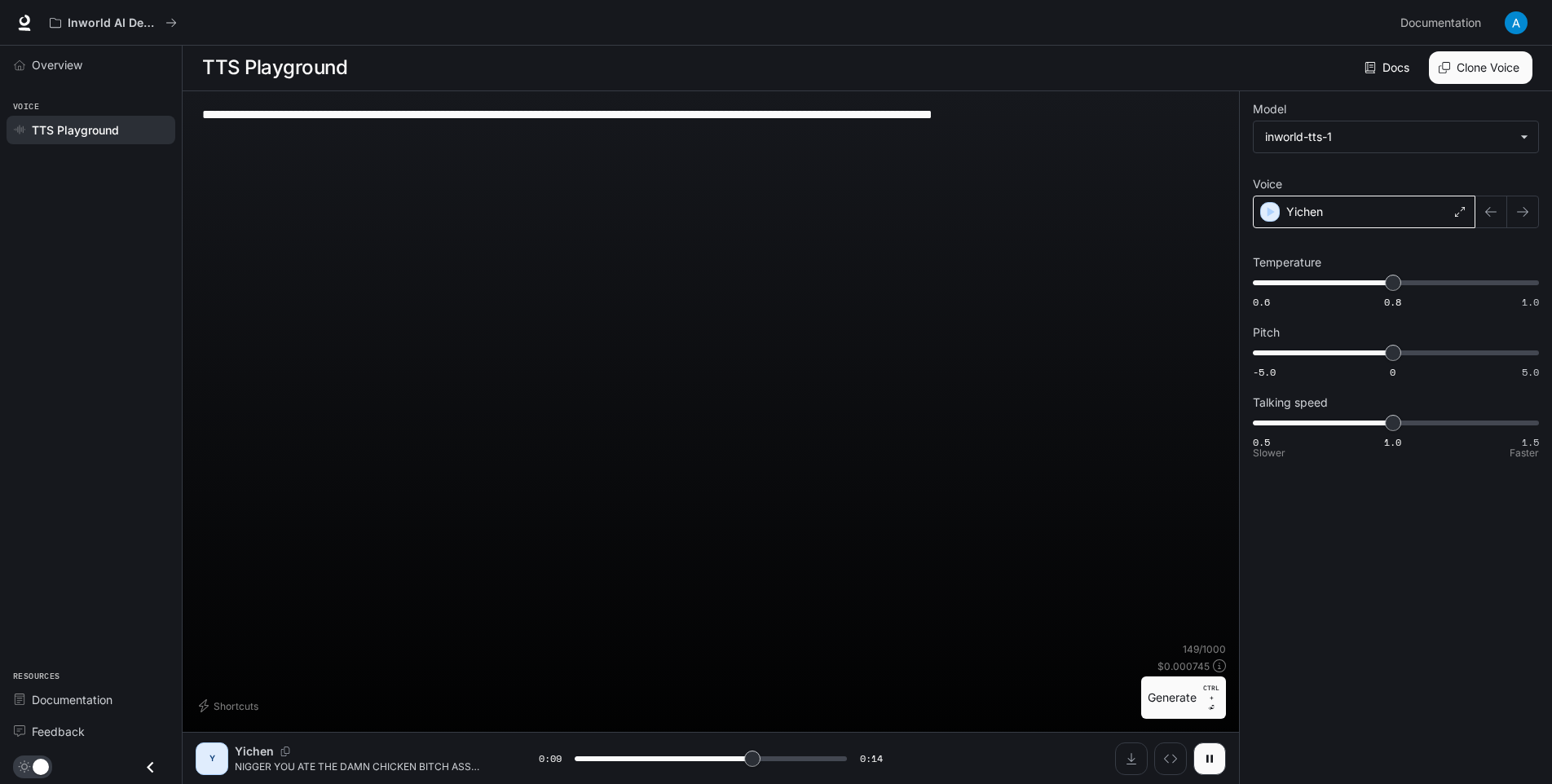 type on "**" 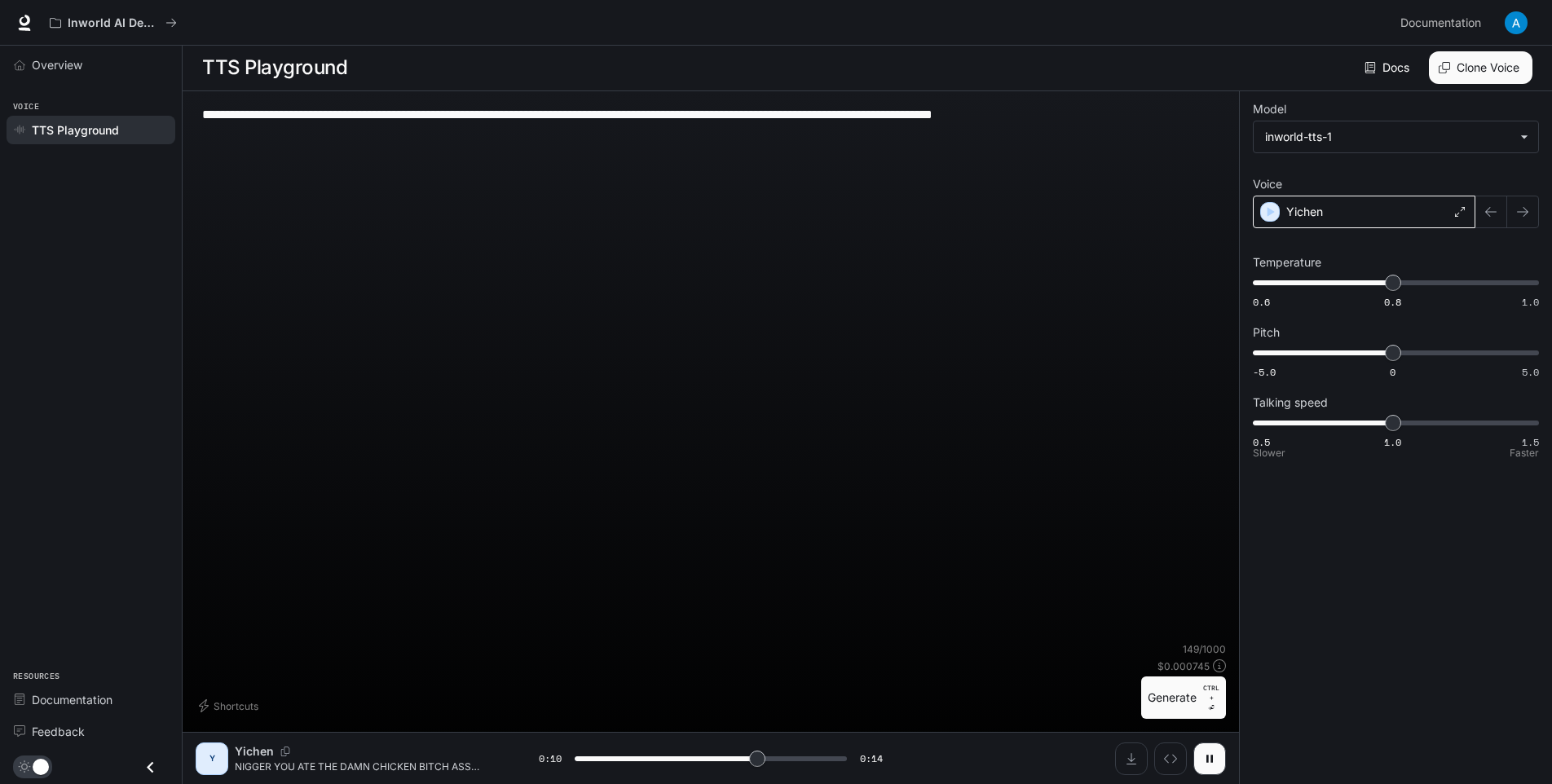 type on "**********" 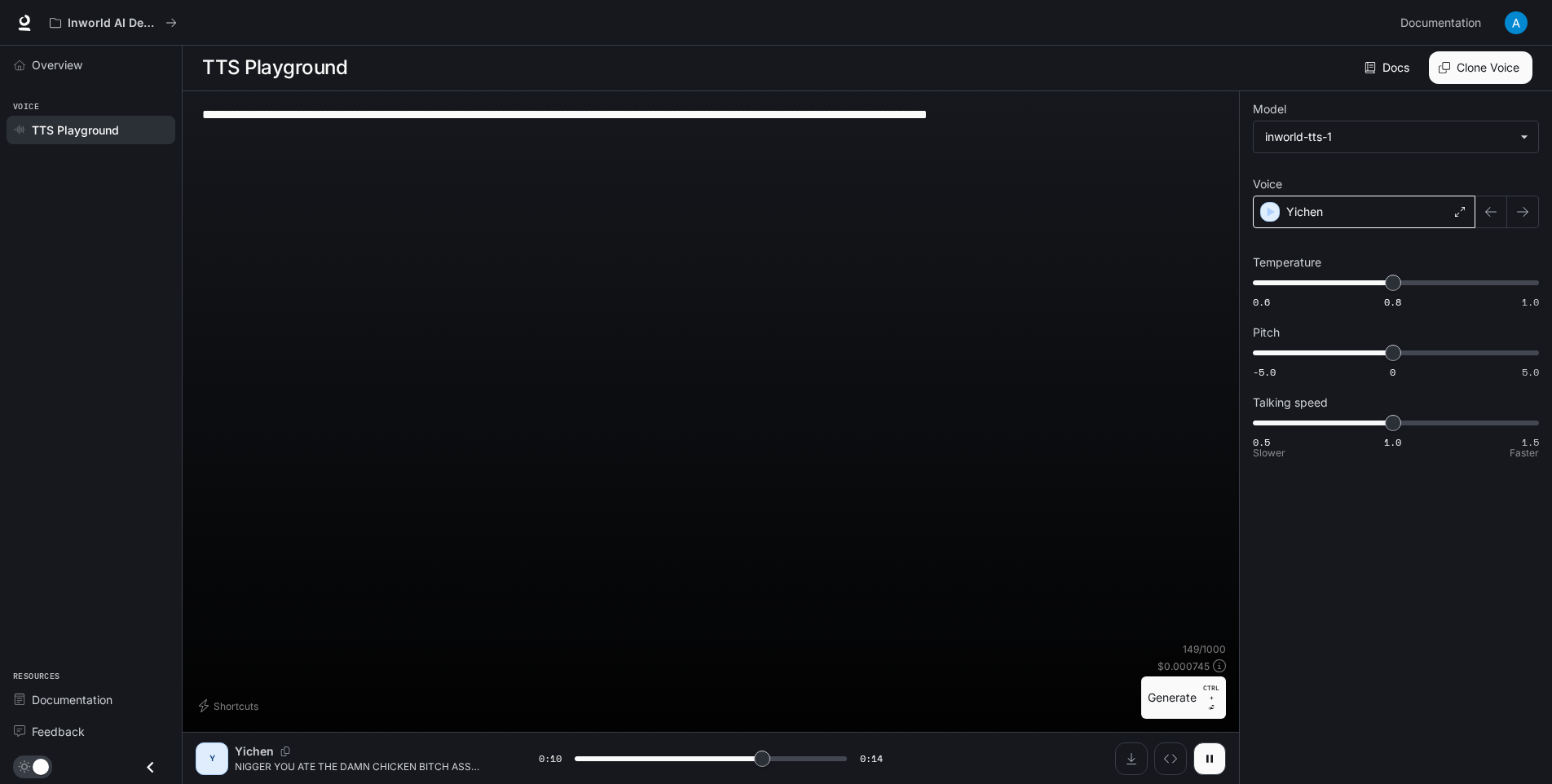 type on "****" 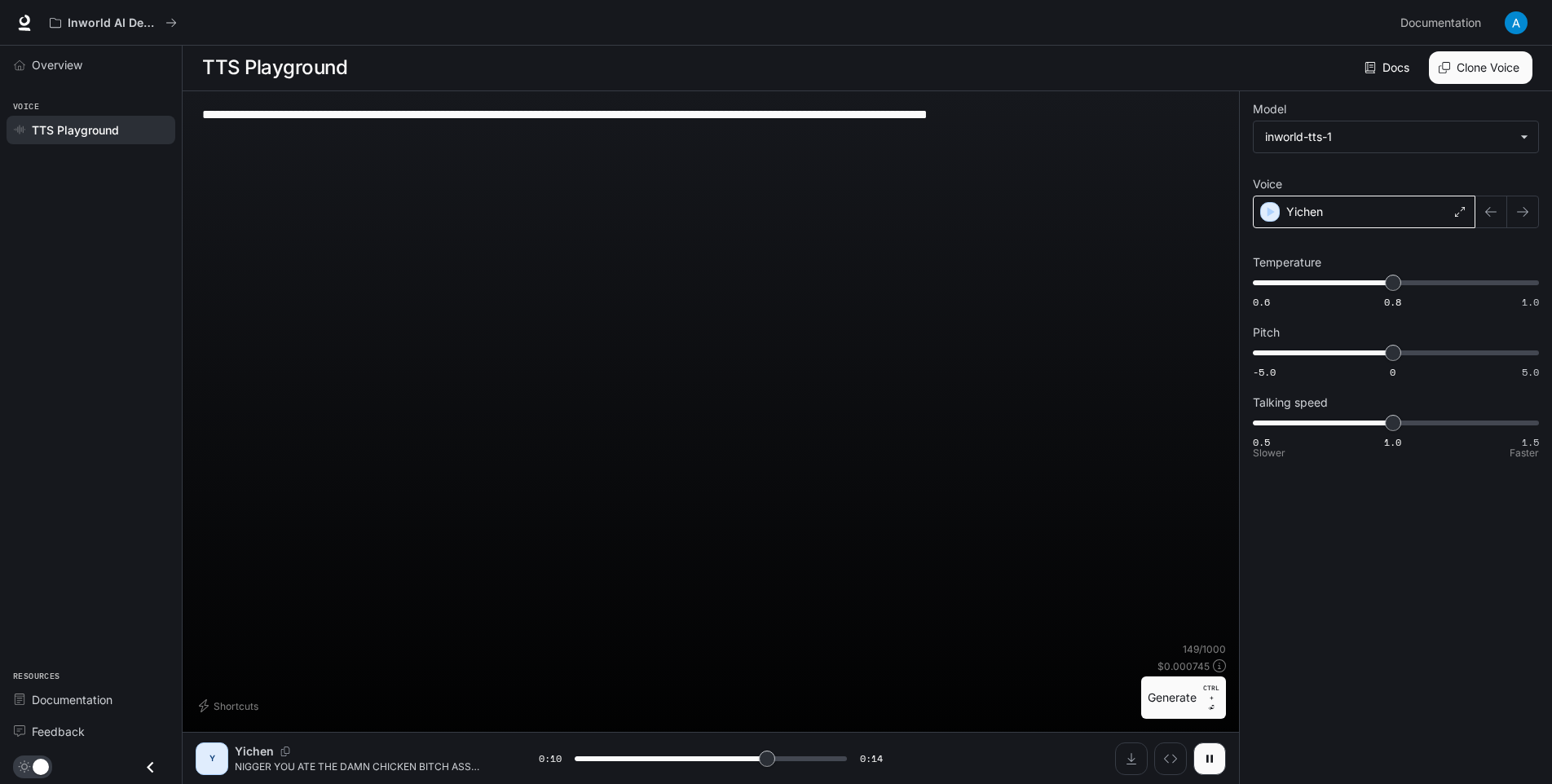 type on "**********" 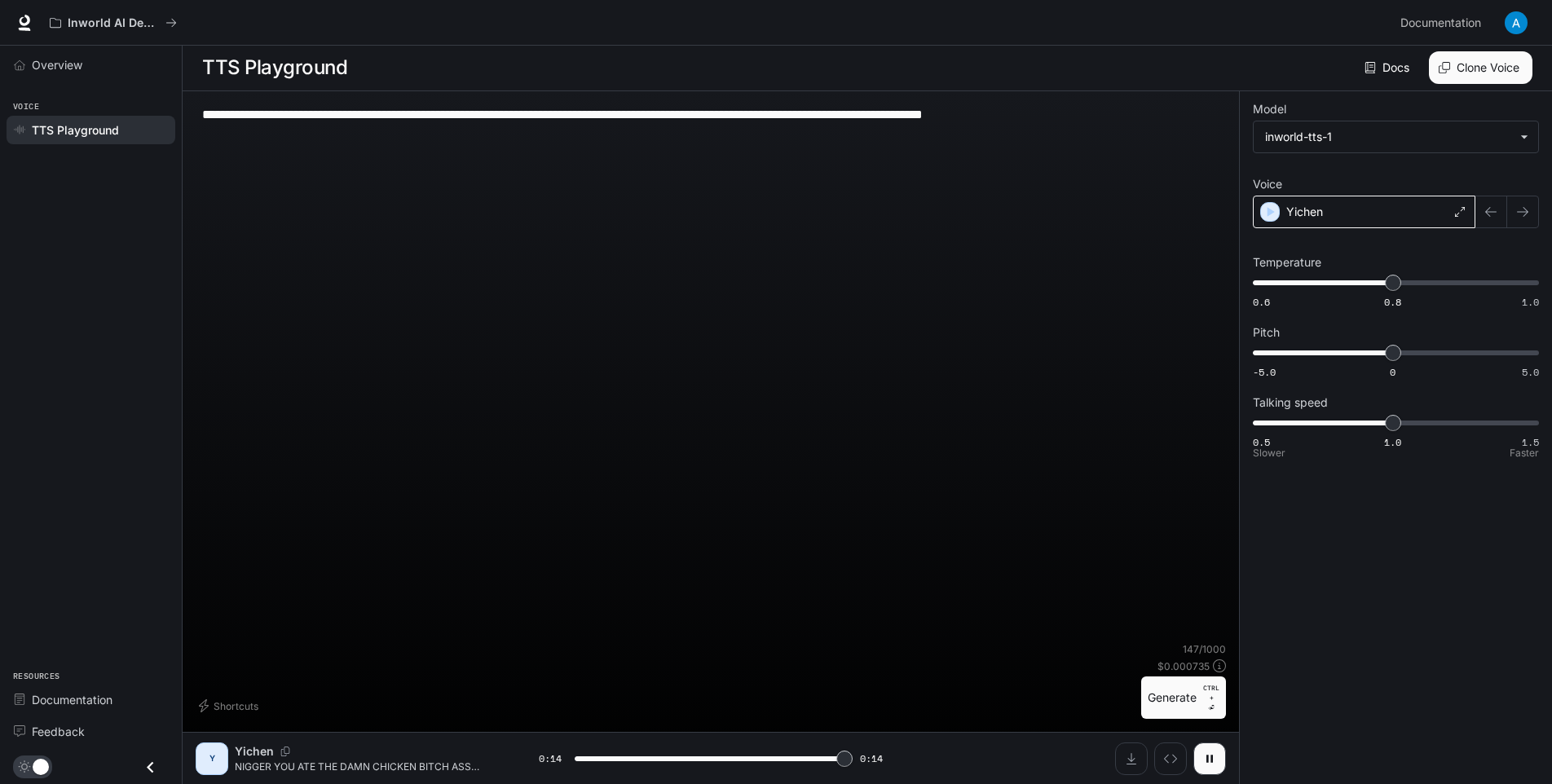 type on "*" 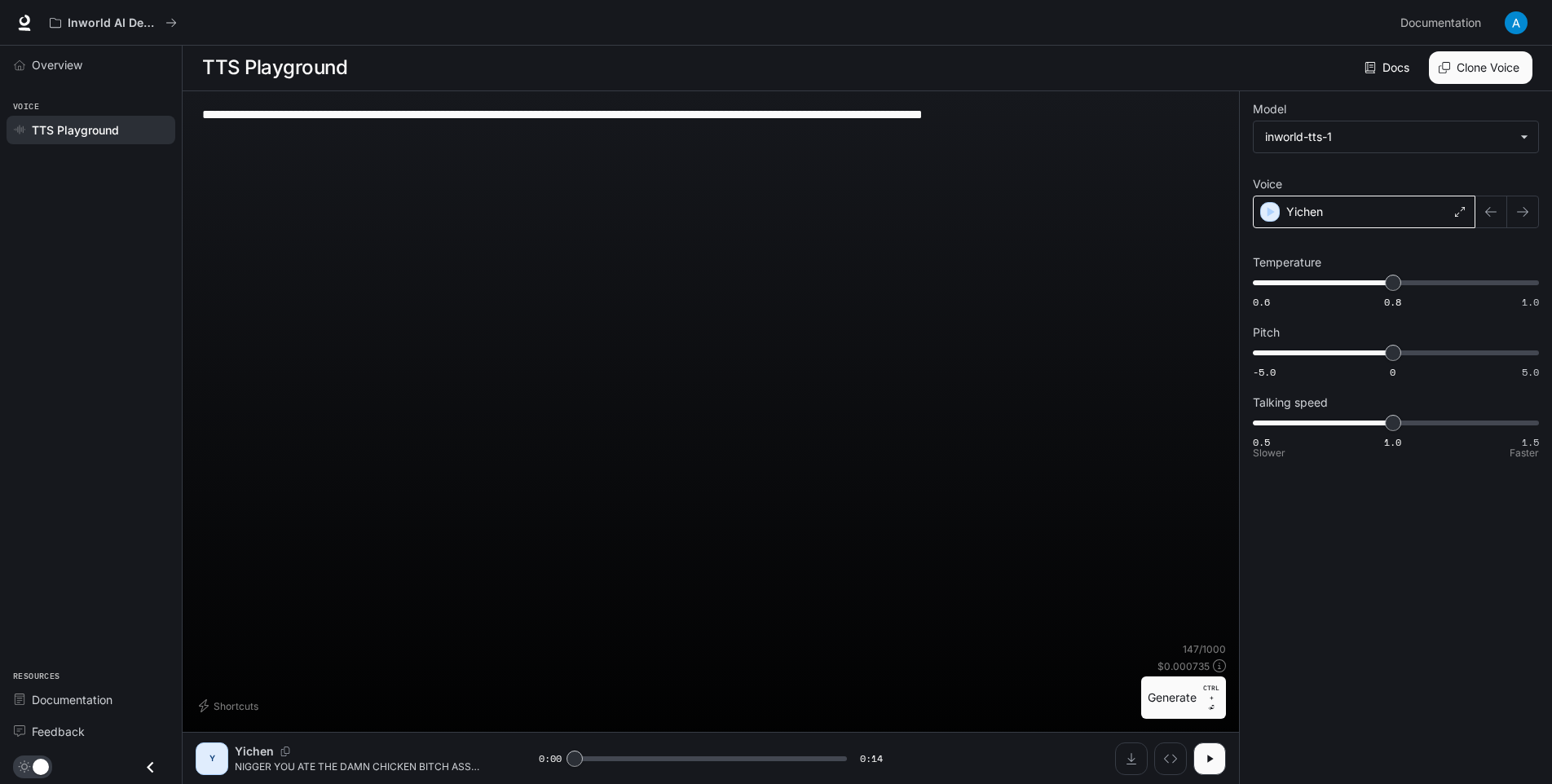 click on "**********" at bounding box center (711, 124) 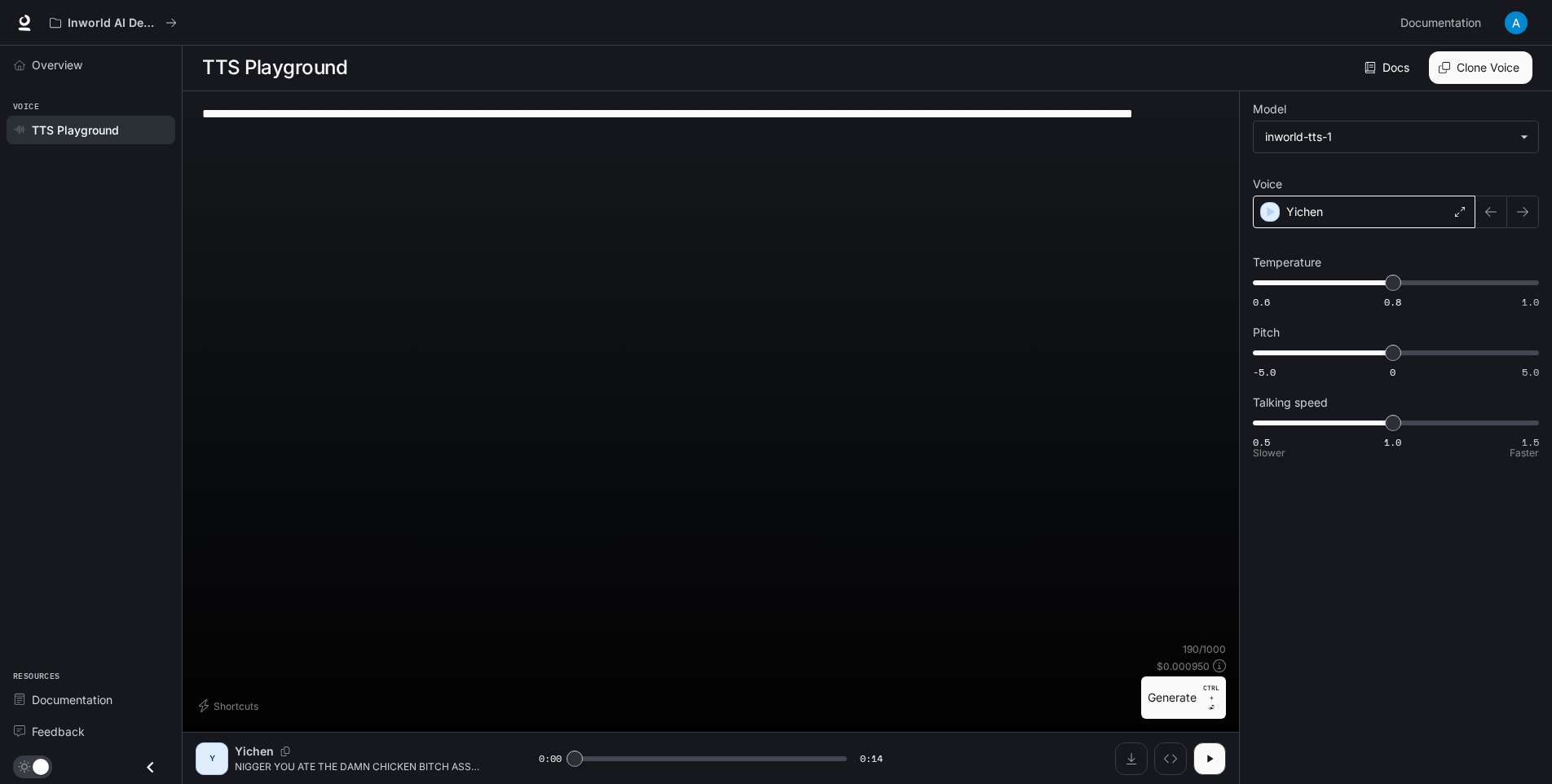 type on "**********" 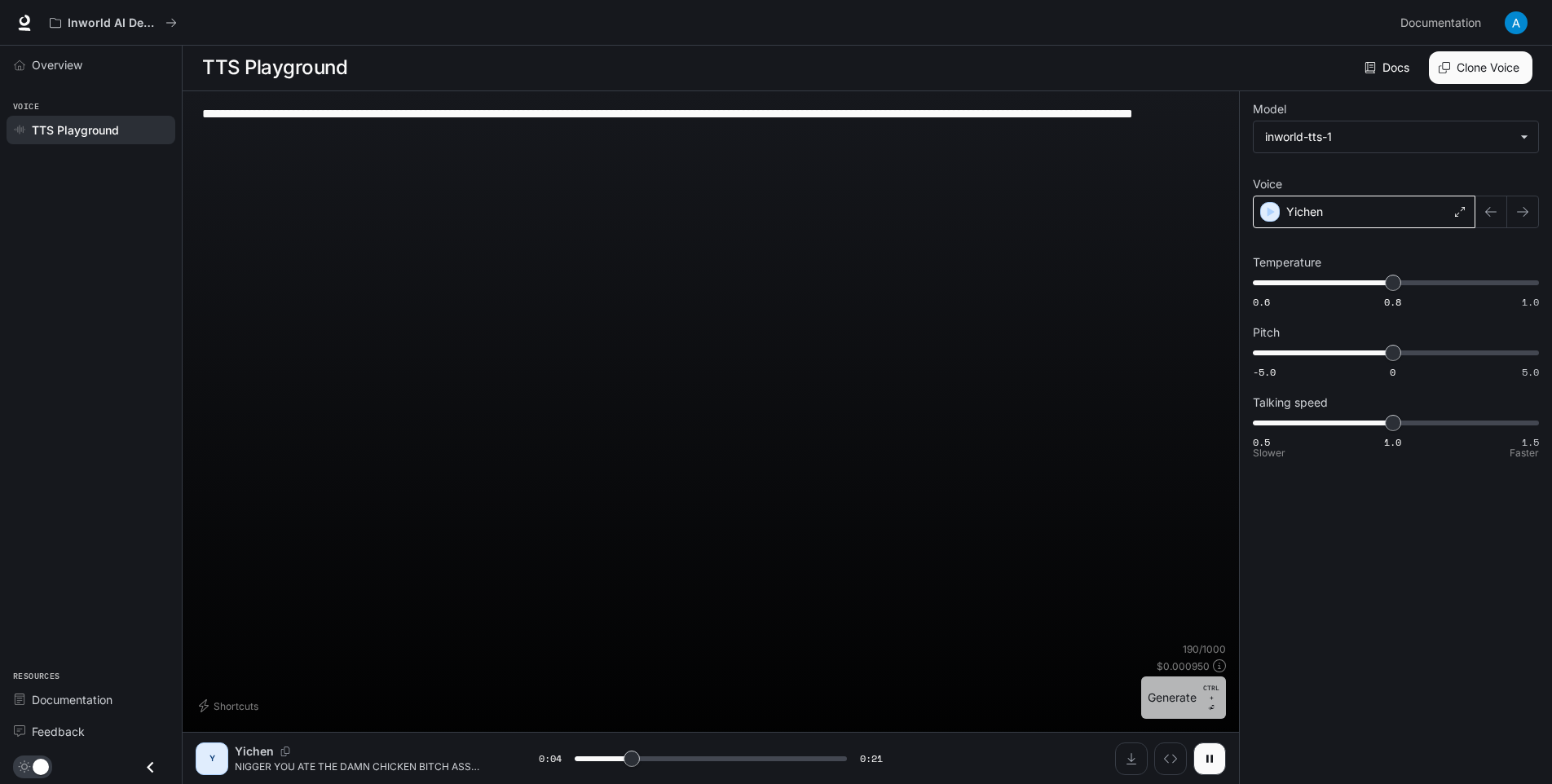 click on "Generate CTRL +  ⏎" at bounding box center (1184, 698) 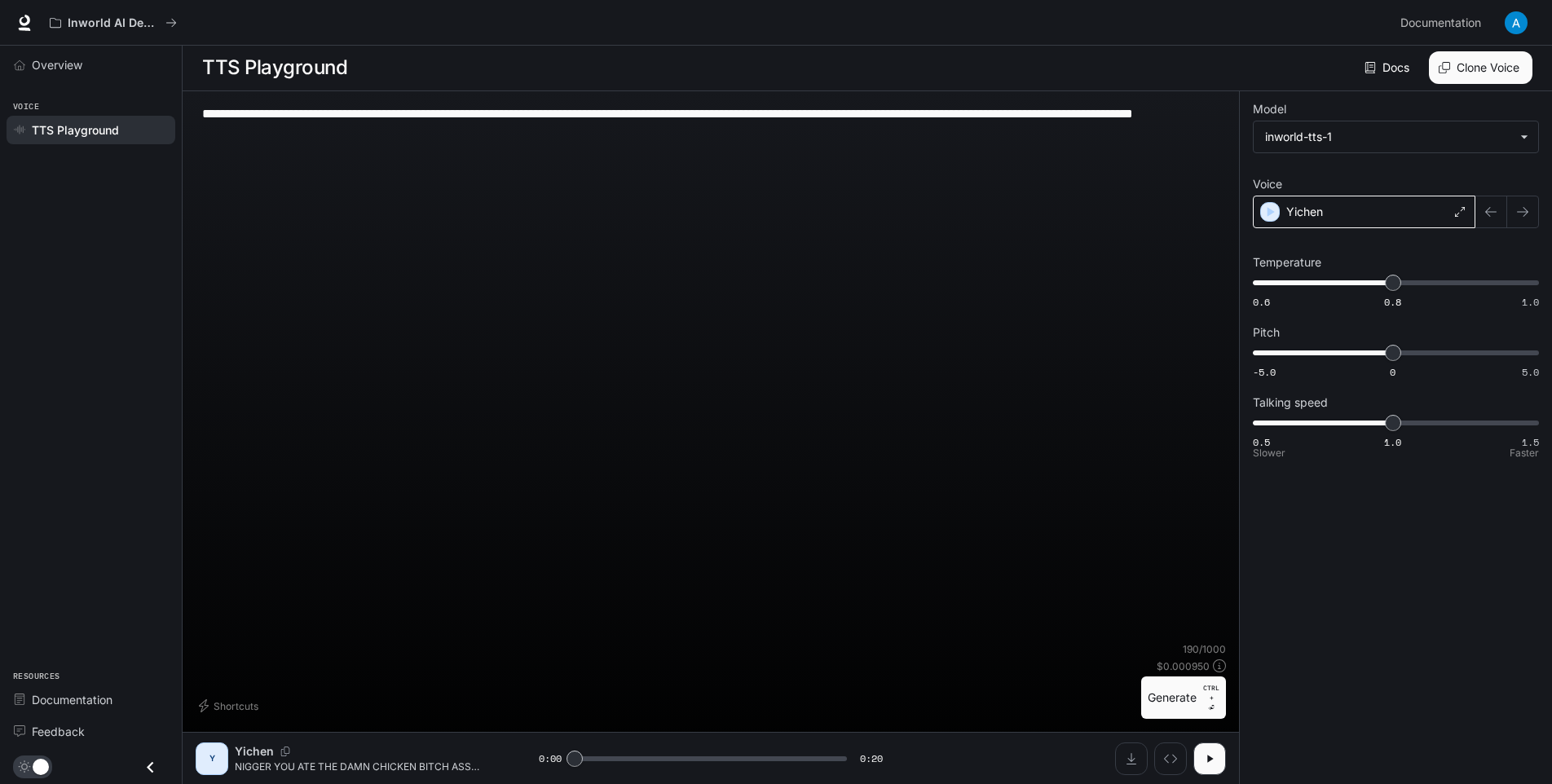 click on "190  /  1000 $ 0.000950 Generate CTRL +  ⏎" at bounding box center (1184, 680) 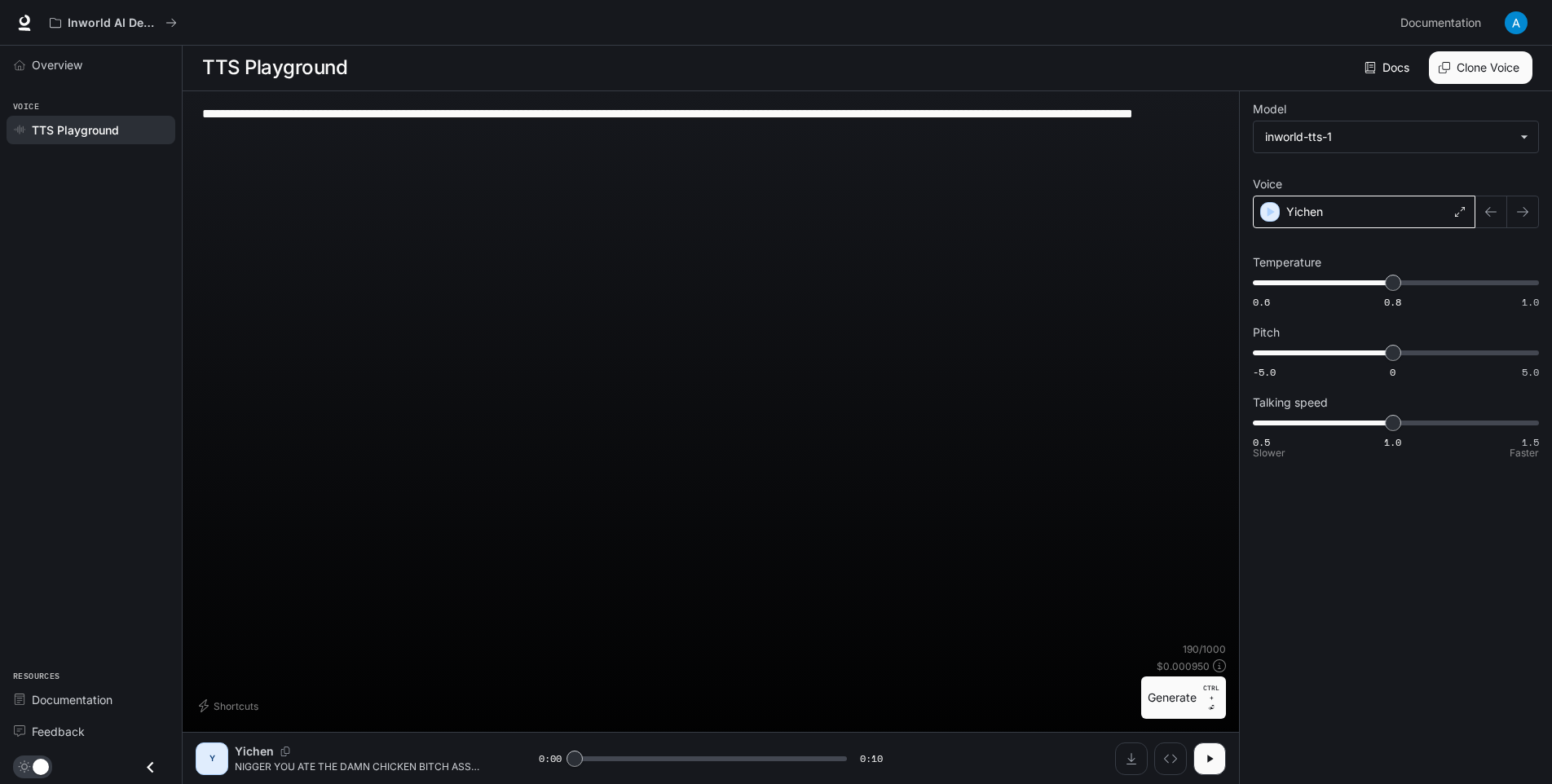 click on "Generate CTRL +  ⏎" at bounding box center [1184, 698] 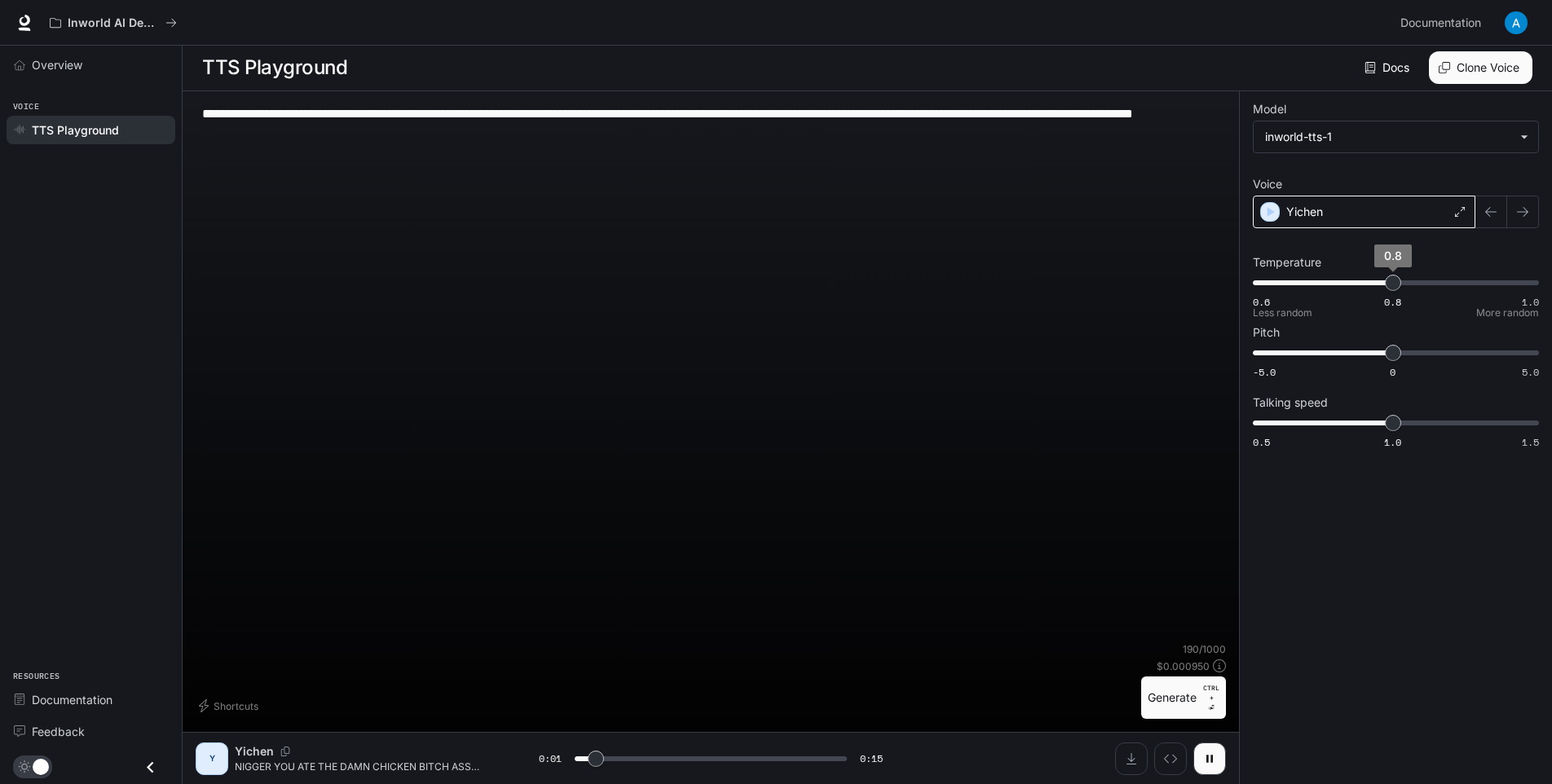 type on "***" 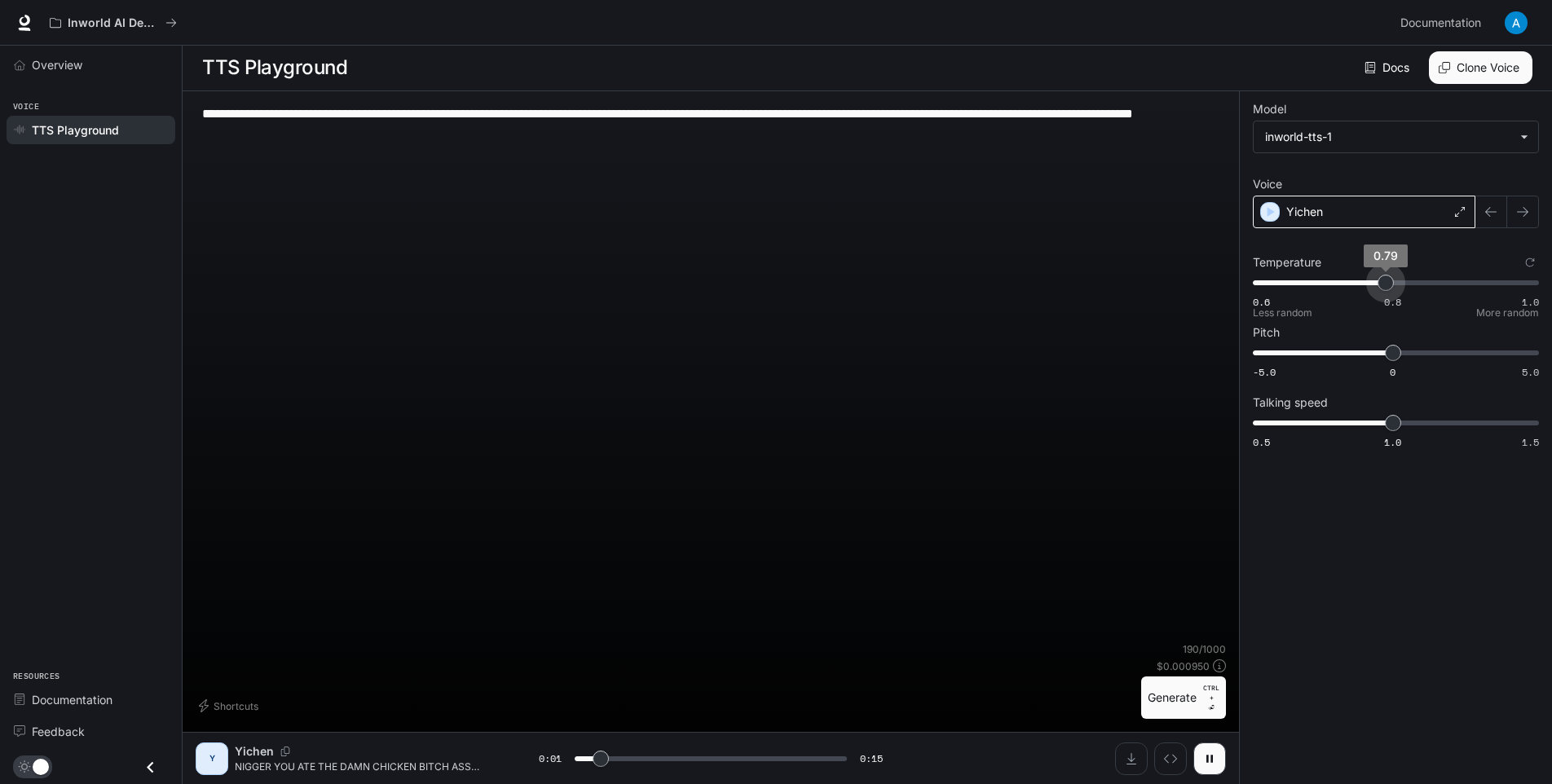 type on "***" 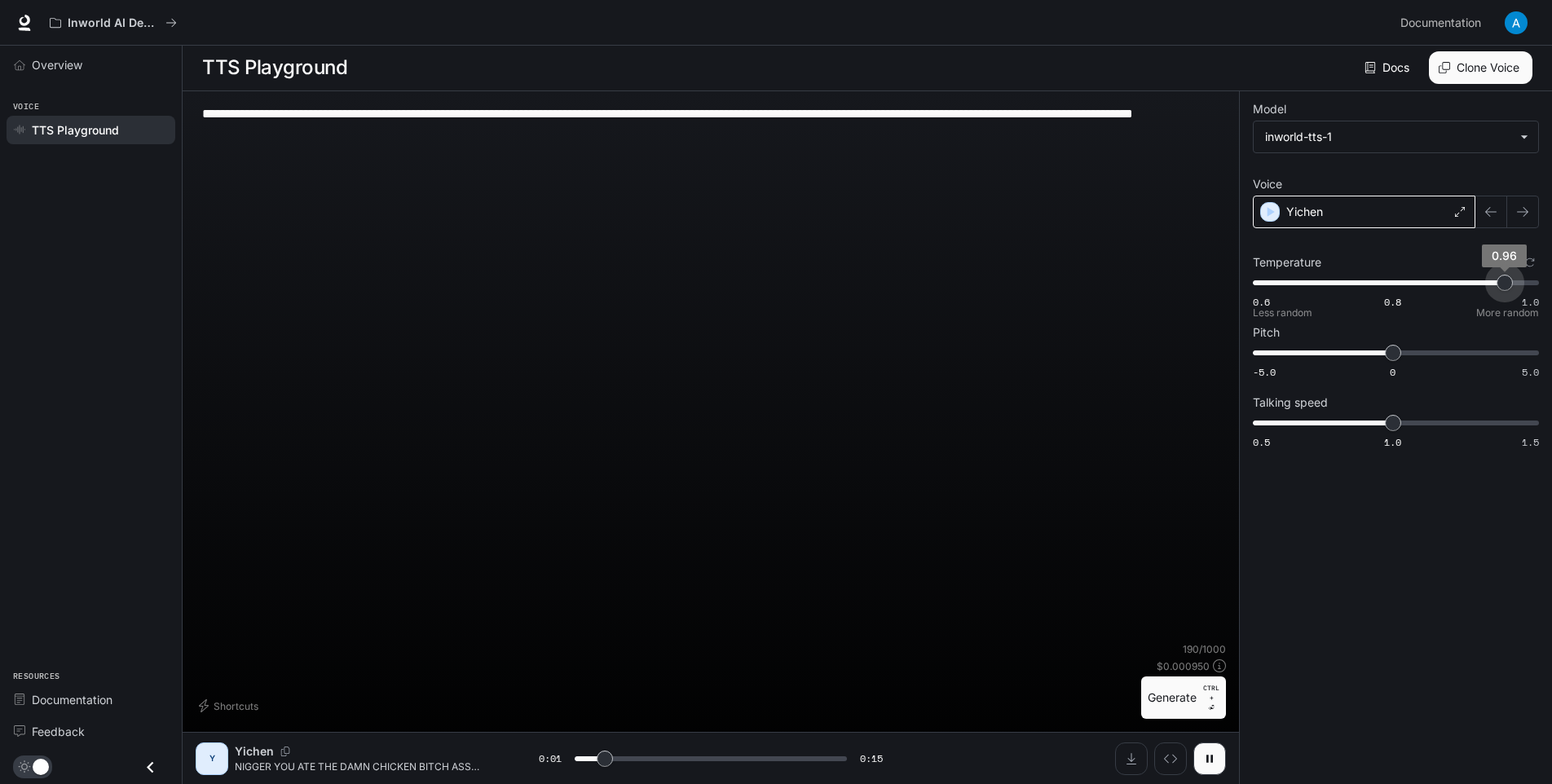 type on "***" 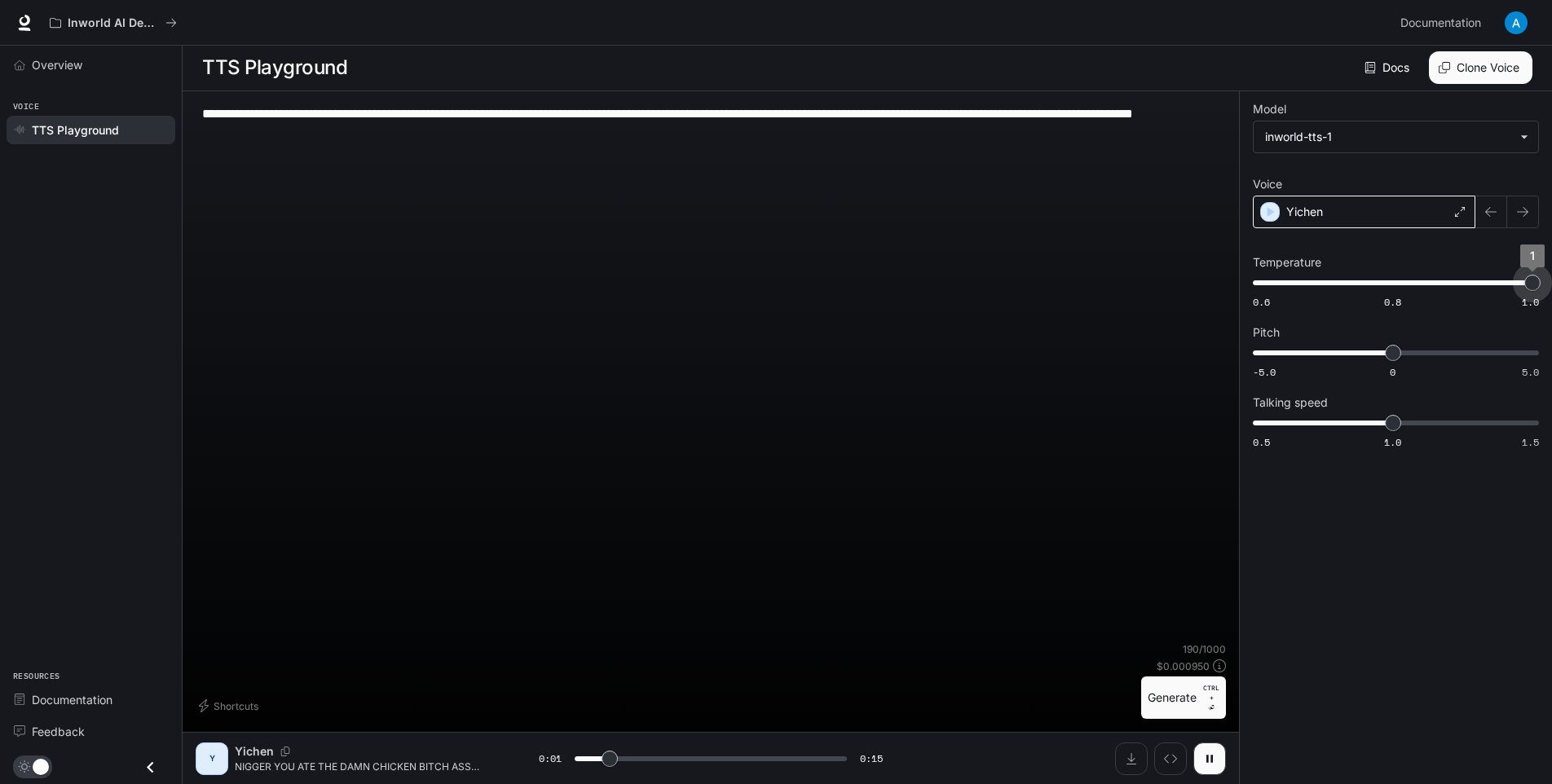 drag, startPoint x: 1384, startPoint y: 283, endPoint x: 1561, endPoint y: 304, distance: 178.24141 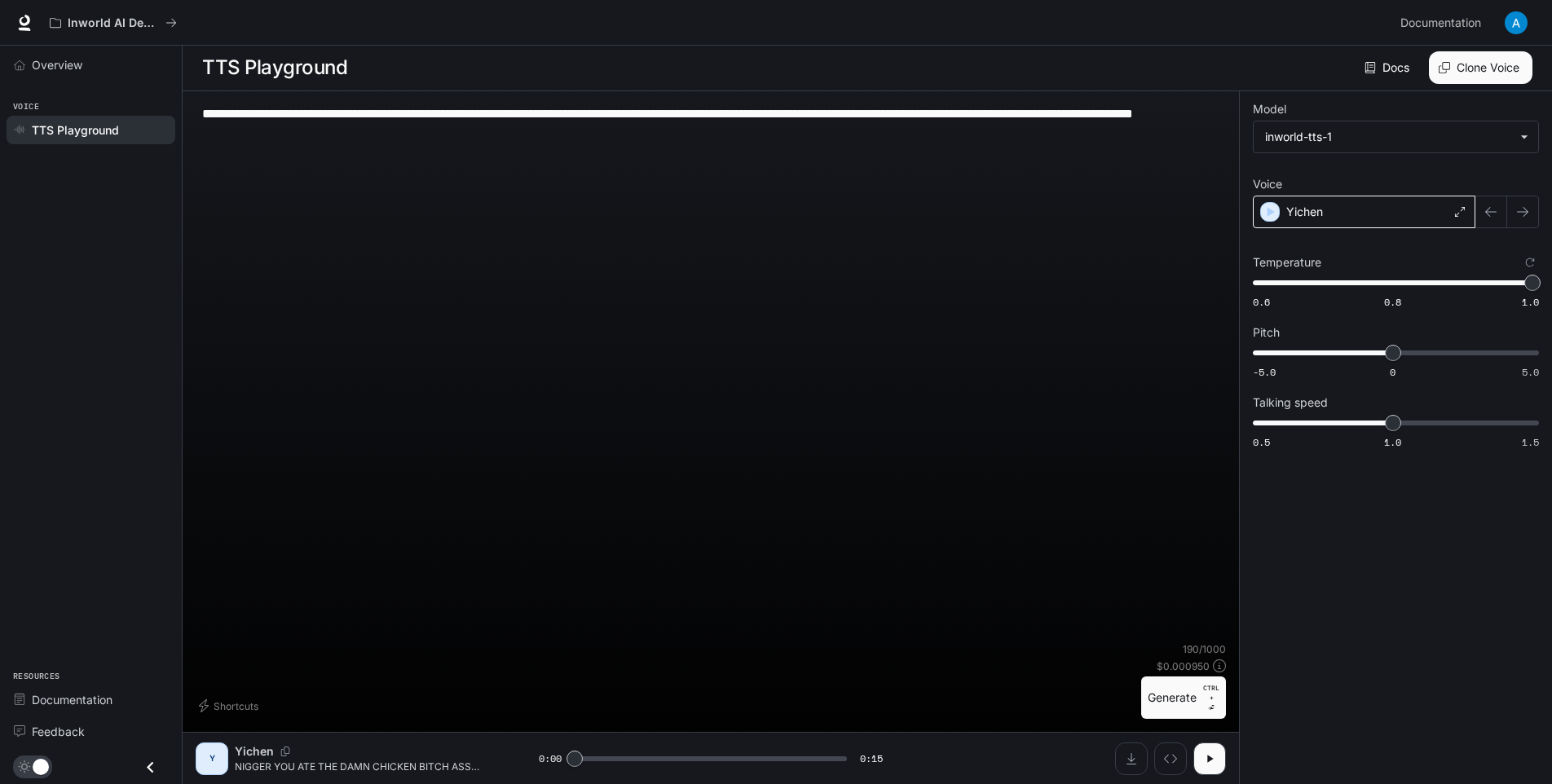 click on "Generate CTRL +  ⏎" at bounding box center [1184, 698] 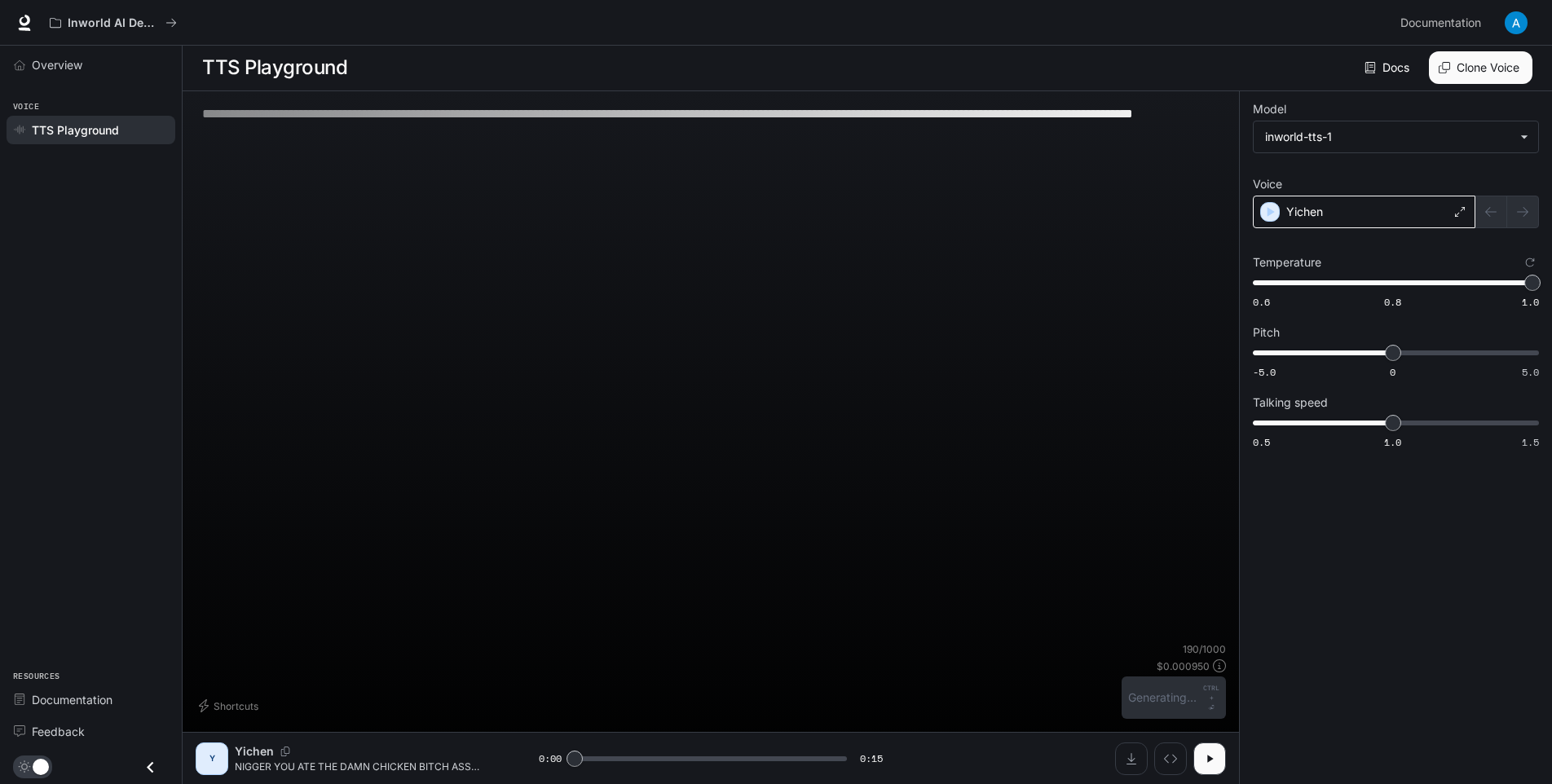 click on "**********" at bounding box center [711, 132] 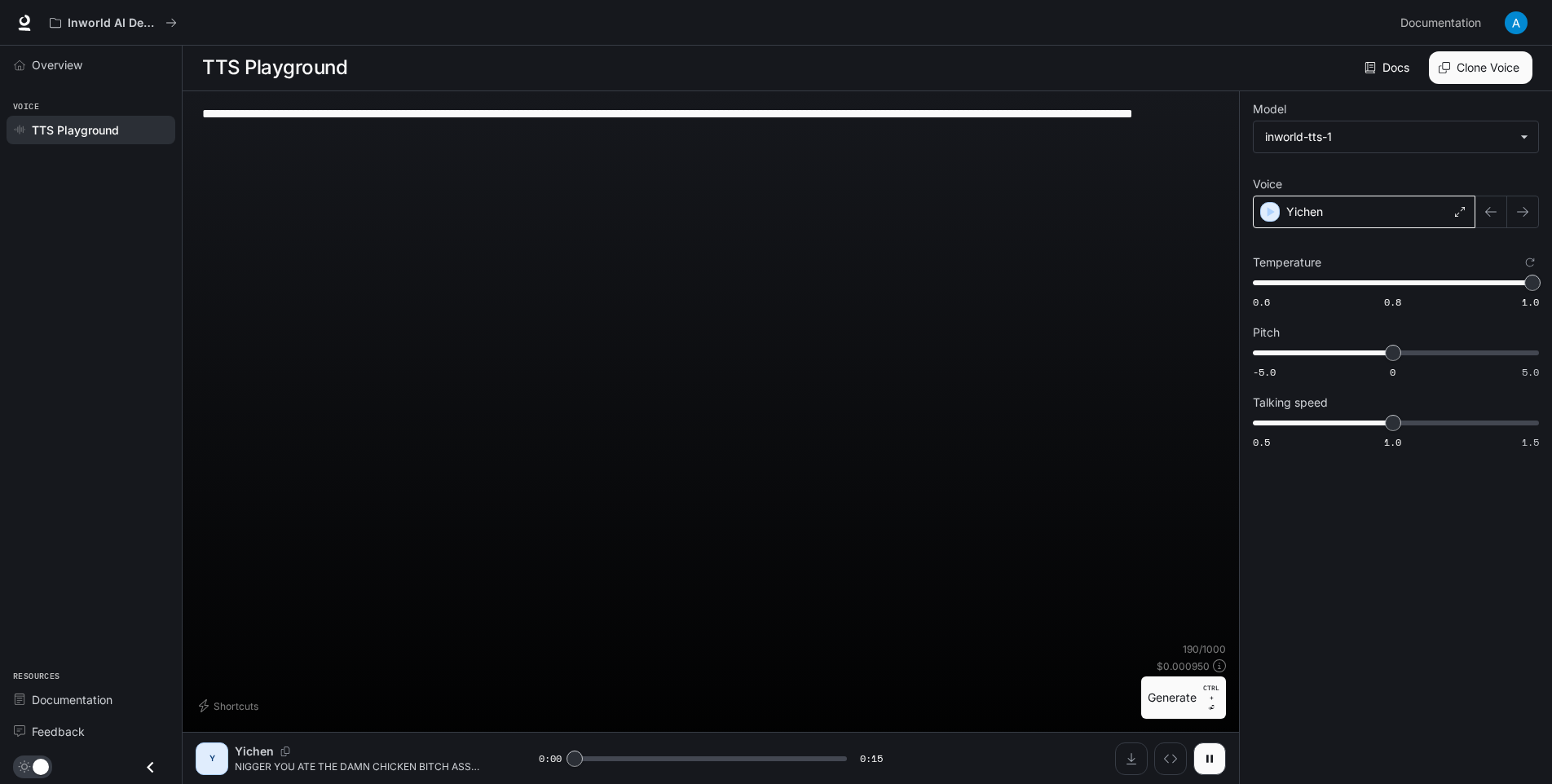 click on "**********" at bounding box center (711, 132) 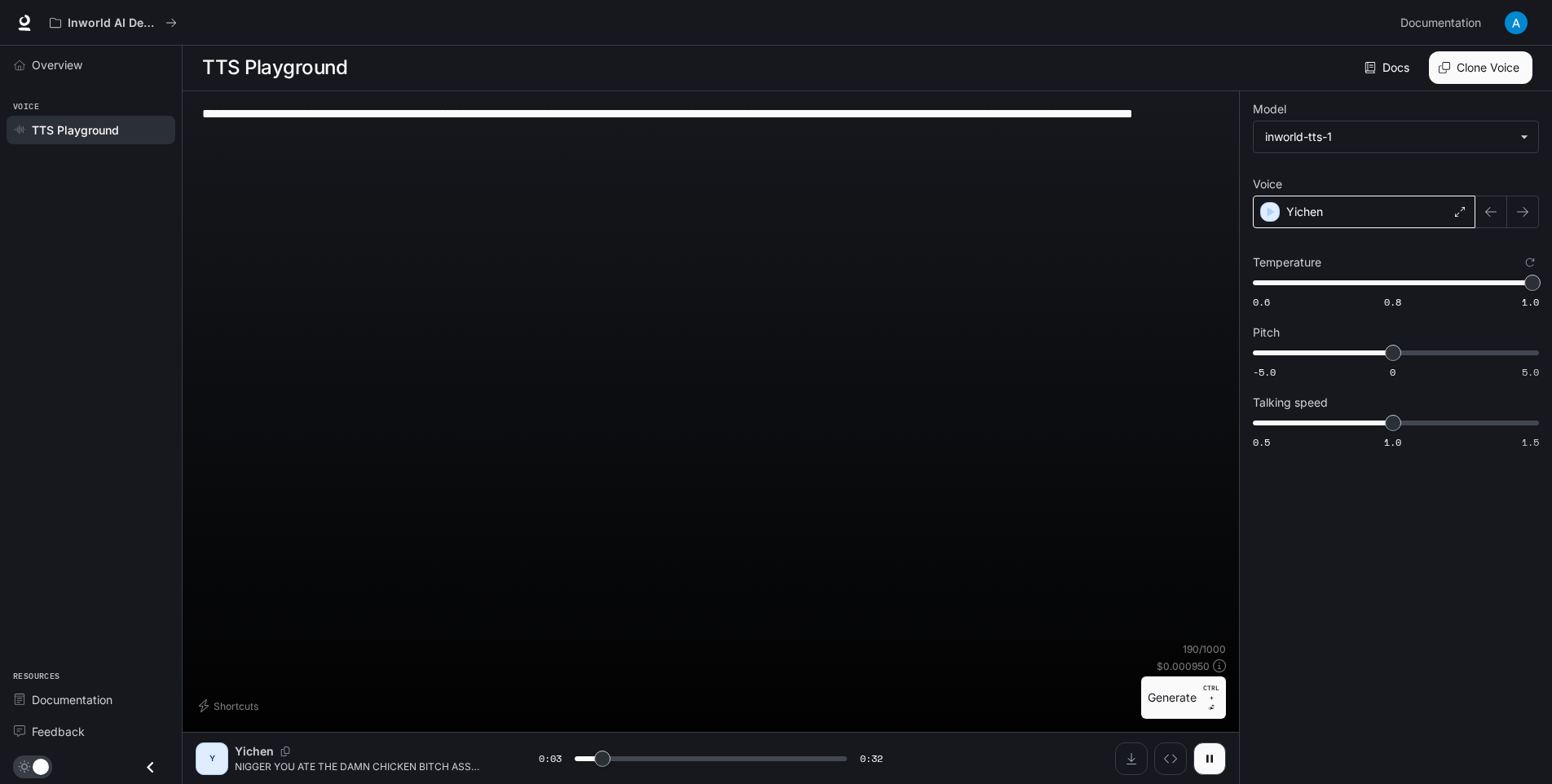 type on "***" 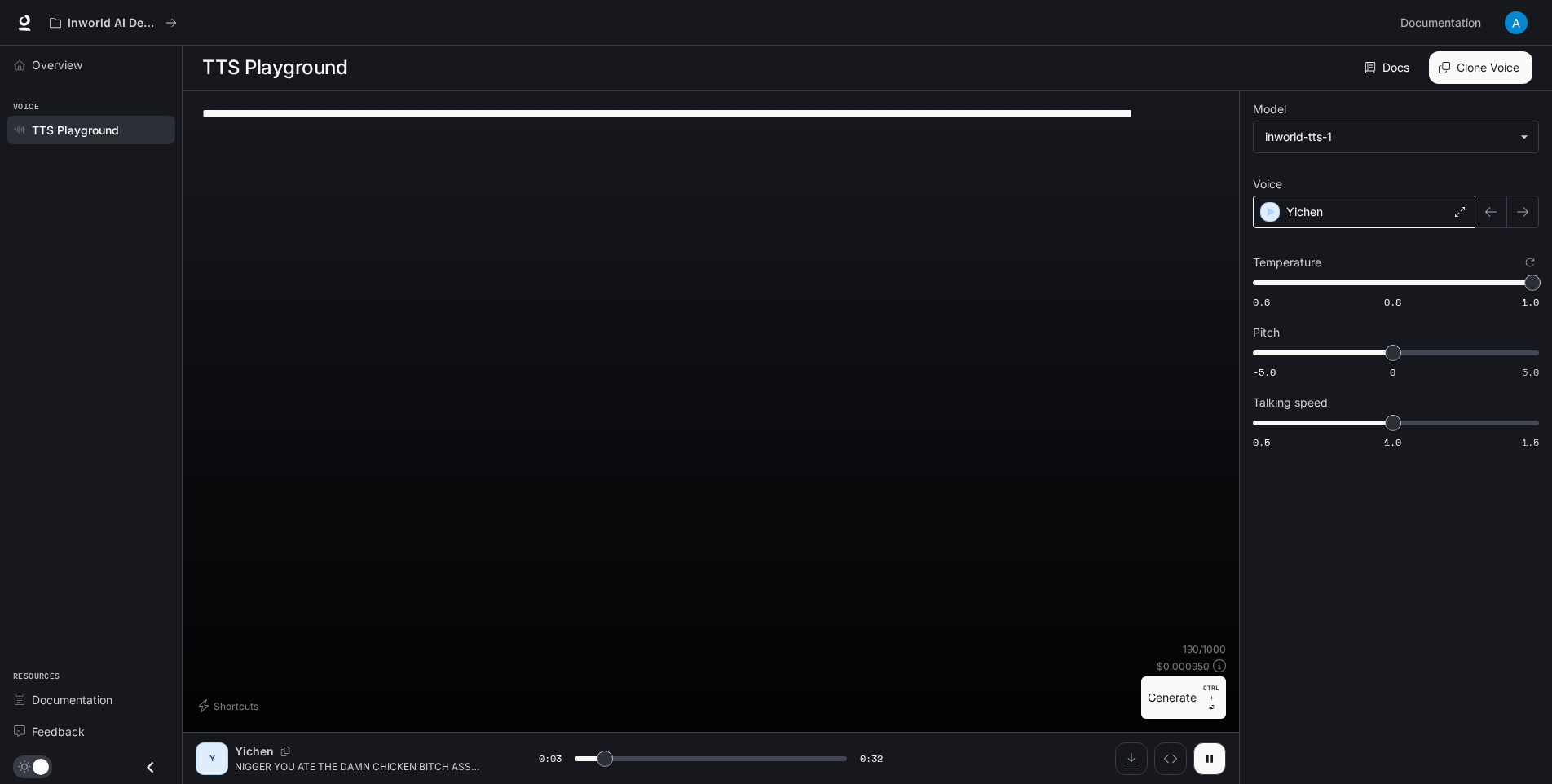 type on "**********" 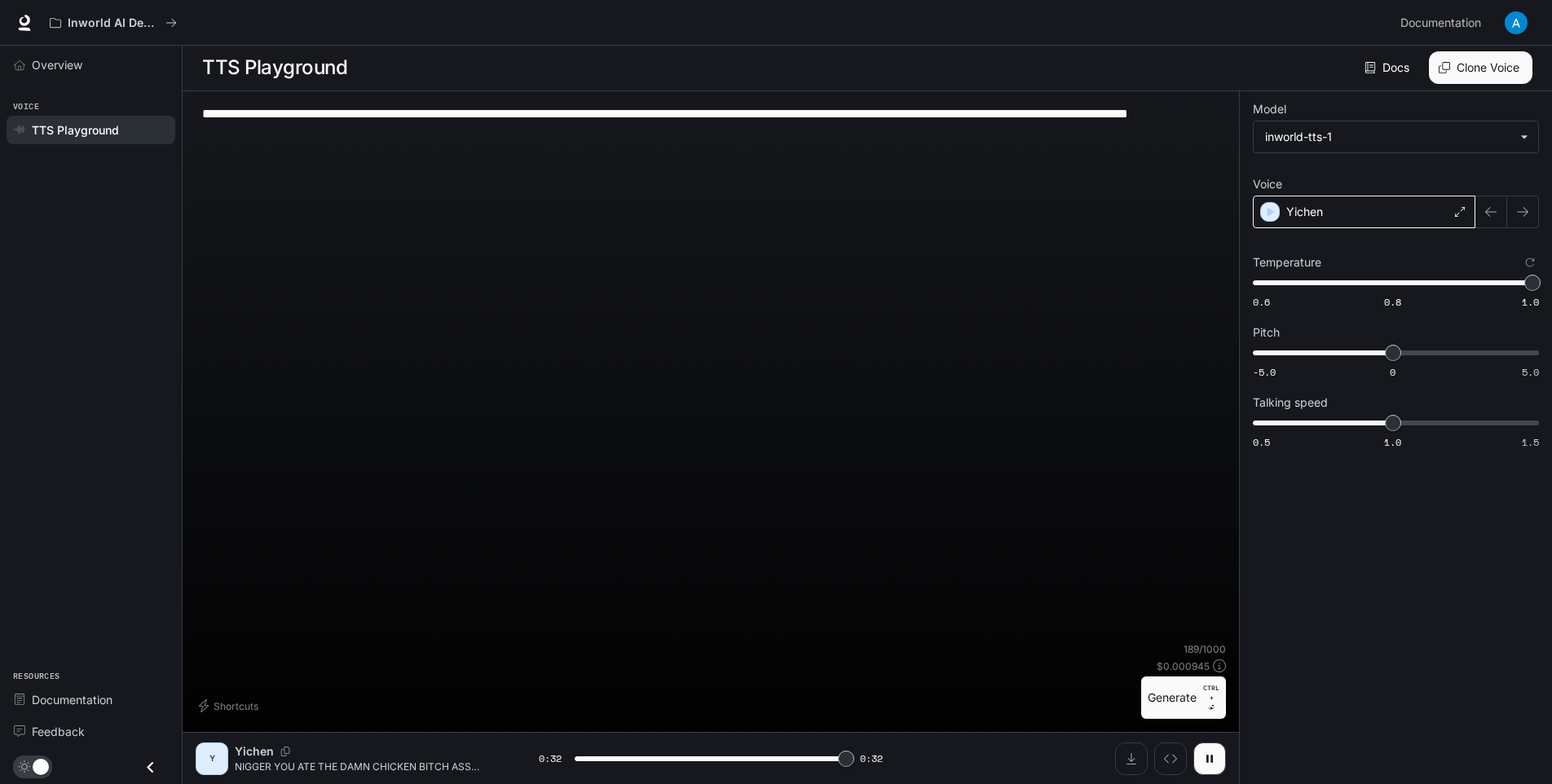type on "*" 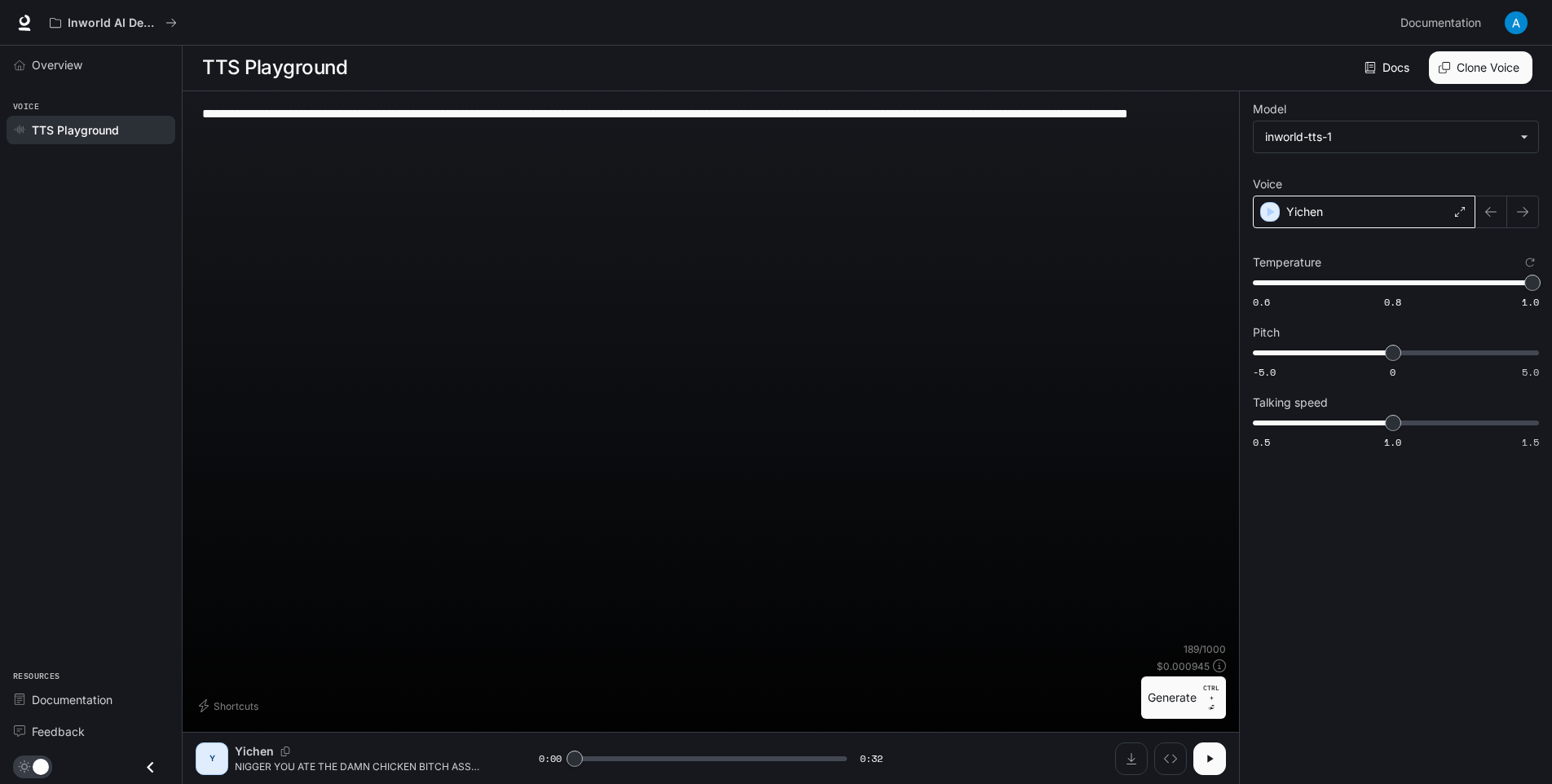 type on "**********" 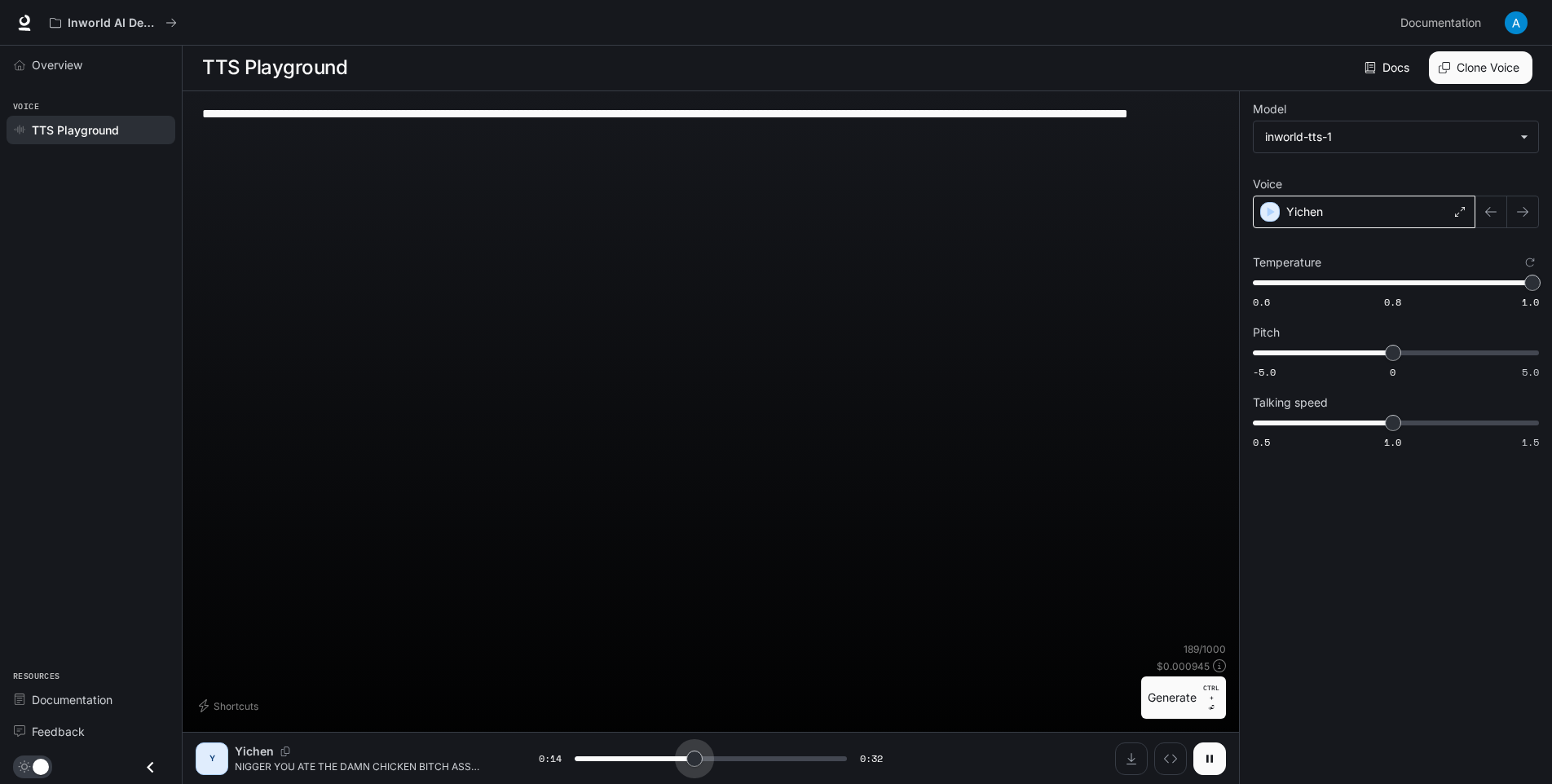 drag, startPoint x: 584, startPoint y: 770, endPoint x: 717, endPoint y: 776, distance: 133.13527 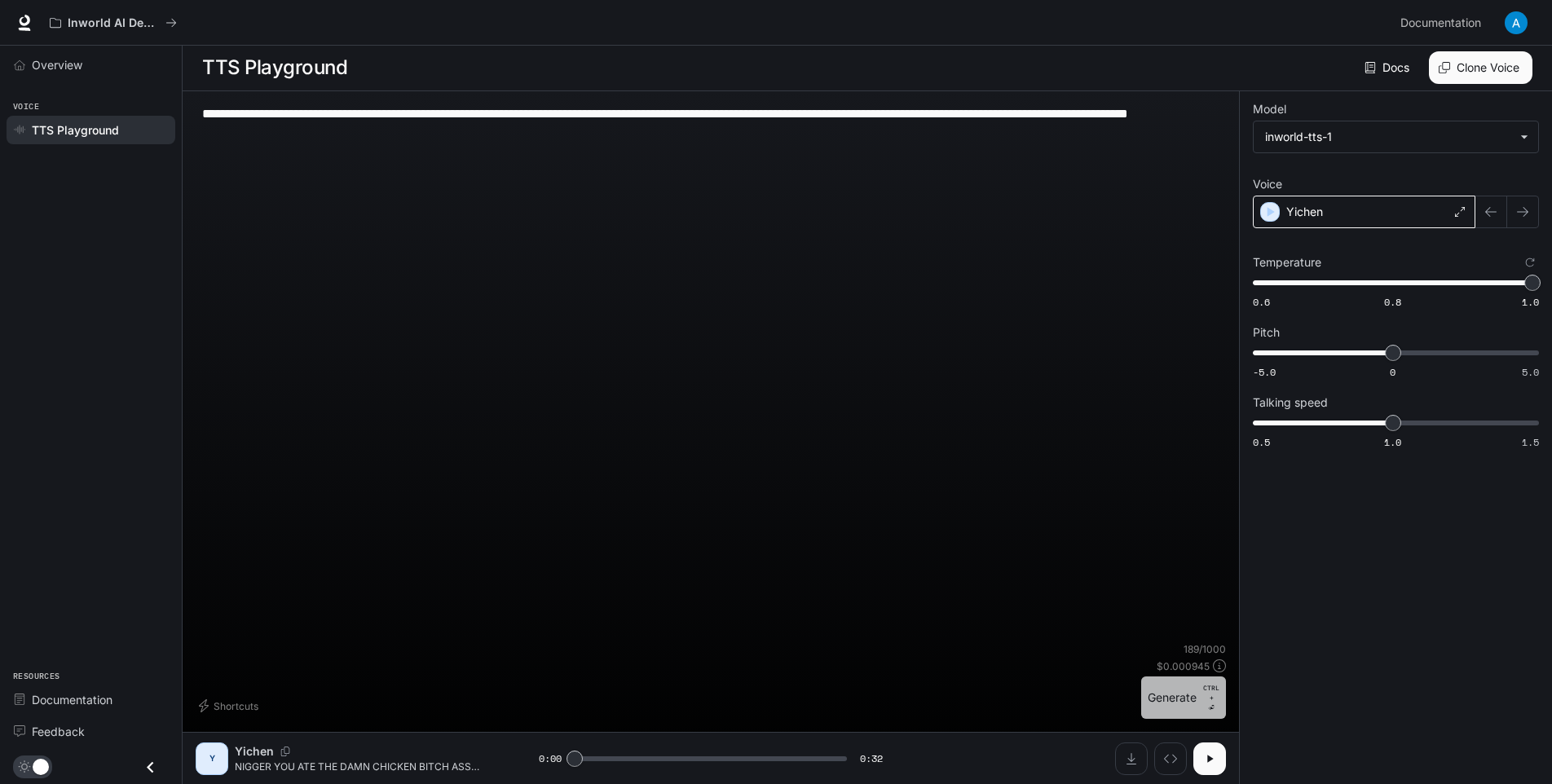 click on "Generate CTRL +  ⏎" at bounding box center (1184, 698) 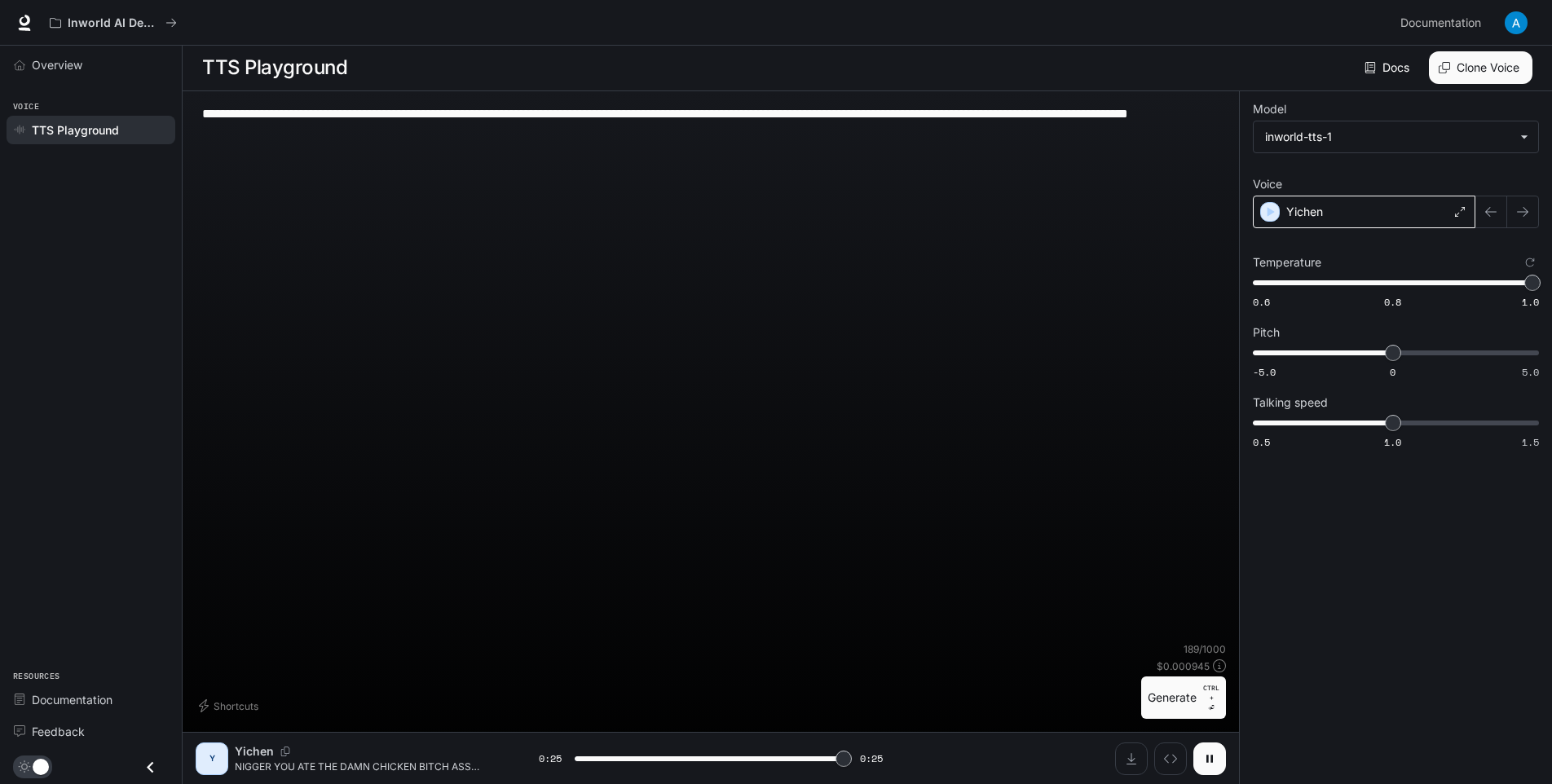 type on "*" 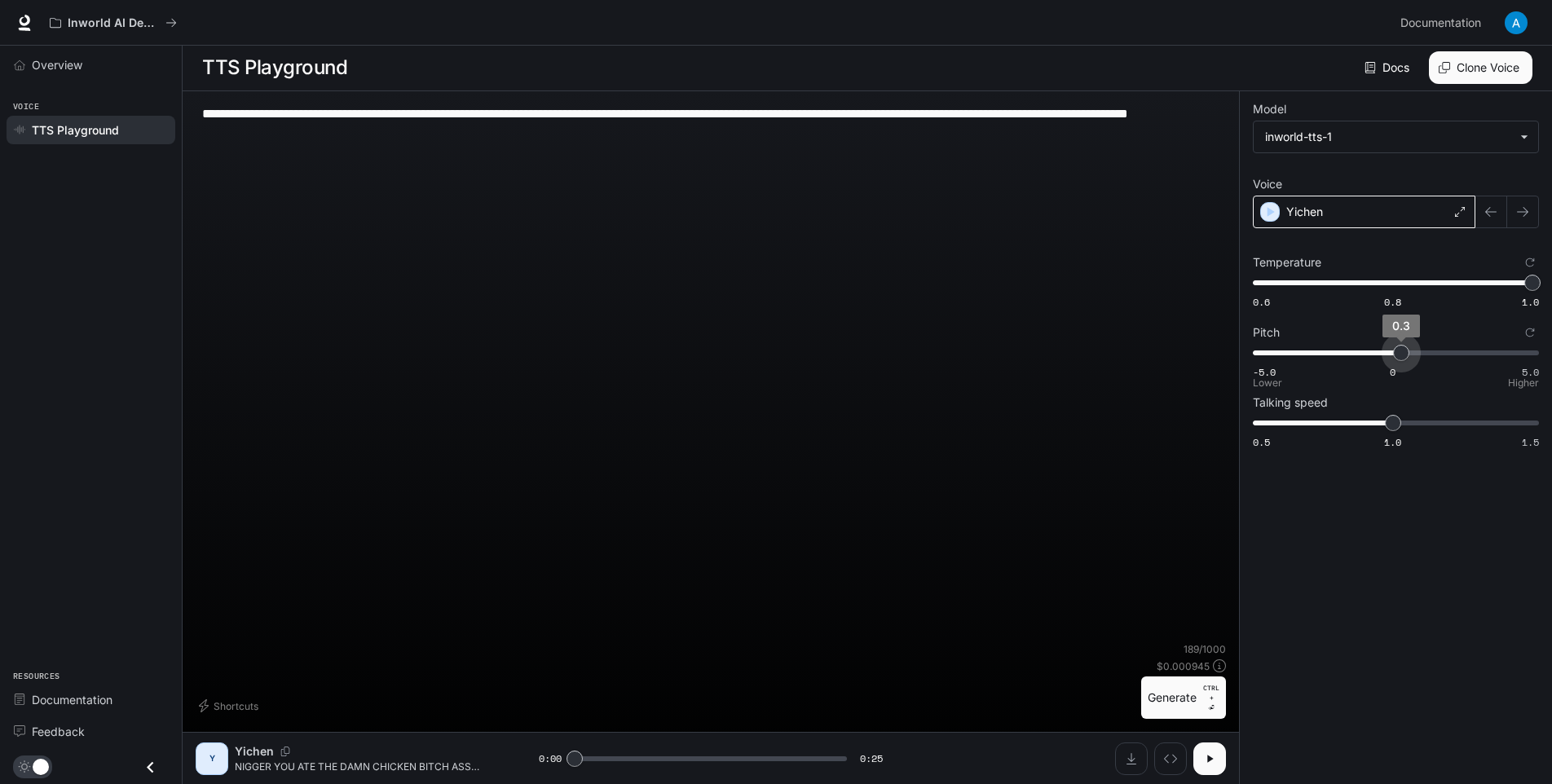 type on "***" 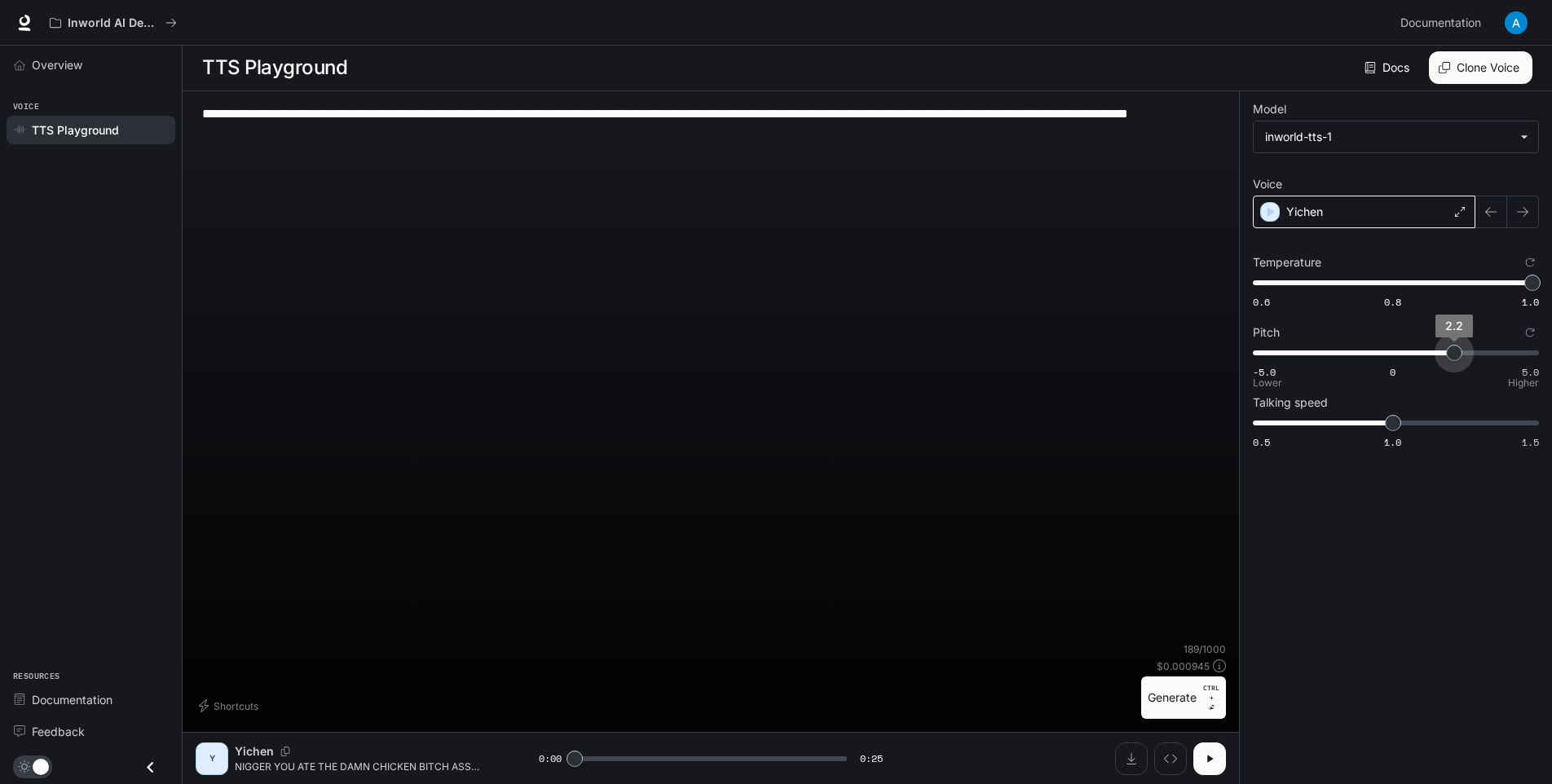 drag, startPoint x: 1394, startPoint y: 345, endPoint x: 1455, endPoint y: 360, distance: 62.8172 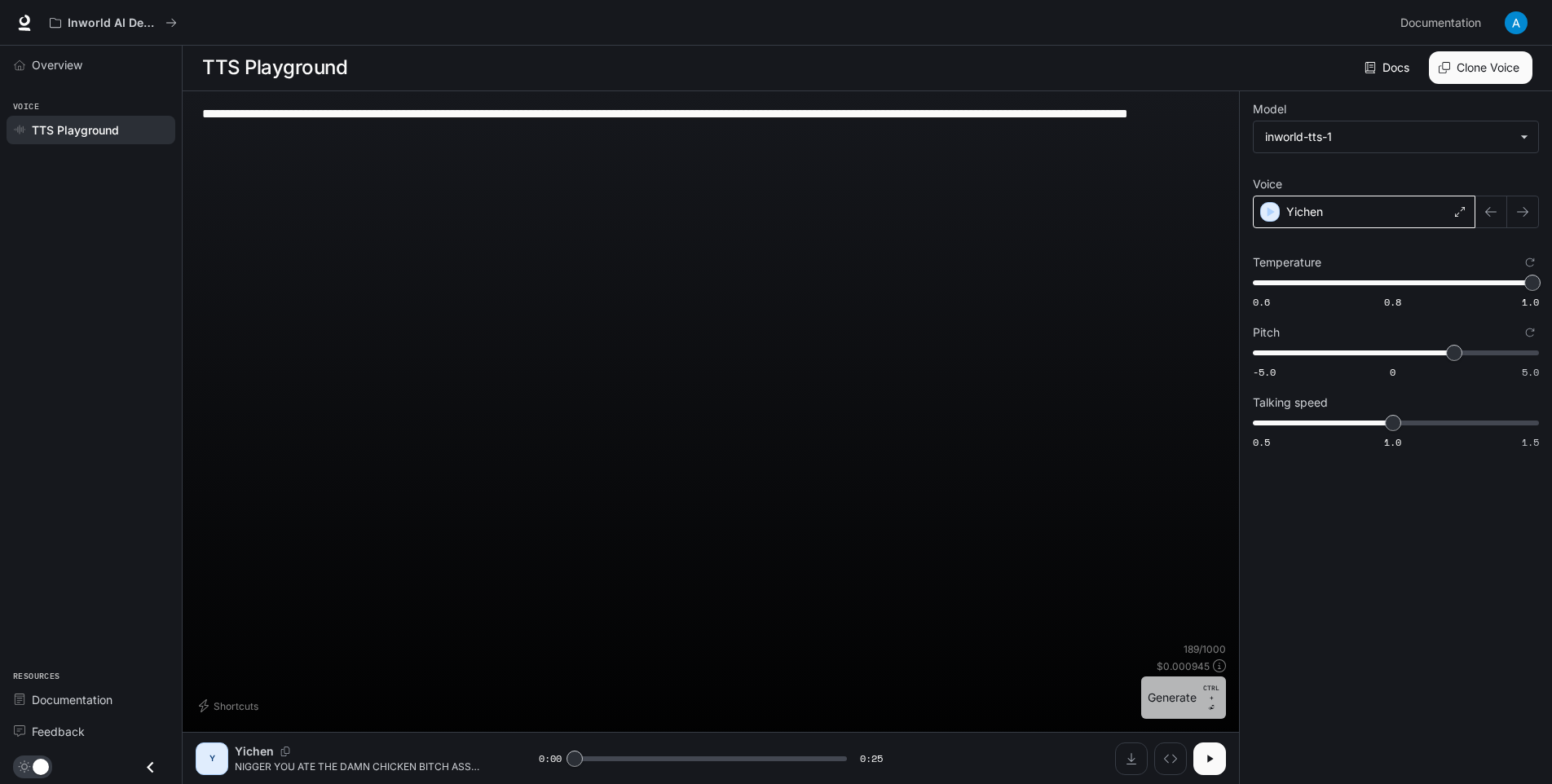 click on "Generate CTRL +  ⏎" at bounding box center (1184, 698) 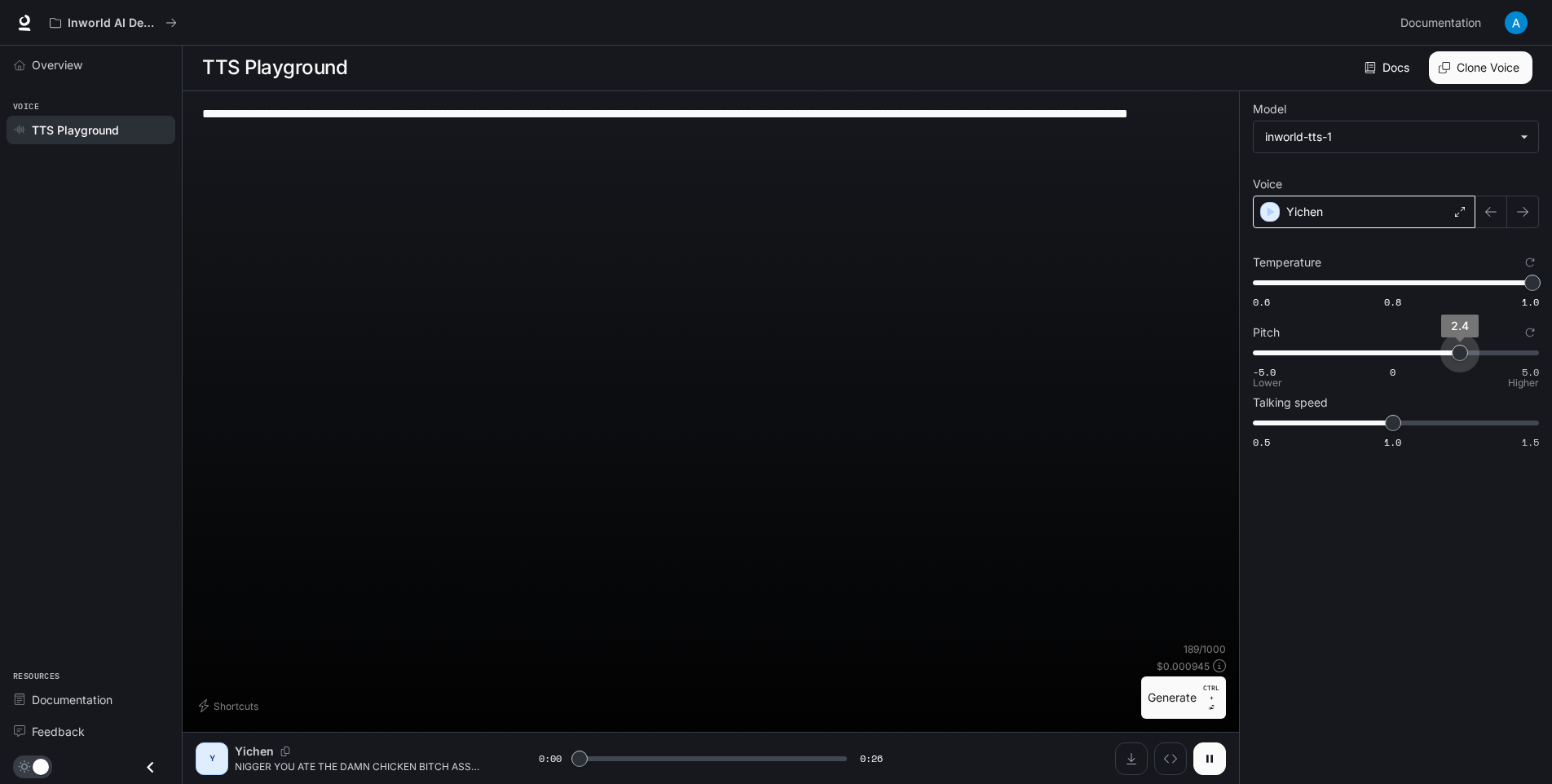 type on "***" 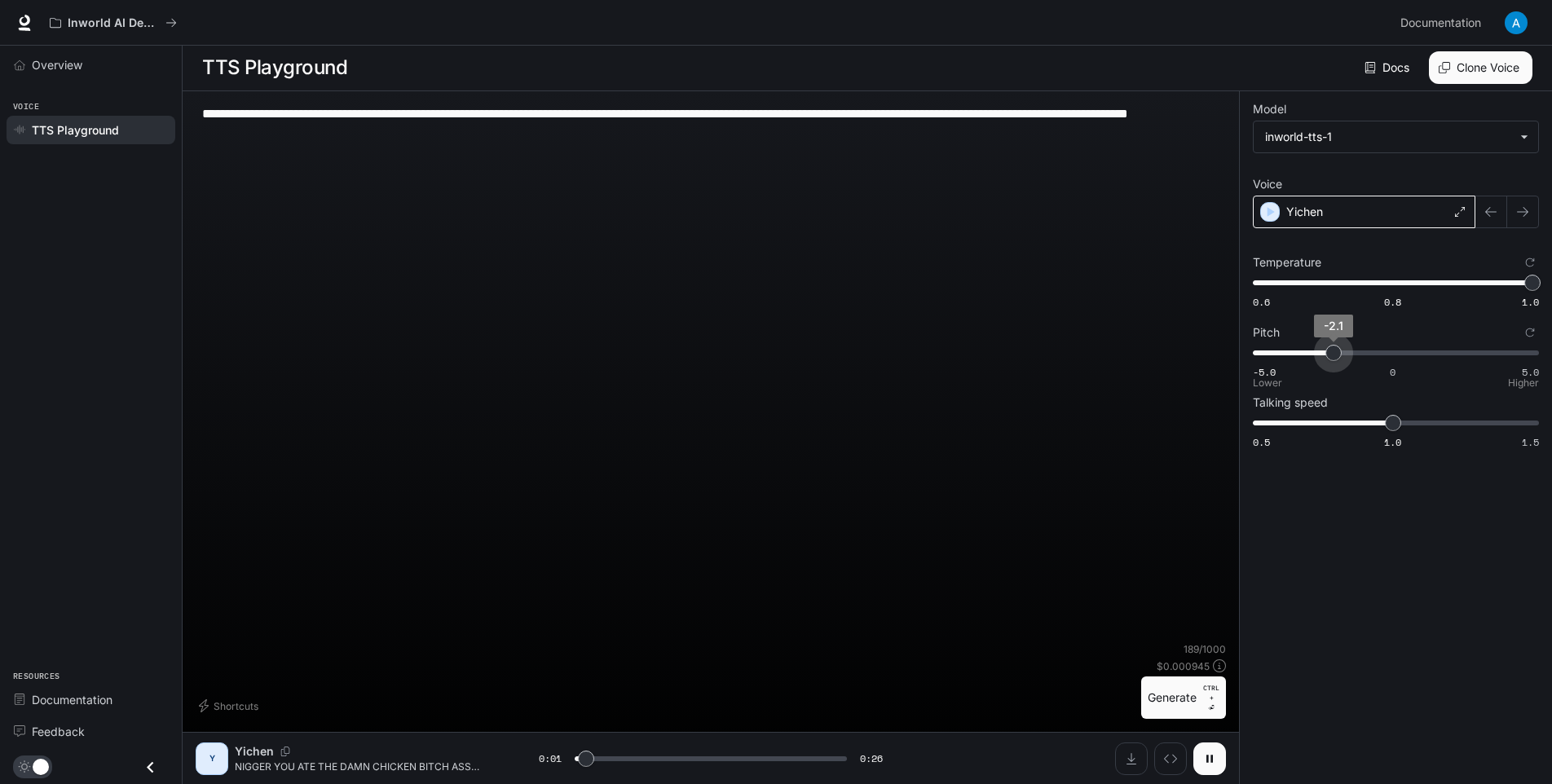 drag, startPoint x: 1461, startPoint y: 357, endPoint x: 1334, endPoint y: 354, distance: 127.03543 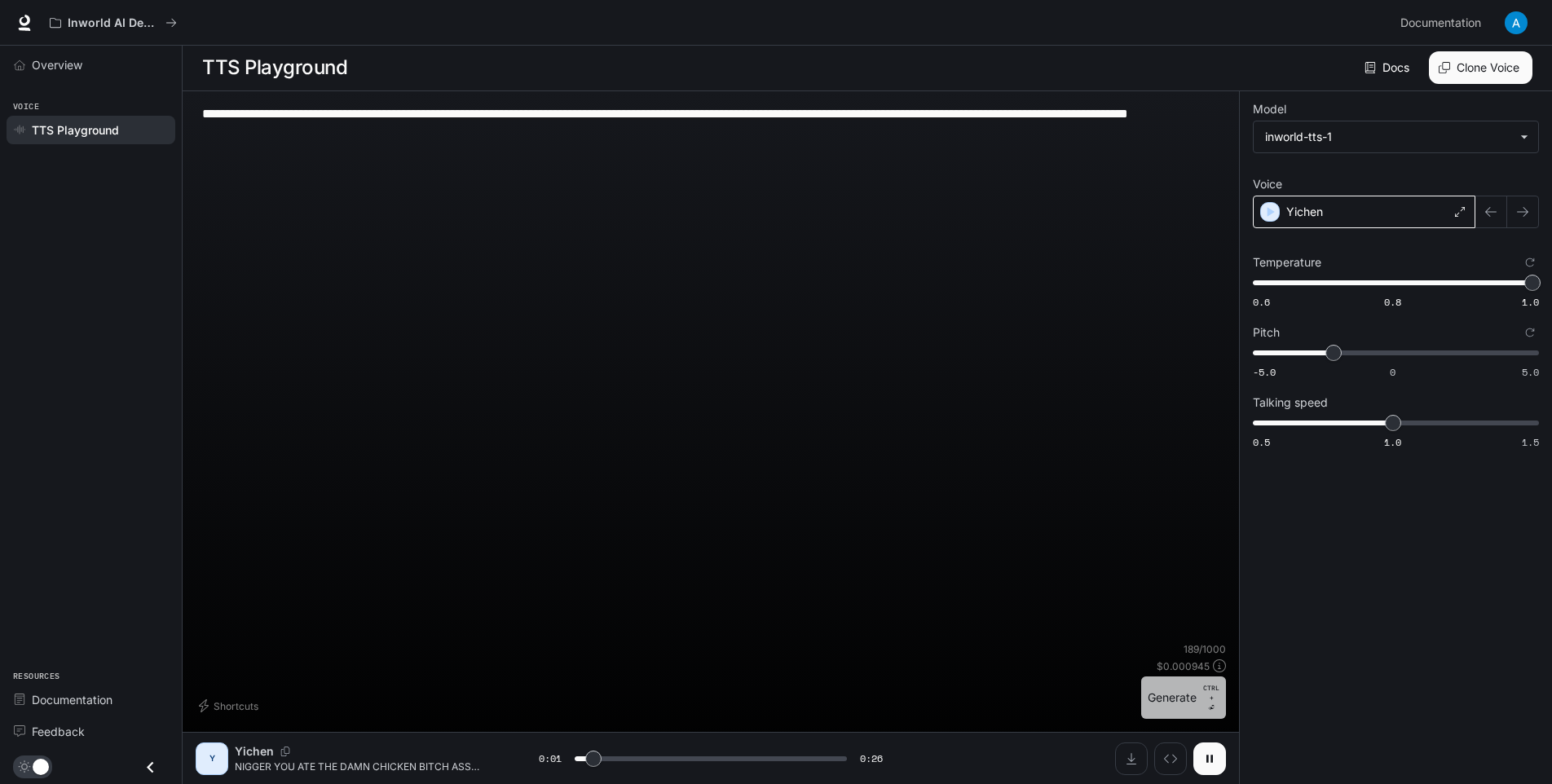 click on "CTRL +" at bounding box center (1211, 693) 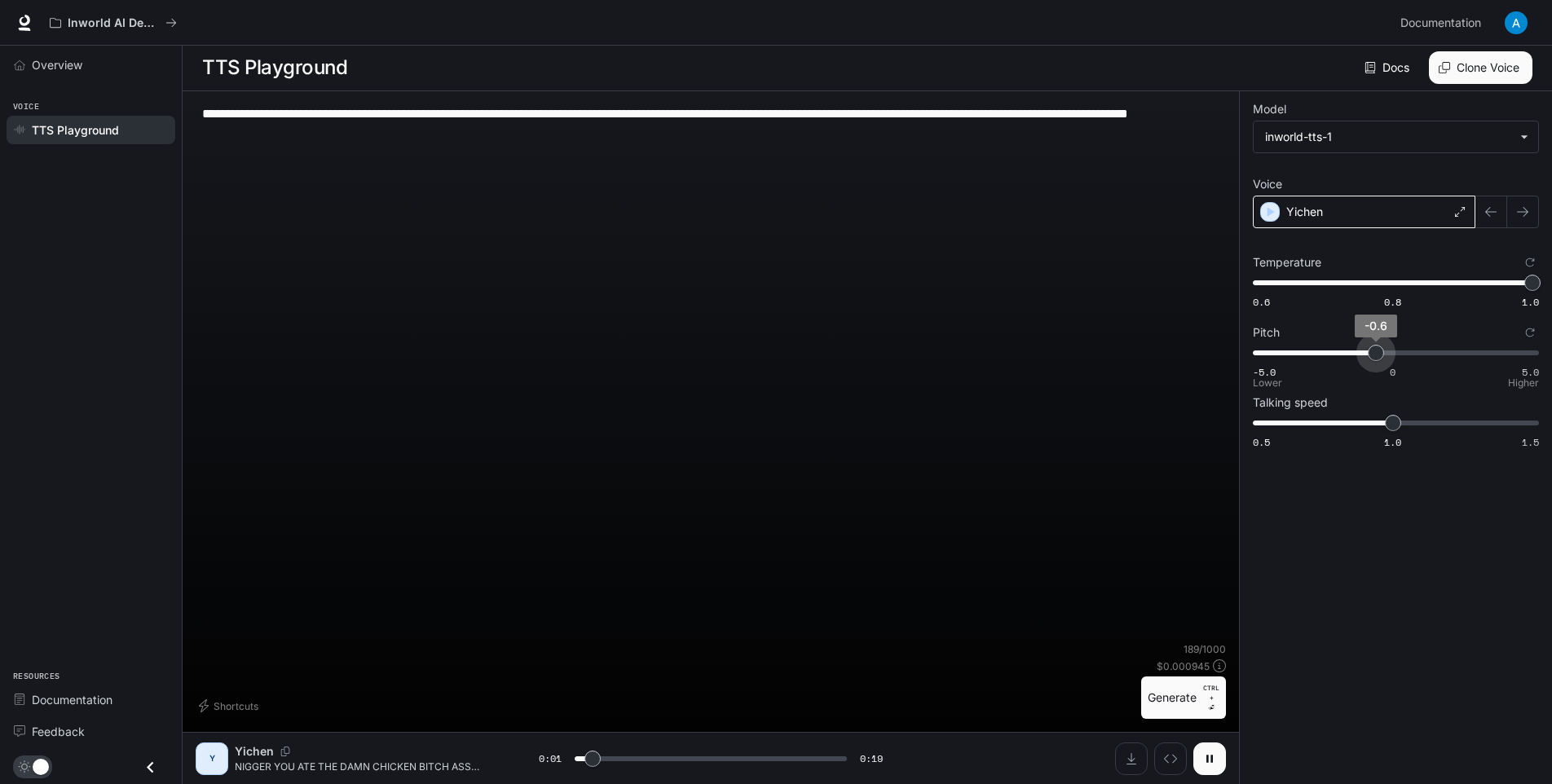 drag, startPoint x: 1338, startPoint y: 358, endPoint x: 1375, endPoint y: 376, distance: 41.146081 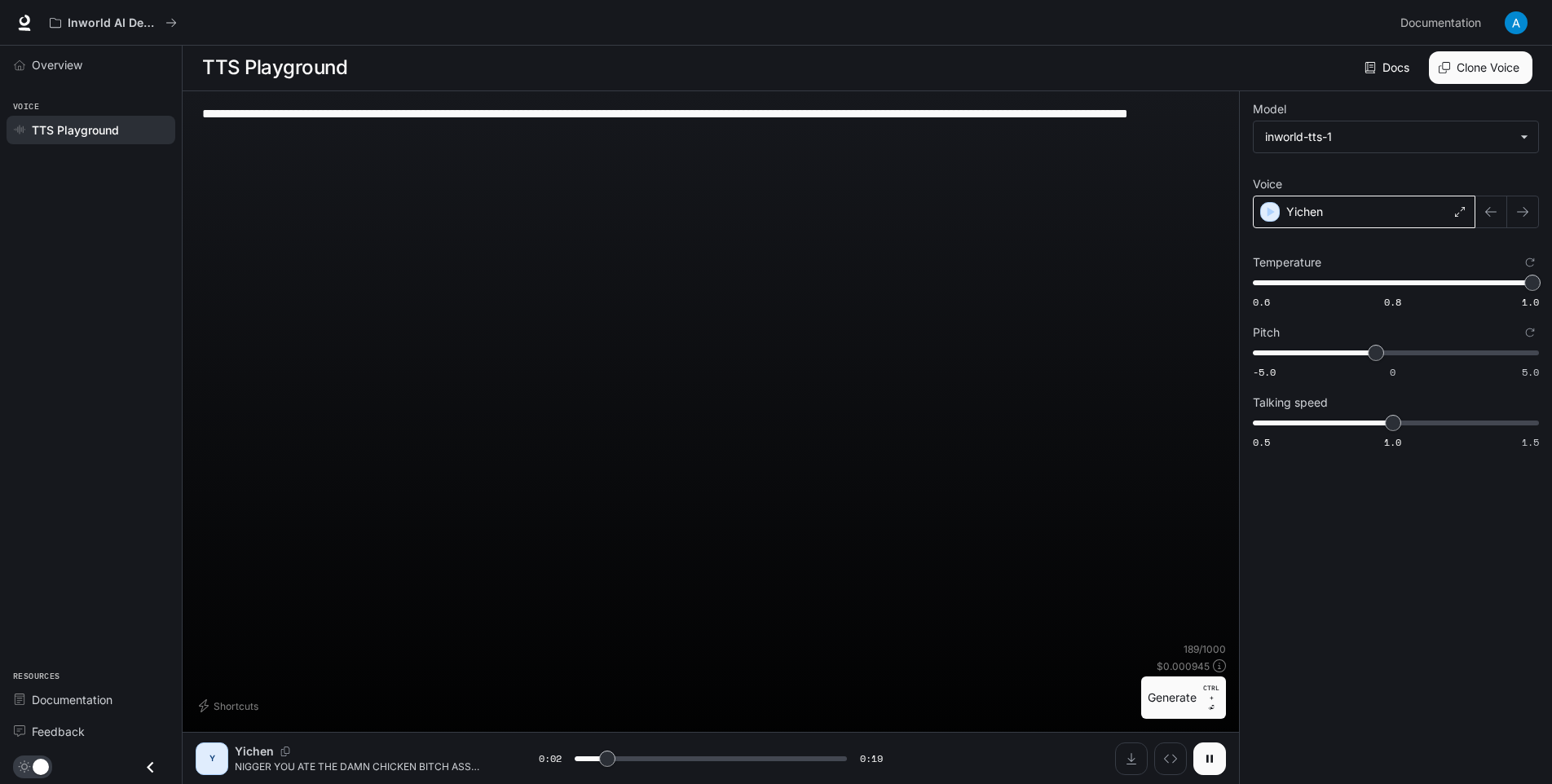 click on "CTRL +" at bounding box center [1211, 693] 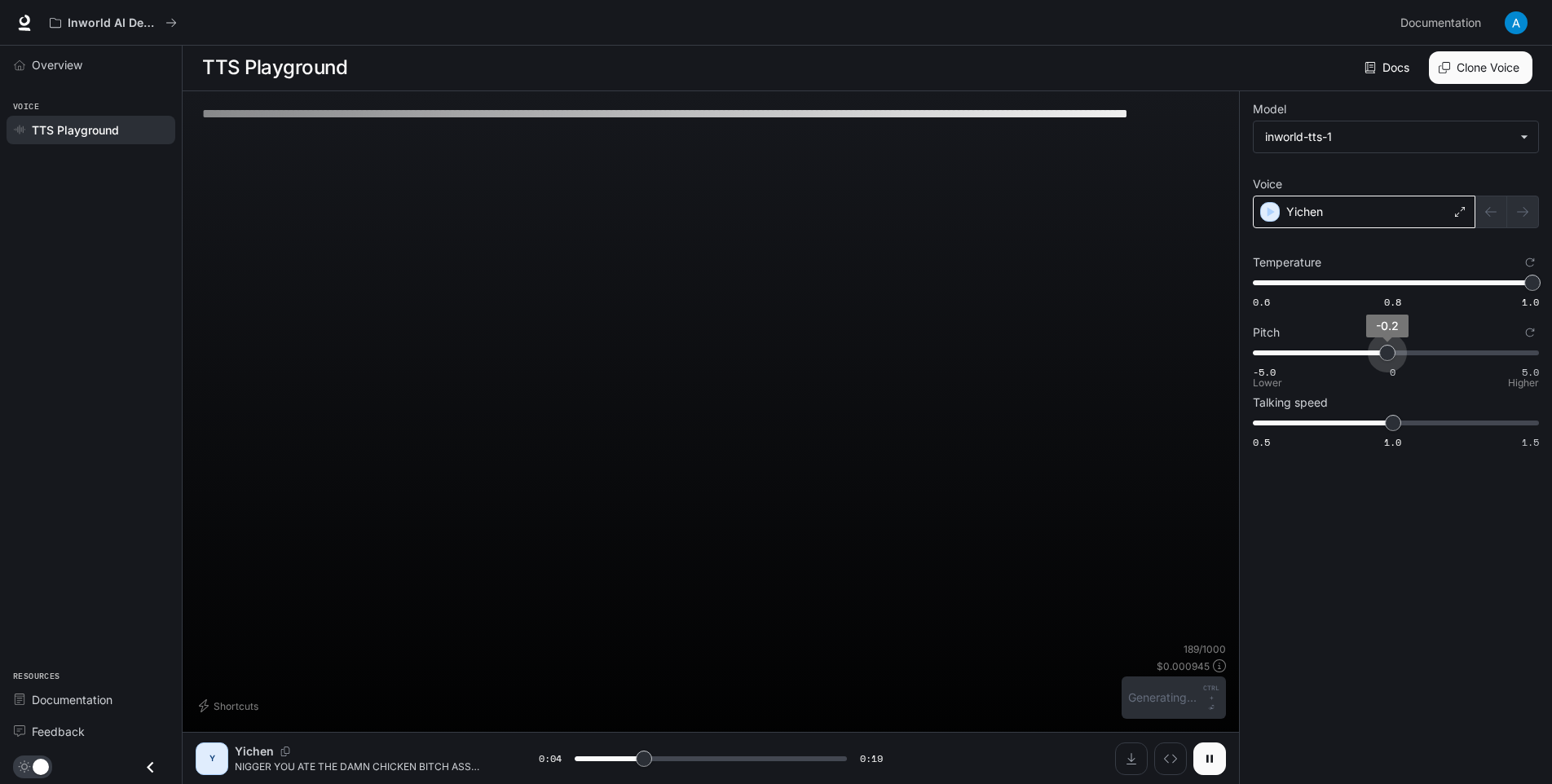 drag, startPoint x: 1377, startPoint y: 359, endPoint x: 1387, endPoint y: 363, distance: 11 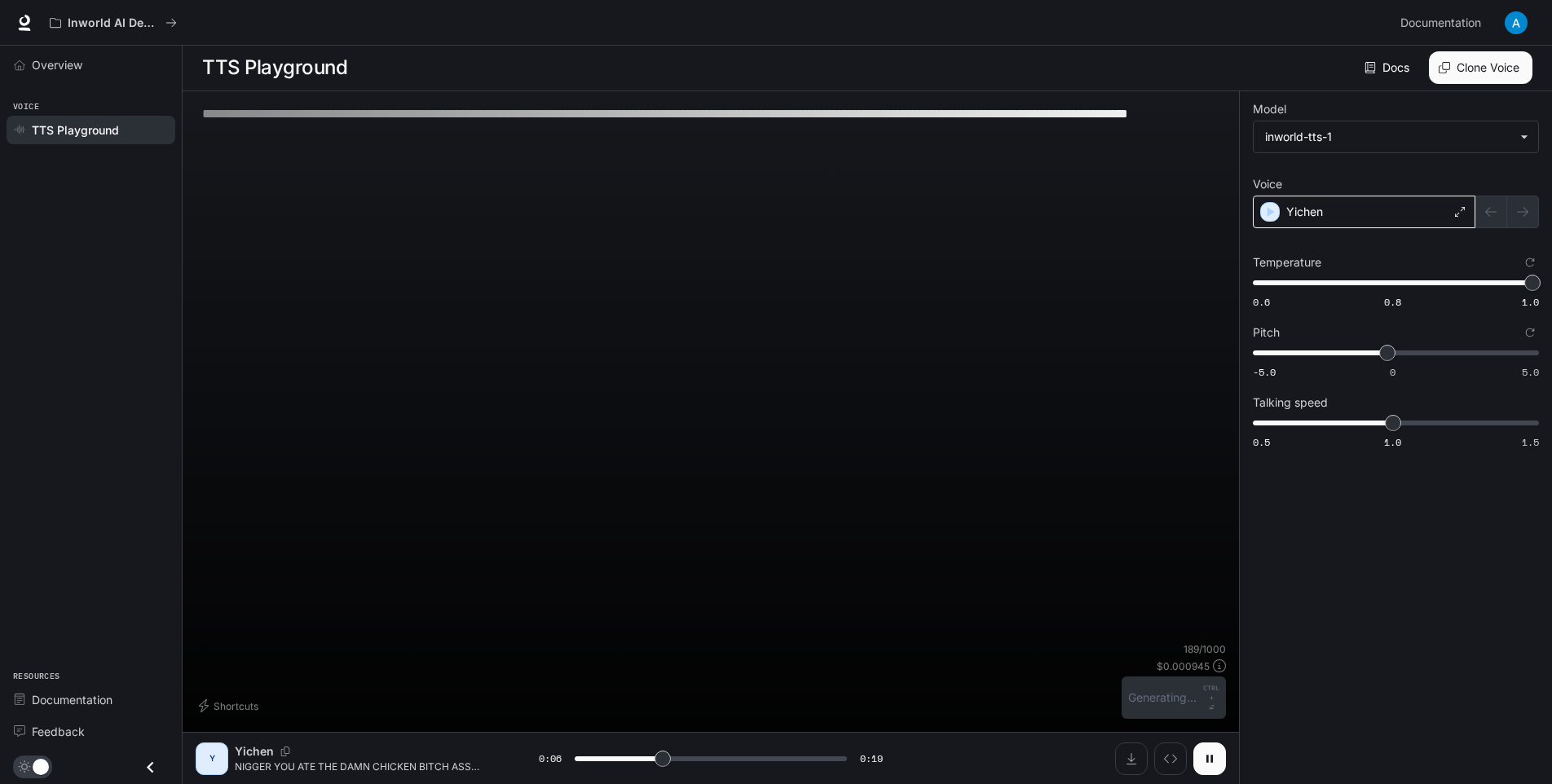 click at bounding box center (1210, 759) 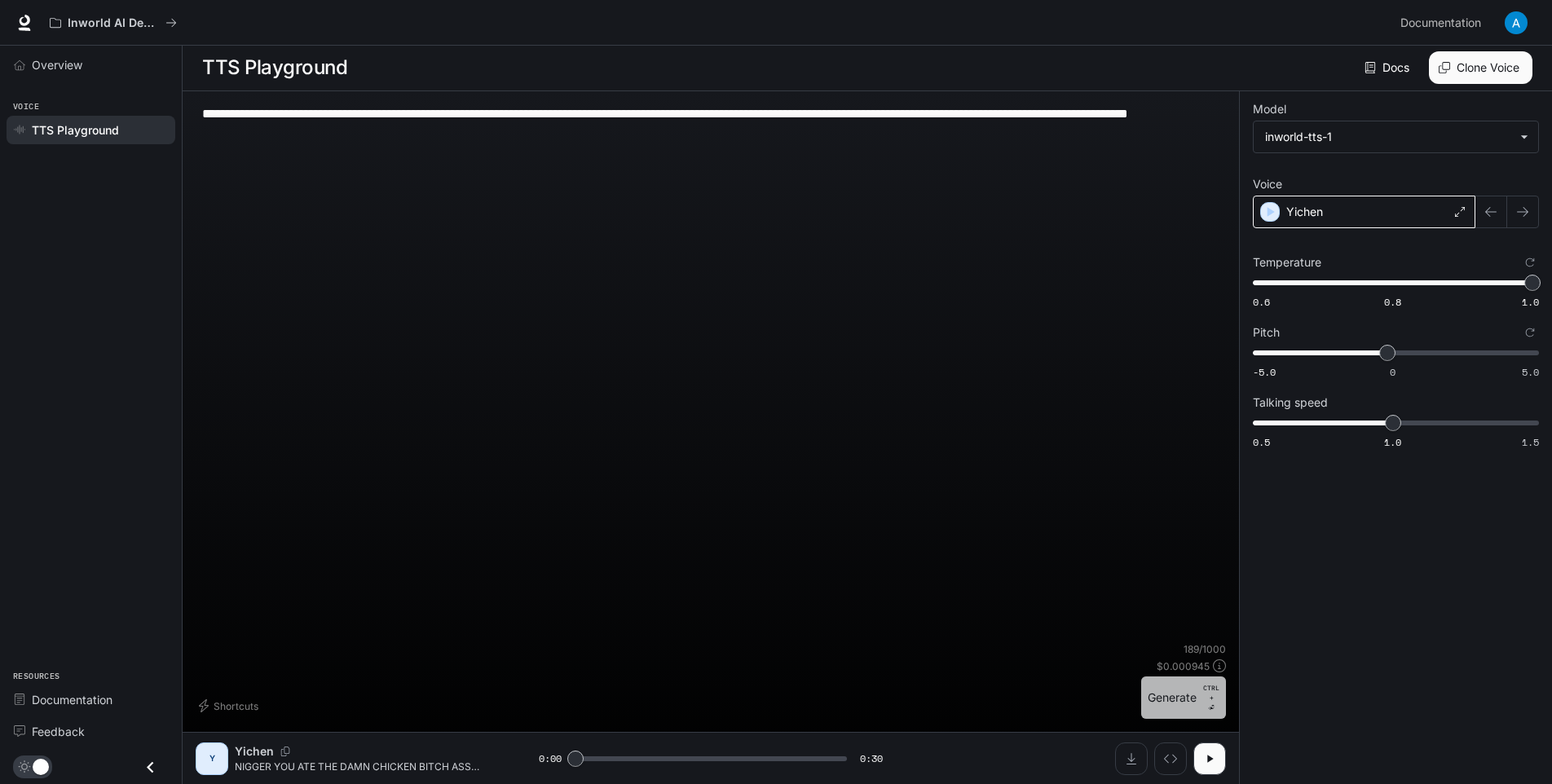 click on "Generate CTRL +  ⏎" at bounding box center (1184, 698) 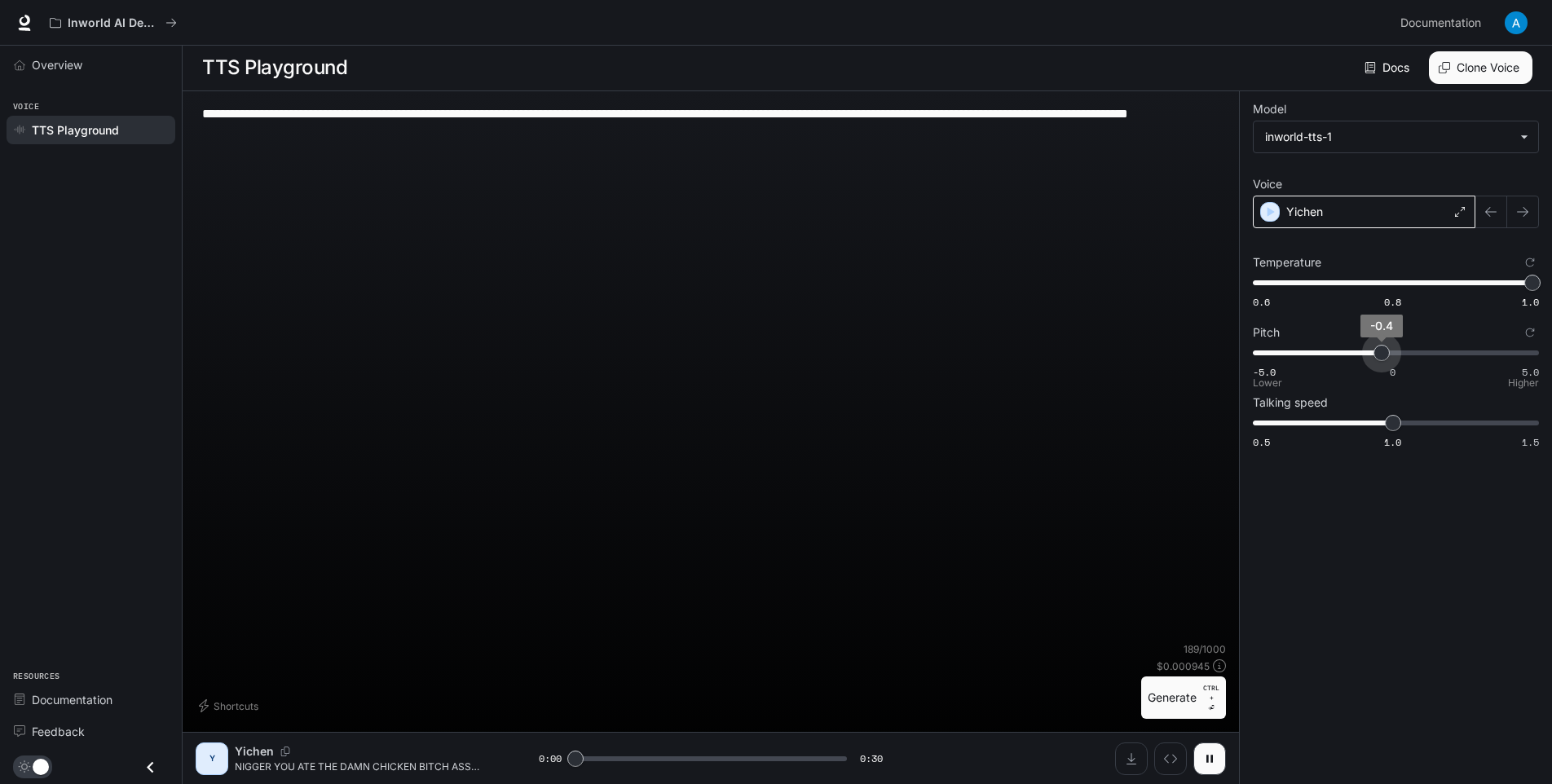 drag, startPoint x: 1393, startPoint y: 355, endPoint x: 1382, endPoint y: 352, distance: 11.401754 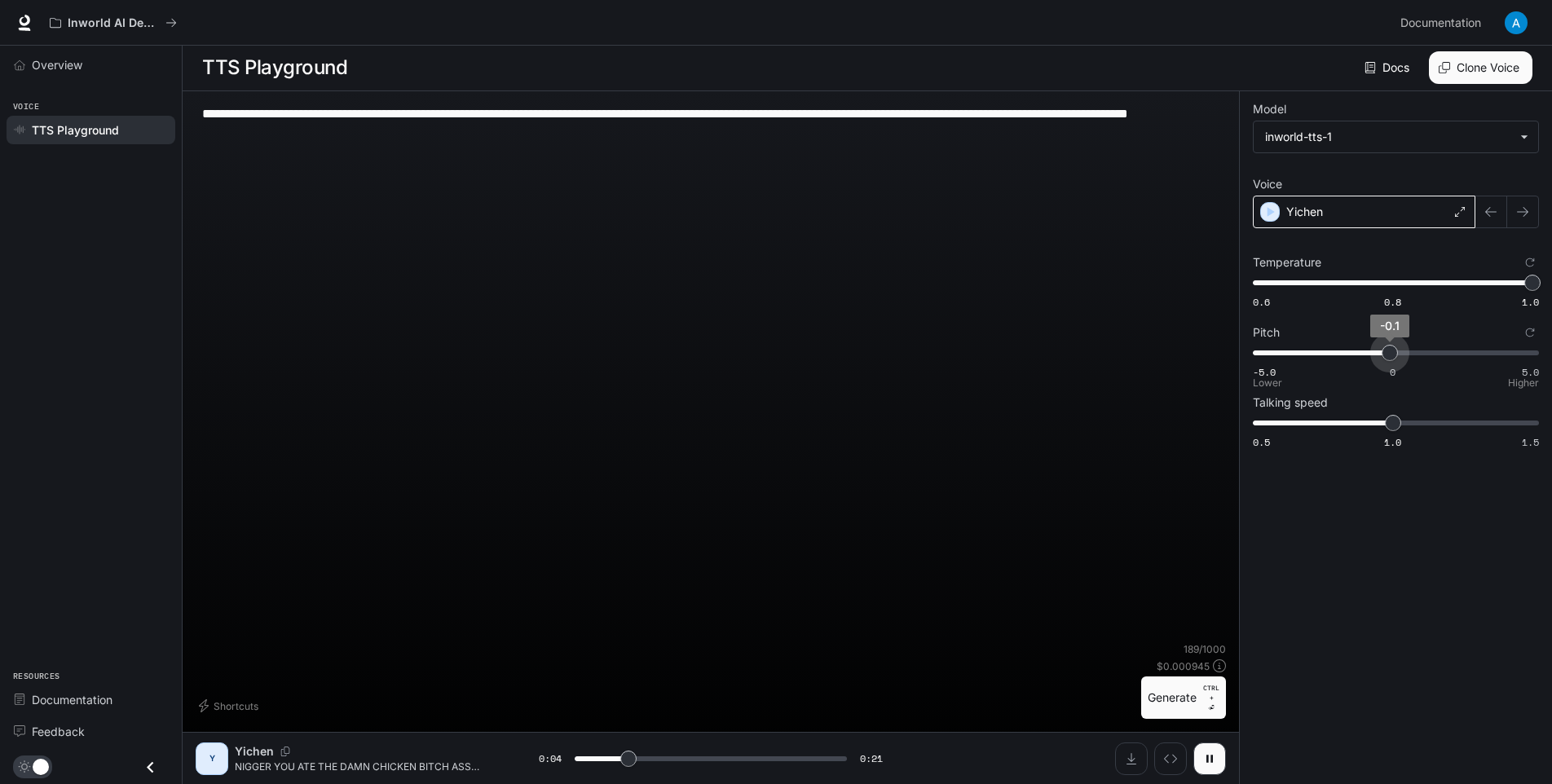 click on "-0.1" at bounding box center [1390, 353] 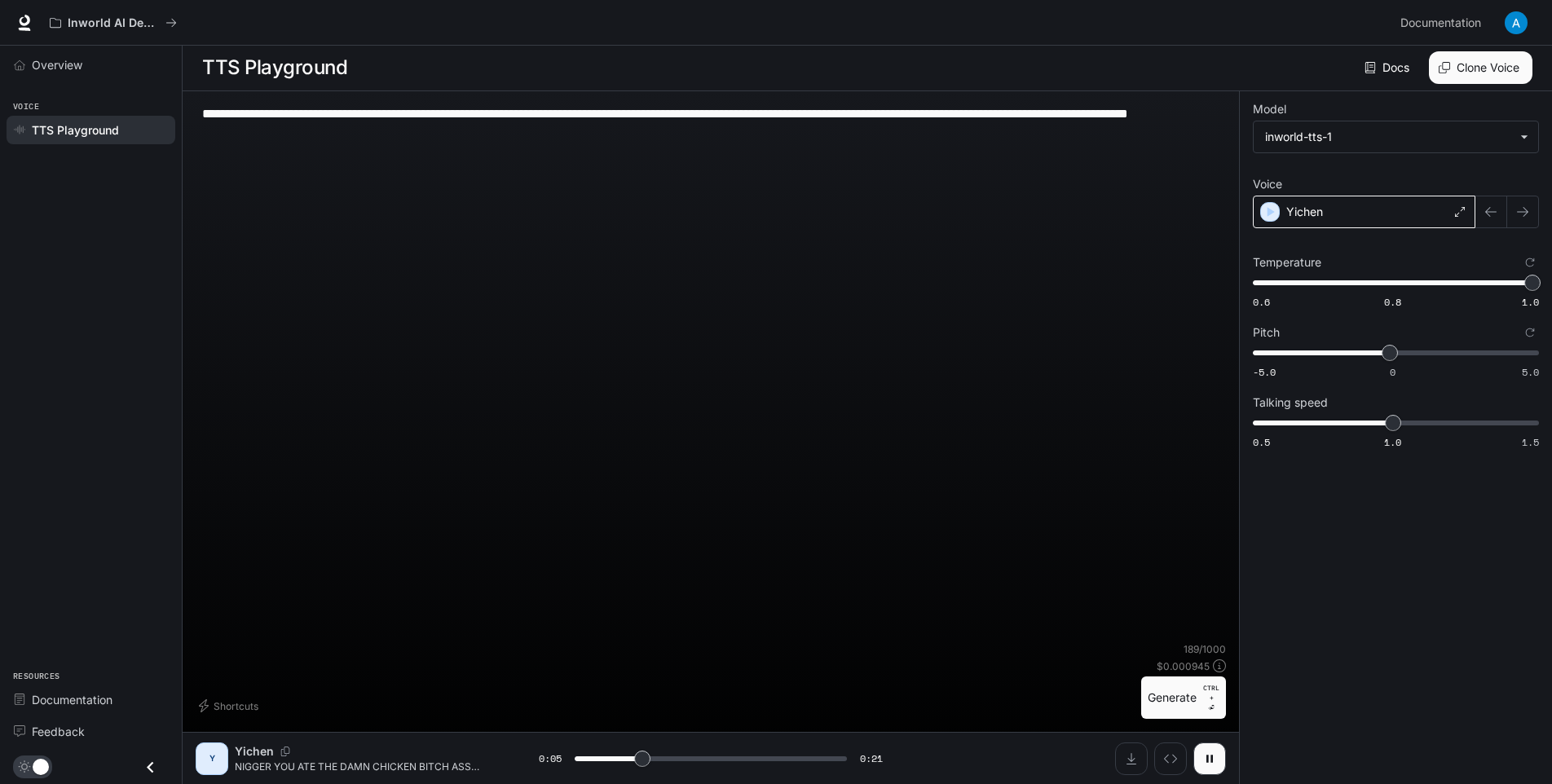 click on "Generate CTRL +  ⏎" at bounding box center [1184, 698] 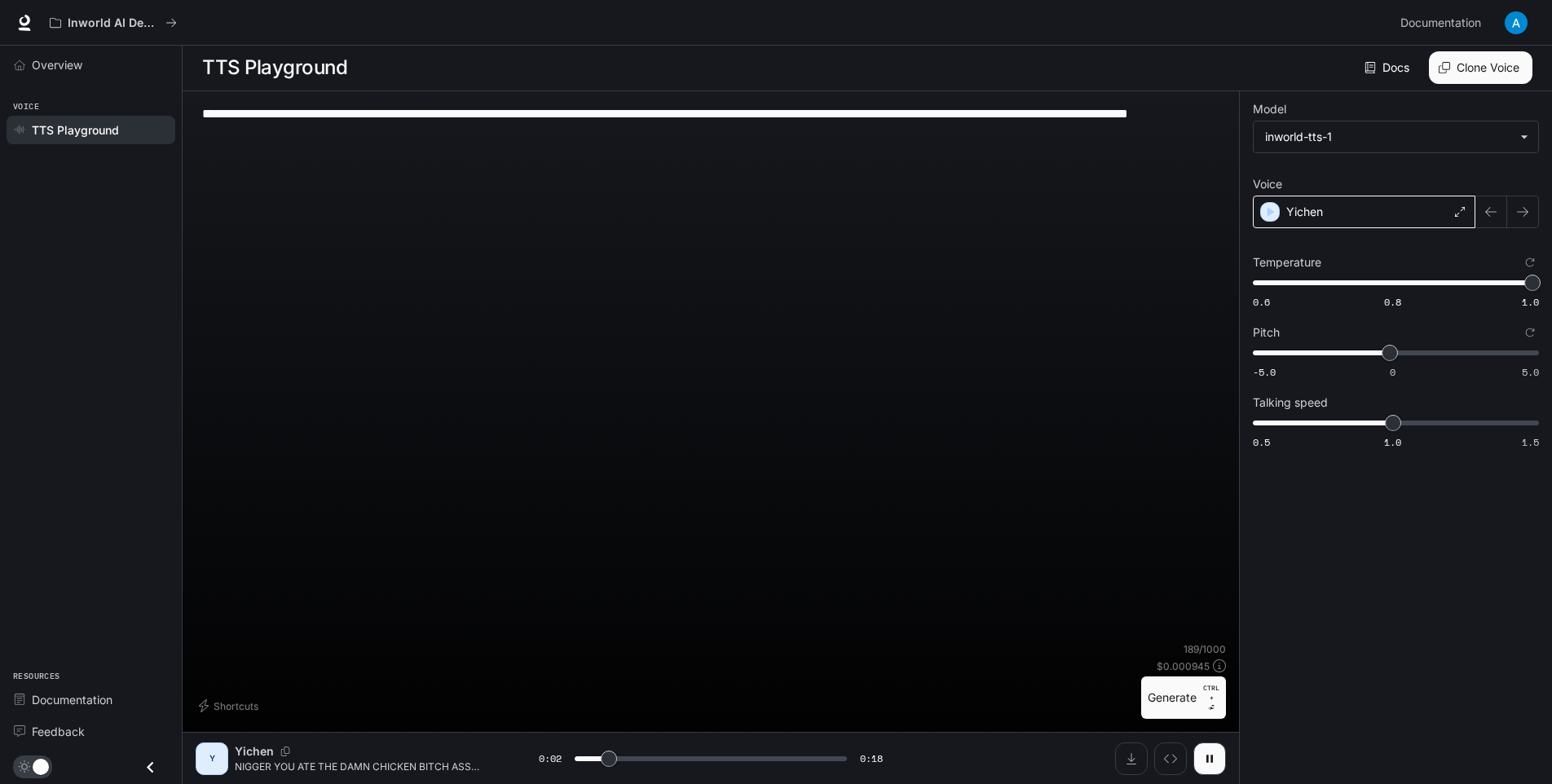 click on "**********" at bounding box center [711, 132] 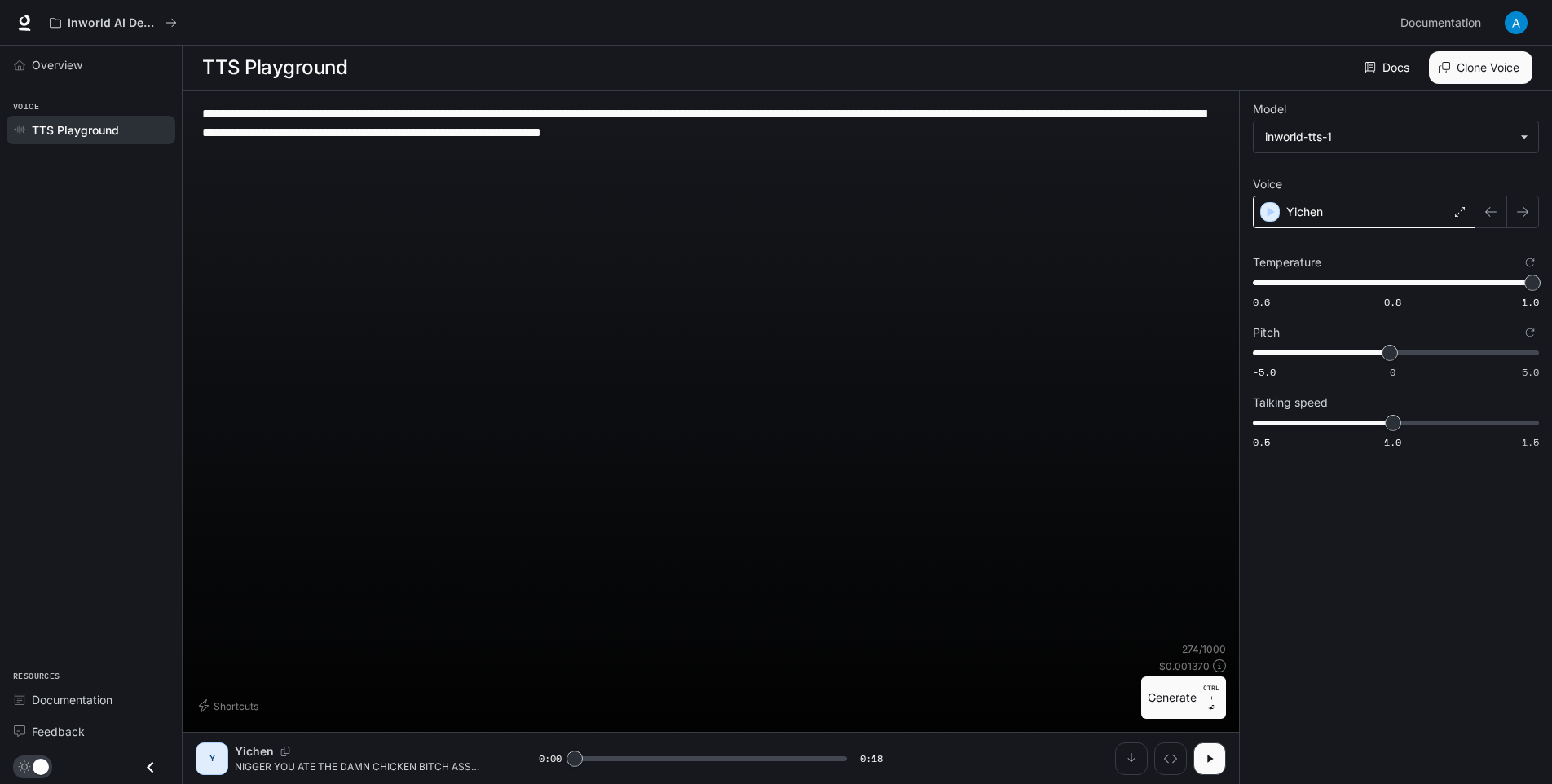 click on "**********" at bounding box center (711, 418) 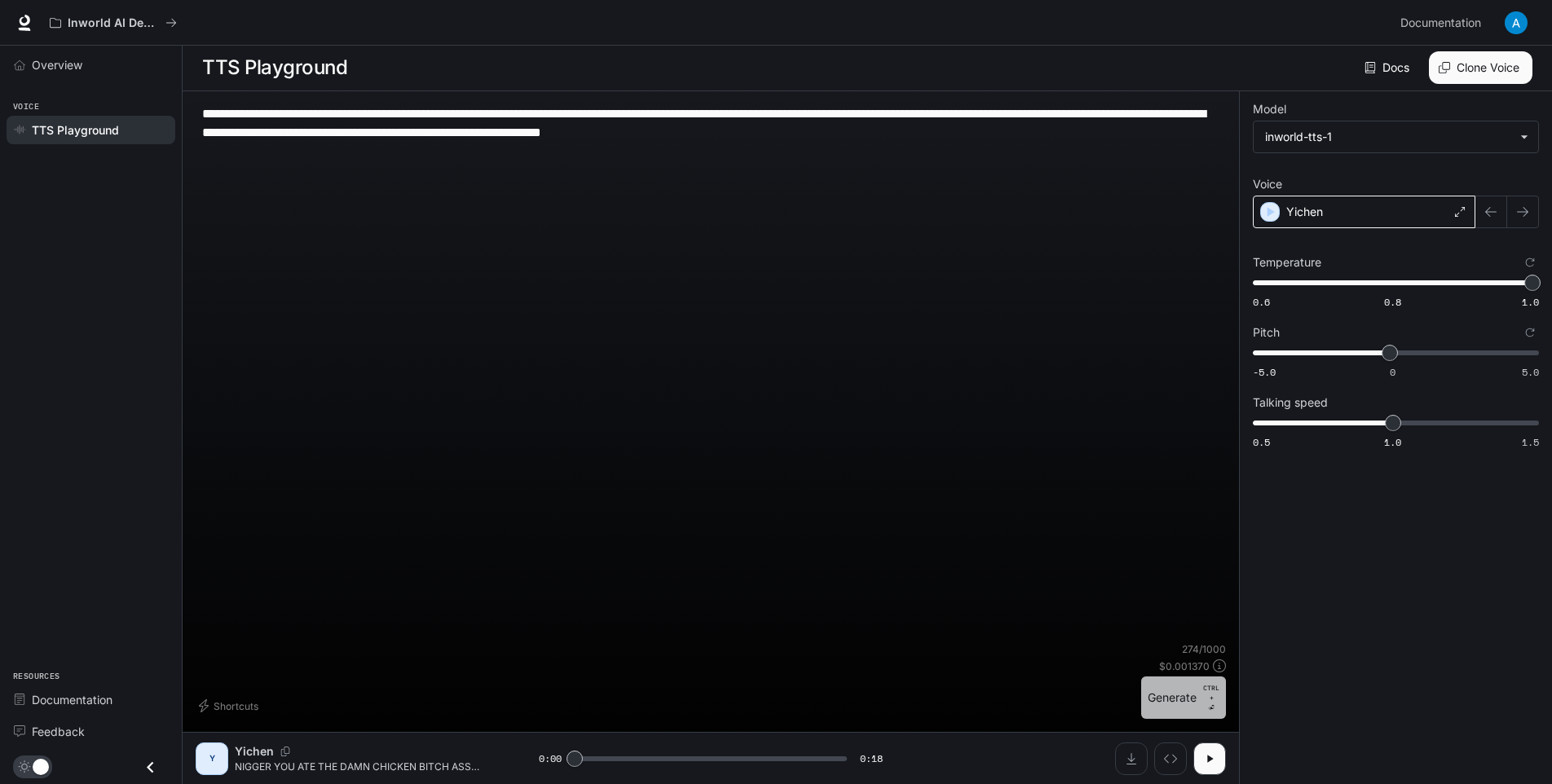 click on "Generate CTRL +  ⏎" at bounding box center (1184, 698) 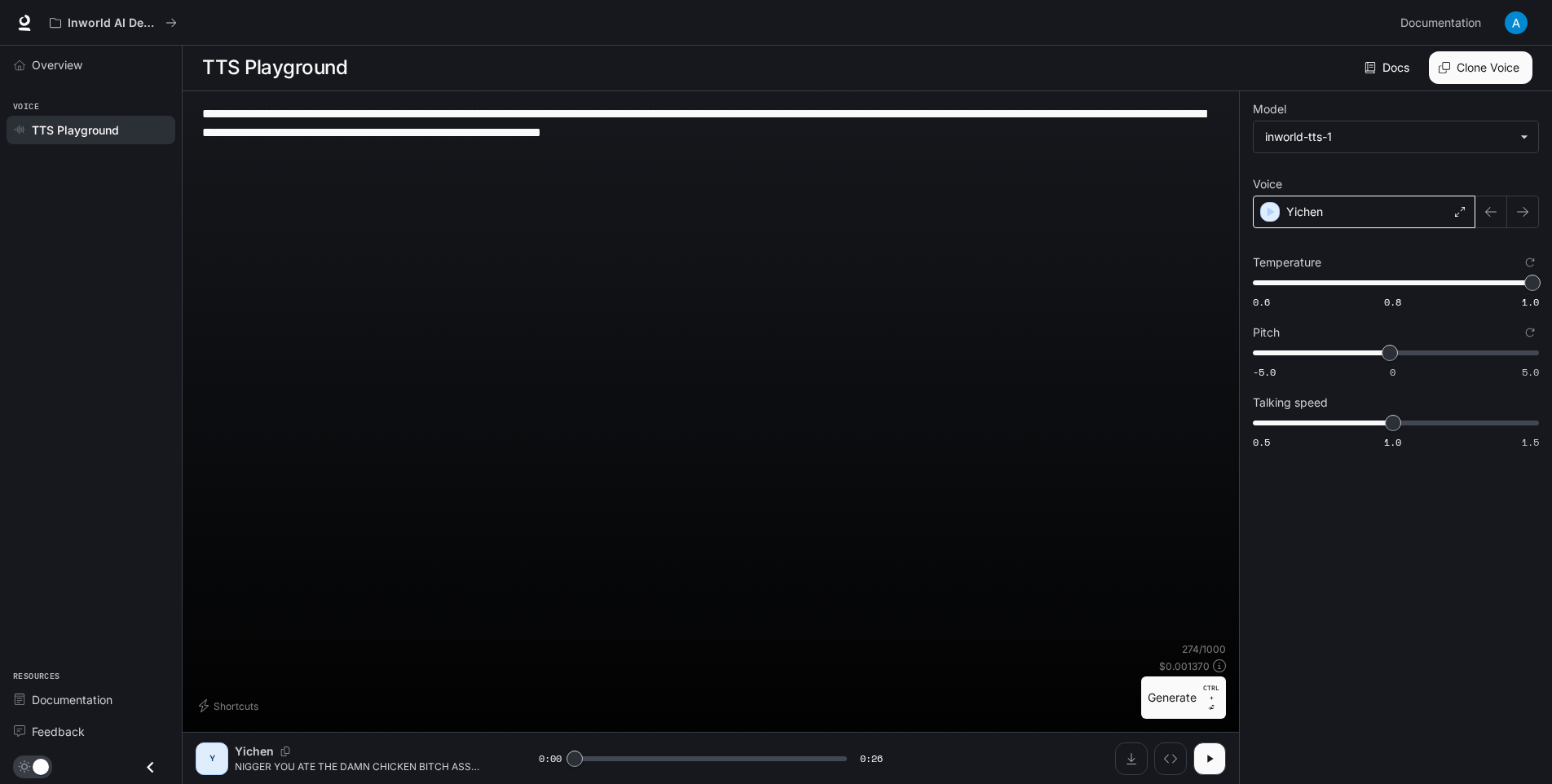click on "Generate CTRL +  ⏎" at bounding box center [1184, 698] 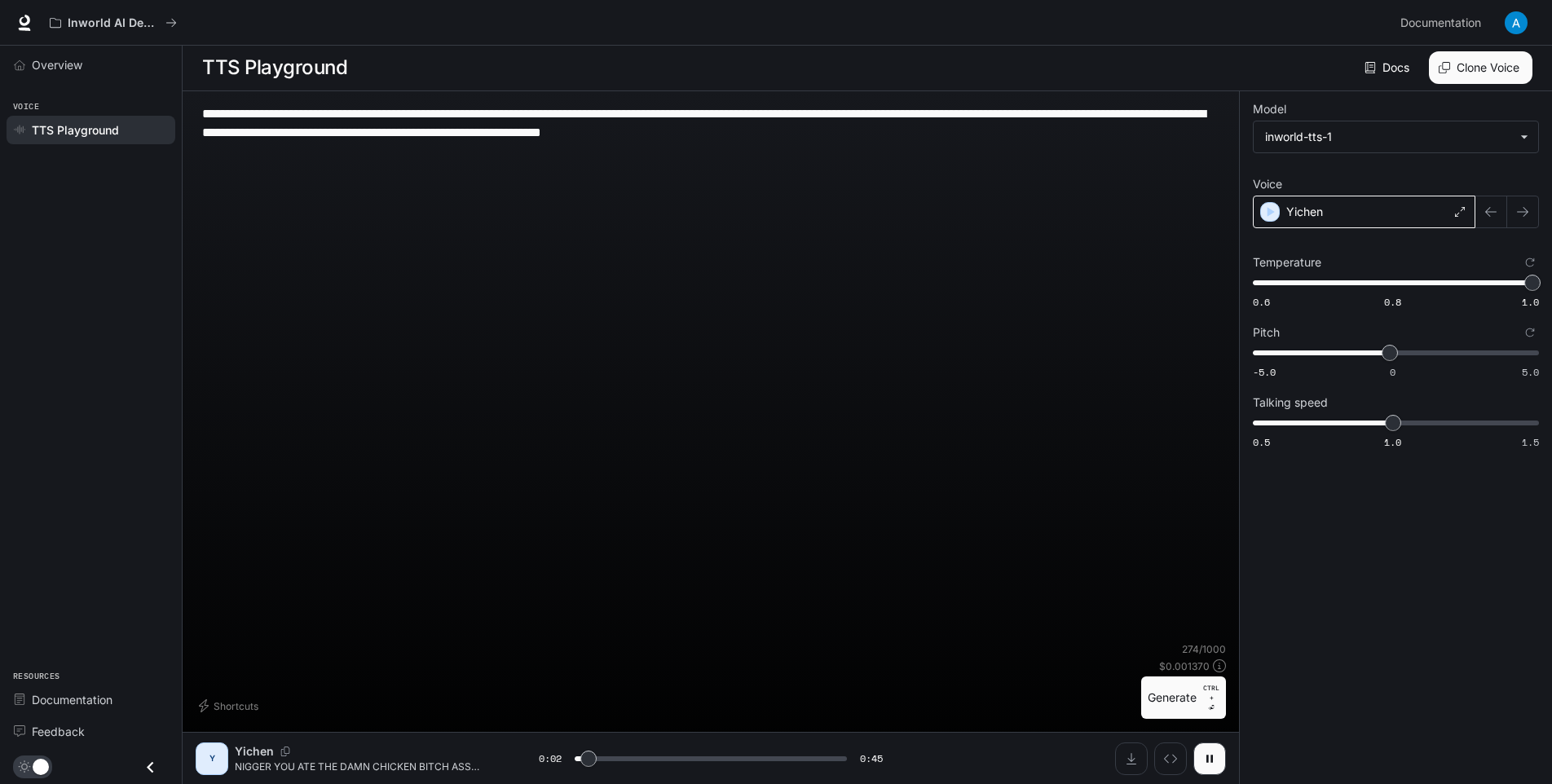 click on "Yichen" at bounding box center (1364, 212) 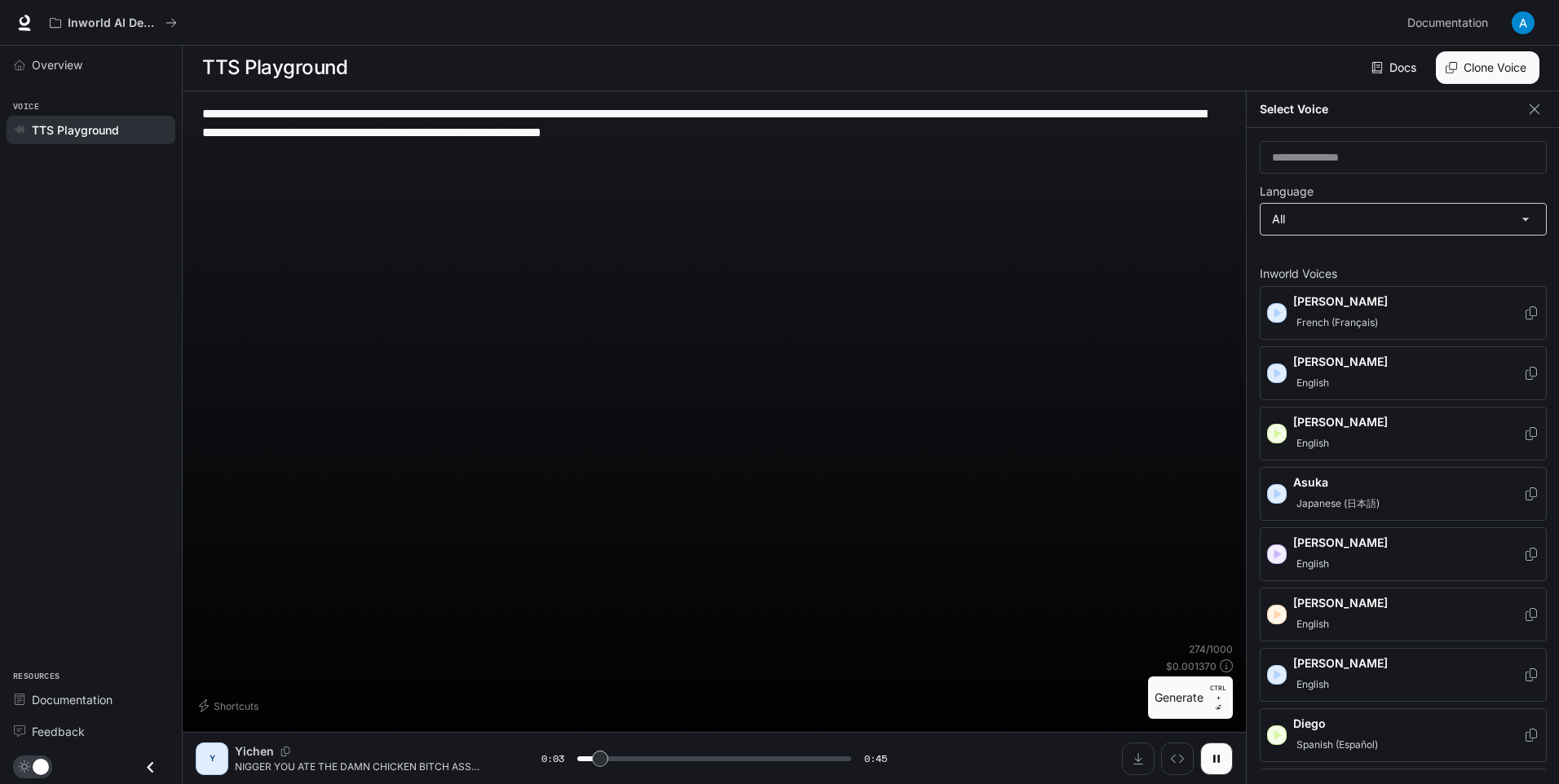 click on "**********" at bounding box center (780, 391) 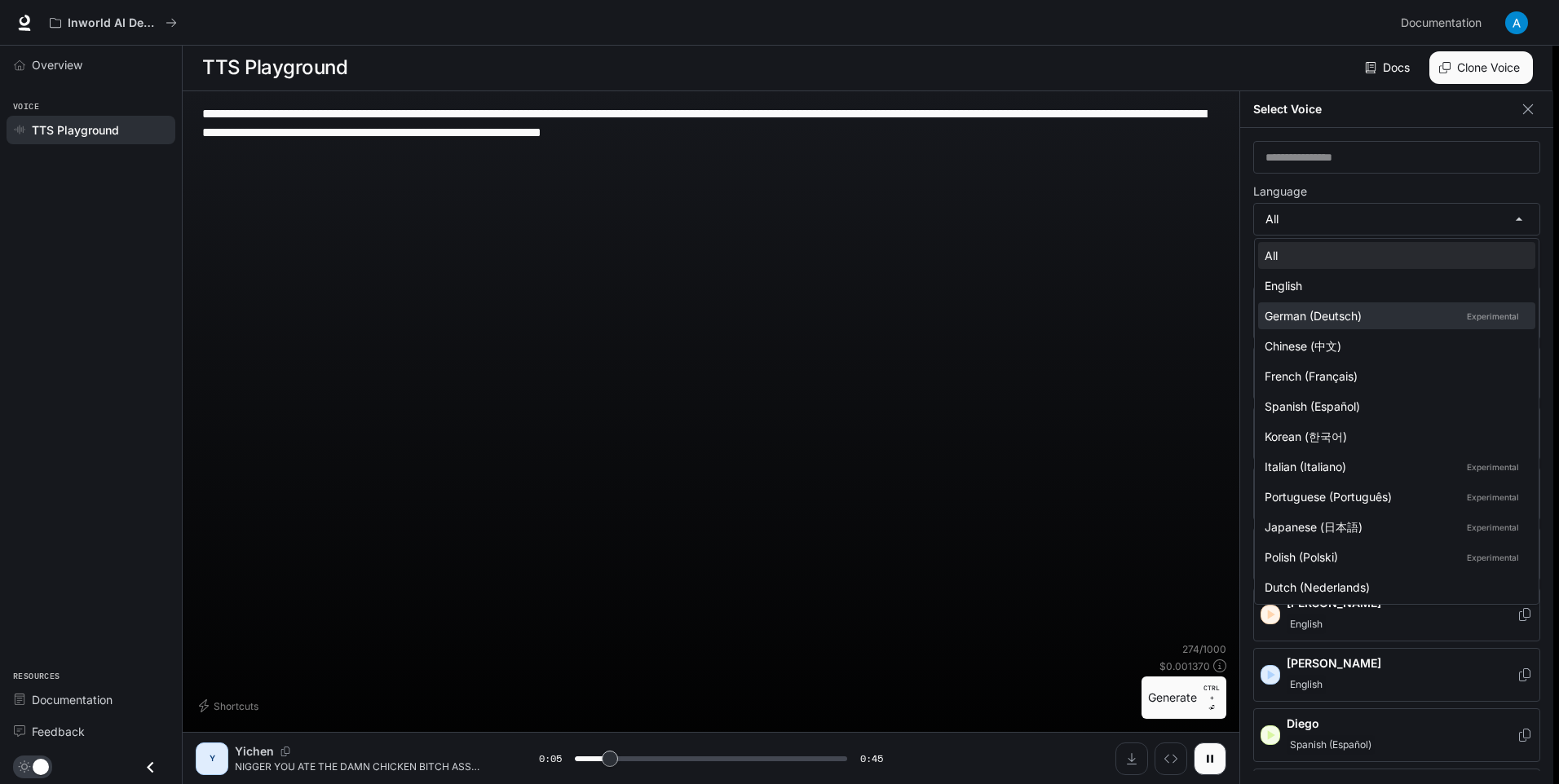 click on "German (Deutsch) Experimental" at bounding box center (1397, 315) 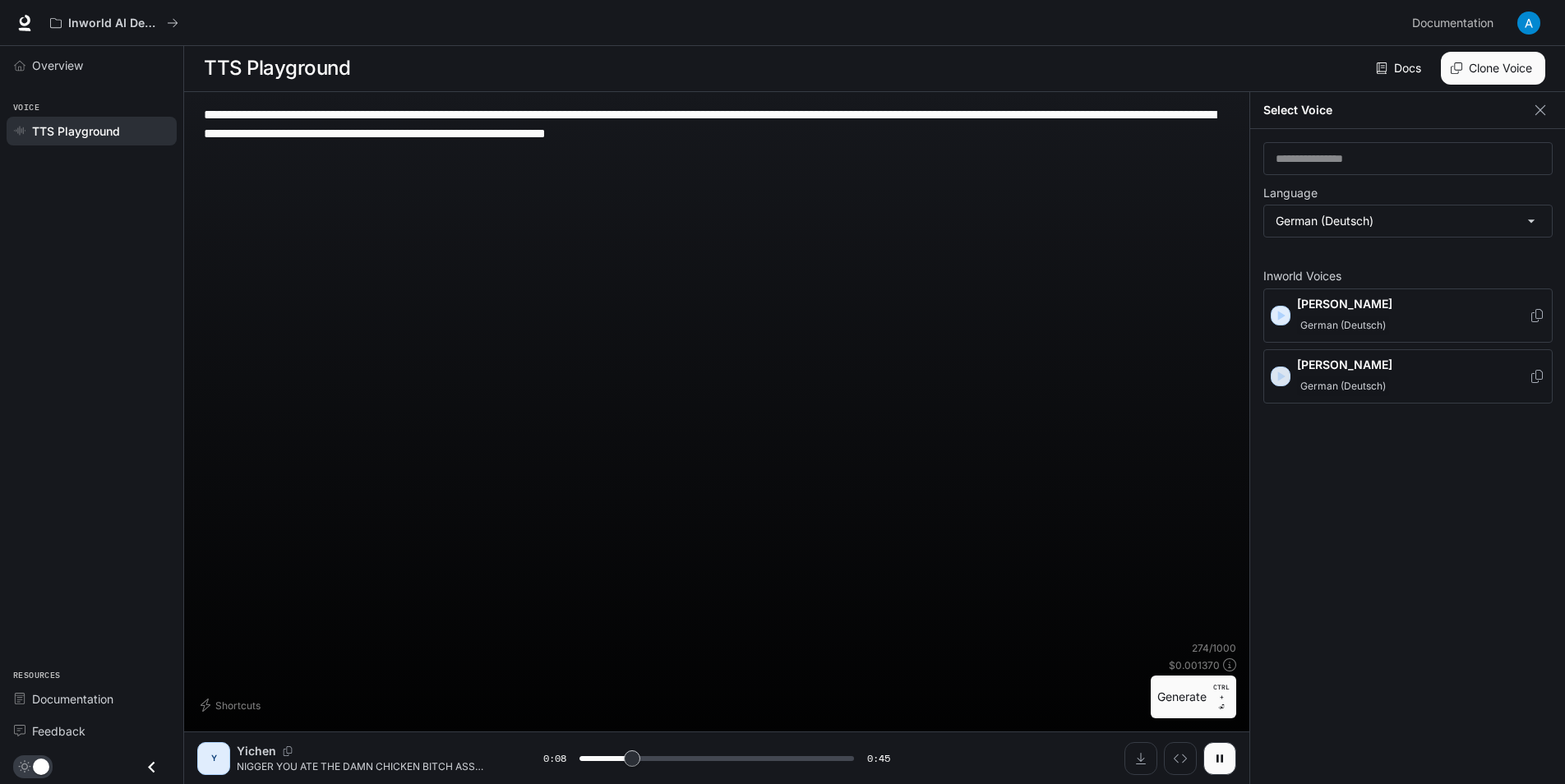 click 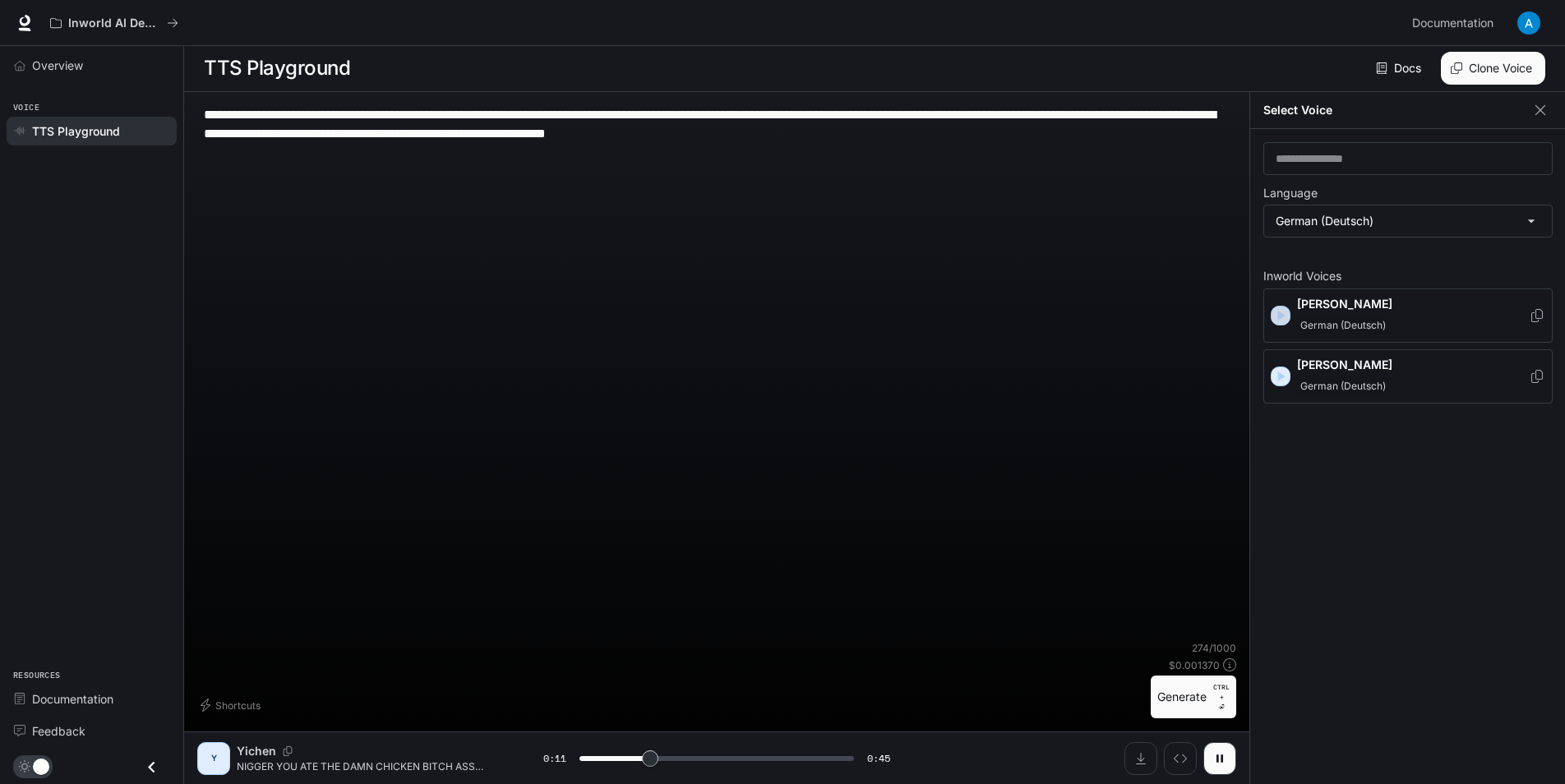 click 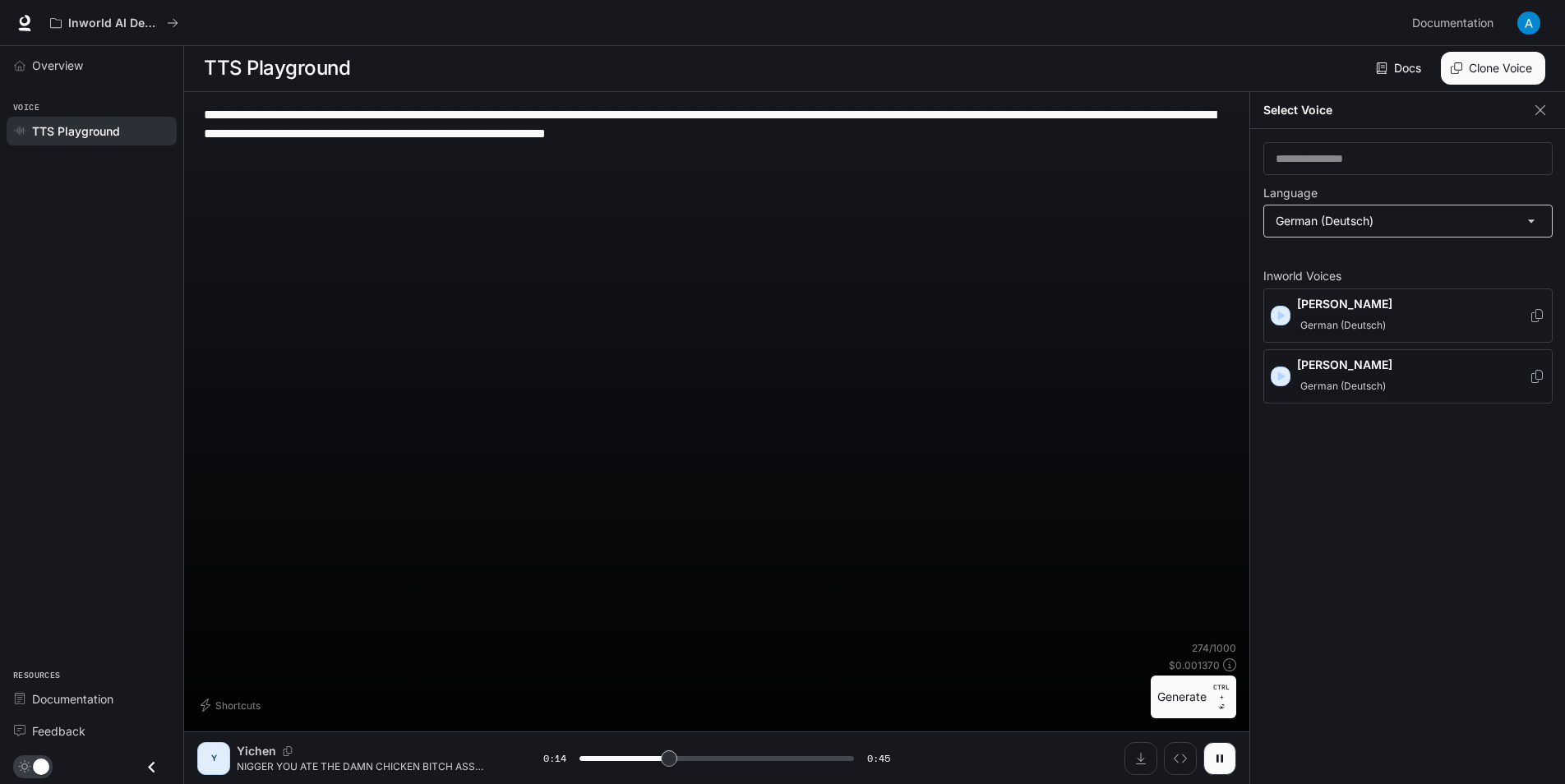 click on "**********" at bounding box center [782, 391] 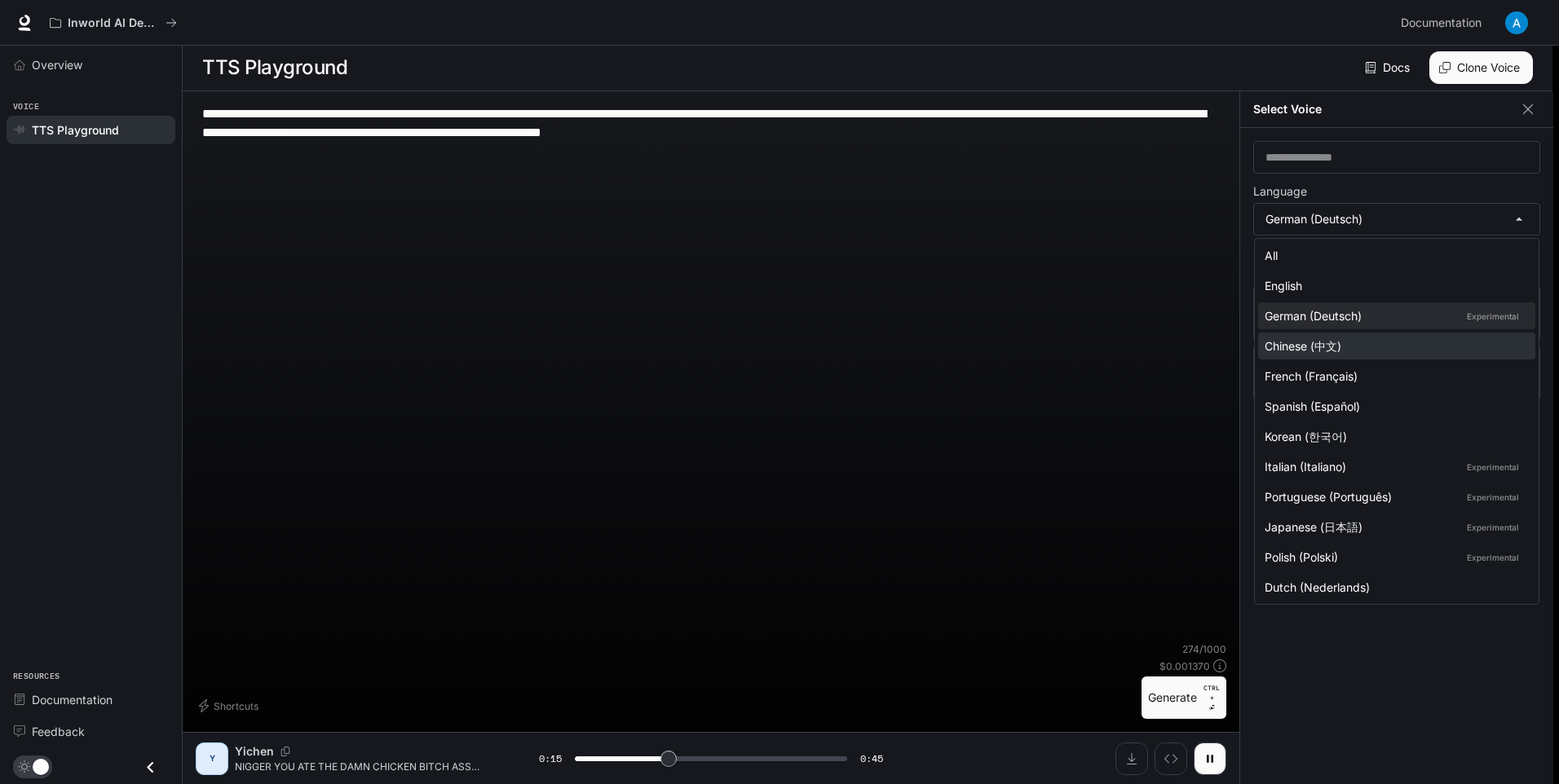 click on "Chinese (中文)" at bounding box center (1393, 346) 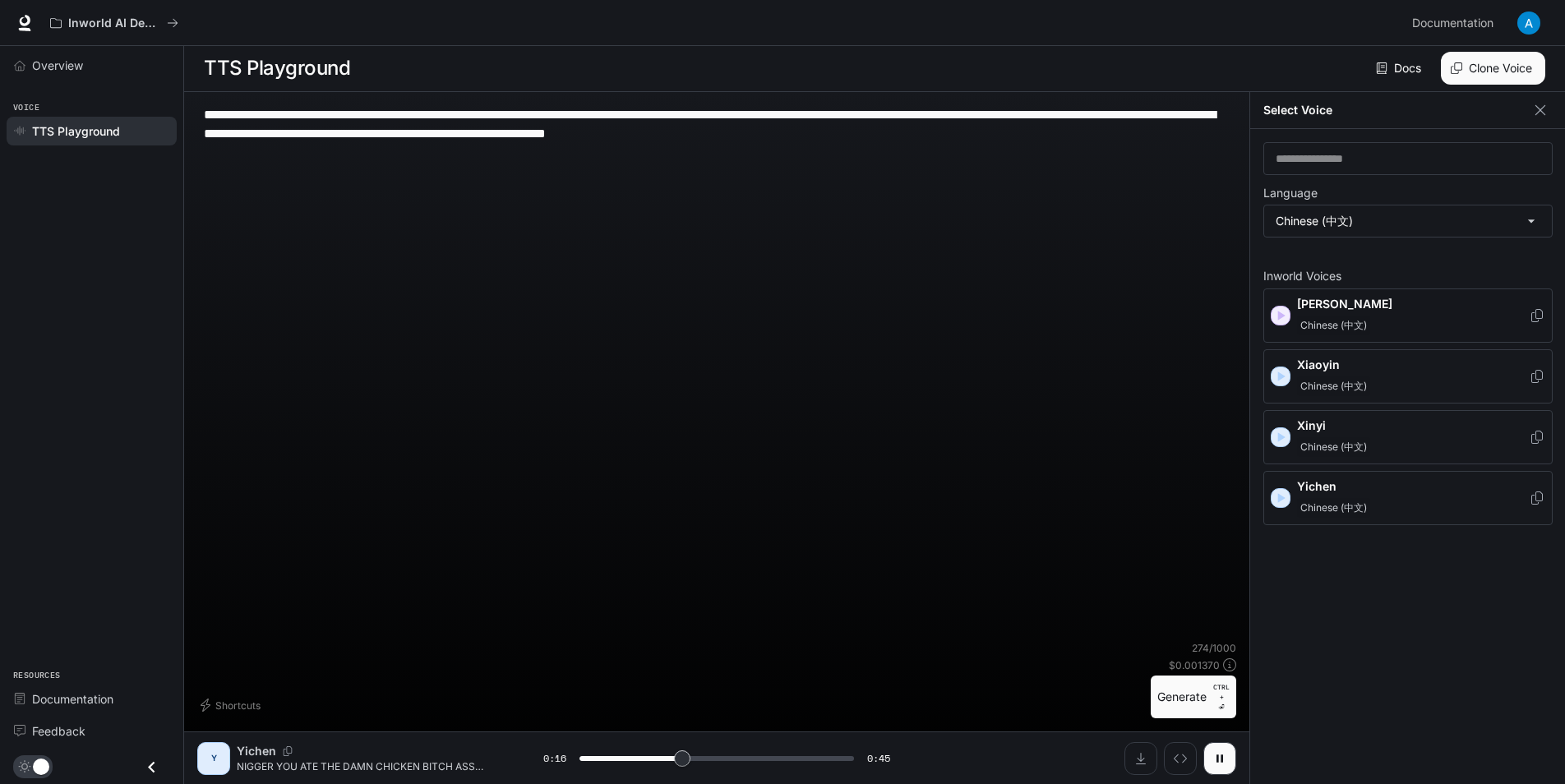 click 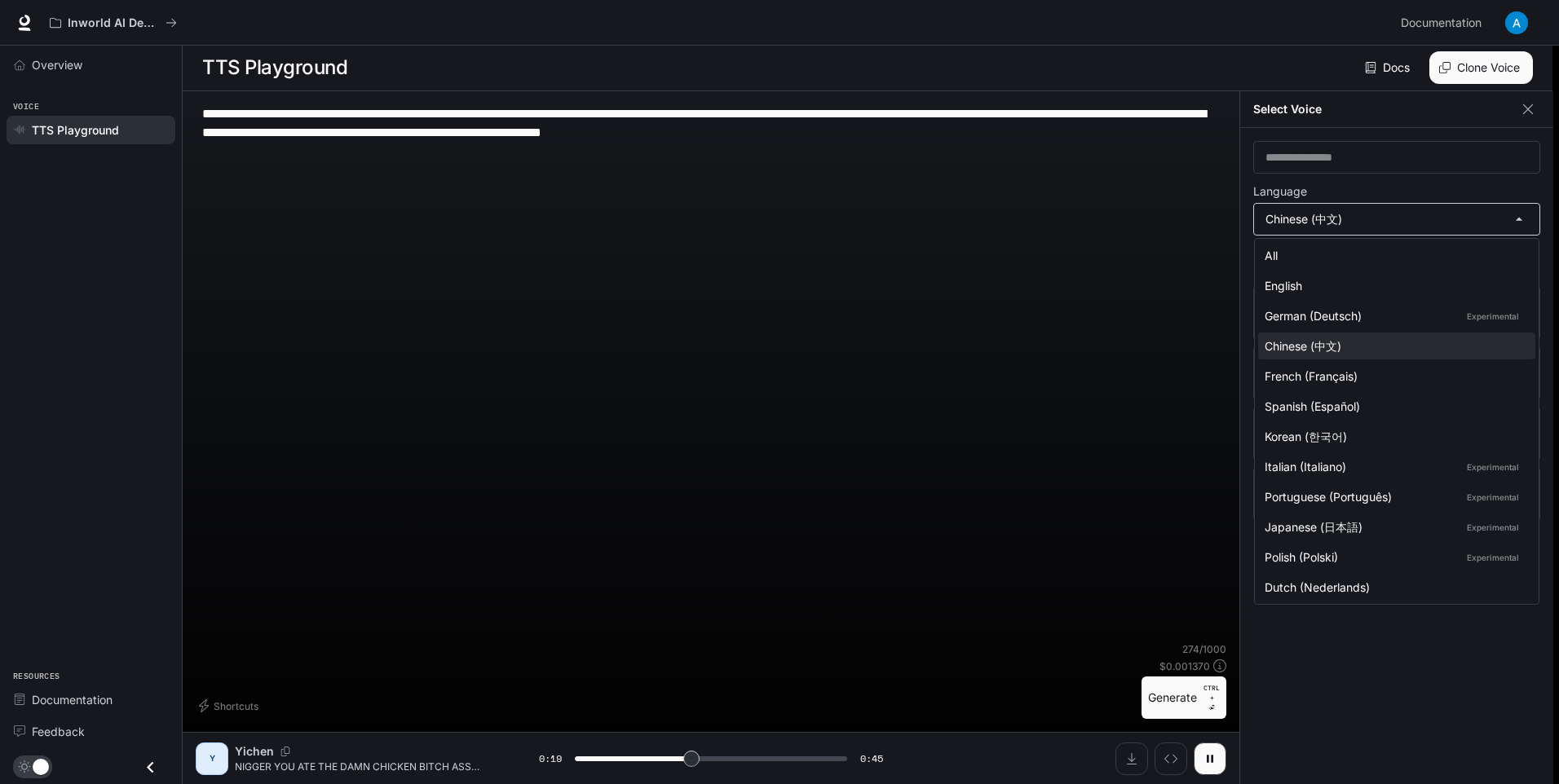 click on "**********" at bounding box center (780, 391) 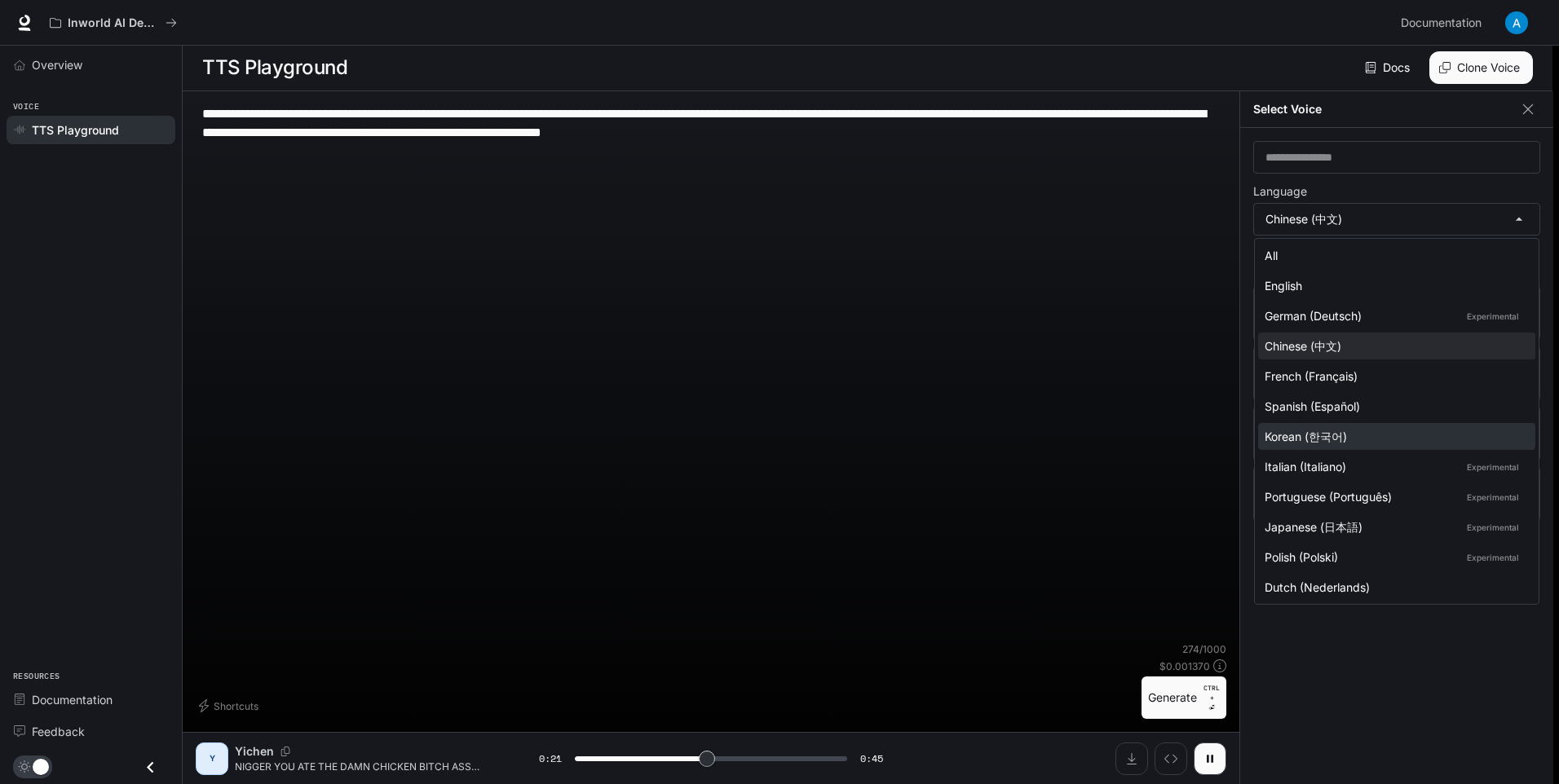 click on "Korean (한국어)" at bounding box center (1393, 436) 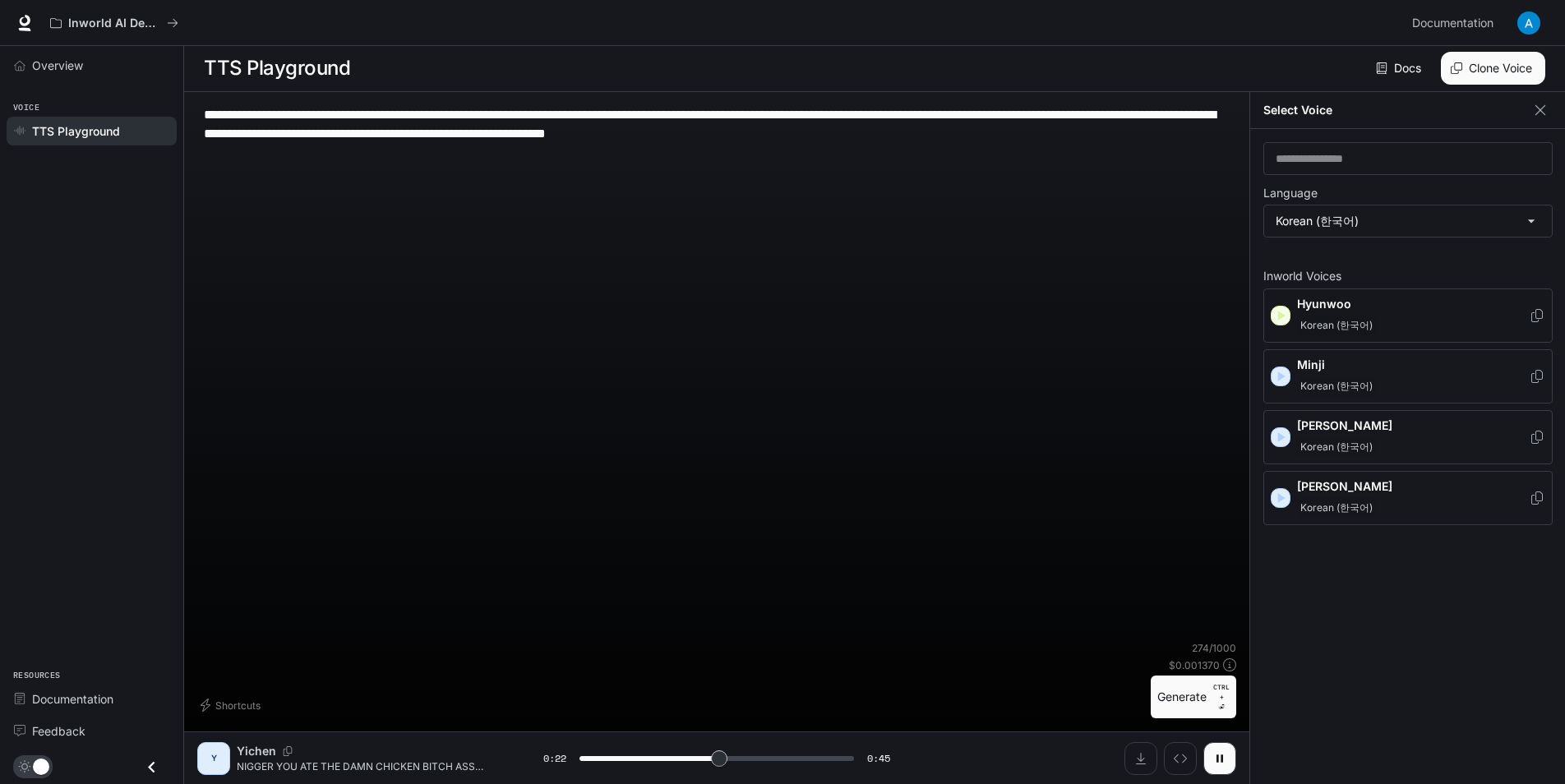 click 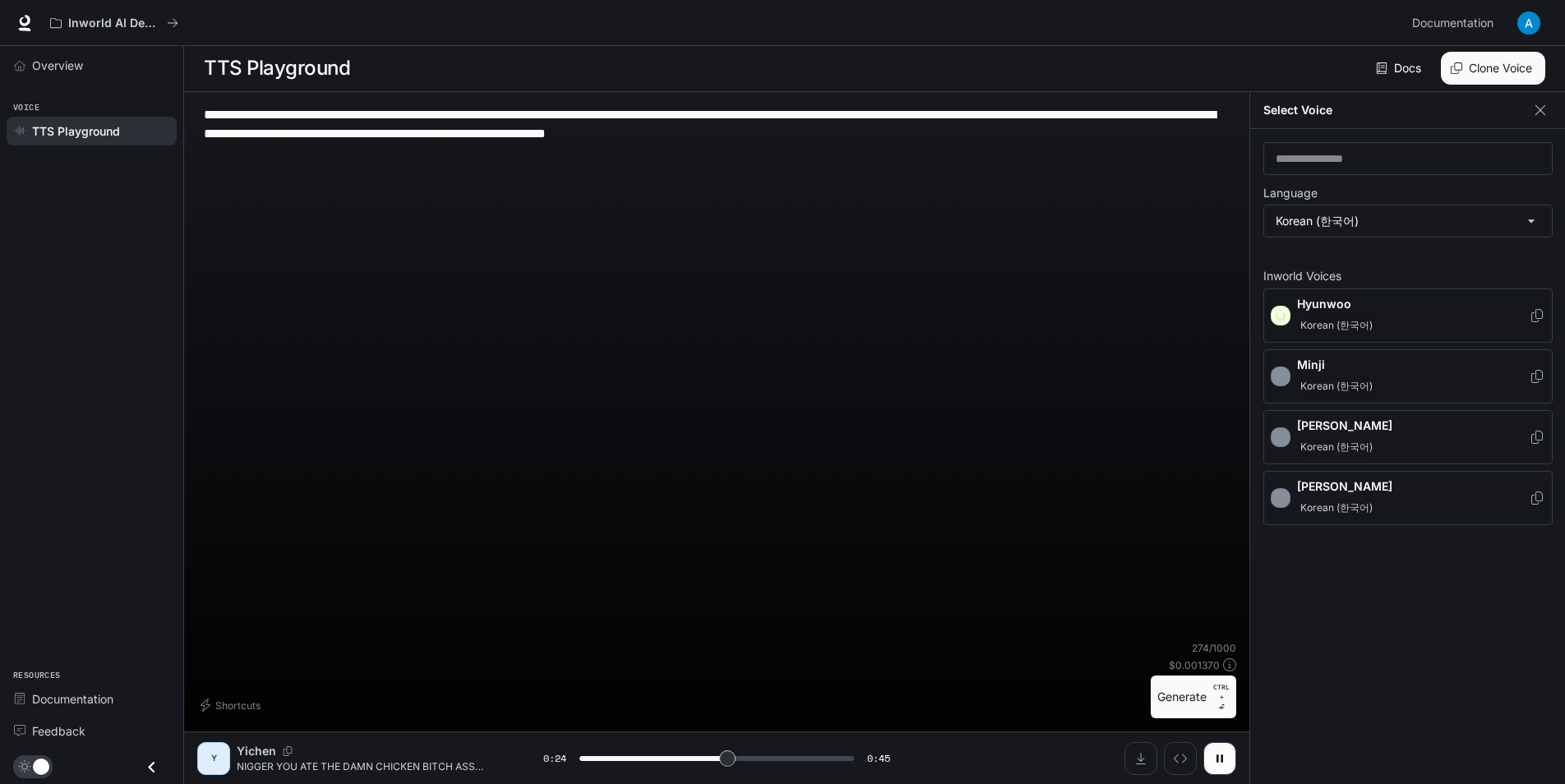 click on "Minji Korean (한국어)" at bounding box center (1408, 376) 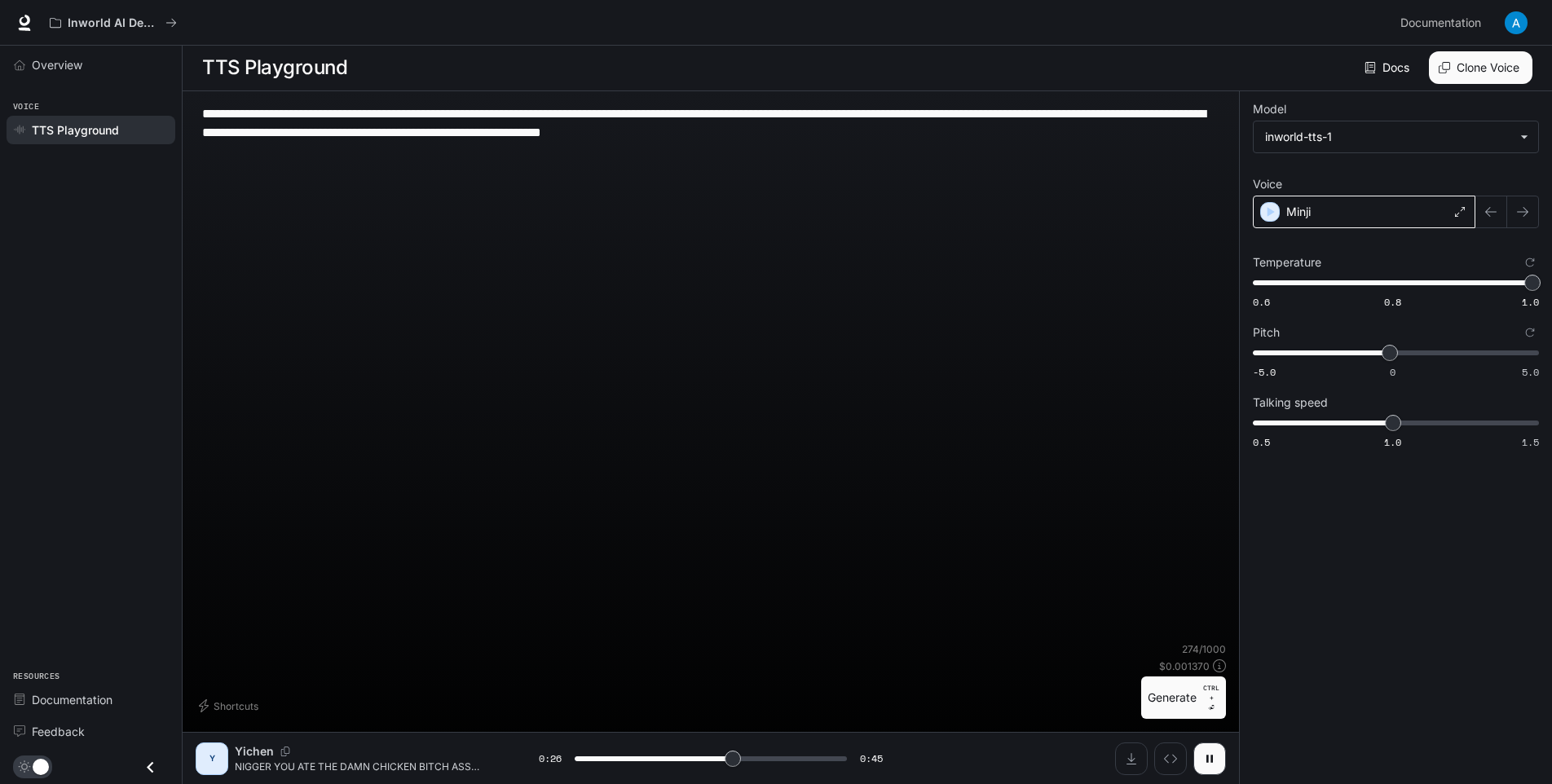 click on "Minji" at bounding box center [1364, 212] 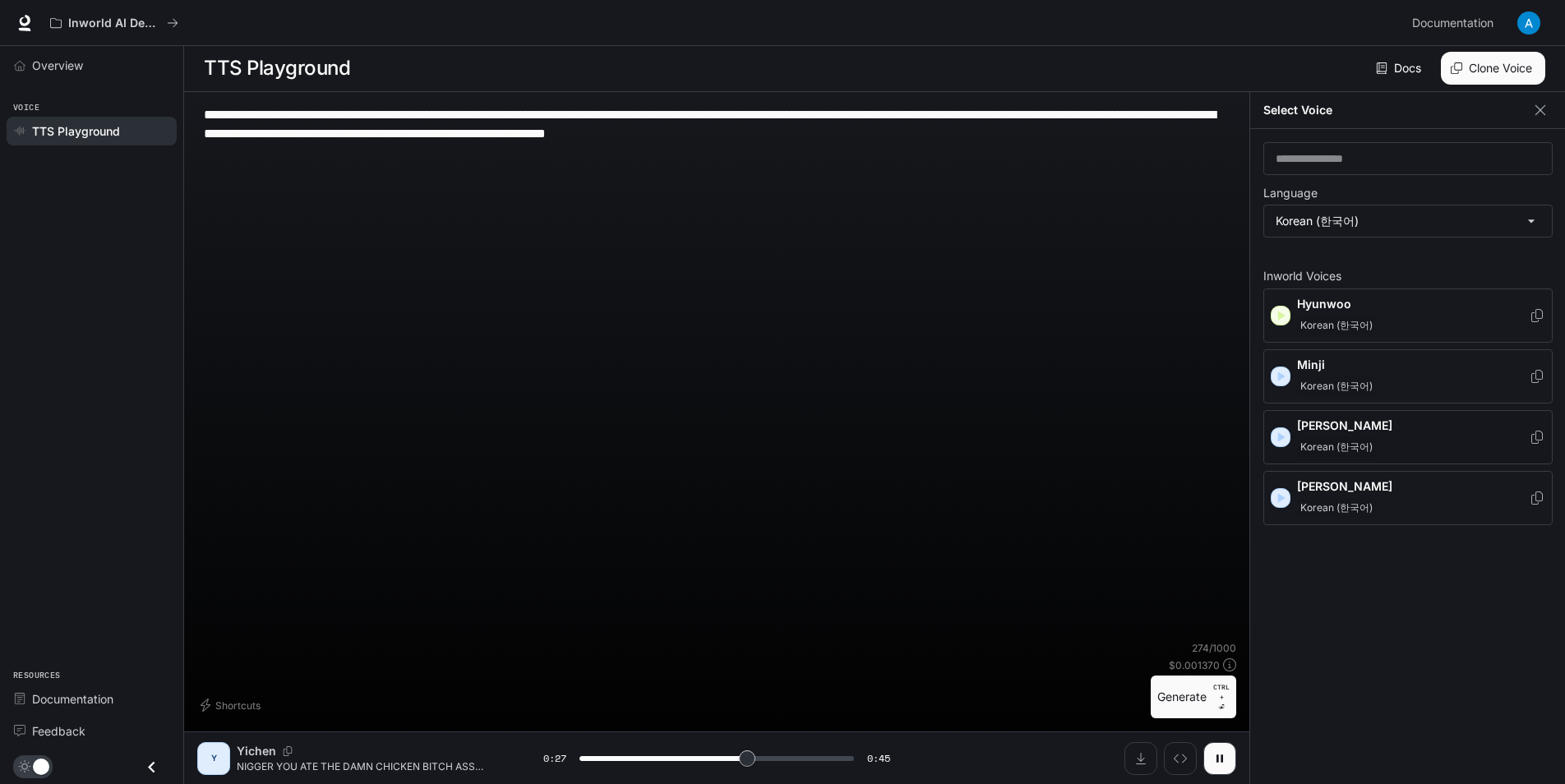 click 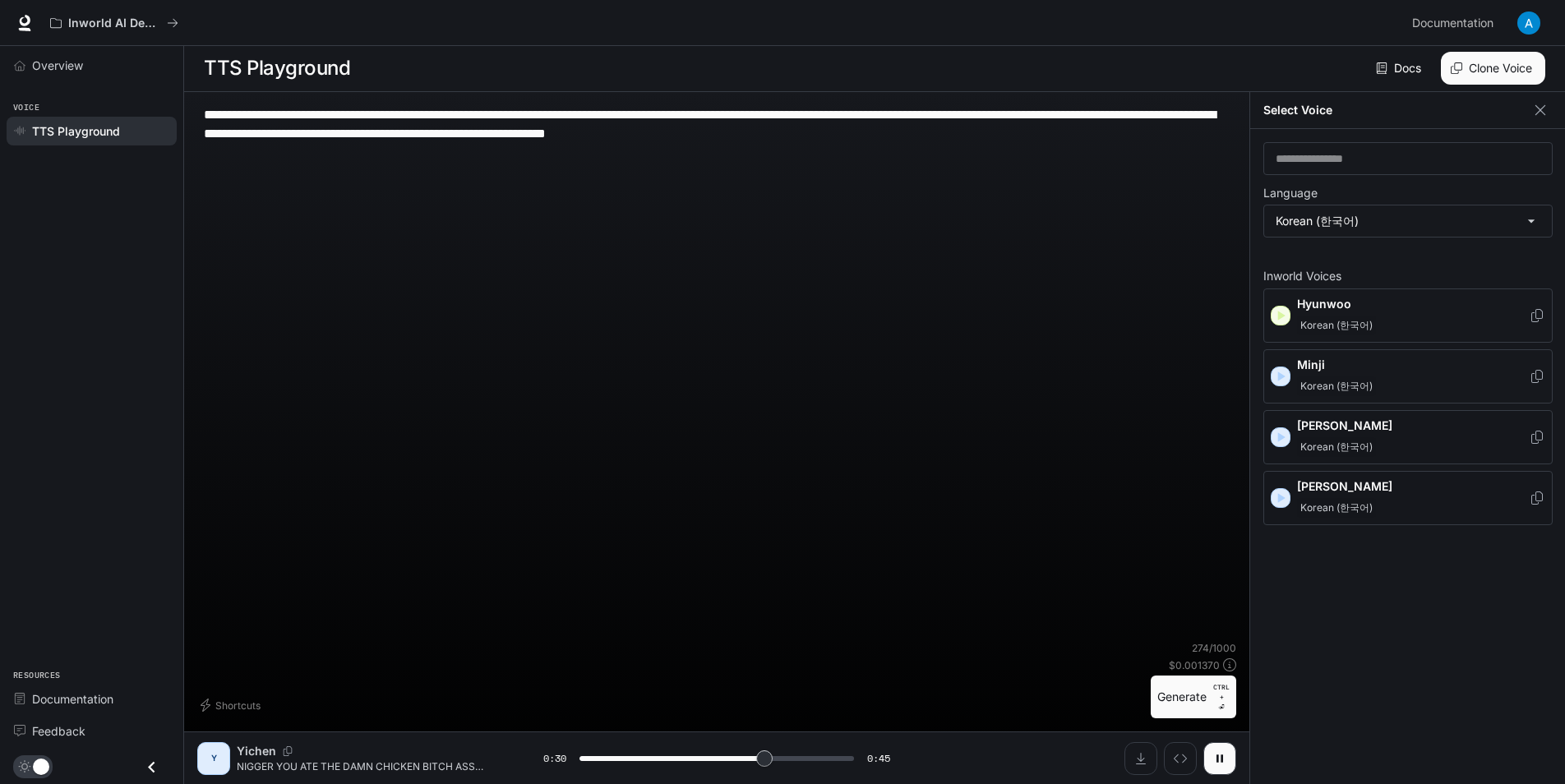 click 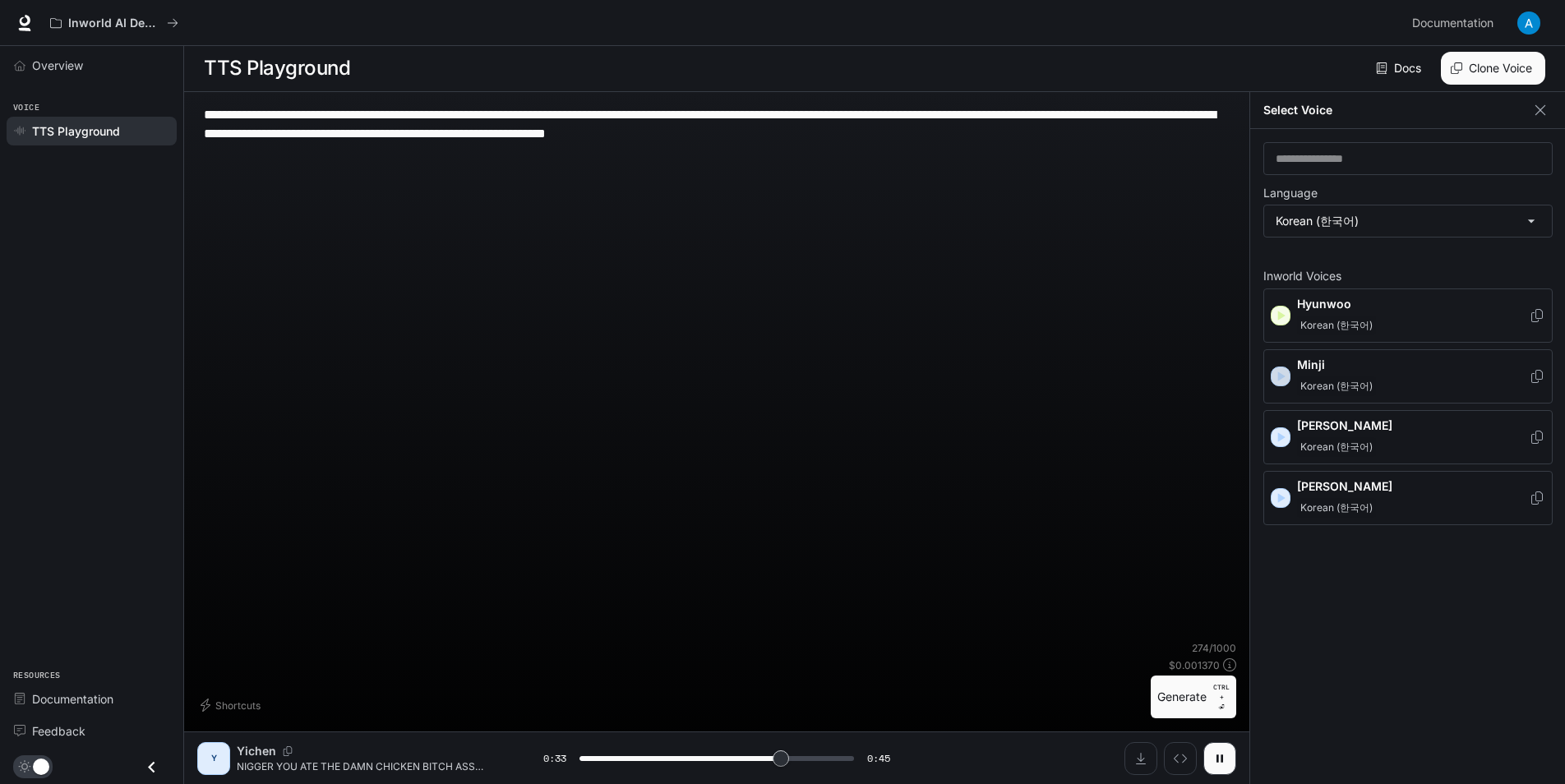 click 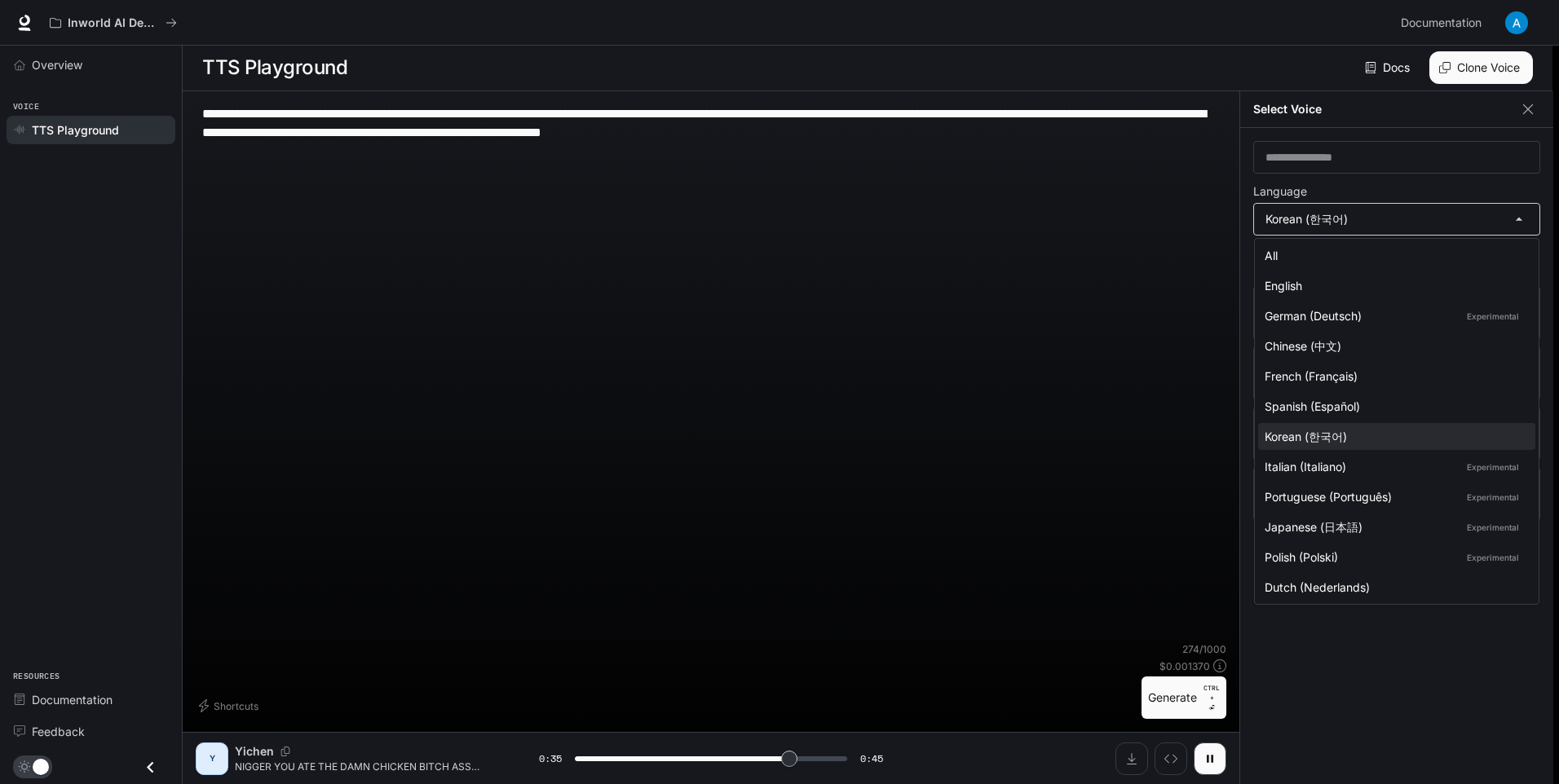 click on "**********" at bounding box center [780, 391] 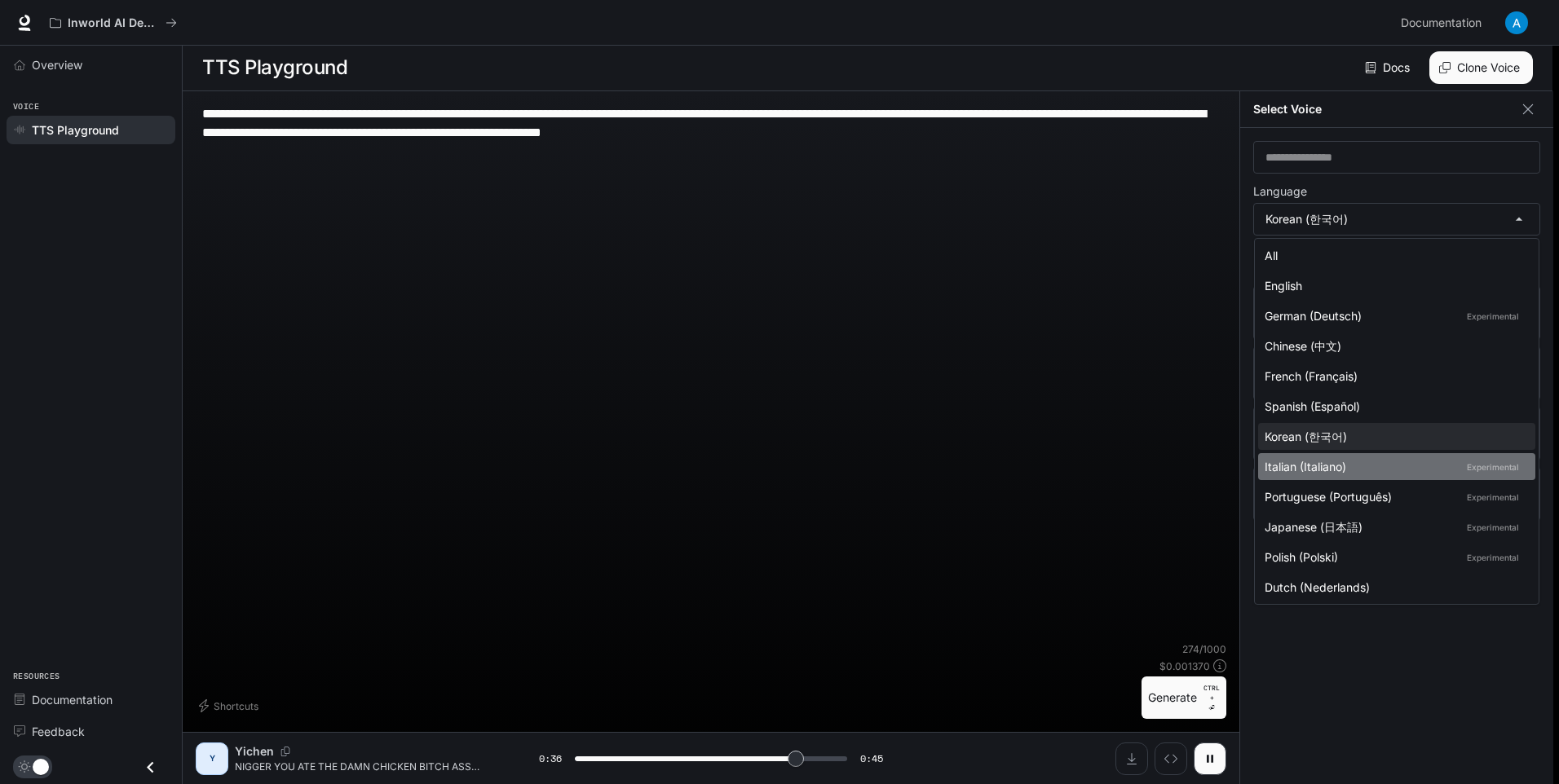 click on "Italian (Italiano) Experimental" at bounding box center [1397, 466] 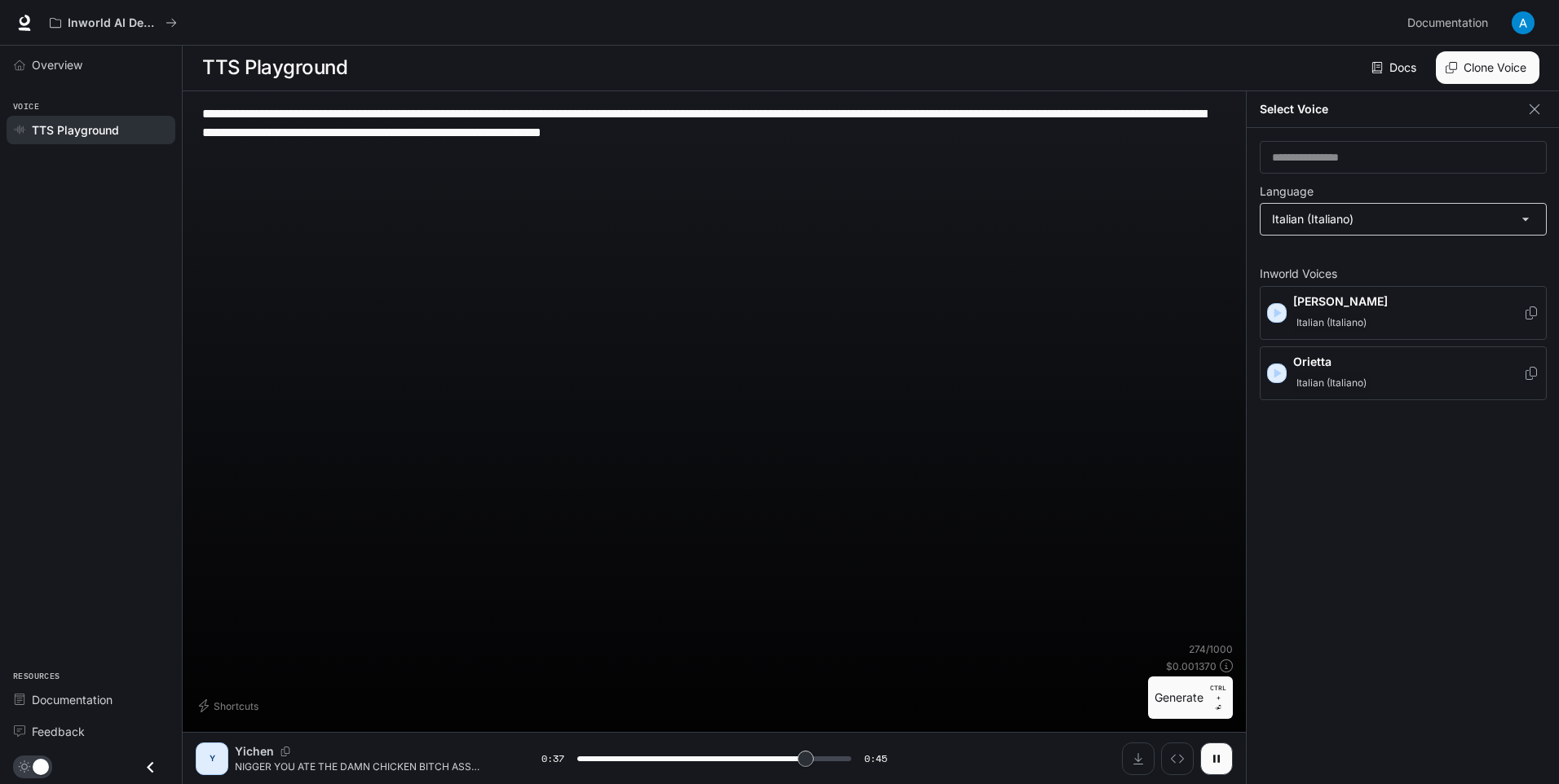 click on "**********" at bounding box center [780, 391] 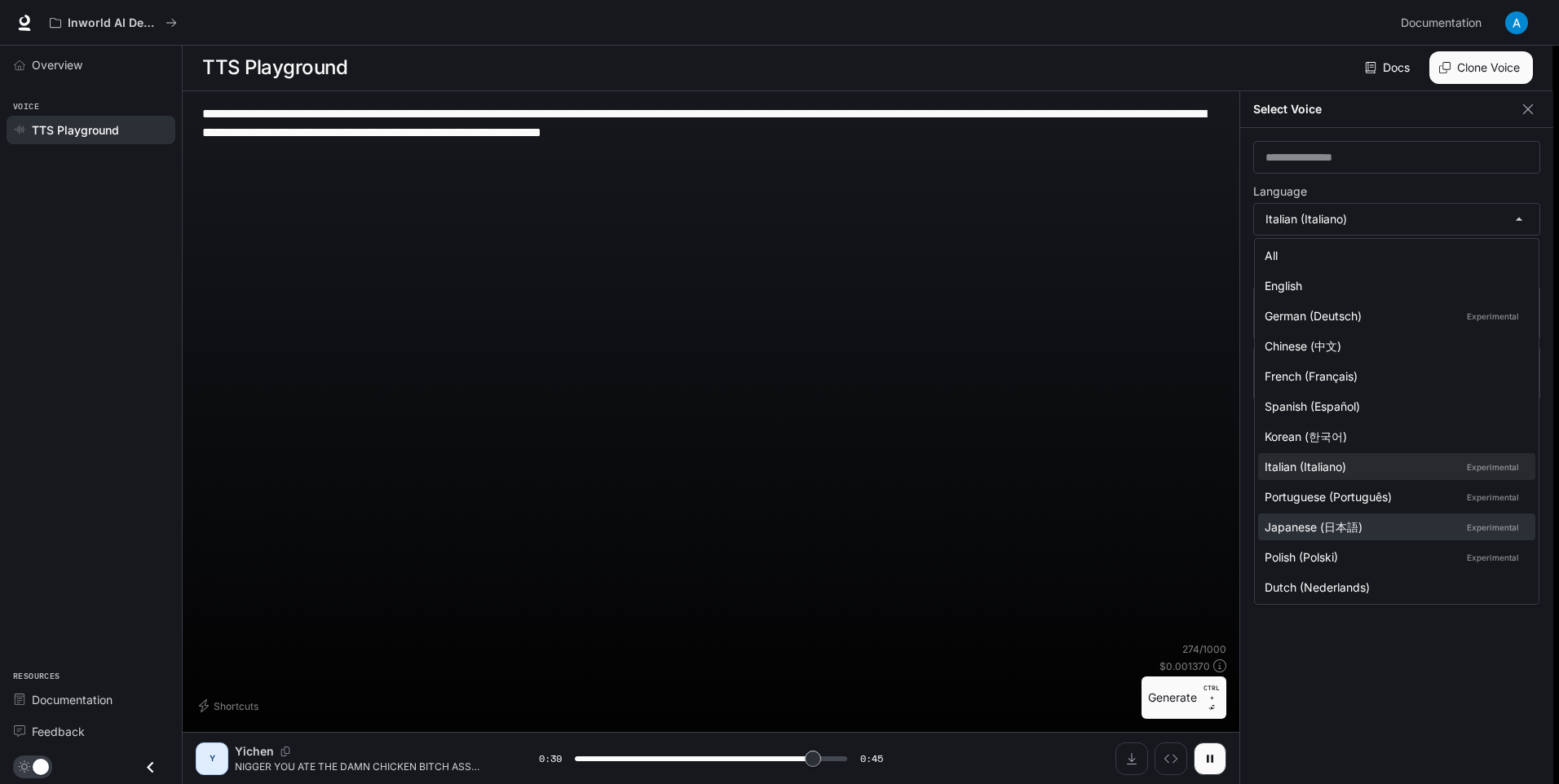 click on "All English German (Deutsch) Experimental Chinese (中文) French (Français) Spanish (Español) Korean (한국어) Italian (Italiano) Experimental Portuguese (Português) Experimental Japanese (日本語) Experimental Polish (Polski) Experimental Dutch (Nederlands)" at bounding box center [1397, 421] 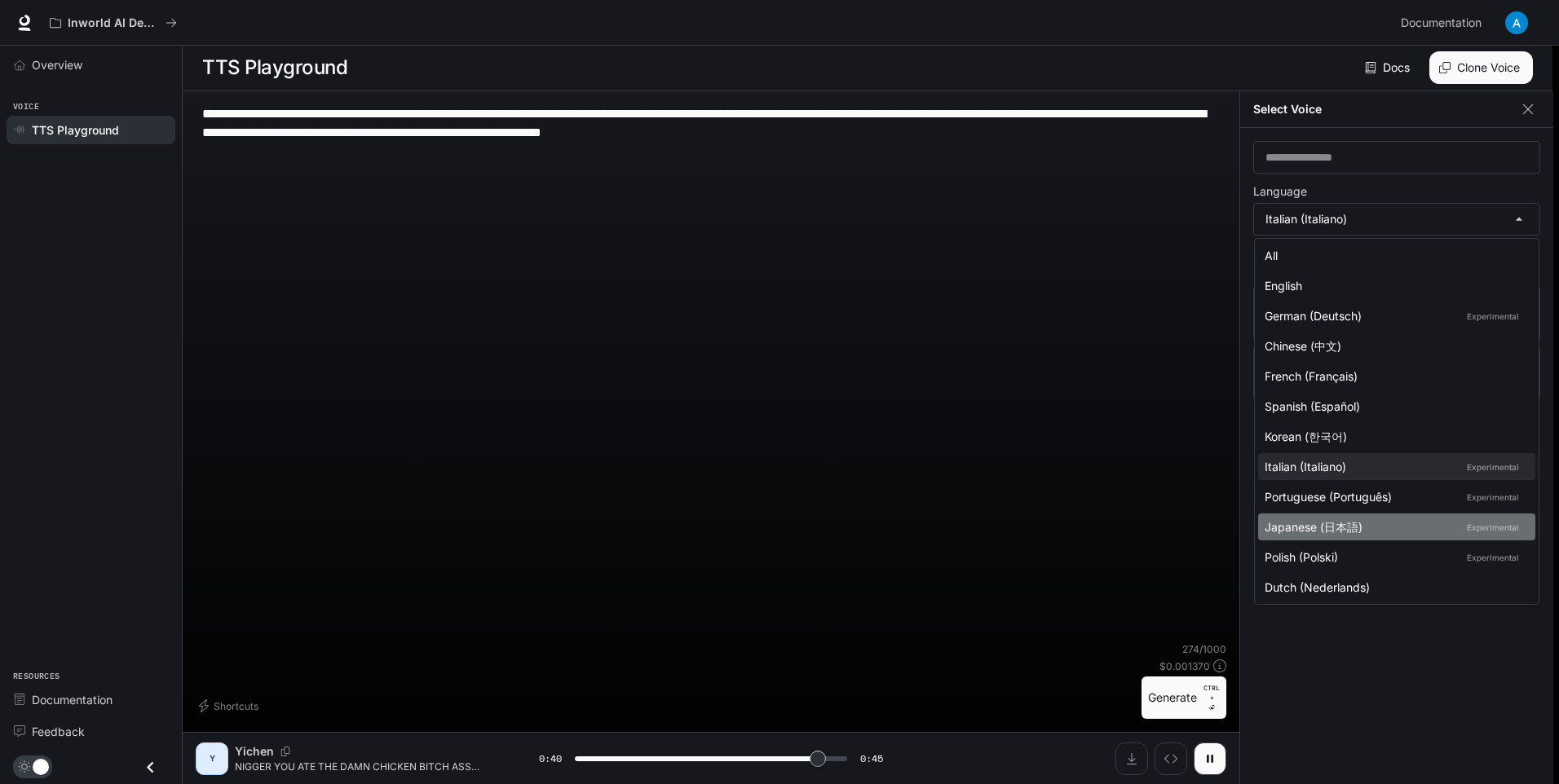 click on "Japanese (日本語) Experimental" at bounding box center [1393, 526] 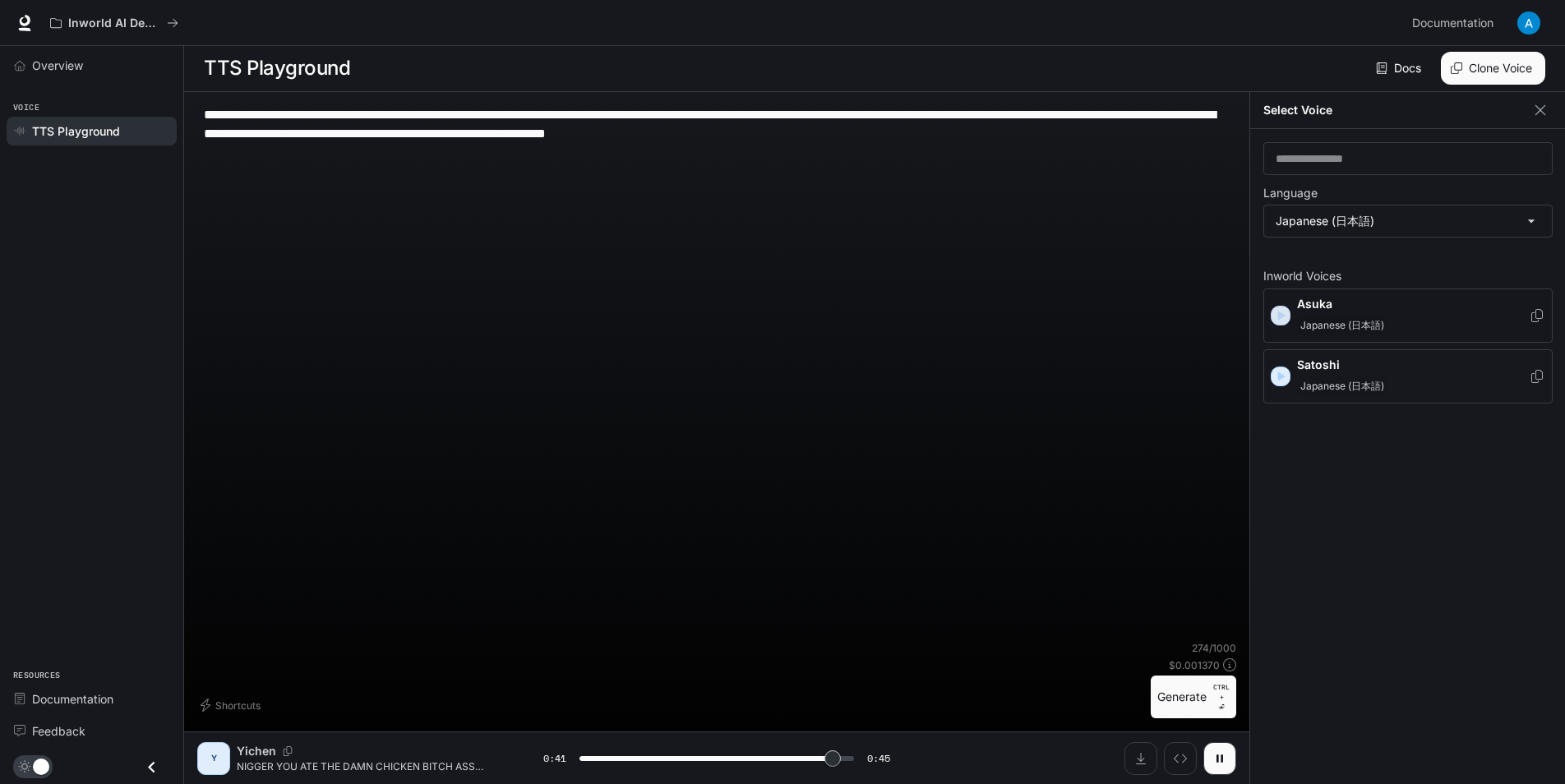 click 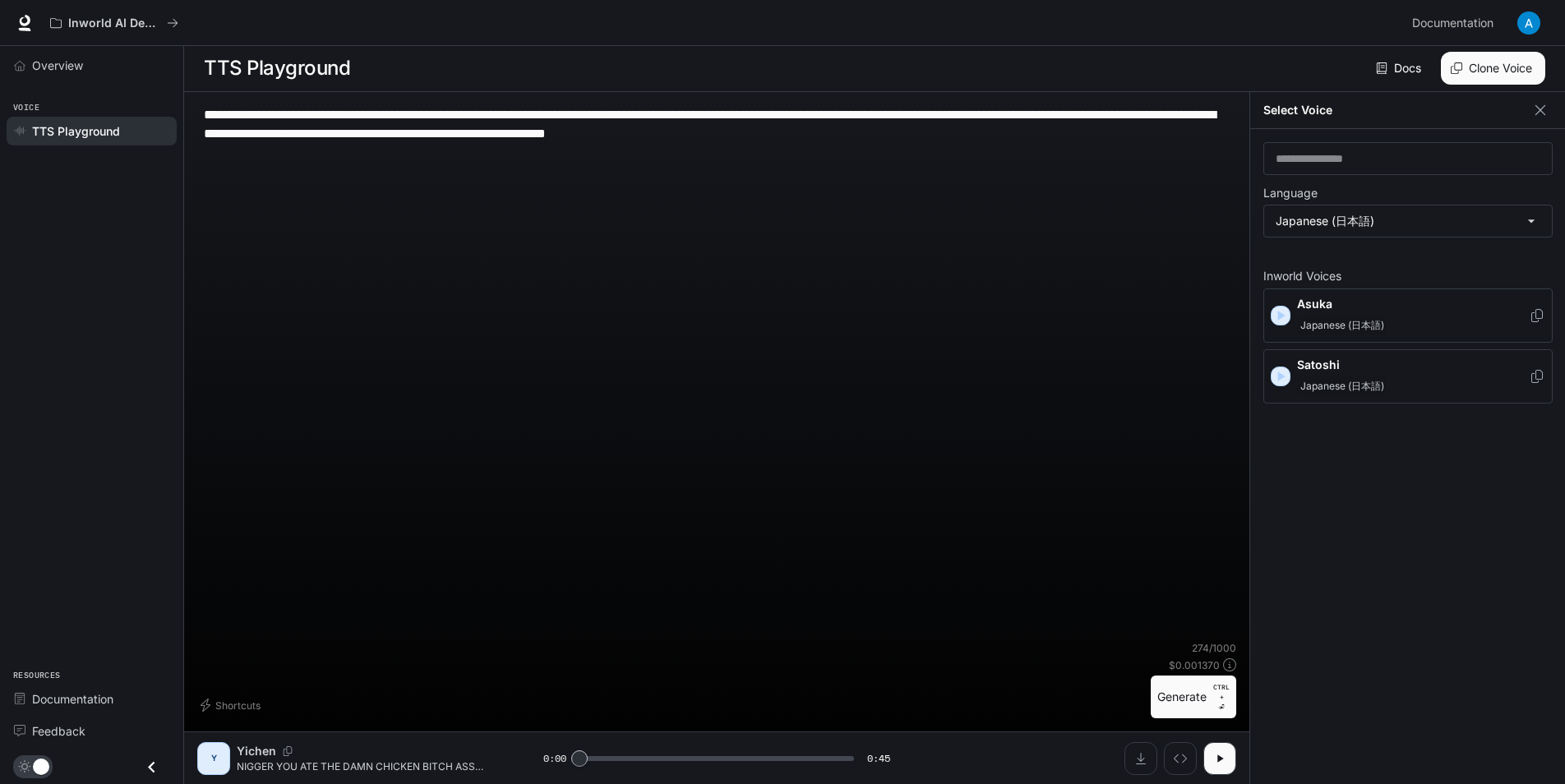 click 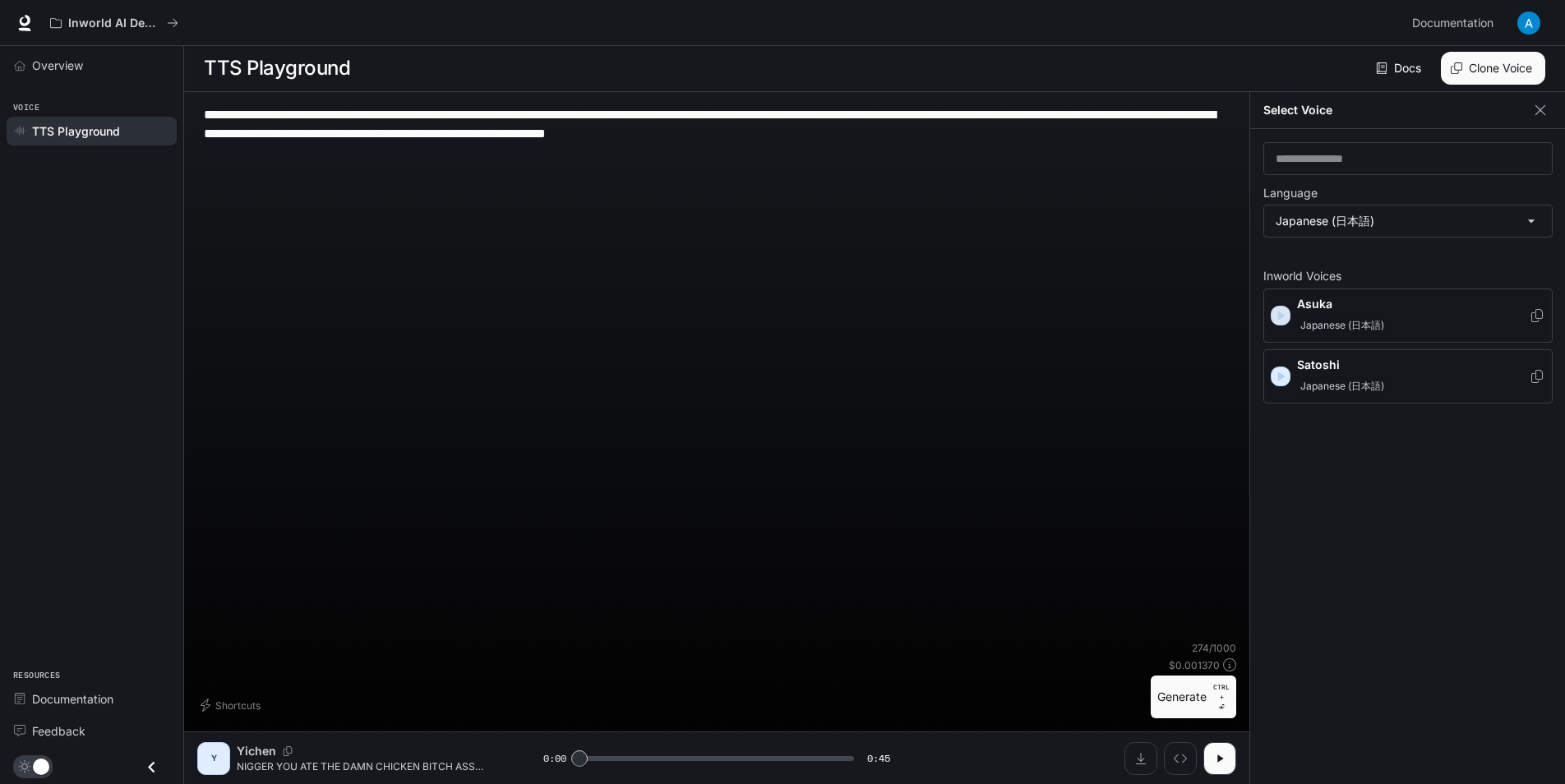 click 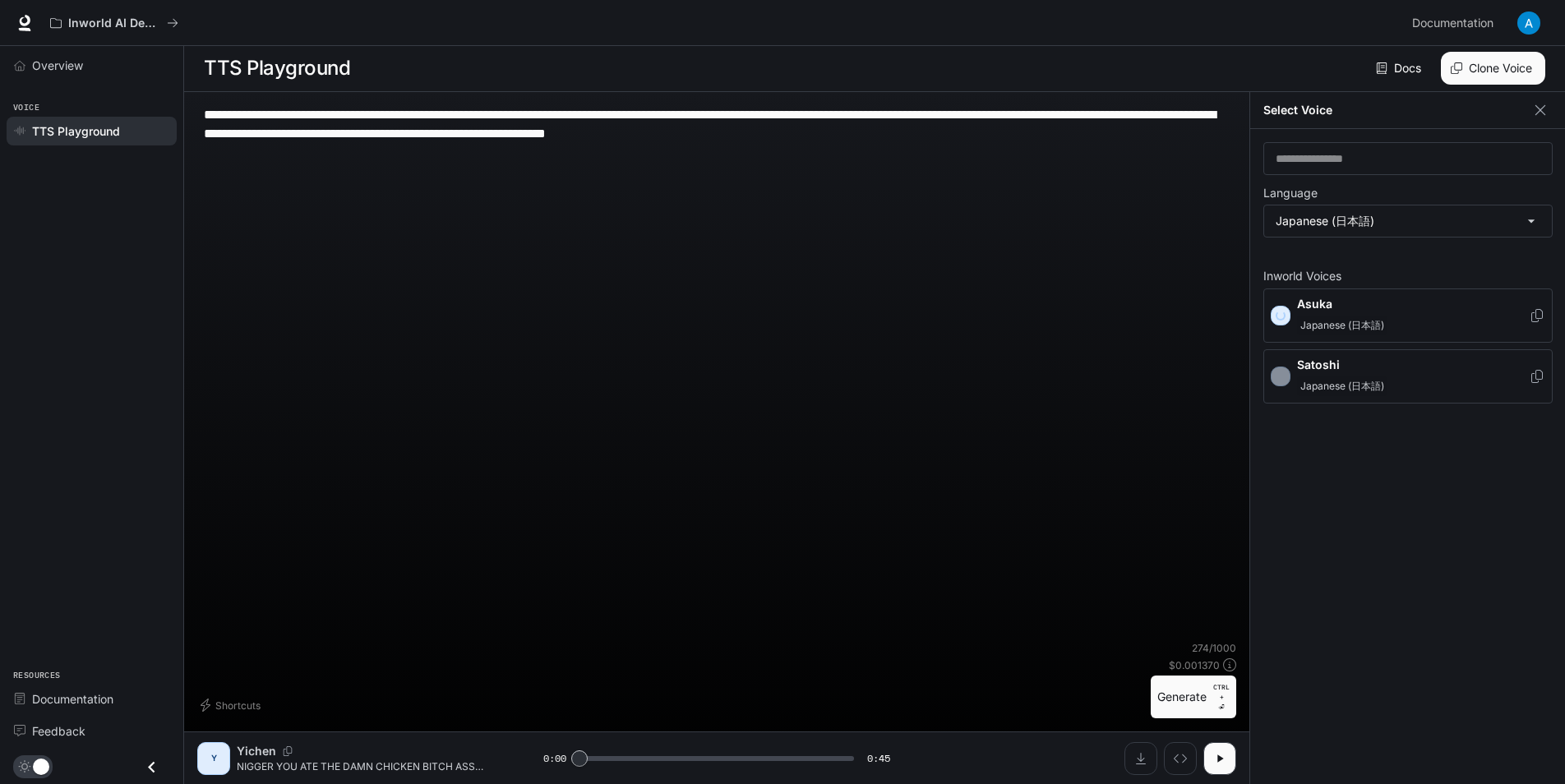 click on "**********" at bounding box center (717, 373) 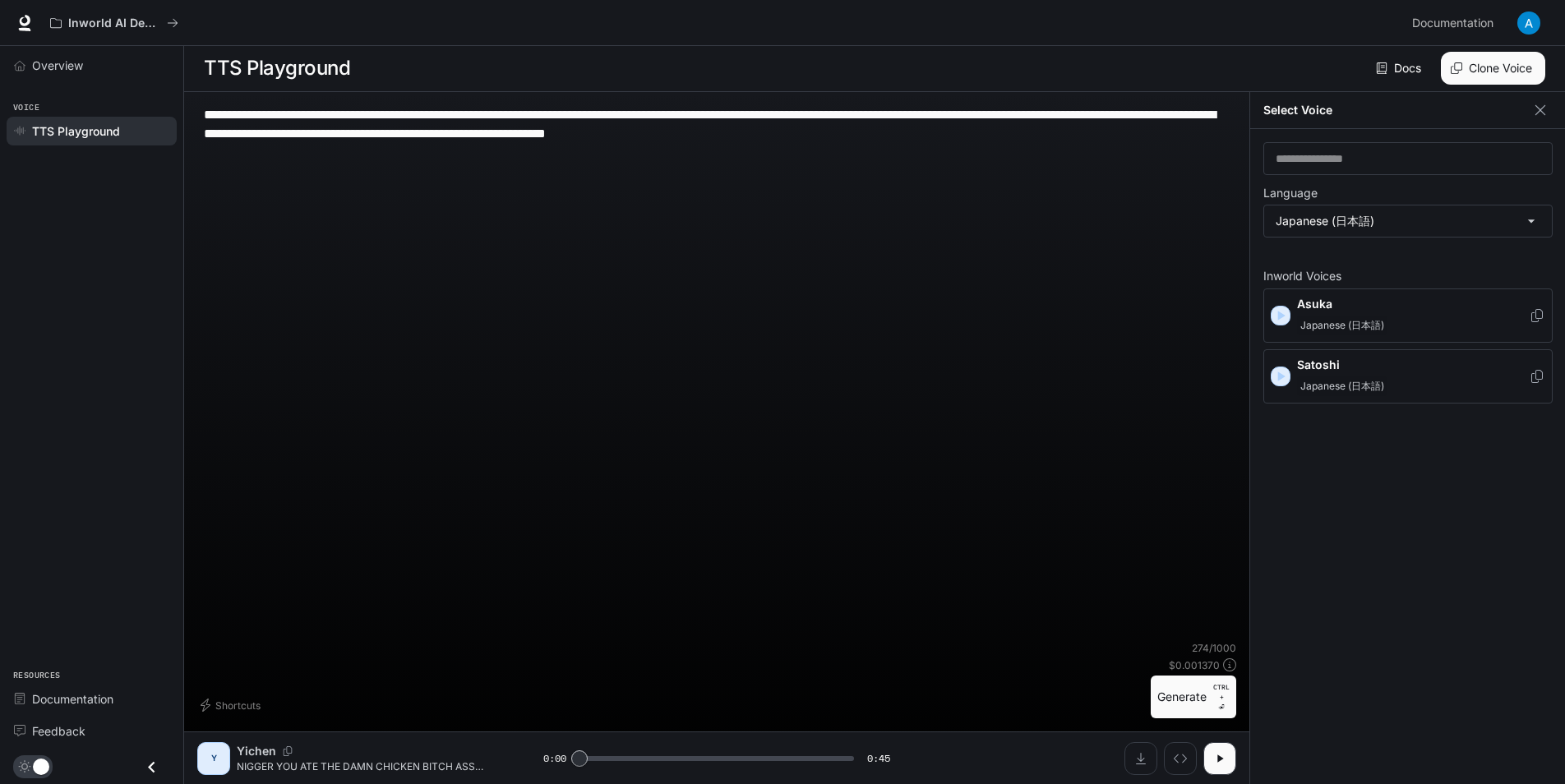 click on "Generate CTRL +  ⏎" at bounding box center [1193, 697] 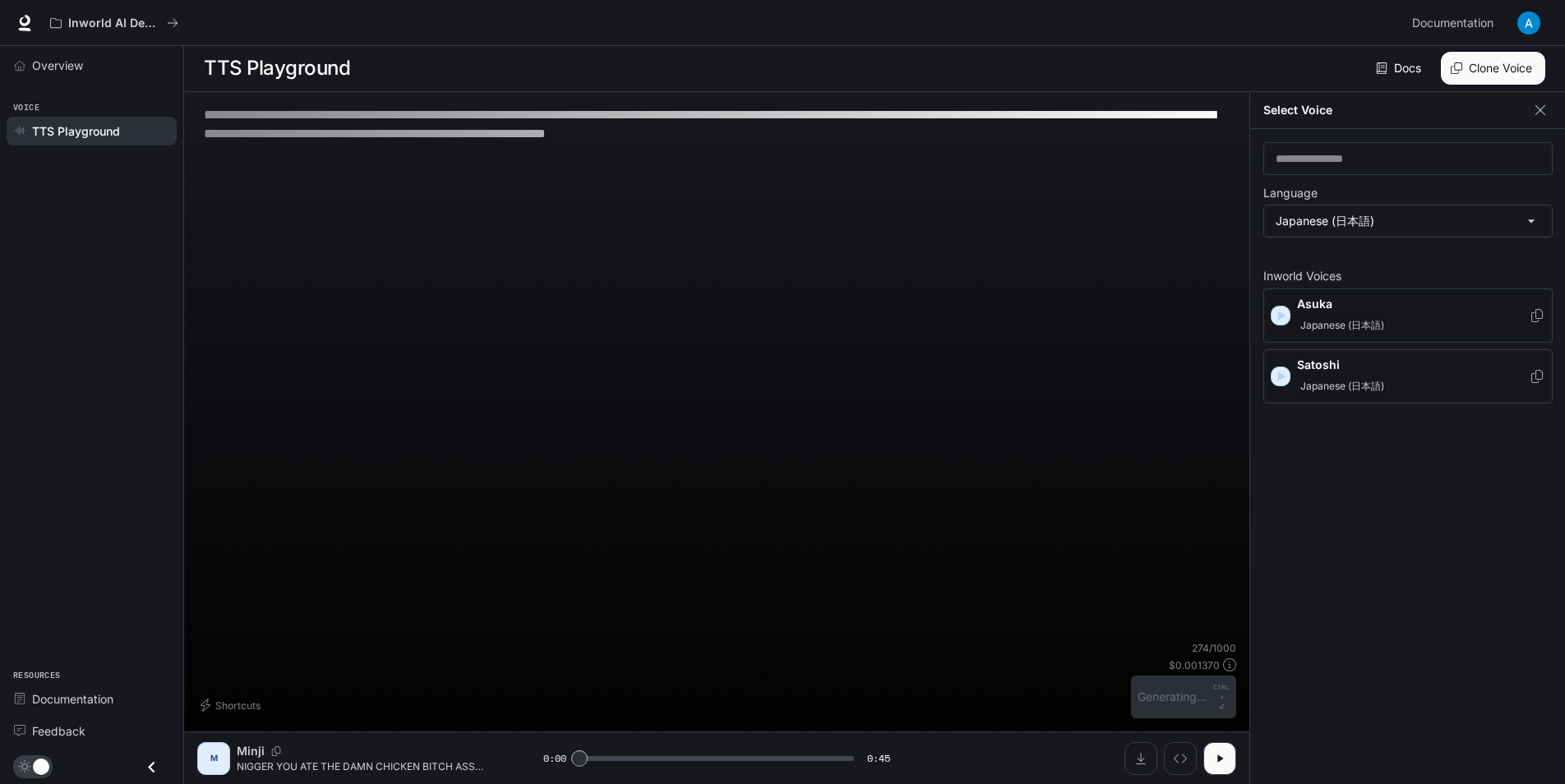 click on "Japanese (日本語)" at bounding box center (1413, 325) 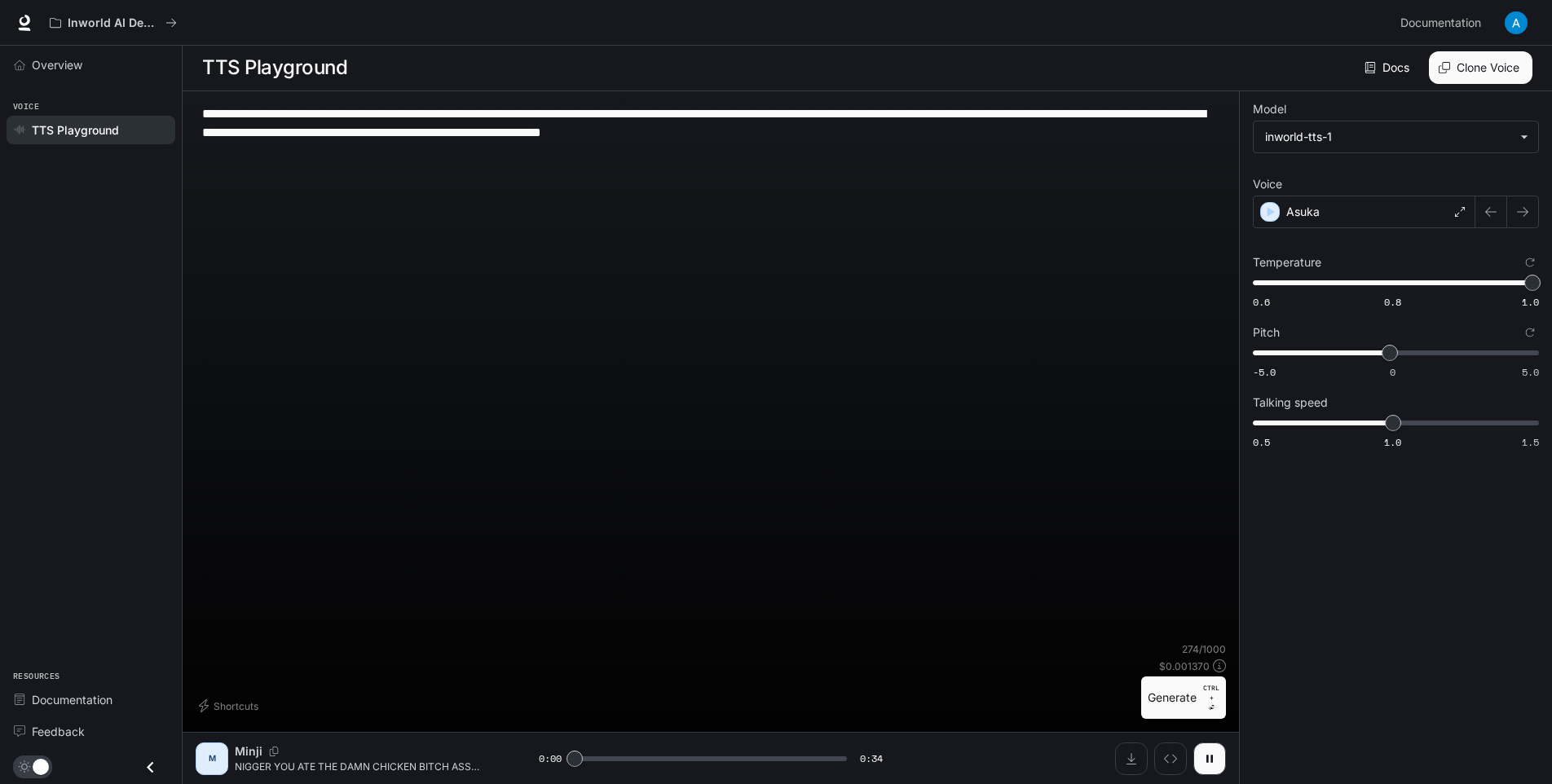 click on "Generate CTRL +  ⏎" at bounding box center (1184, 698) 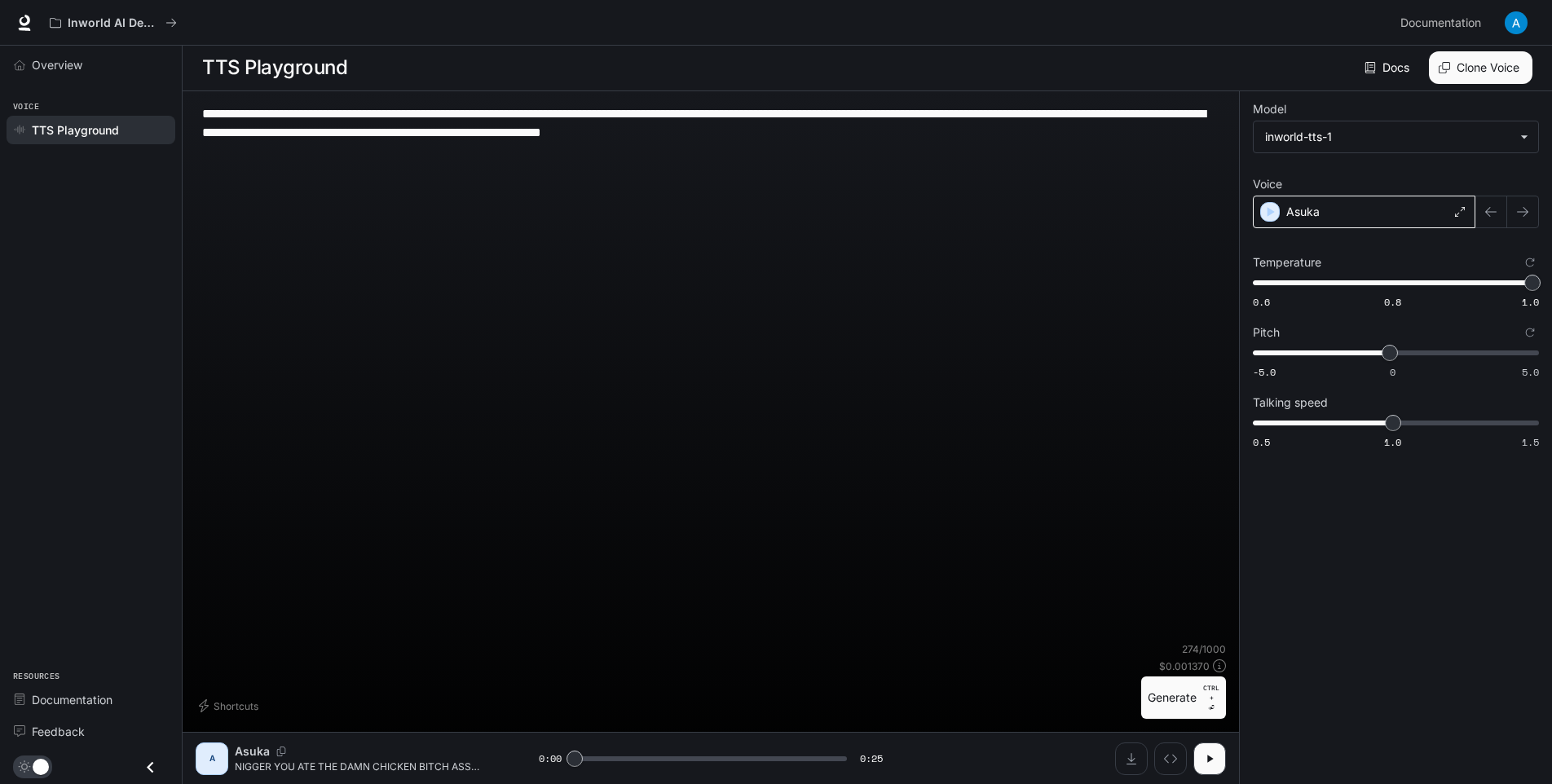 click on "Asuka" at bounding box center [1364, 212] 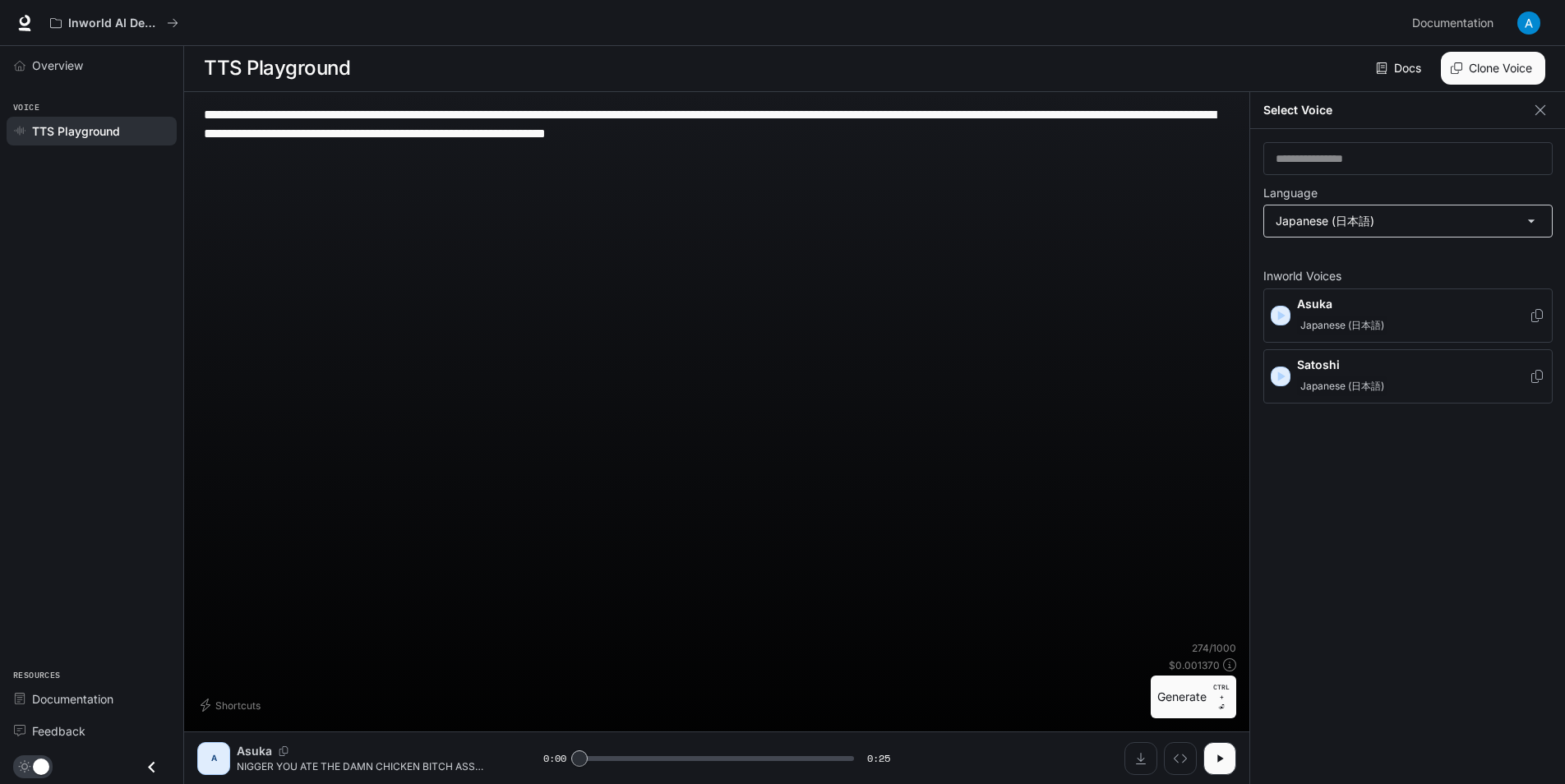 click on "**********" at bounding box center [782, 391] 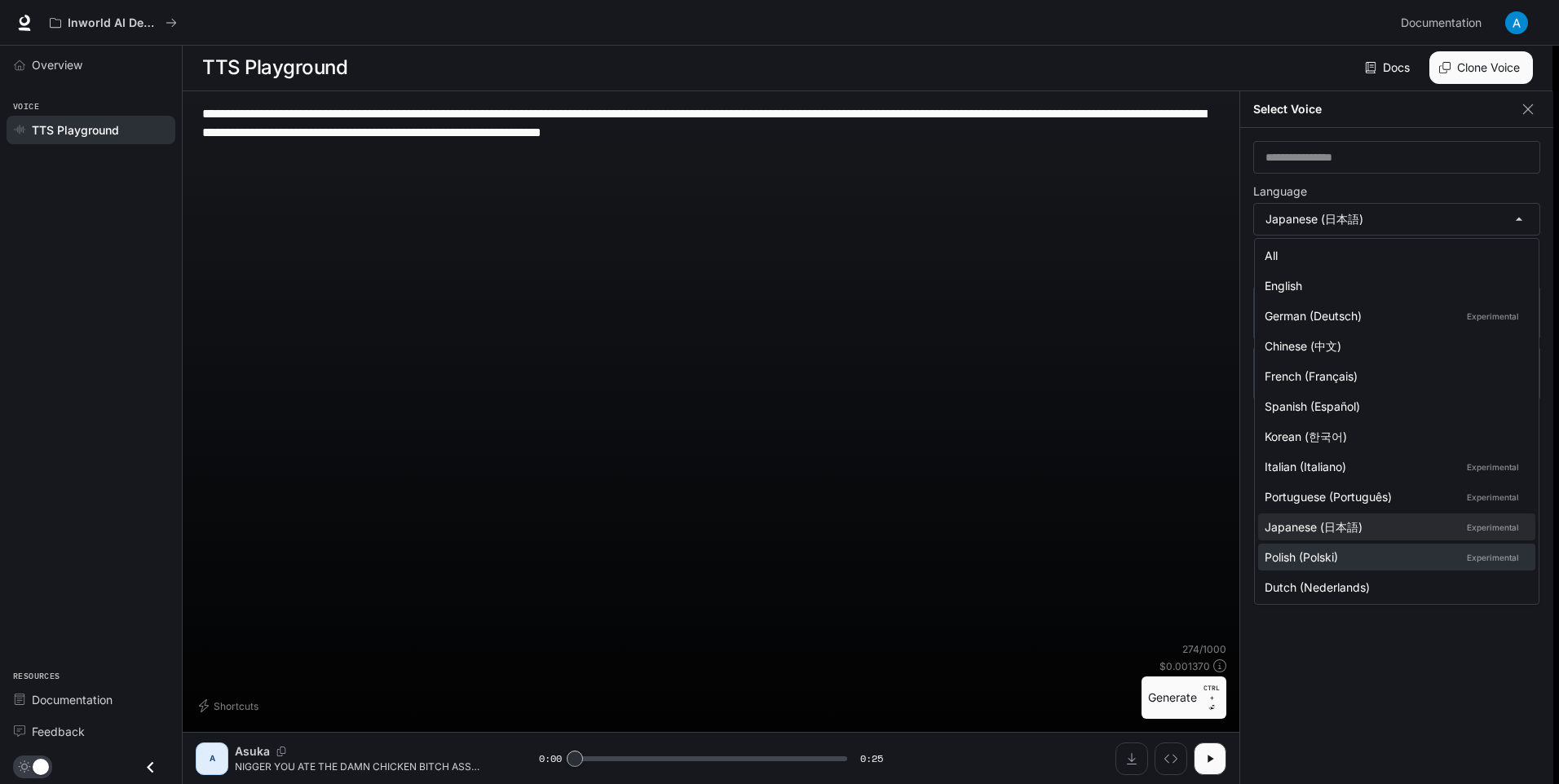 click on "Polish (Polski) Experimental" at bounding box center (1393, 557) 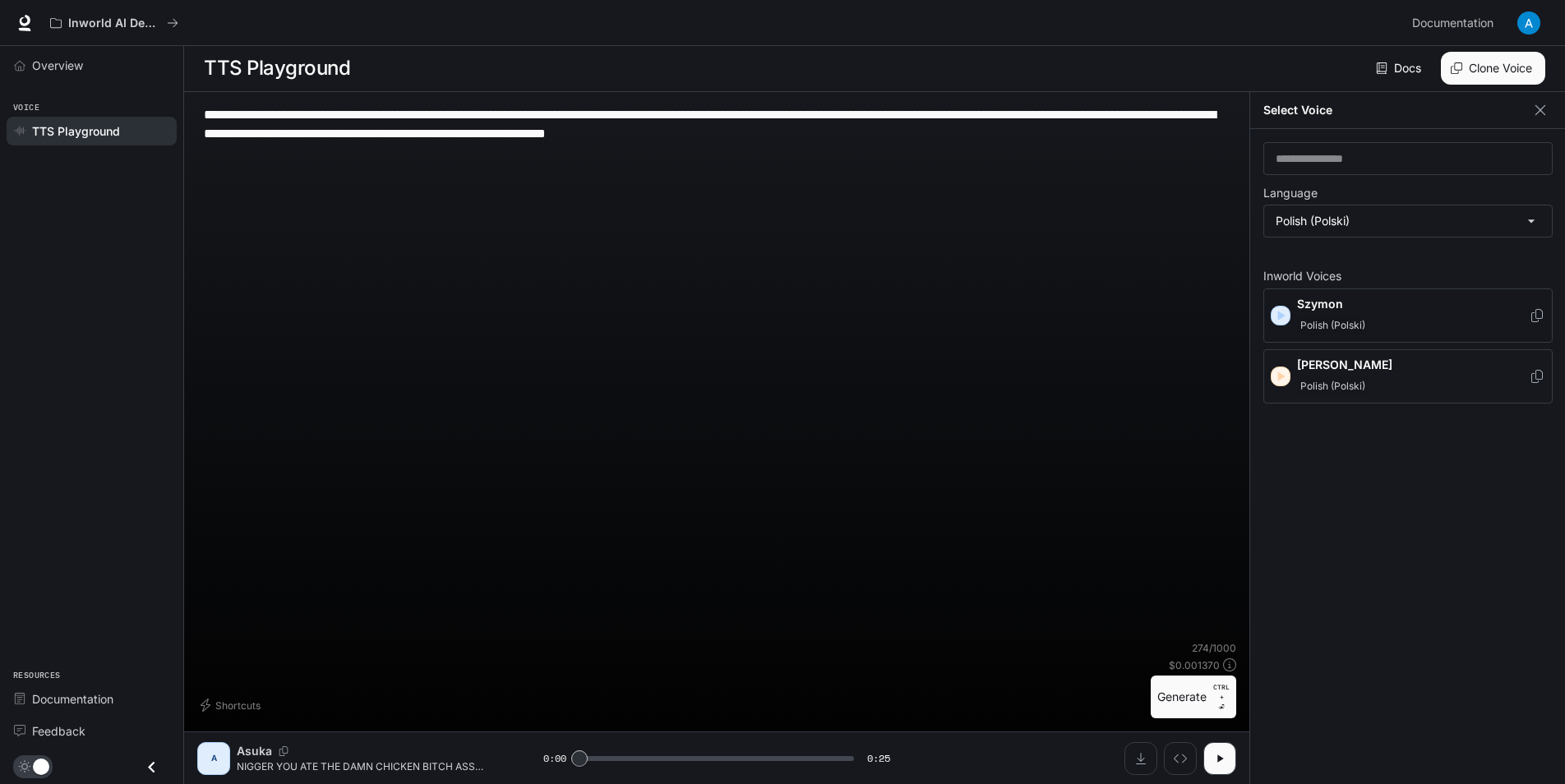 click 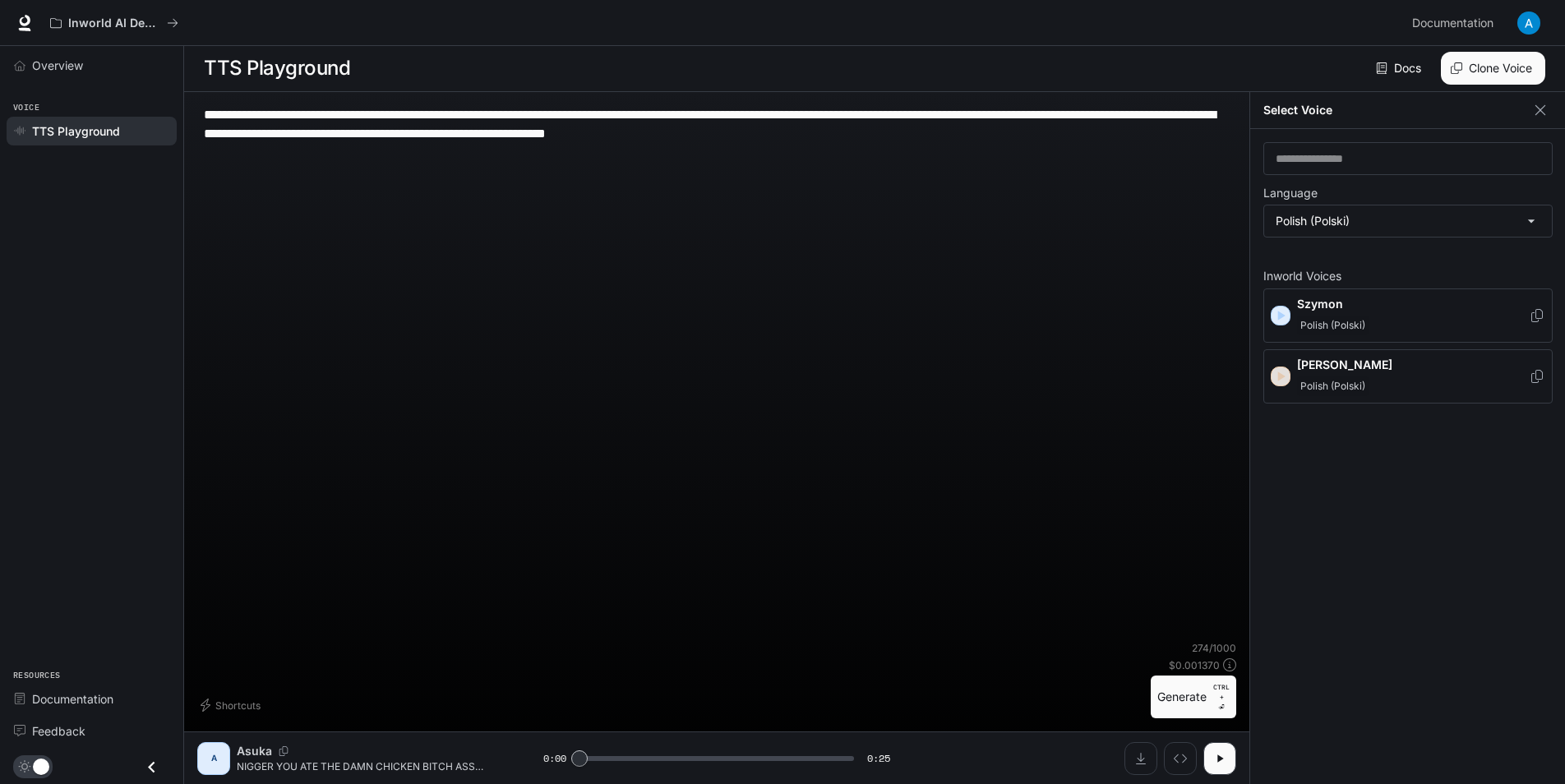 click 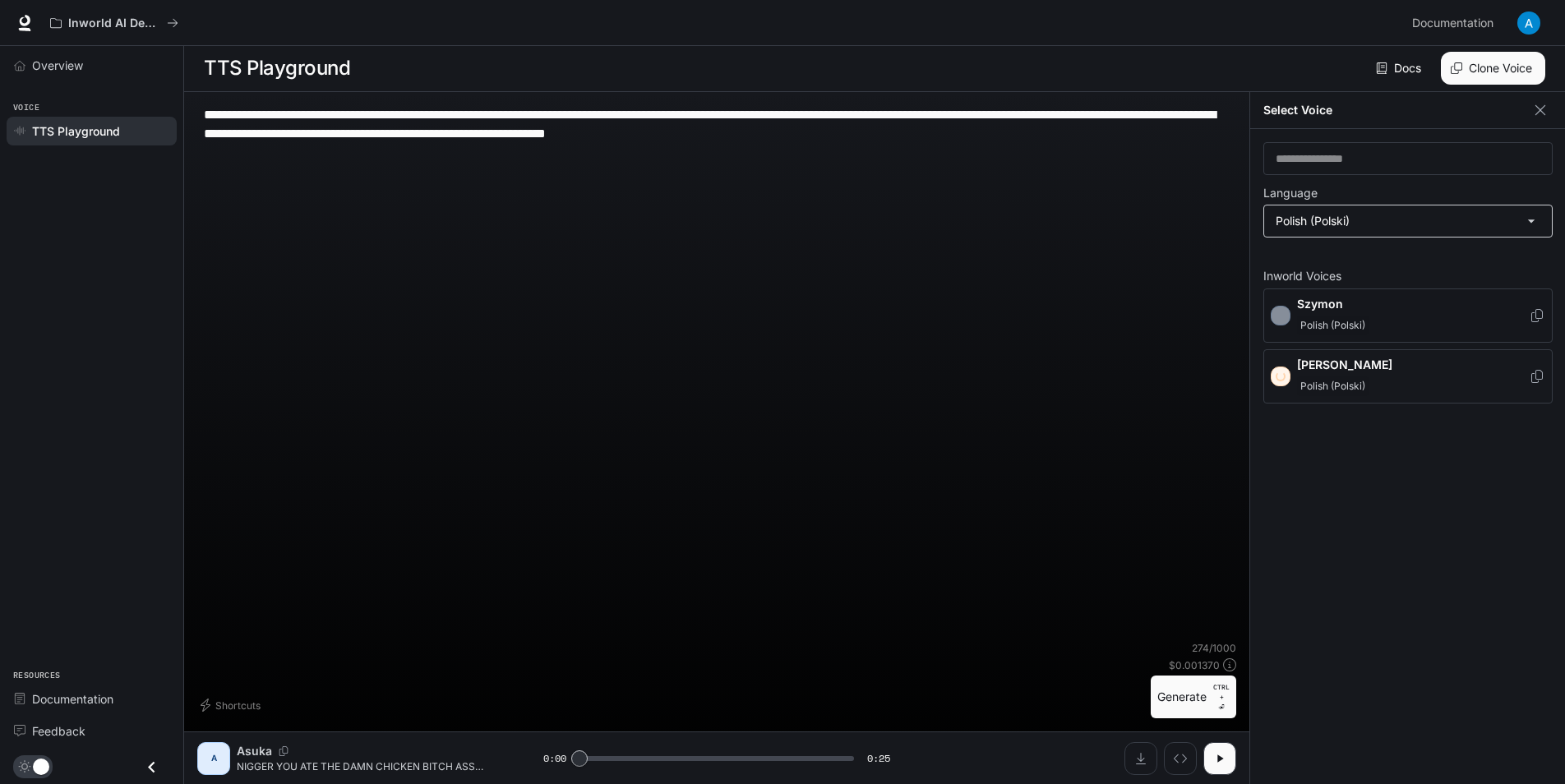 click on "**********" at bounding box center (782, 391) 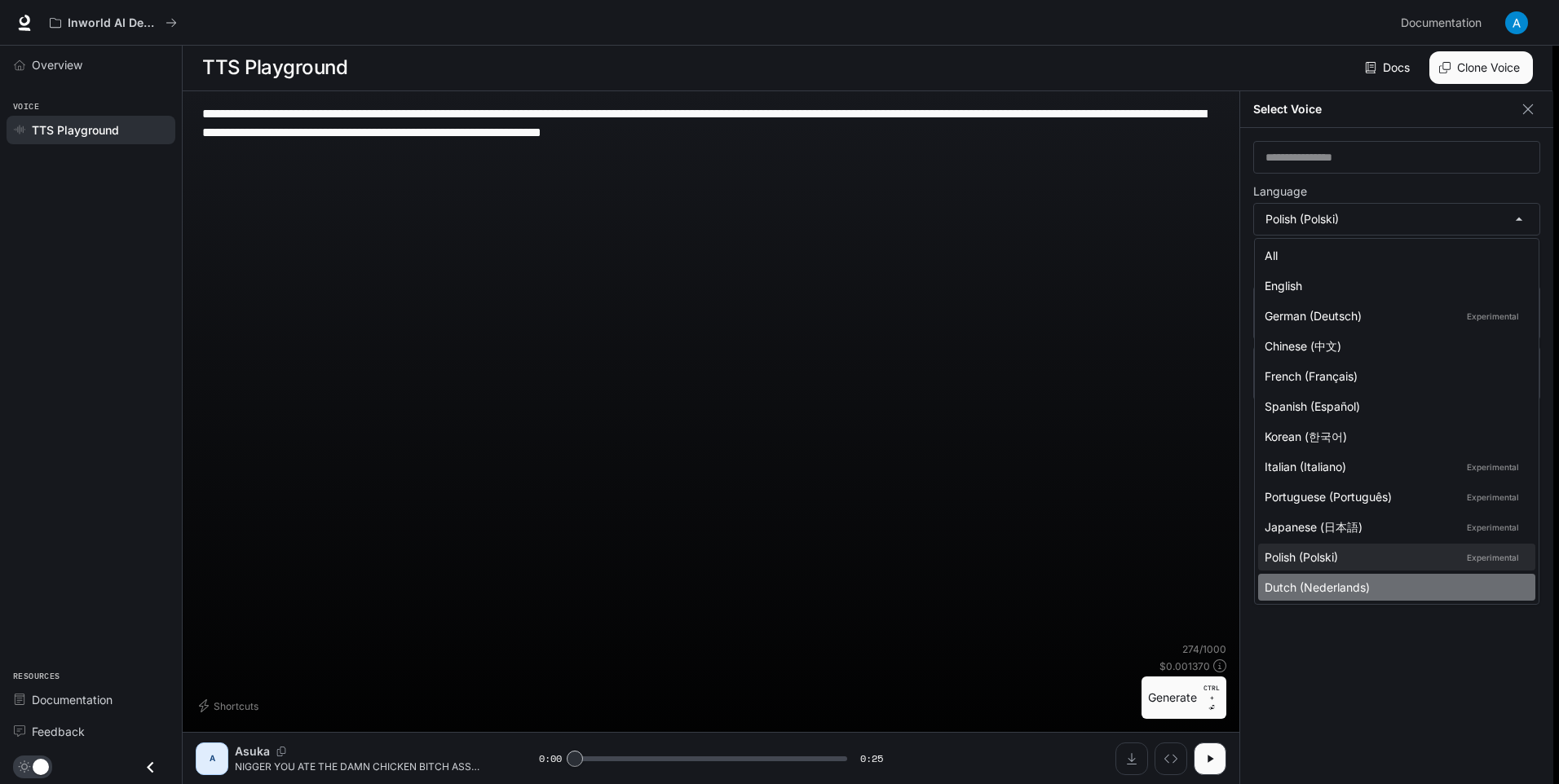 click on "Dutch (Nederlands)" at bounding box center (1393, 587) 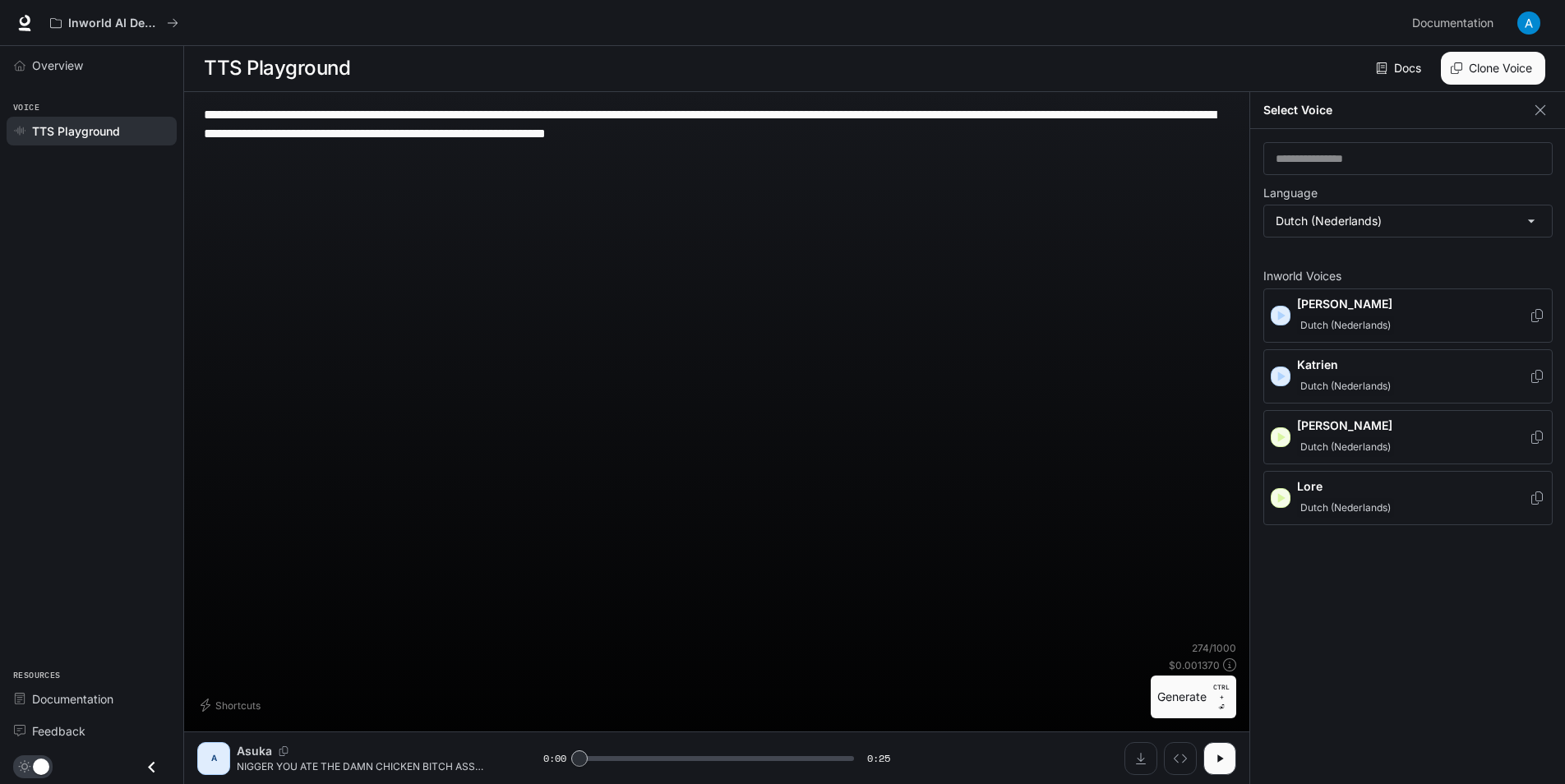 click 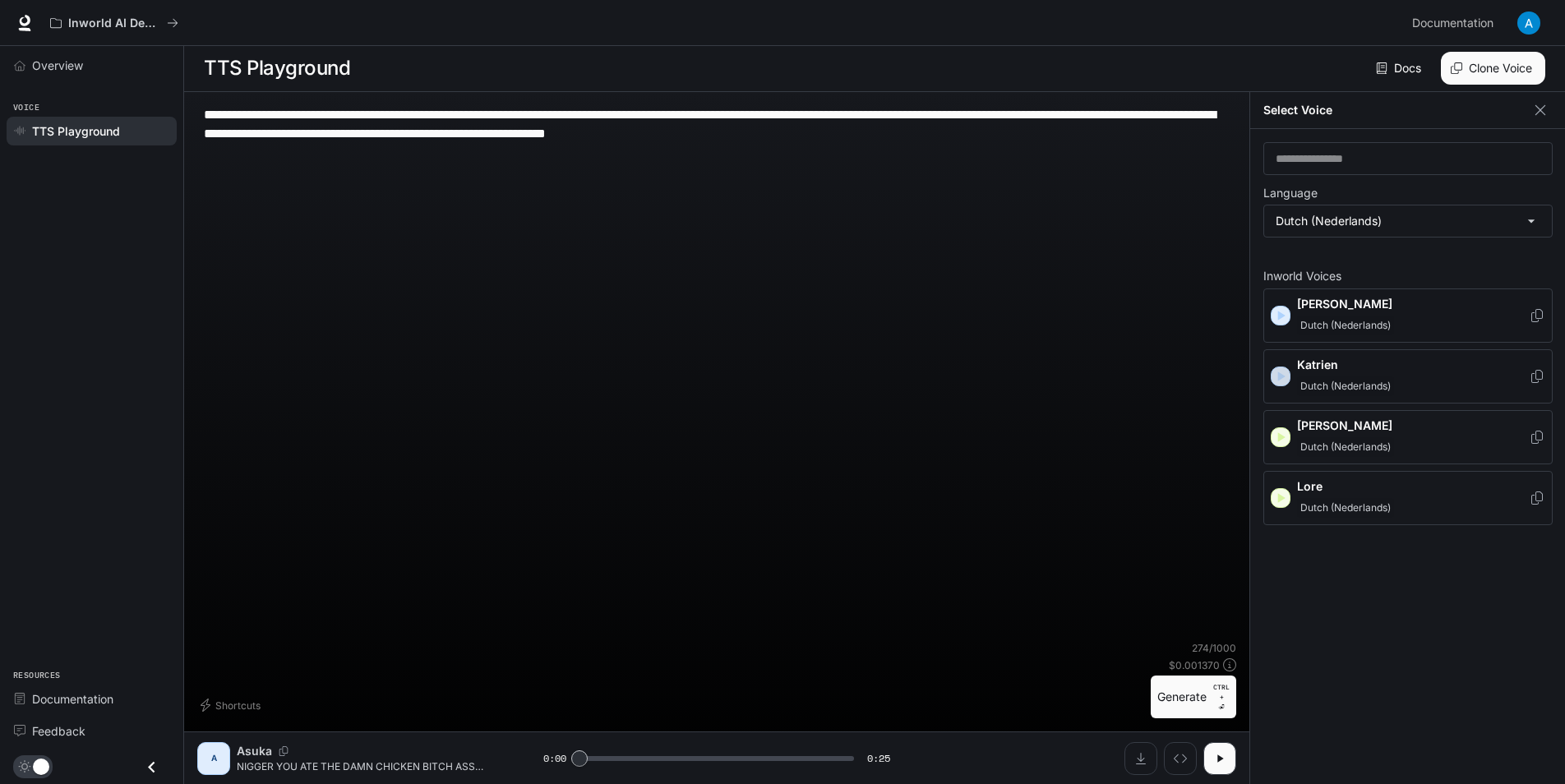 click 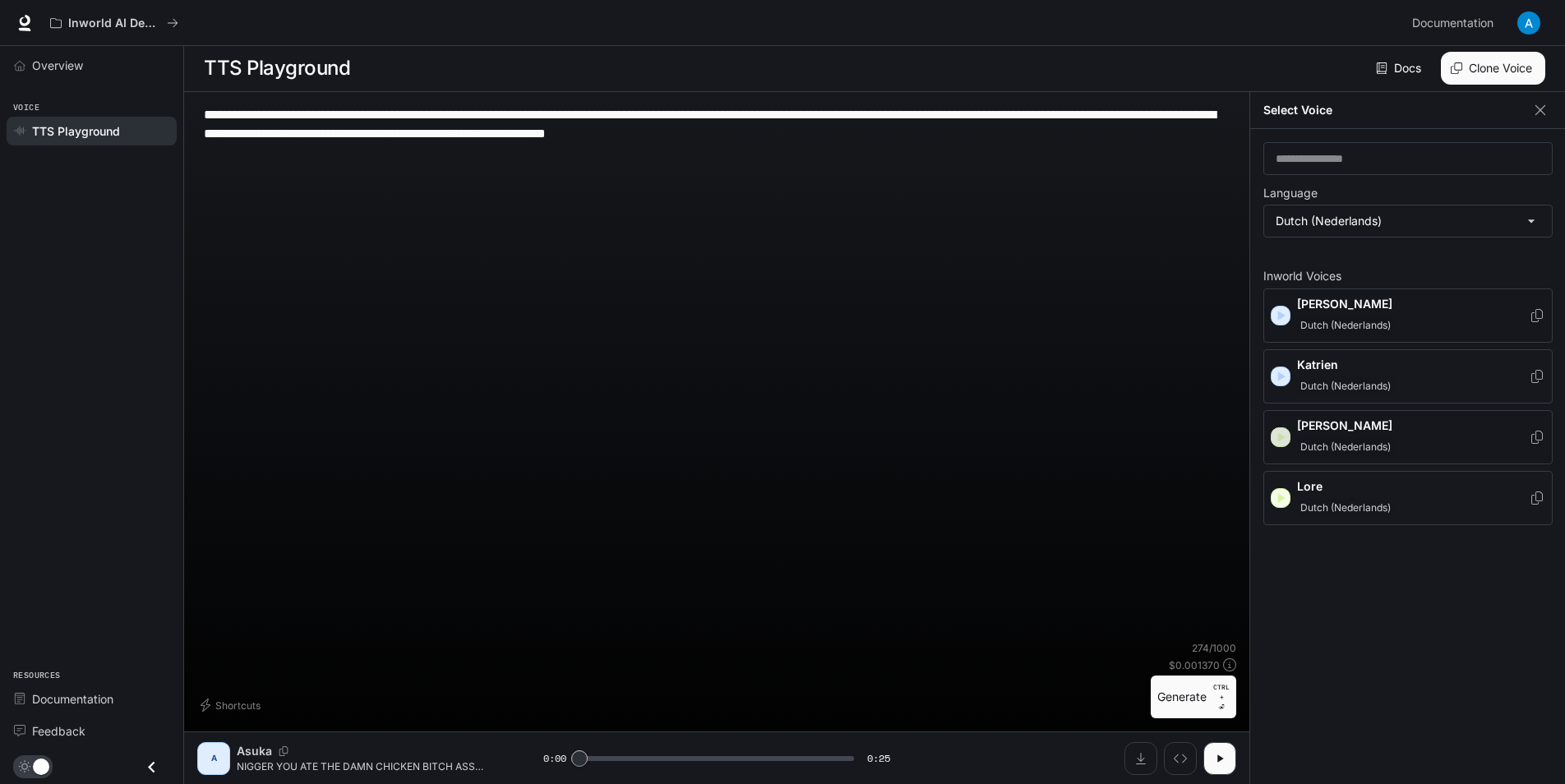 click 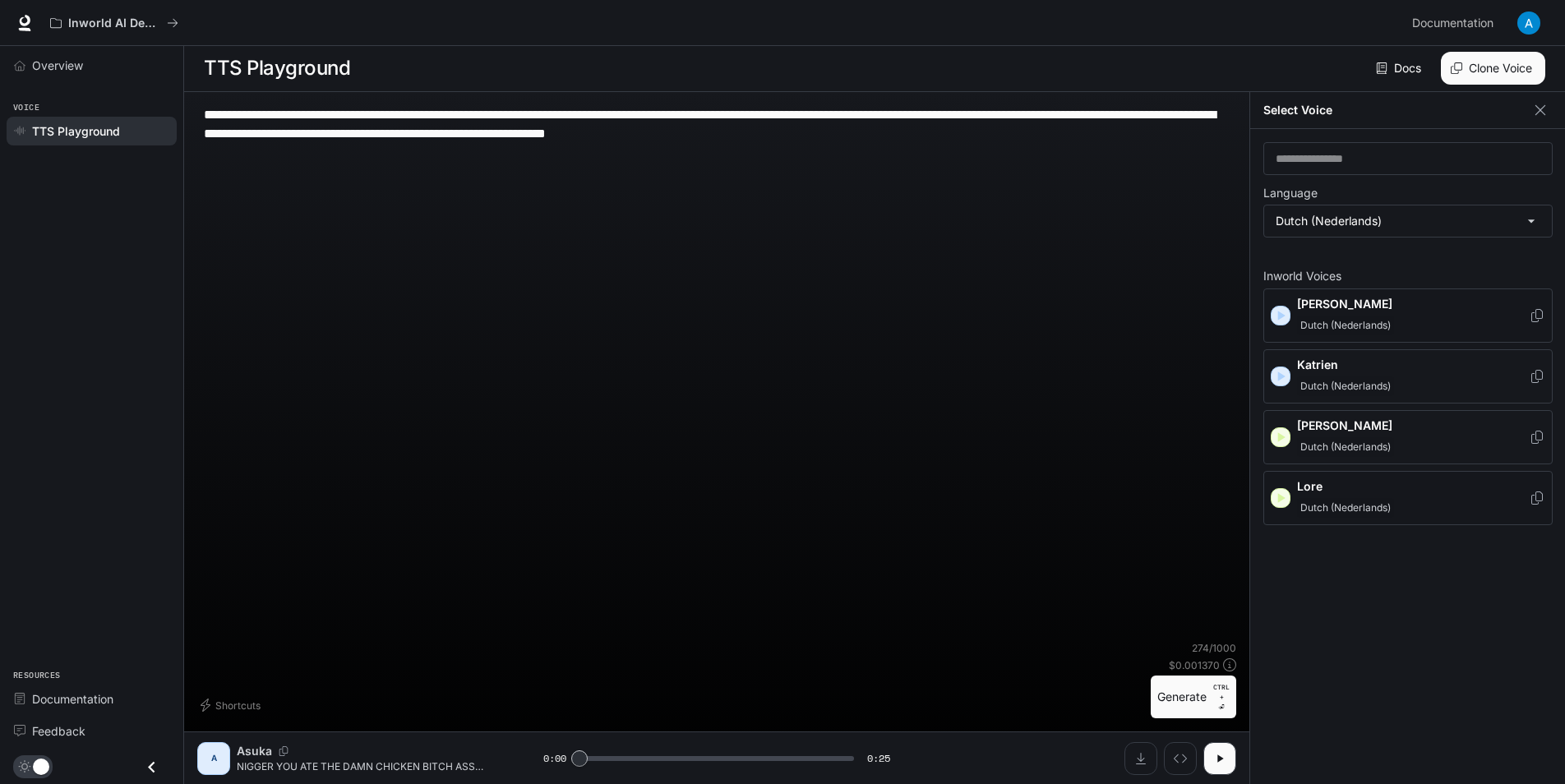 click 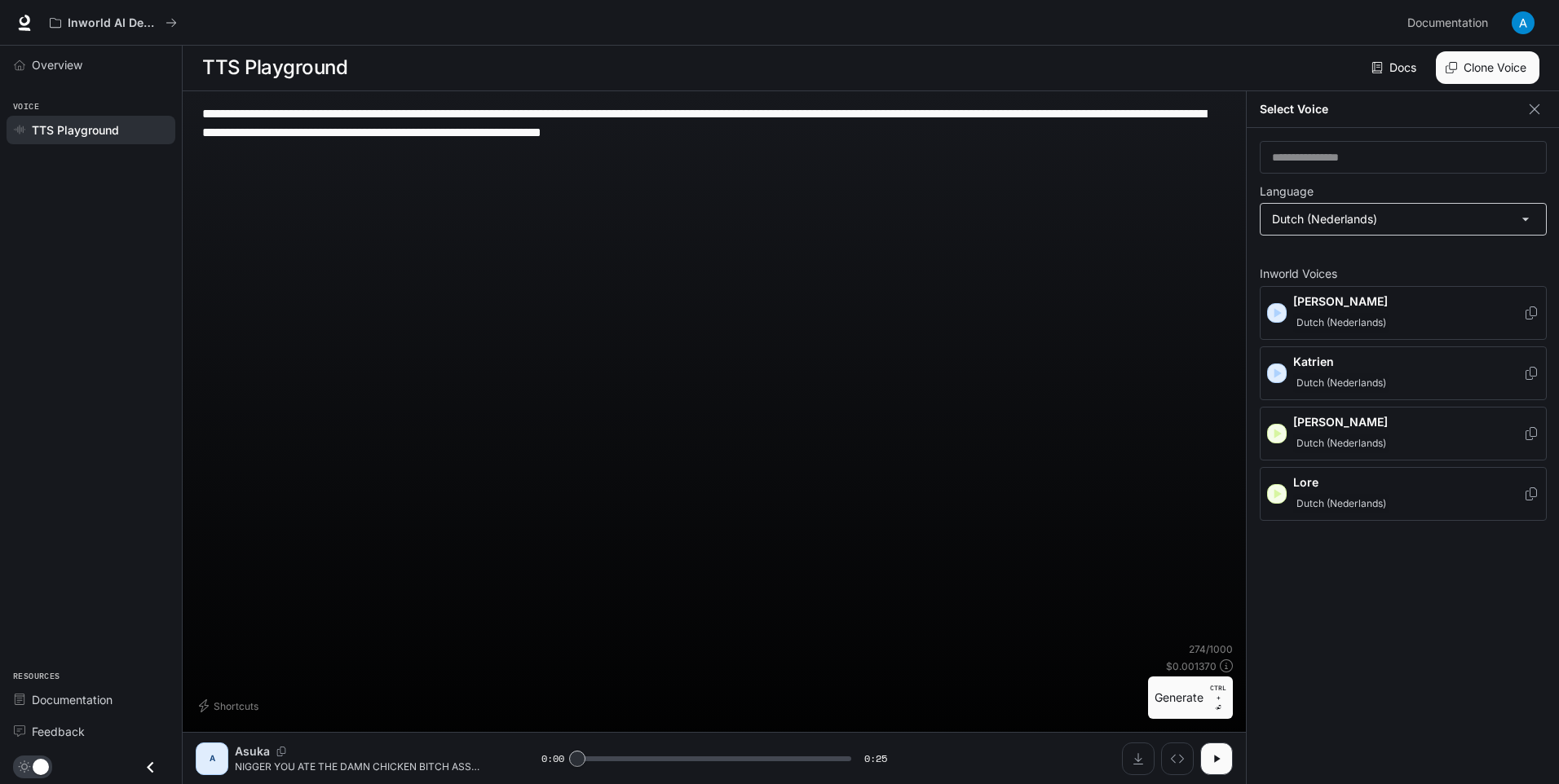 click on "**********" at bounding box center (780, 391) 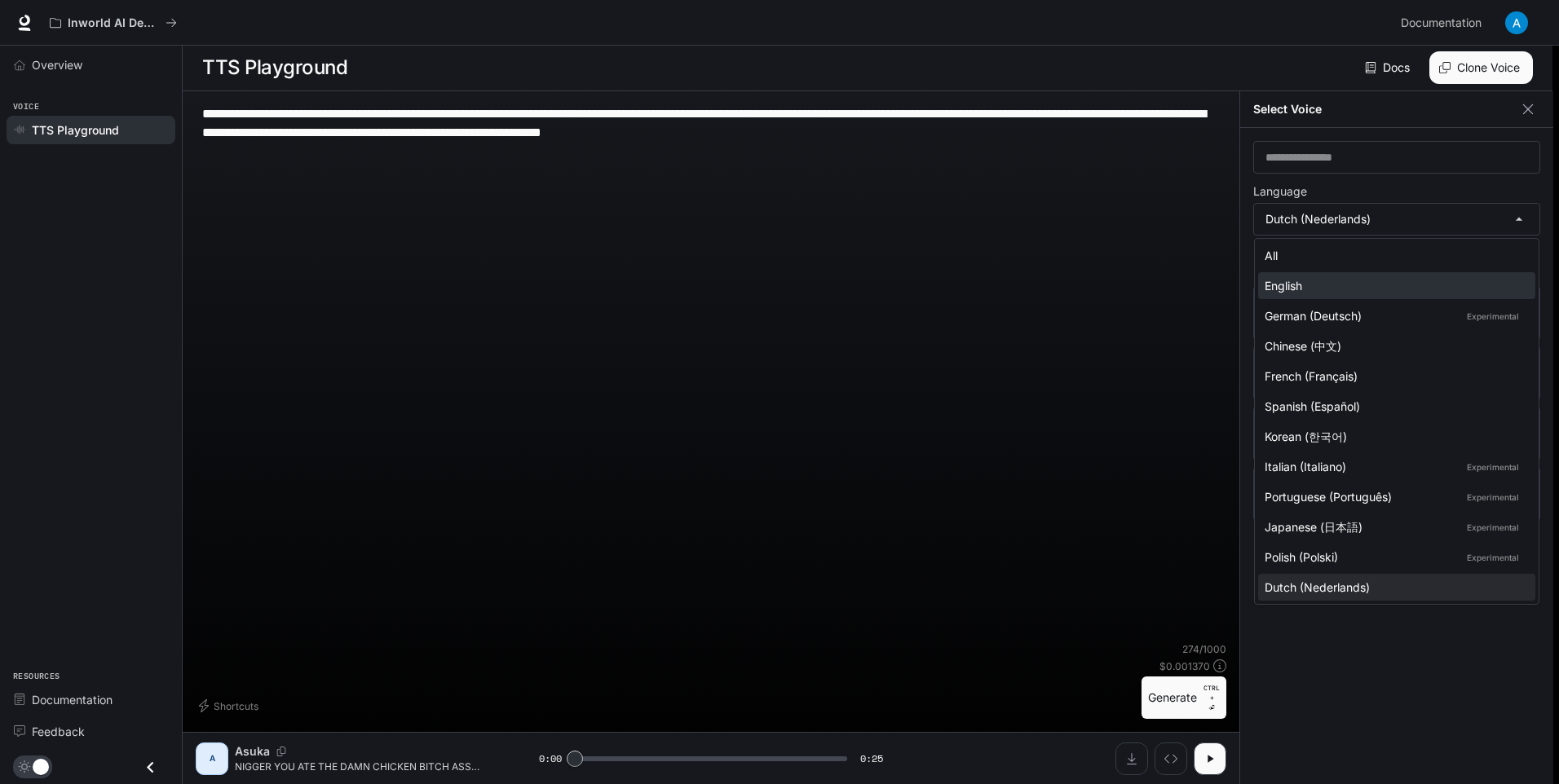 click on "English" at bounding box center [1393, 285] 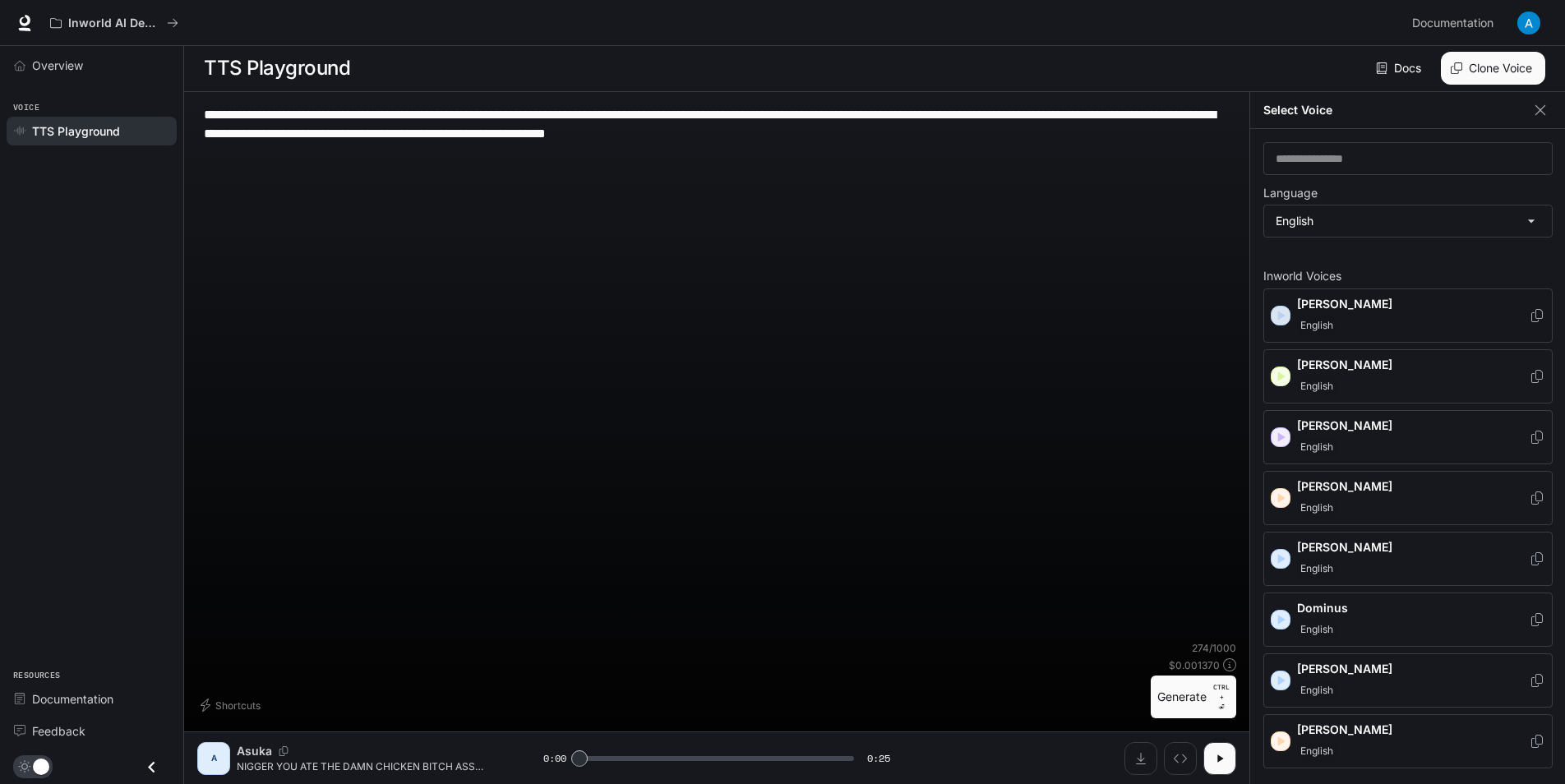 click 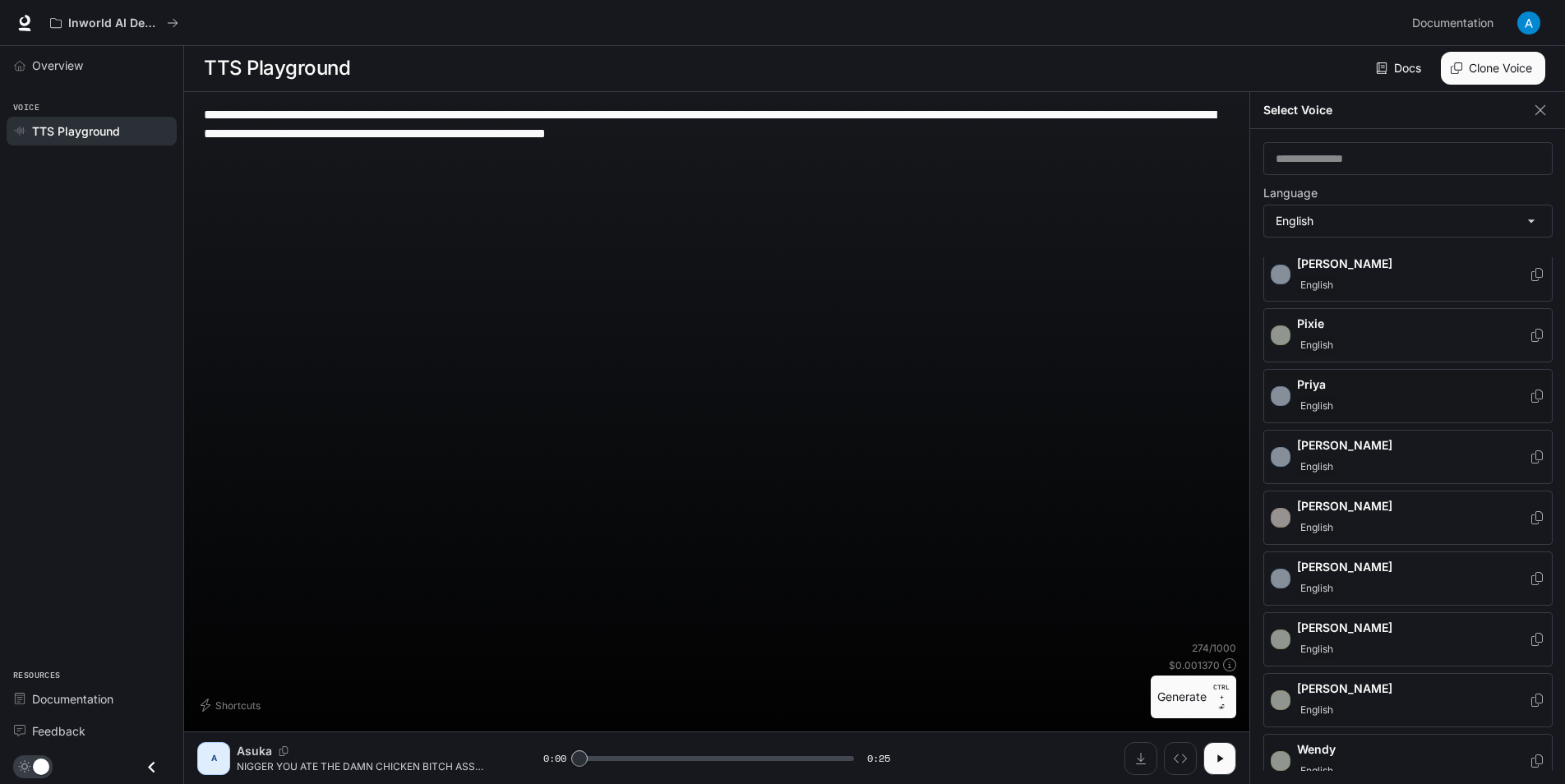 scroll, scrollTop: 719, scrollLeft: 0, axis: vertical 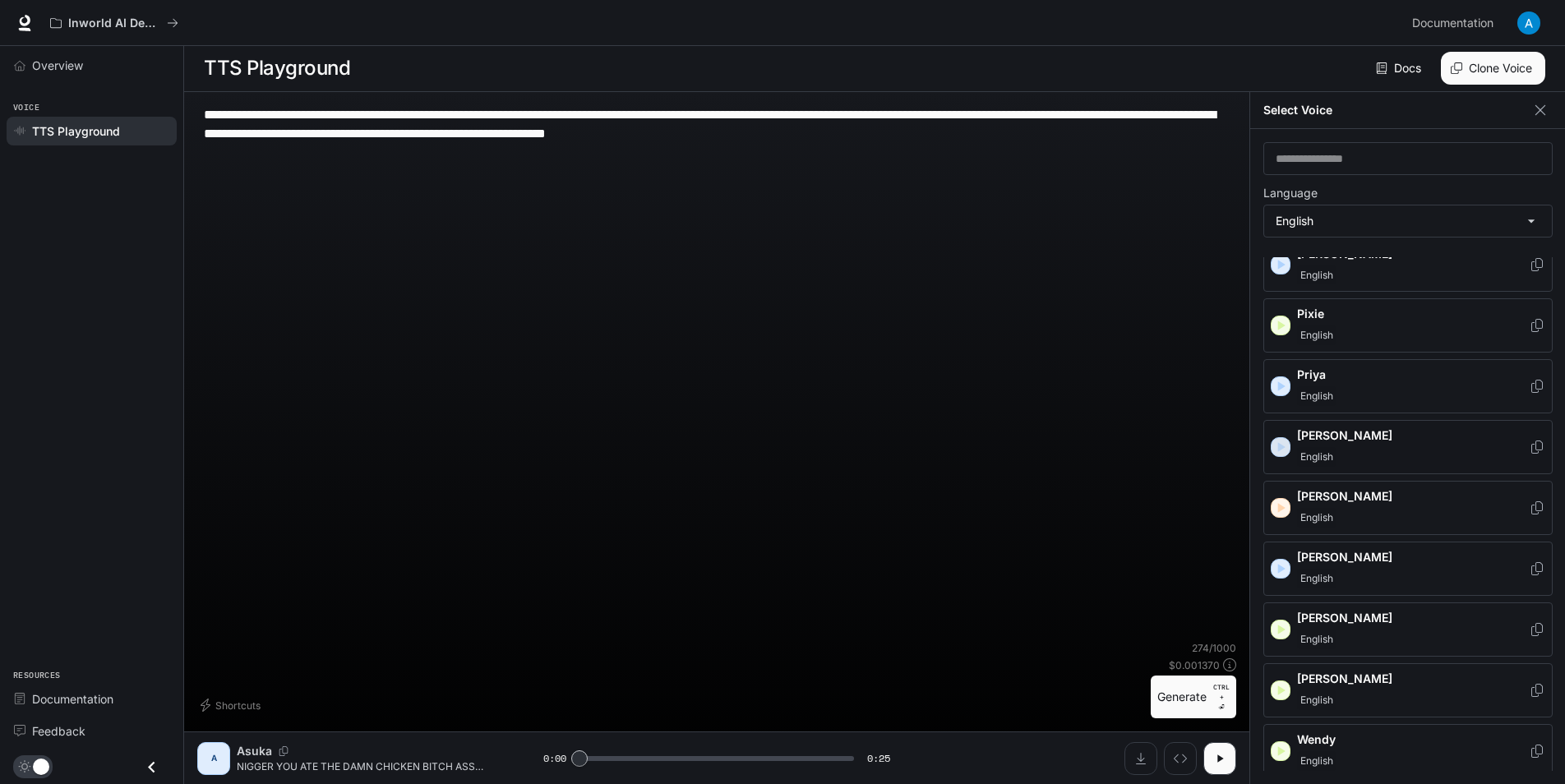 click 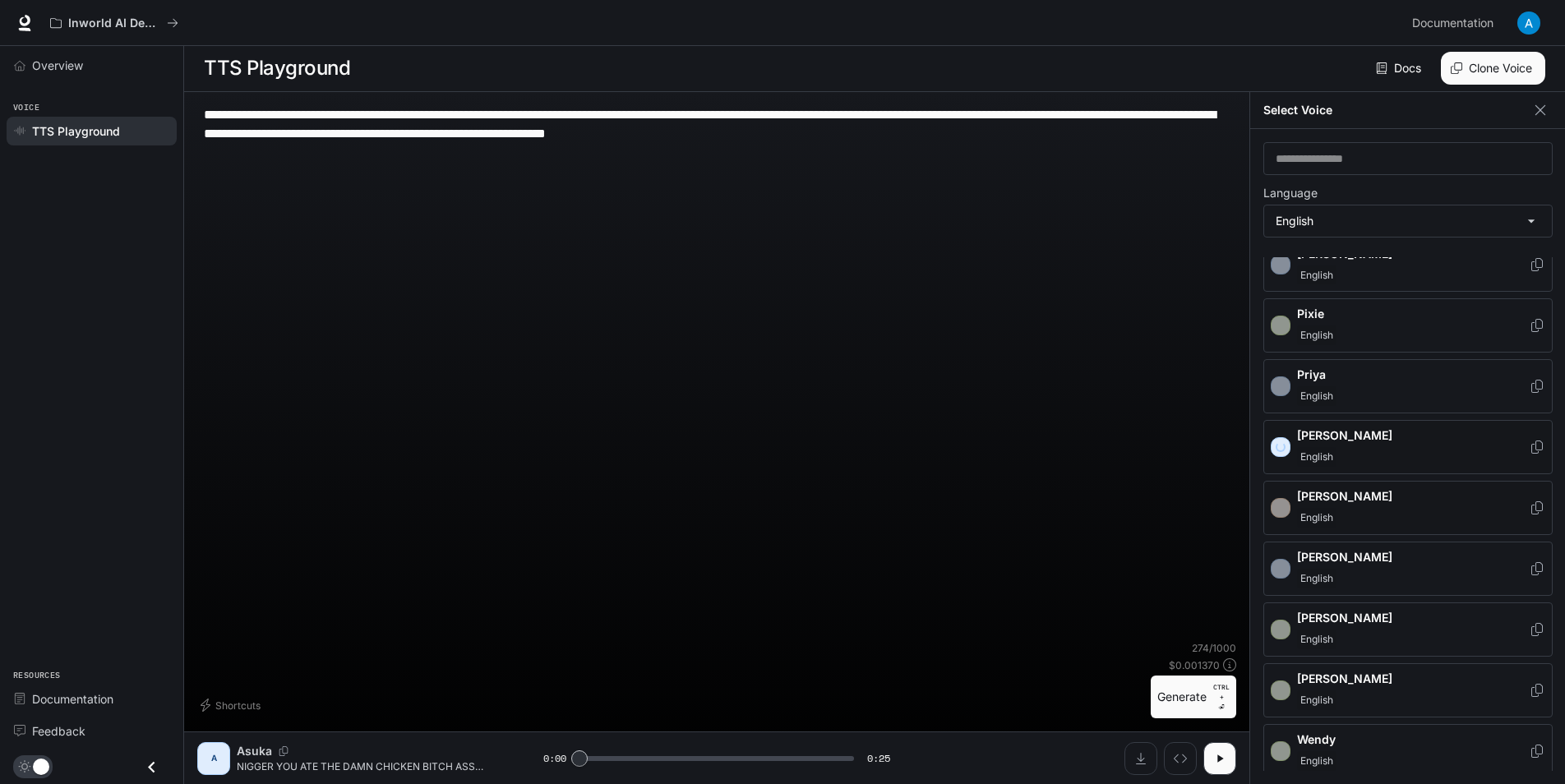 click on "[PERSON_NAME]" at bounding box center (1408, 508) 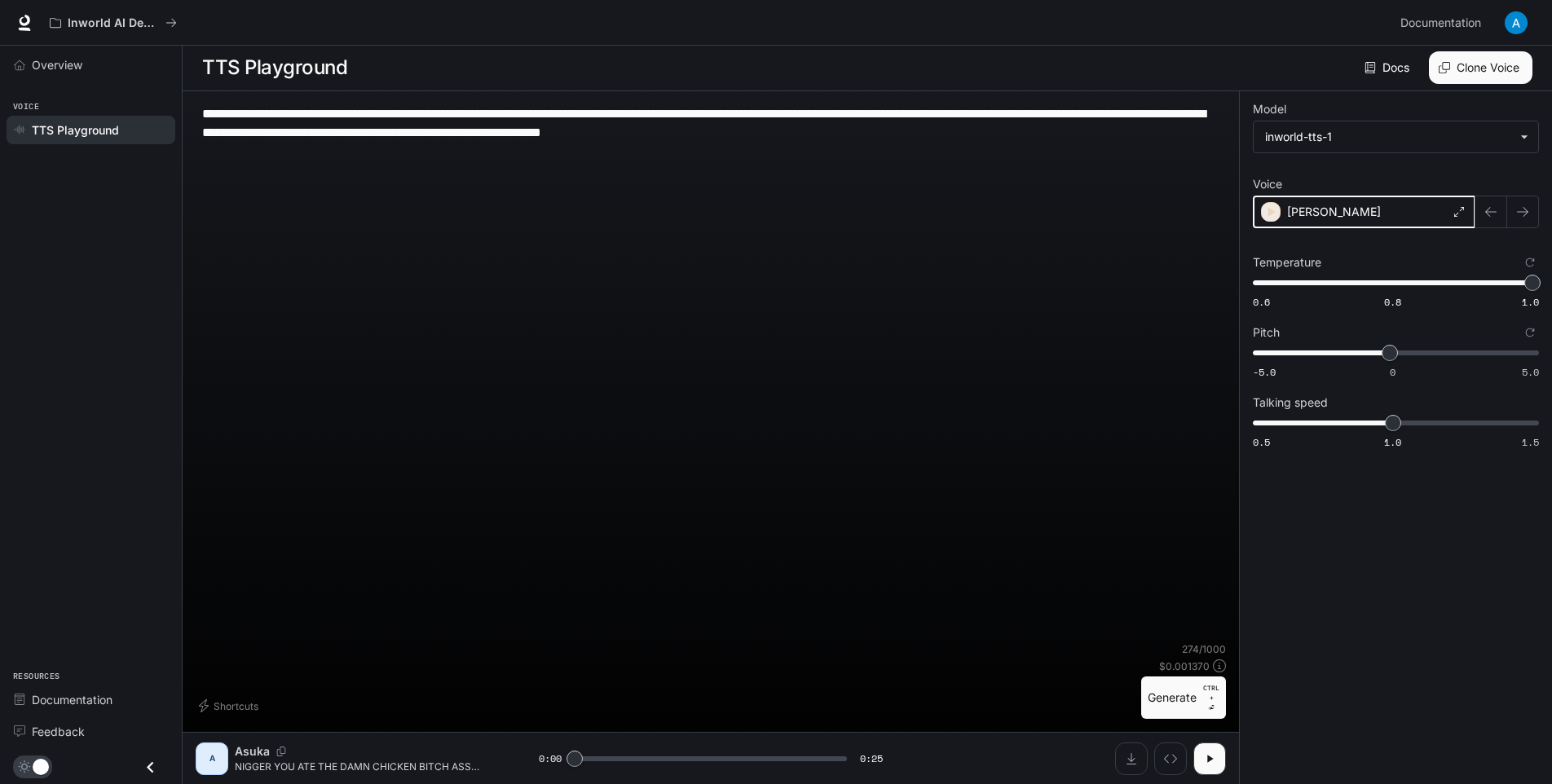 click 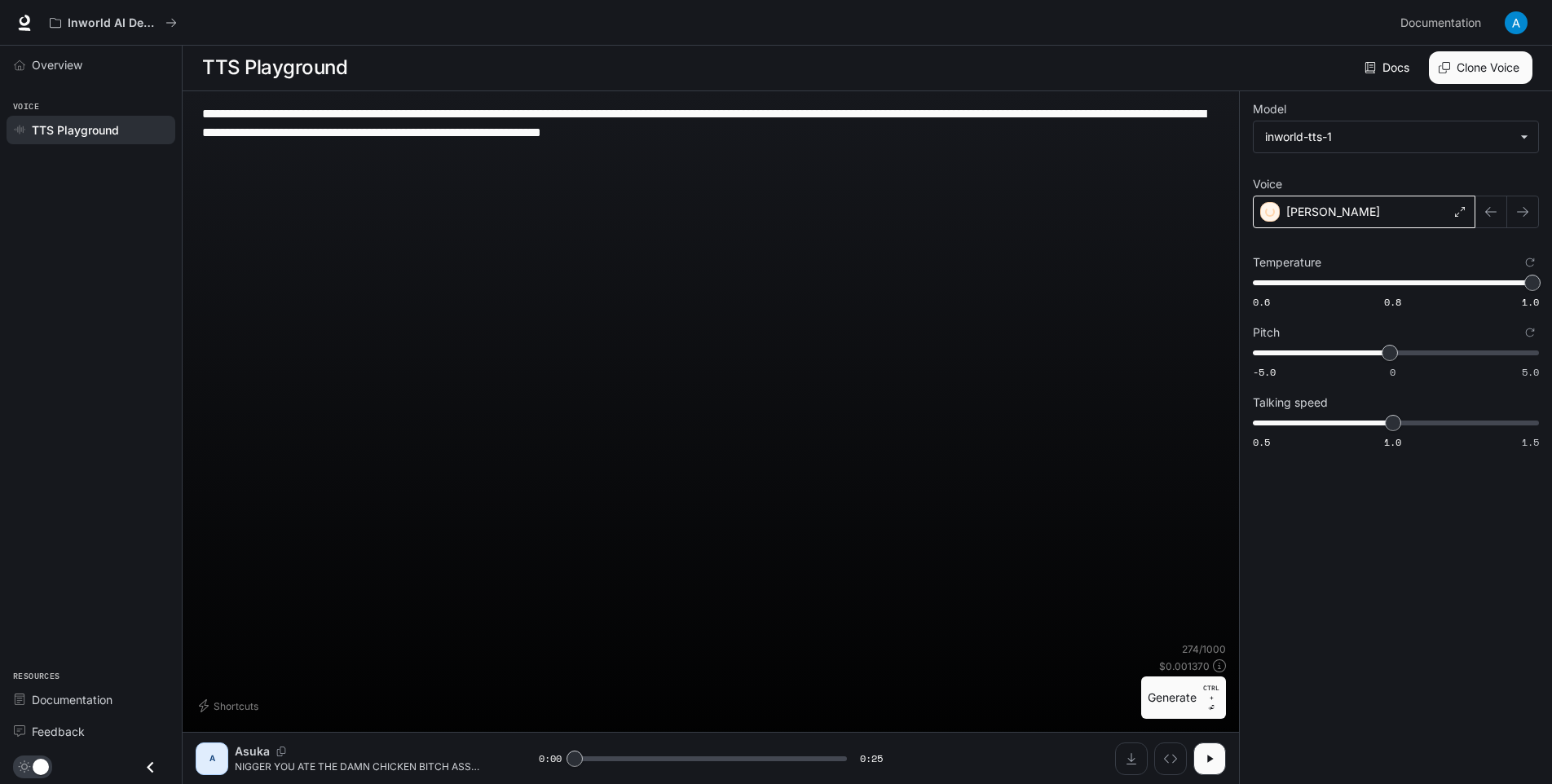 click on "[PERSON_NAME]" at bounding box center [1364, 212] 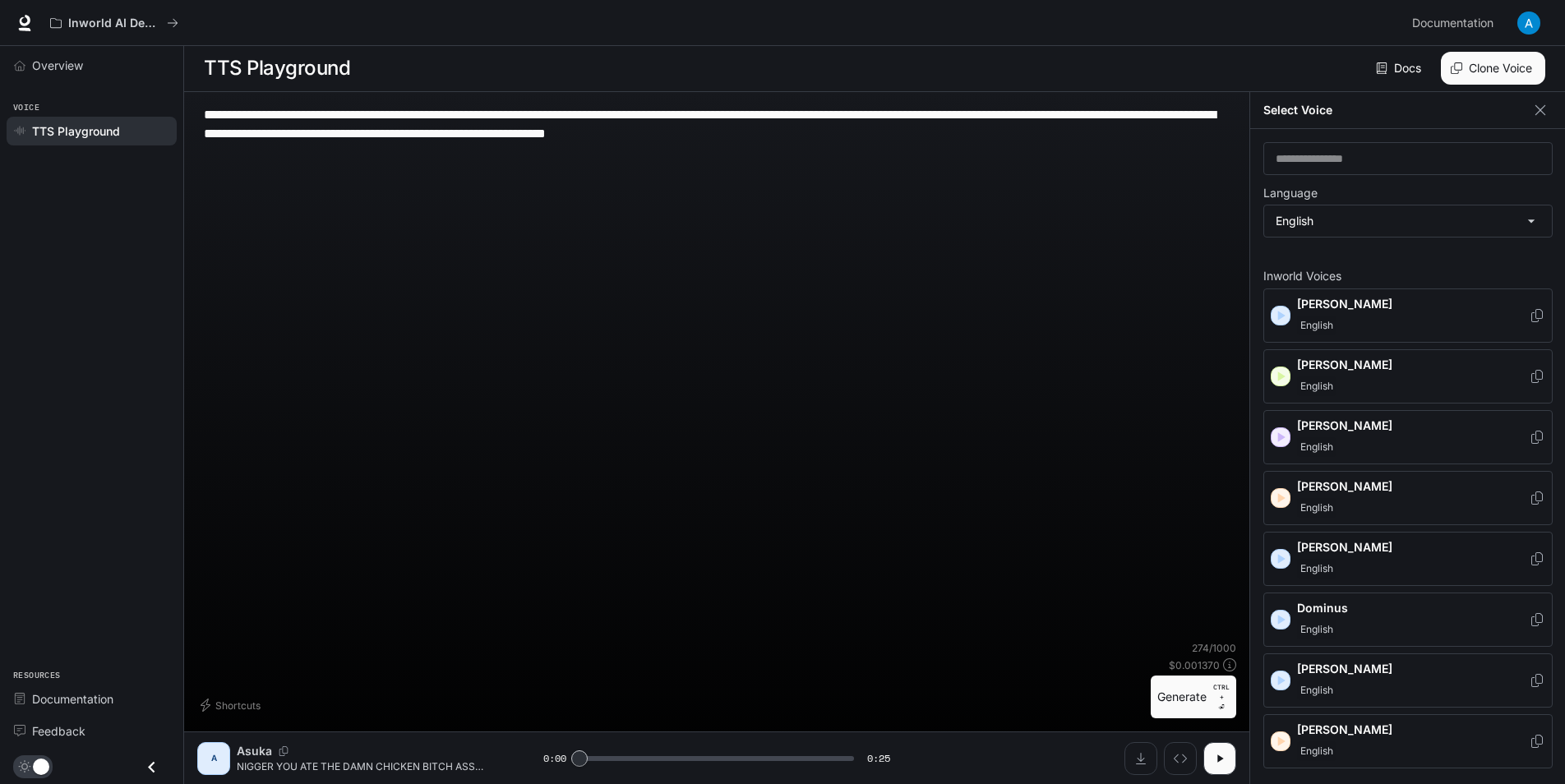 click 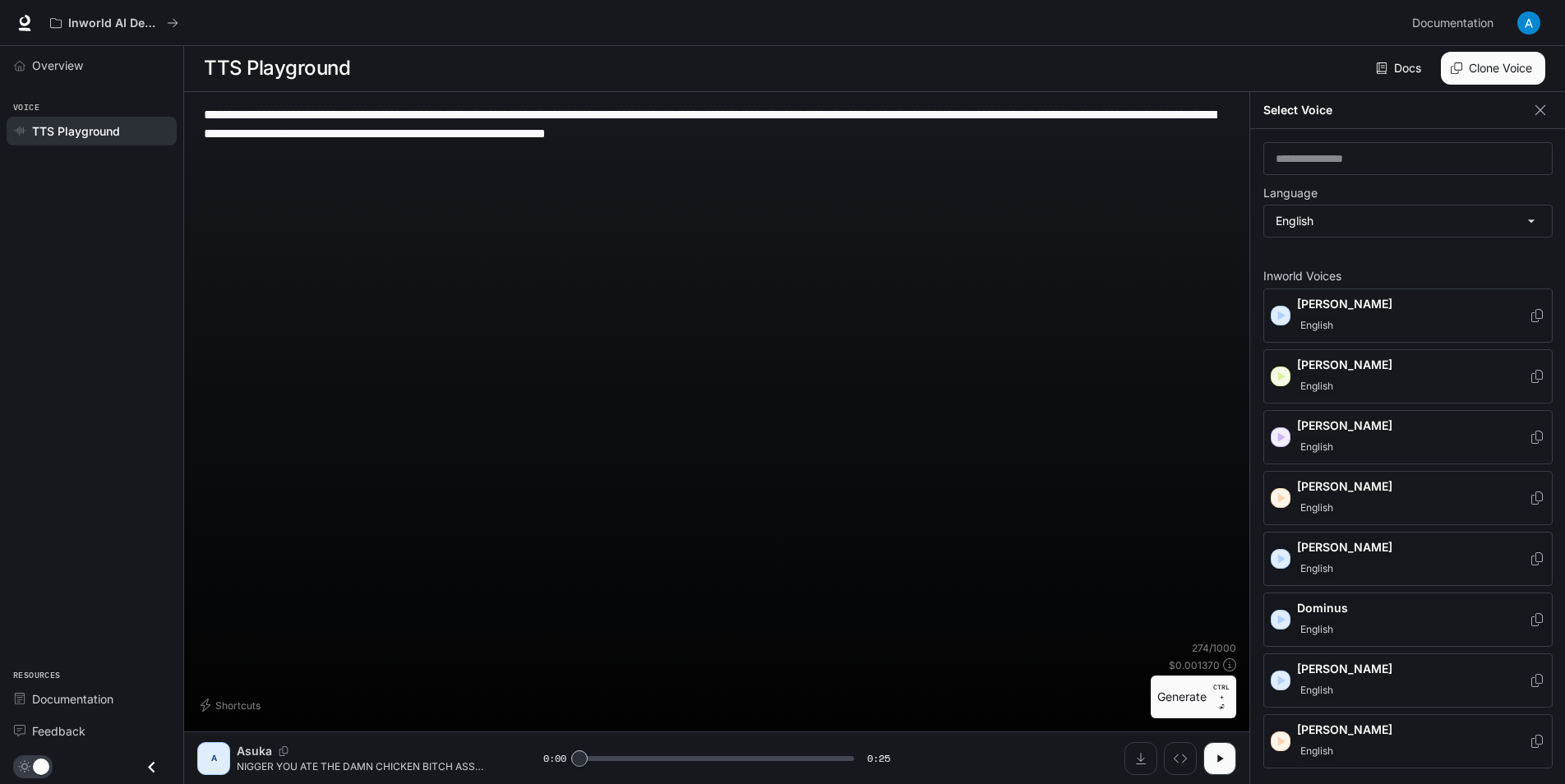 click at bounding box center [1281, 620] 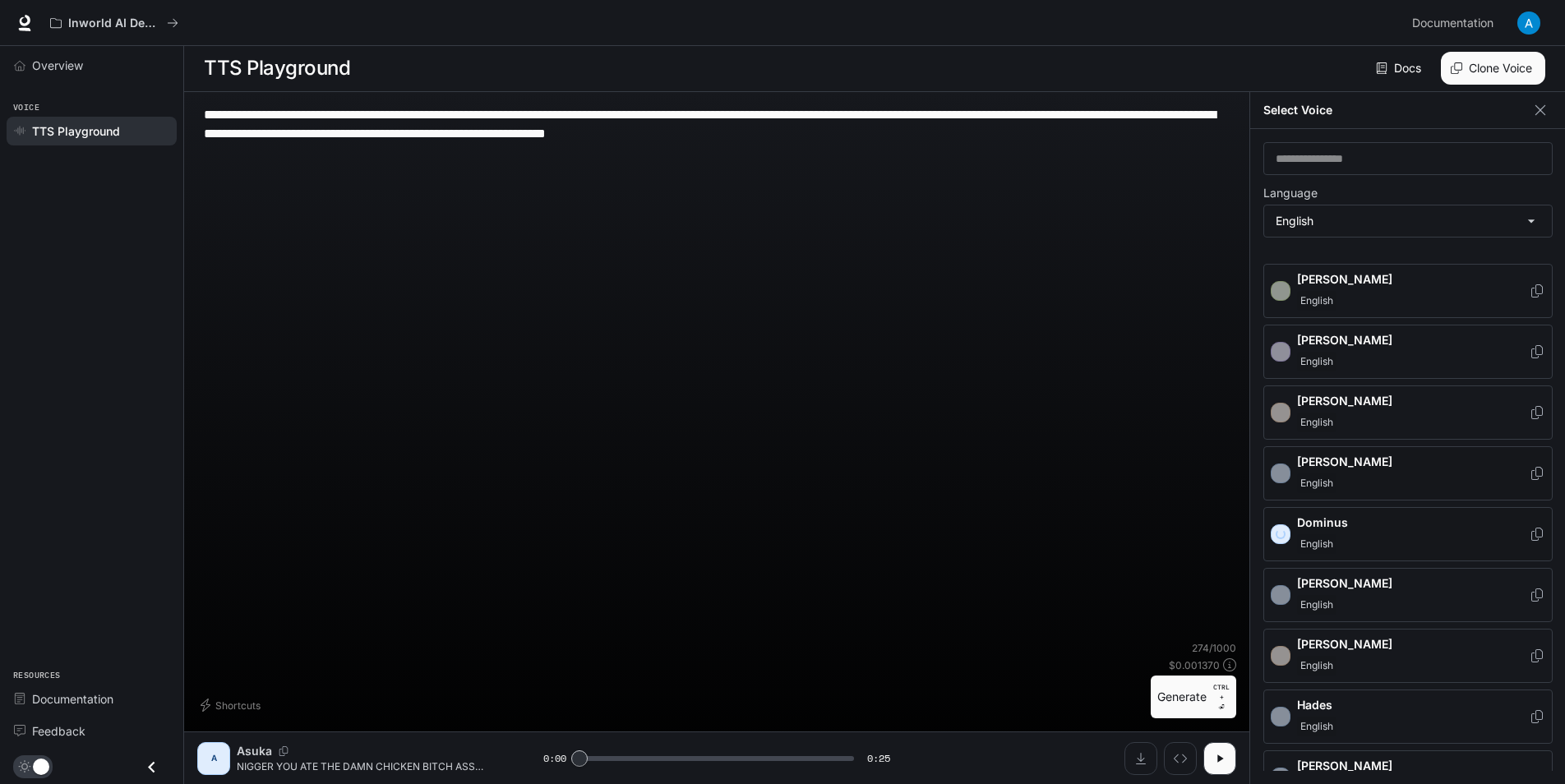 scroll, scrollTop: 164, scrollLeft: 0, axis: vertical 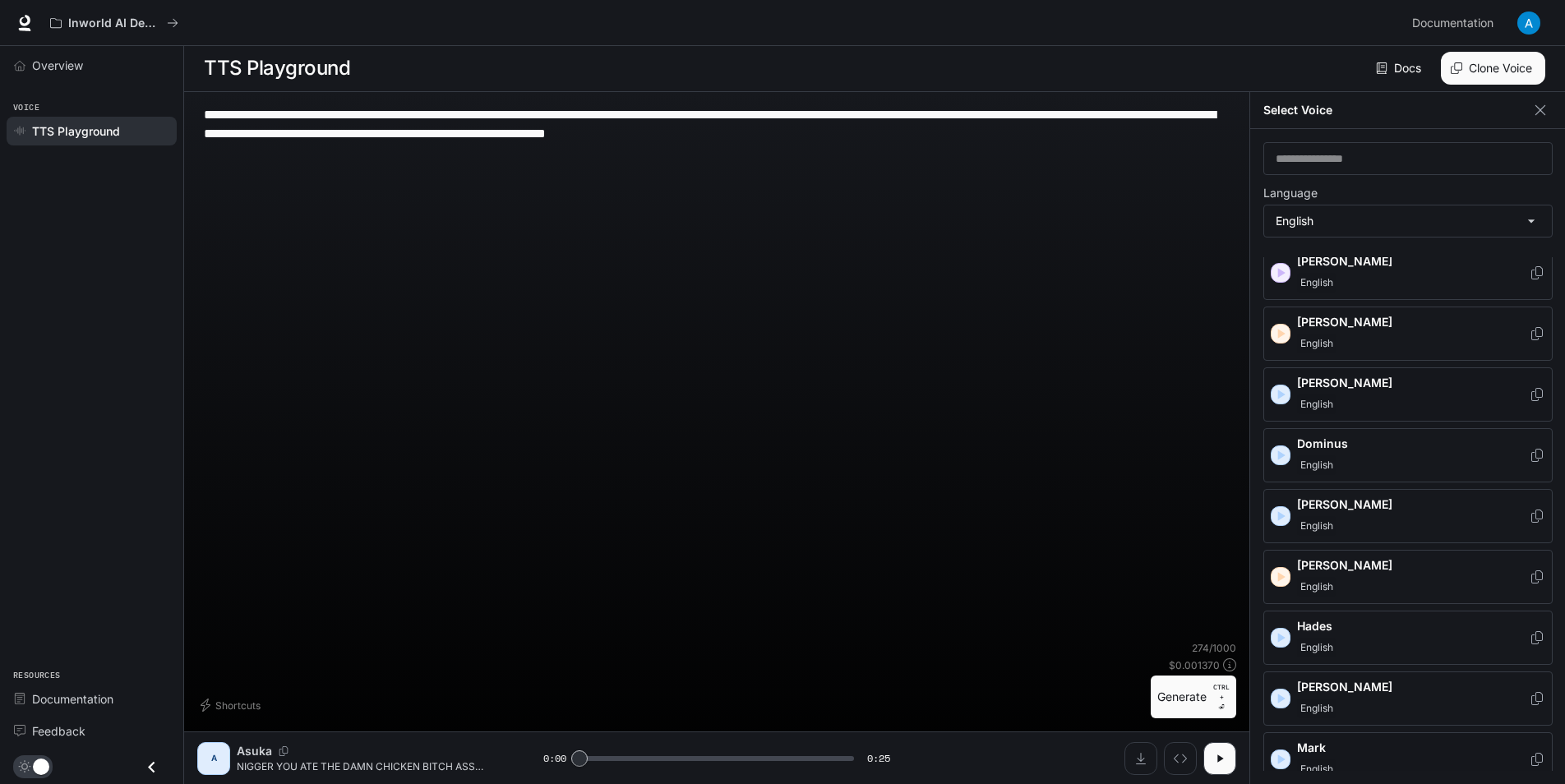 click on "[PERSON_NAME]" at bounding box center (1408, 759) 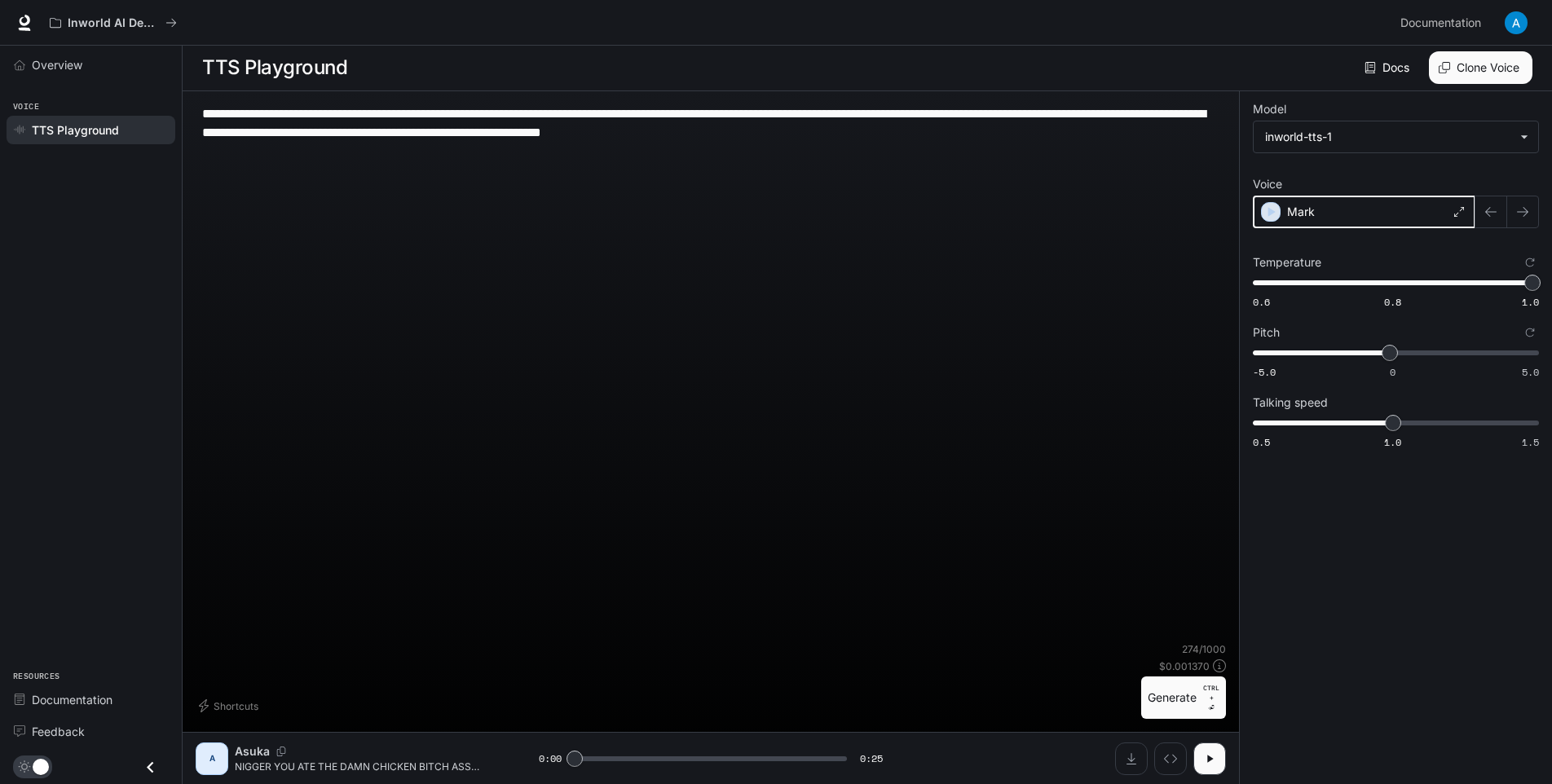 click 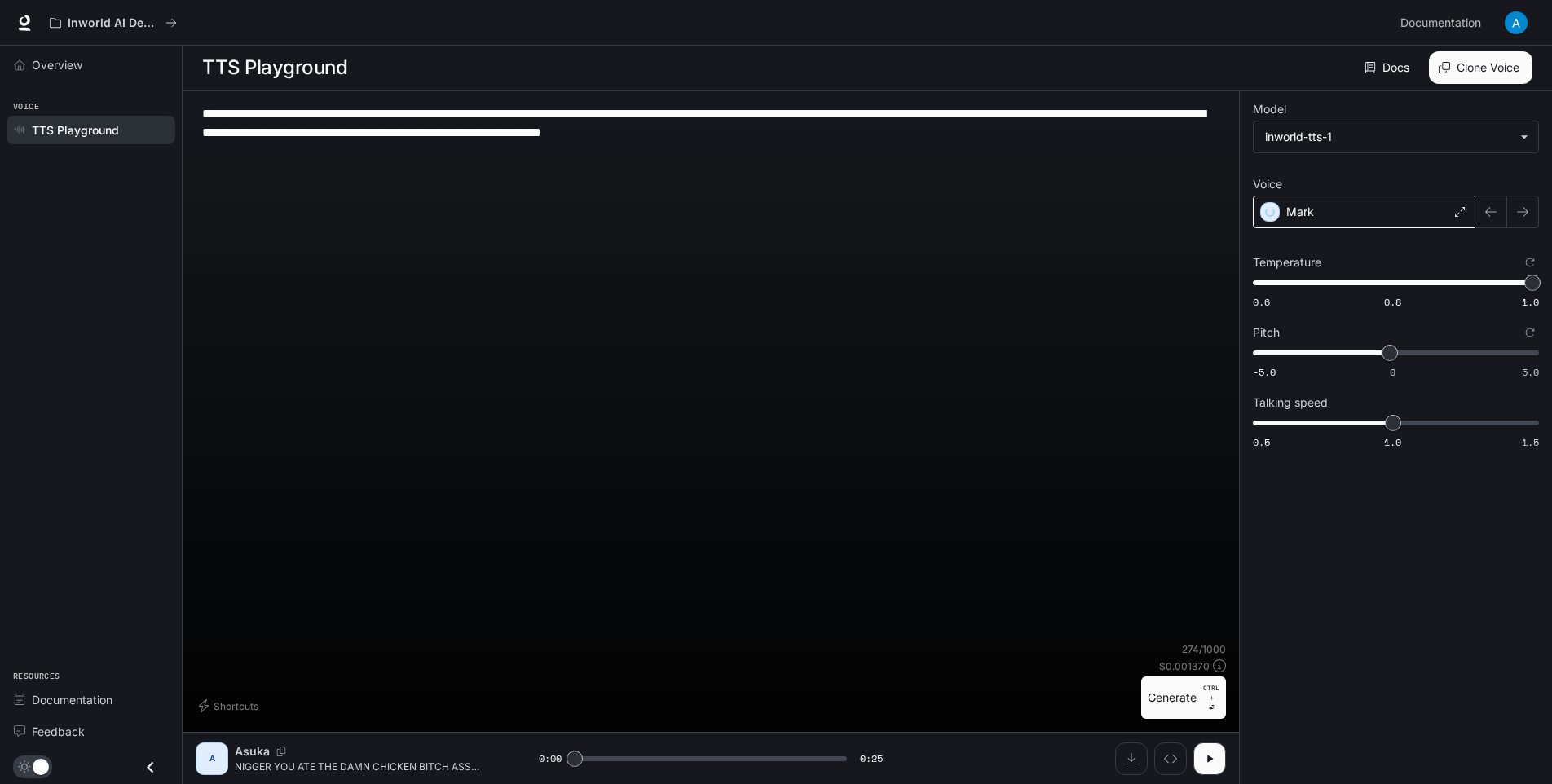 click on "Mark" at bounding box center [1364, 212] 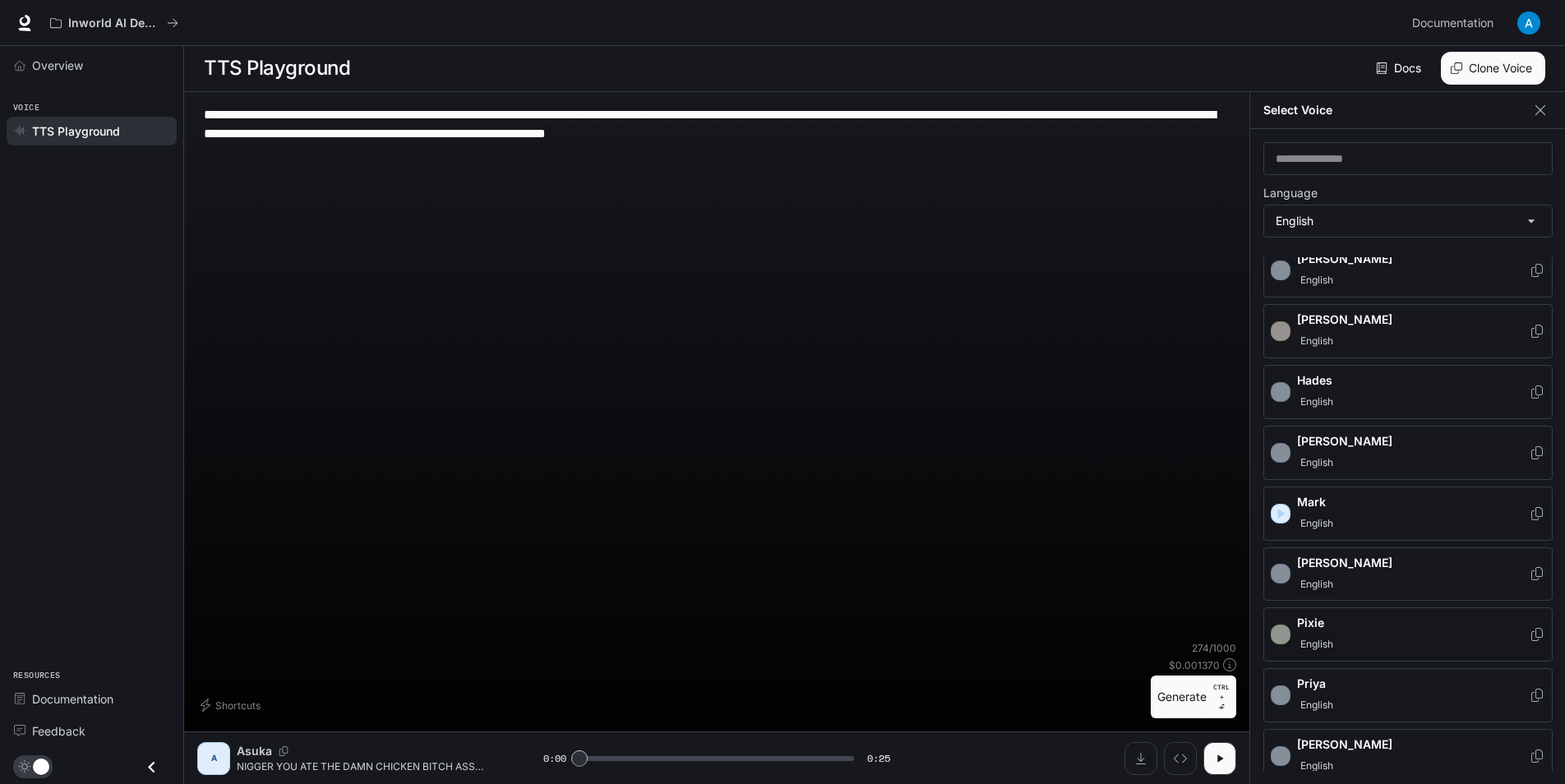 scroll, scrollTop: 719, scrollLeft: 0, axis: vertical 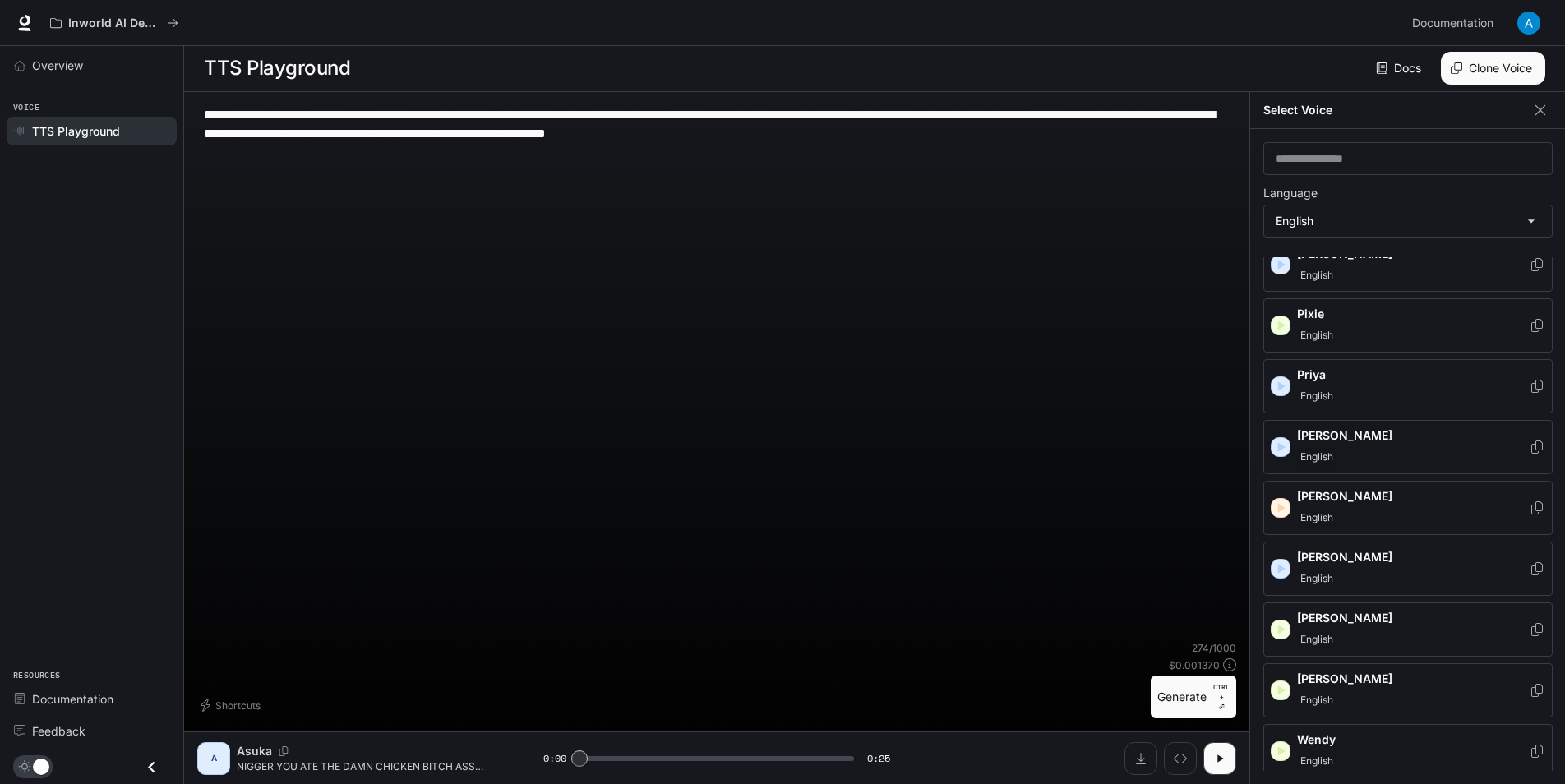 click on "[PERSON_NAME]" at bounding box center [1408, 447] 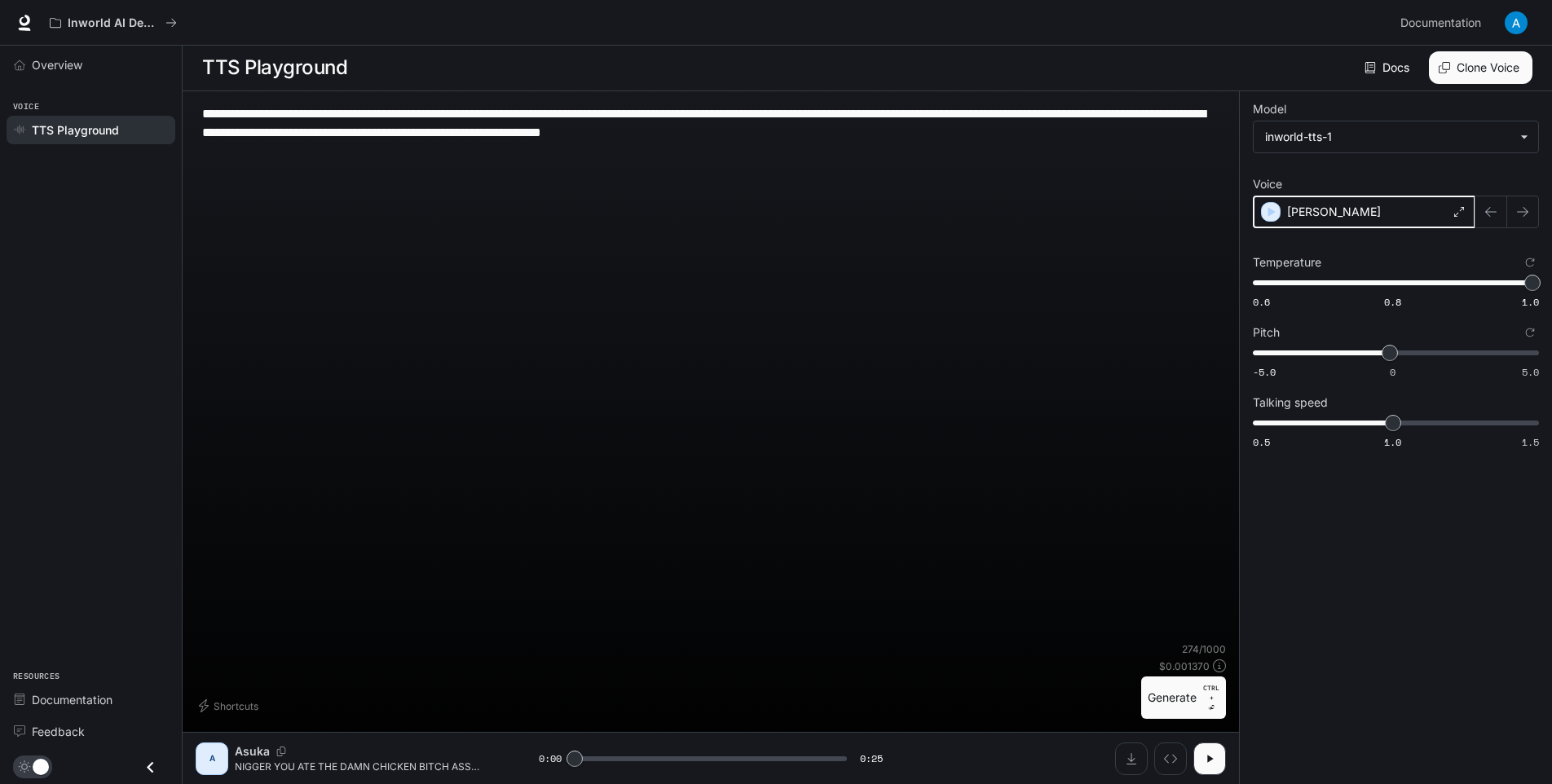 click at bounding box center [1271, 212] 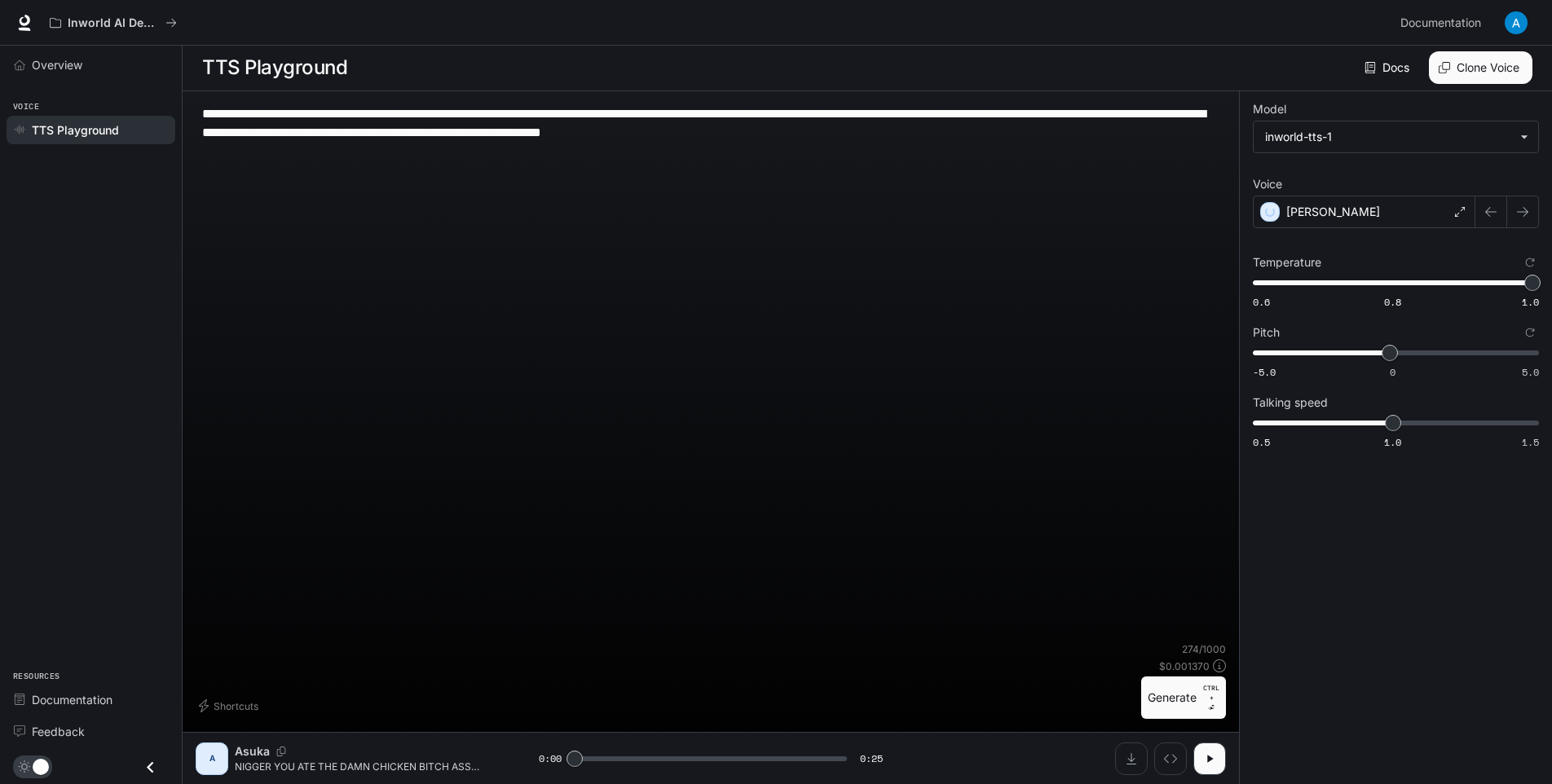 click on "[PERSON_NAME]" at bounding box center (1364, 212) 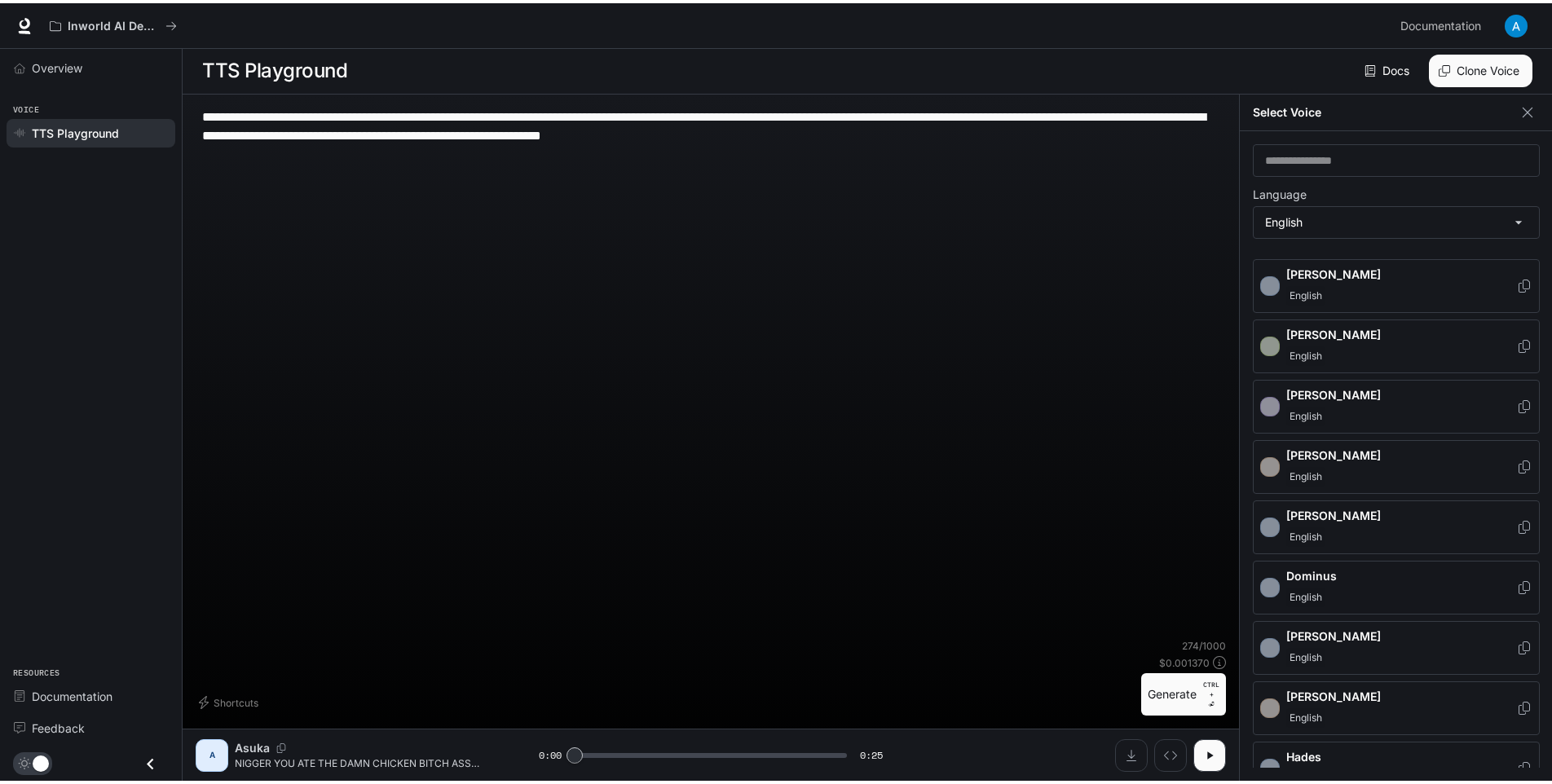 scroll, scrollTop: 81, scrollLeft: 0, axis: vertical 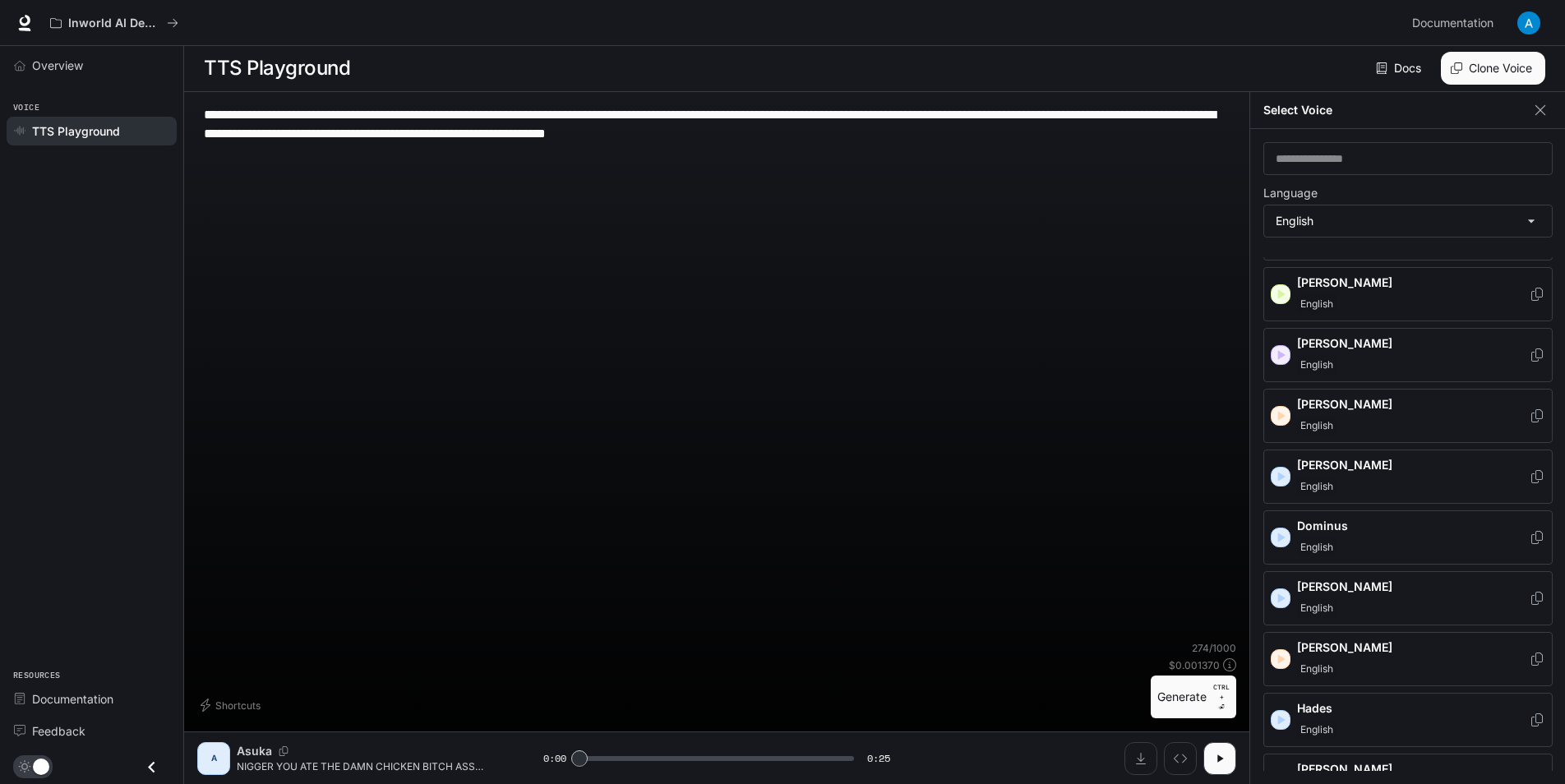 click 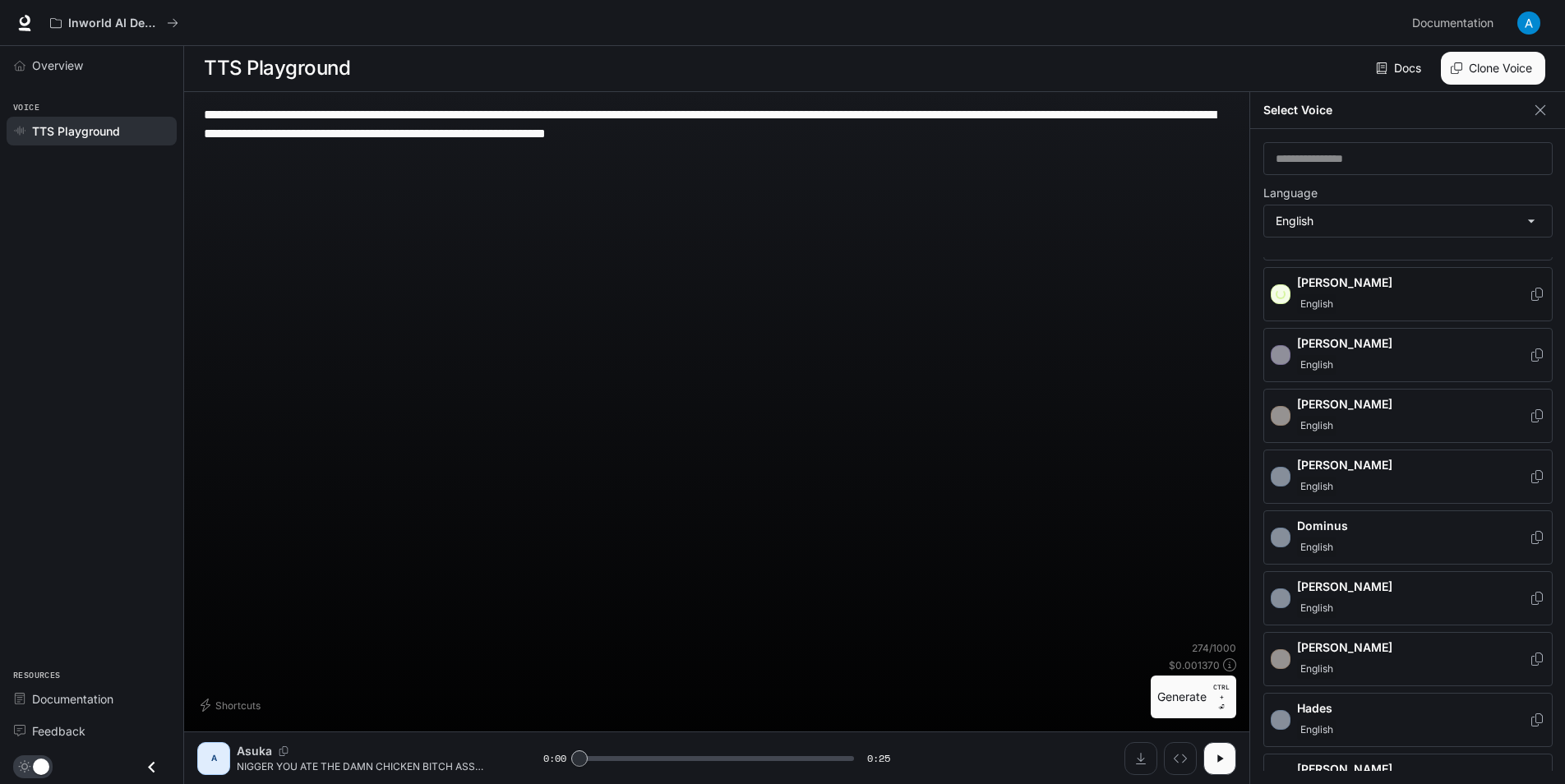 click on "English" at bounding box center [1413, 304] 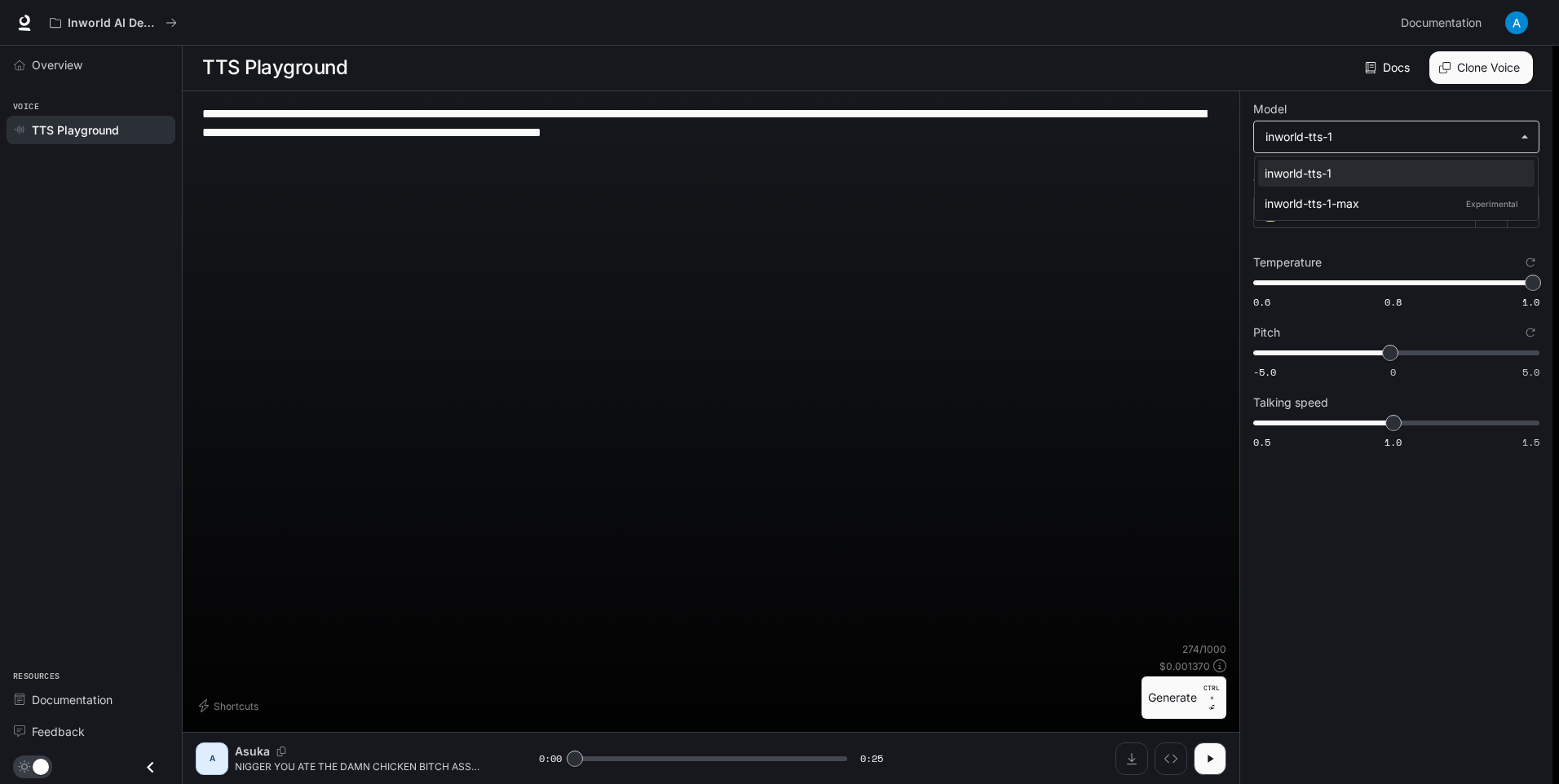 click on "**********" at bounding box center (780, 391) 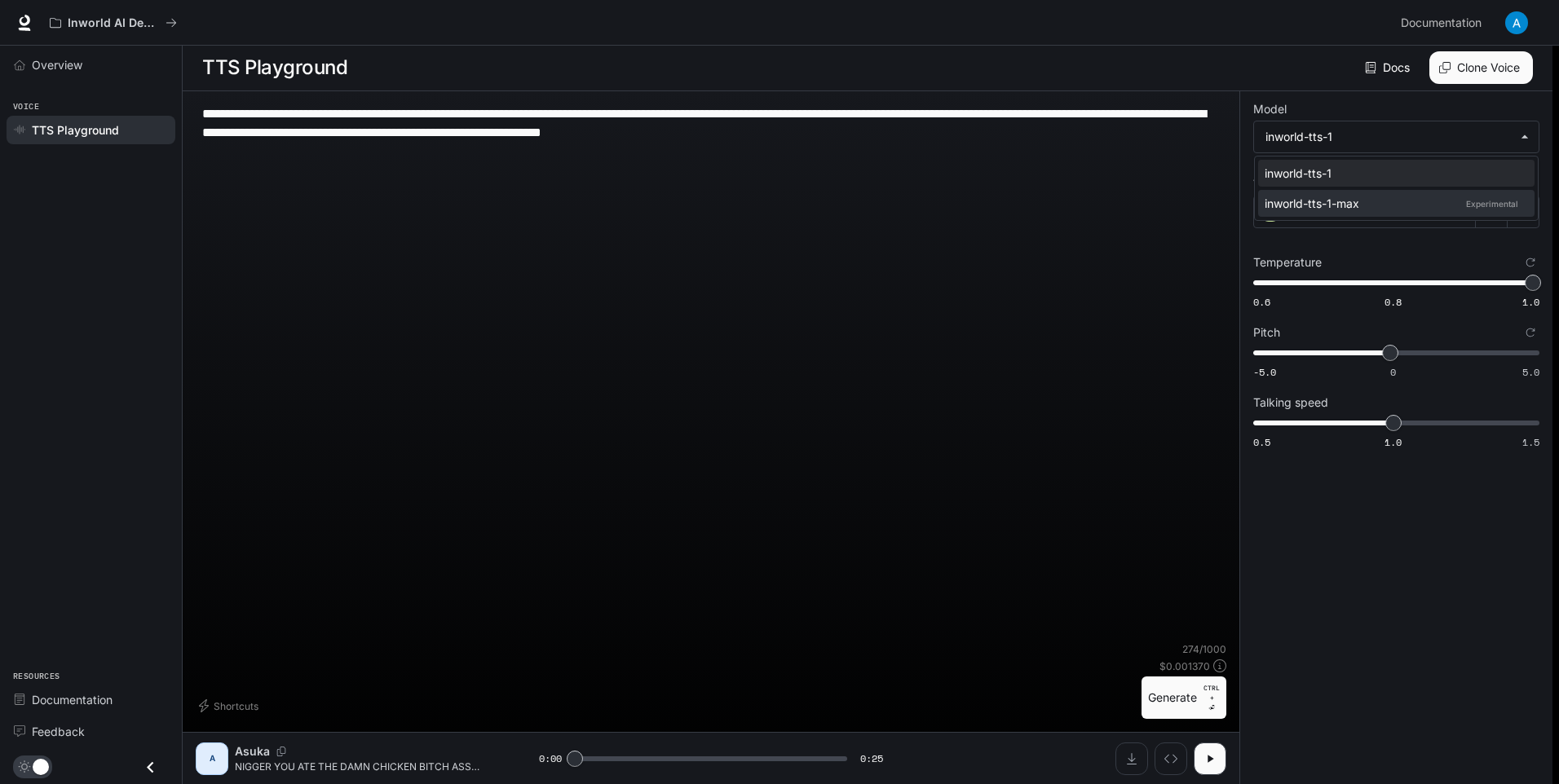 click on "inworld-tts-1-max Experimental" at bounding box center (1396, 203) 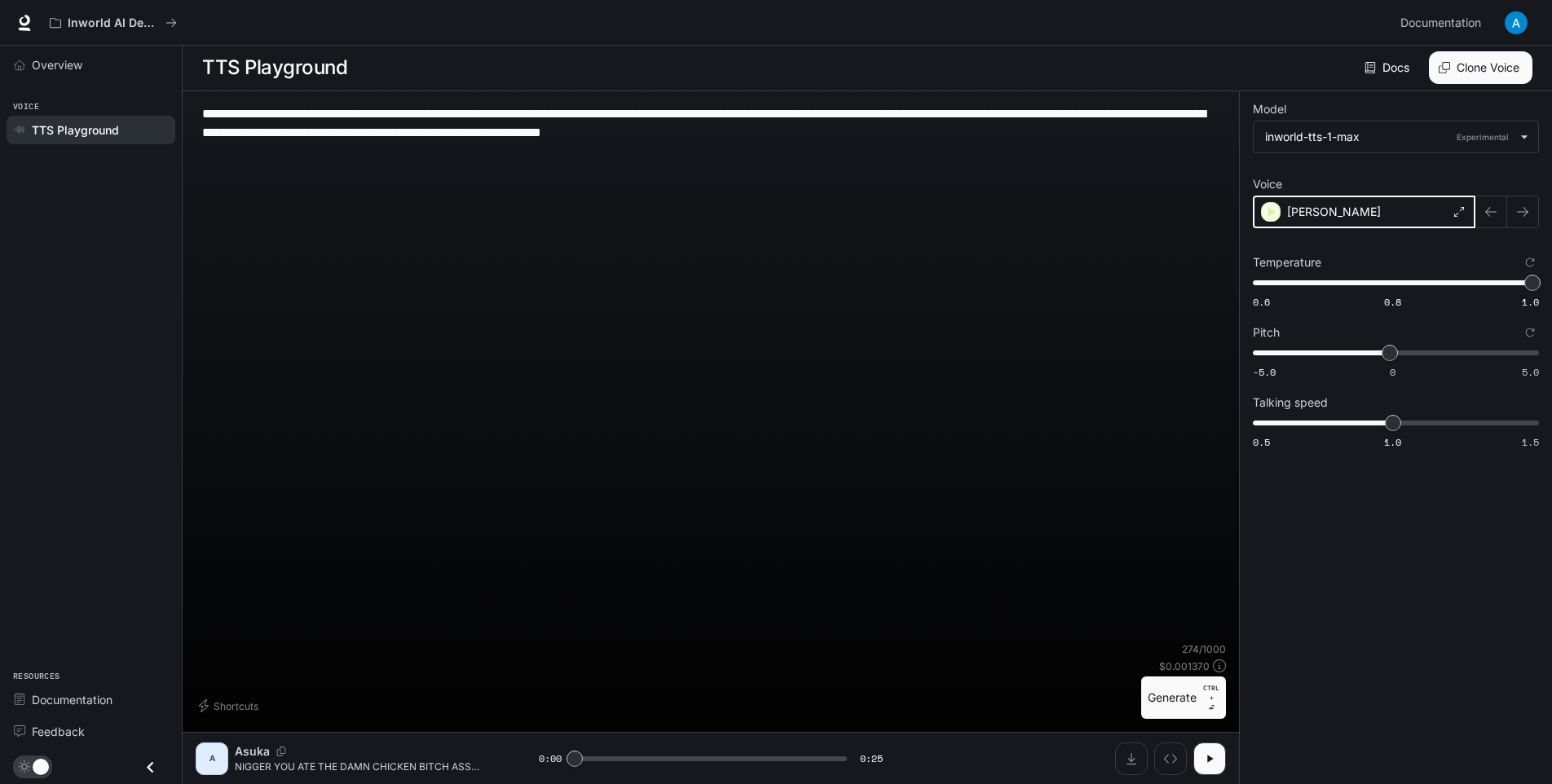 click 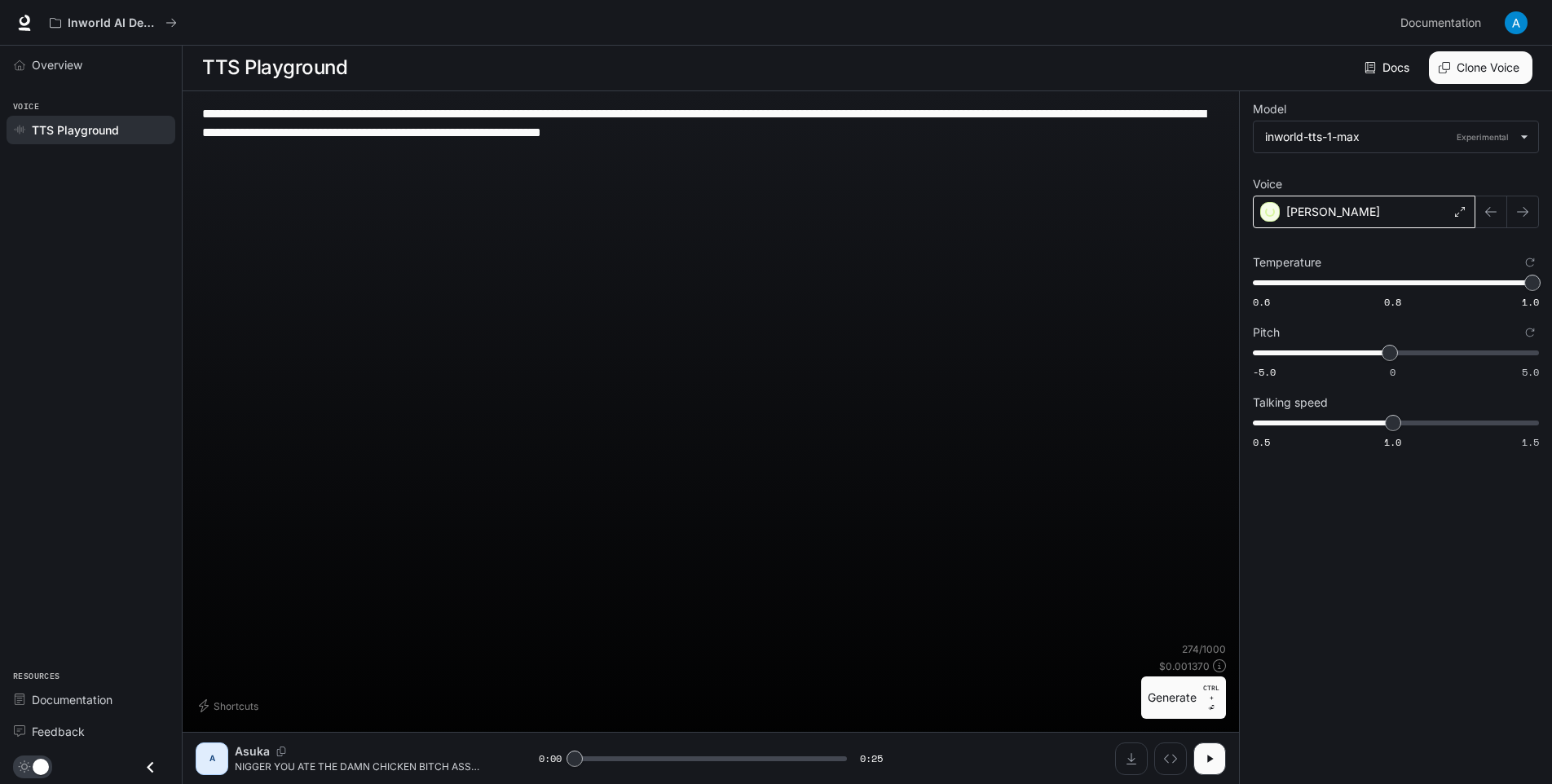 click on "[PERSON_NAME]" at bounding box center [1364, 212] 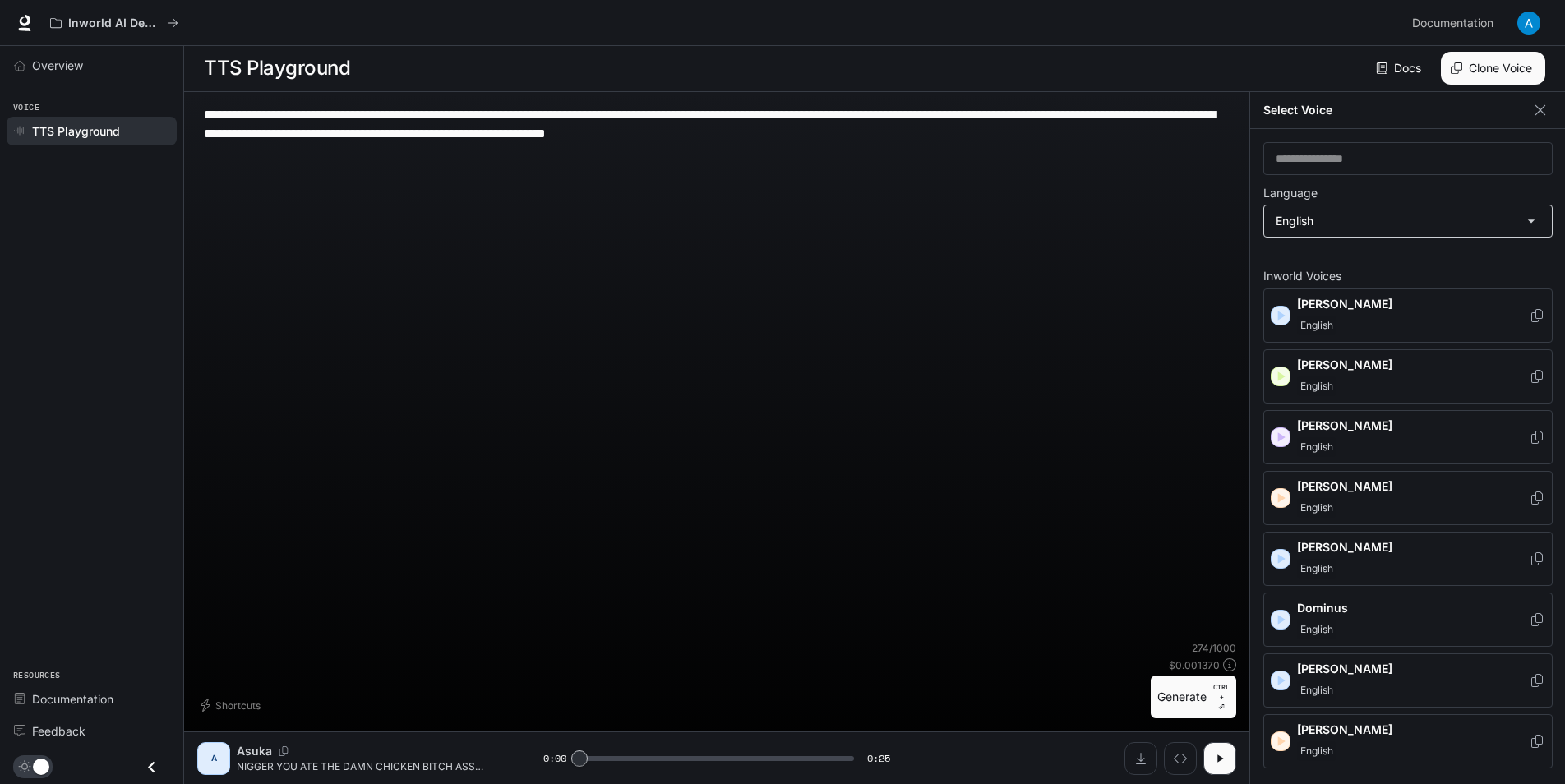 click on "**********" at bounding box center (782, 391) 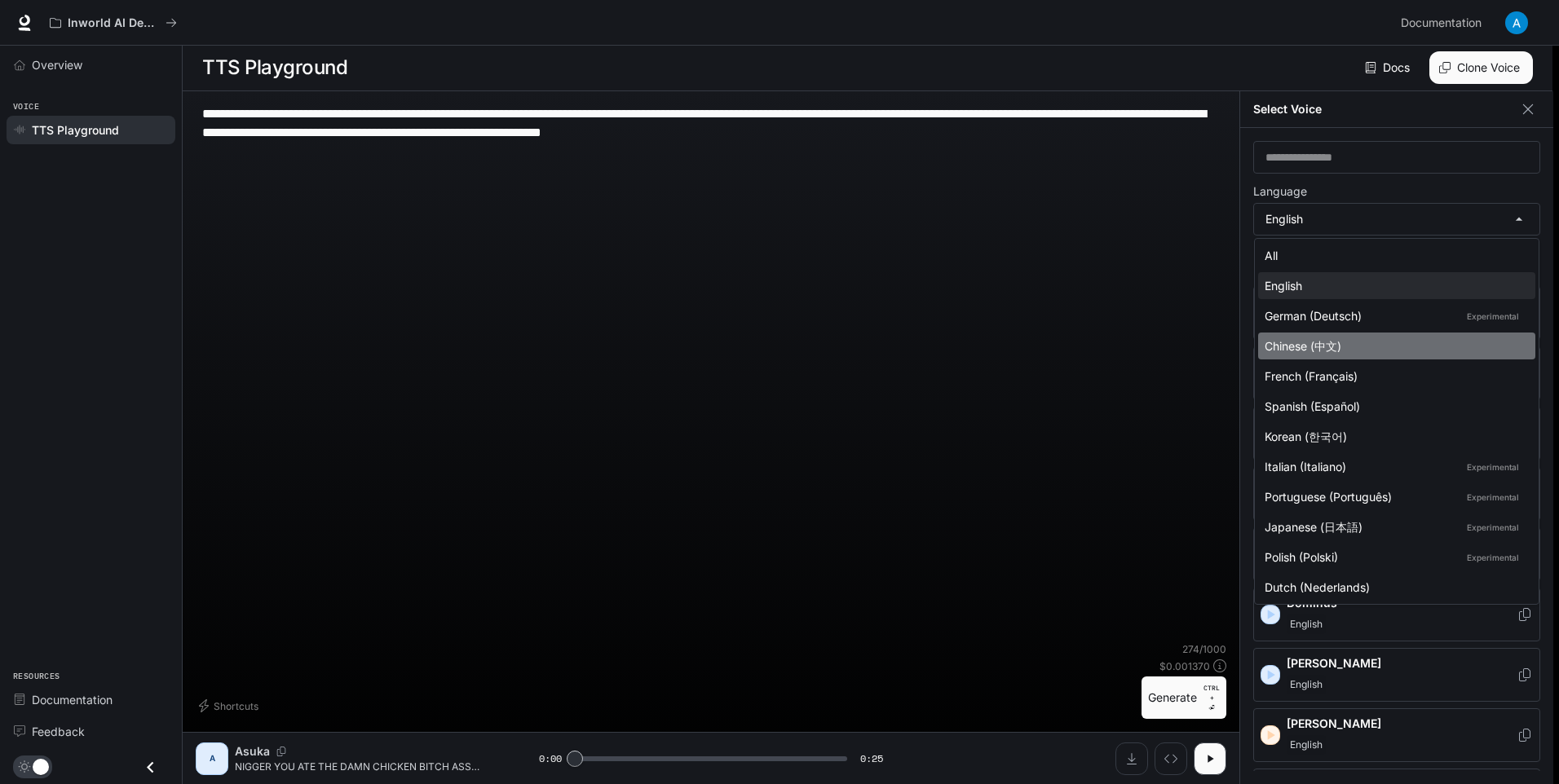 click on "Chinese (中文)" at bounding box center [1393, 346] 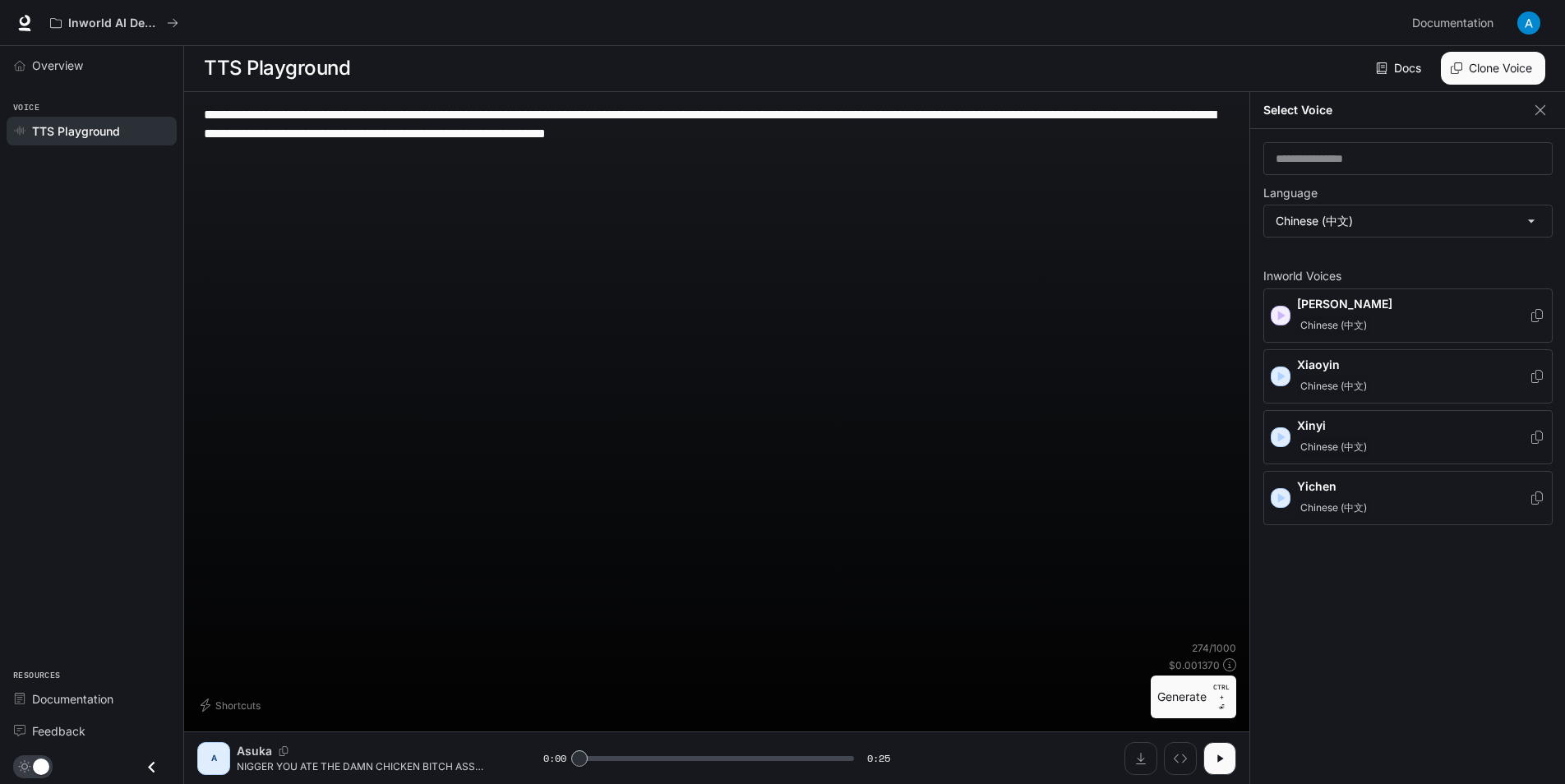click at bounding box center (1281, 437) 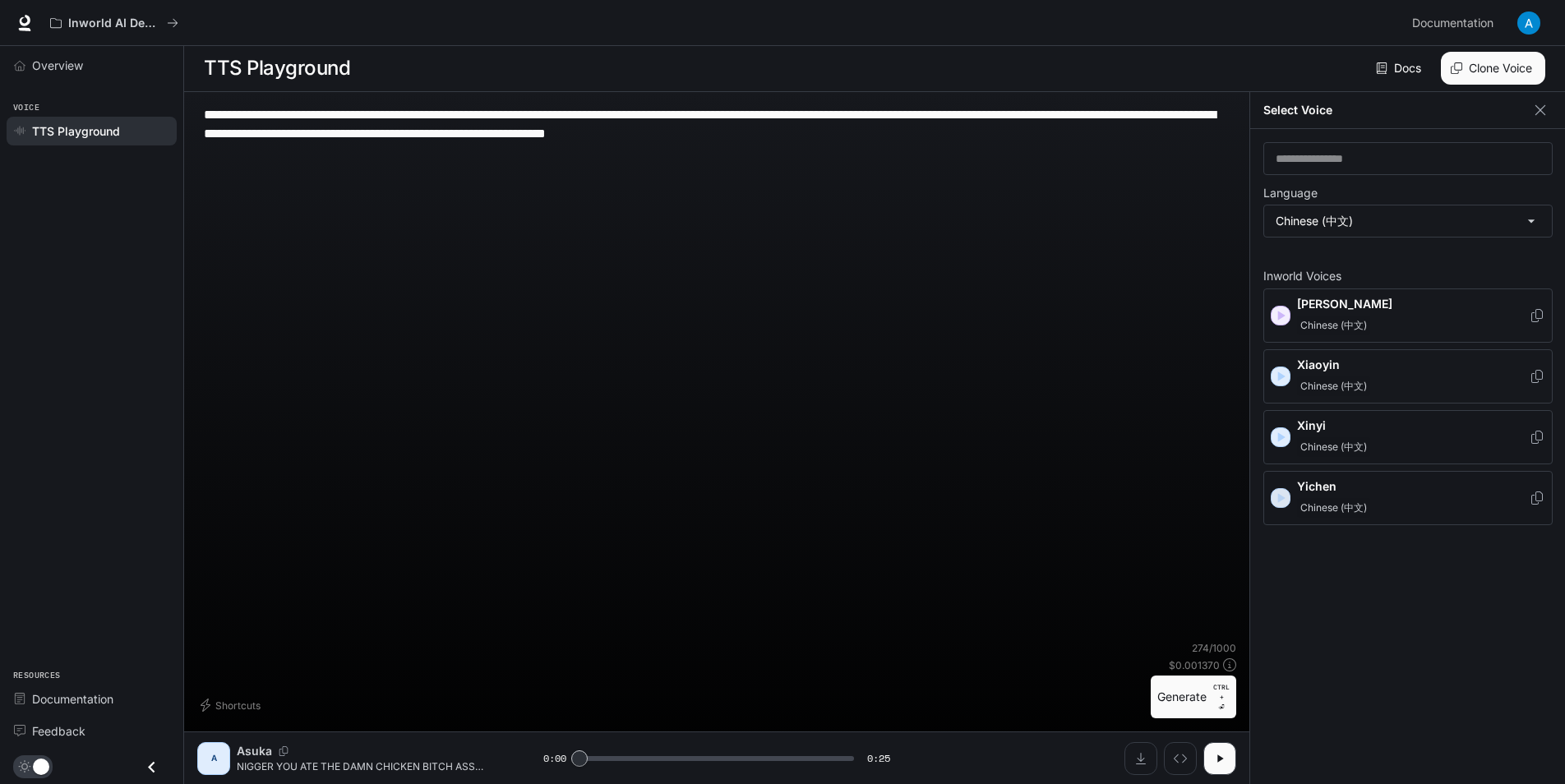 click at bounding box center [1281, 498] 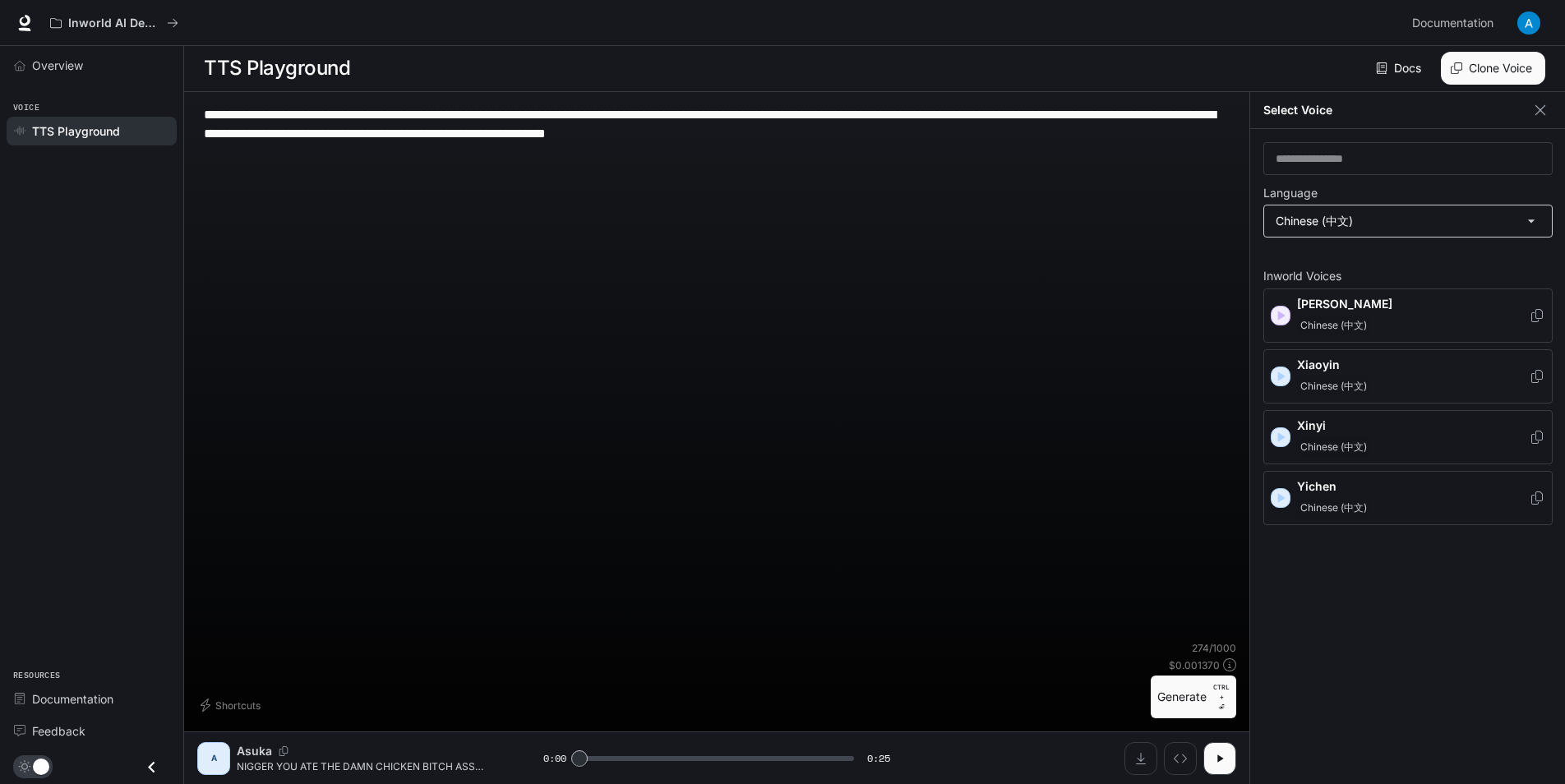 click on "**********" at bounding box center [782, 391] 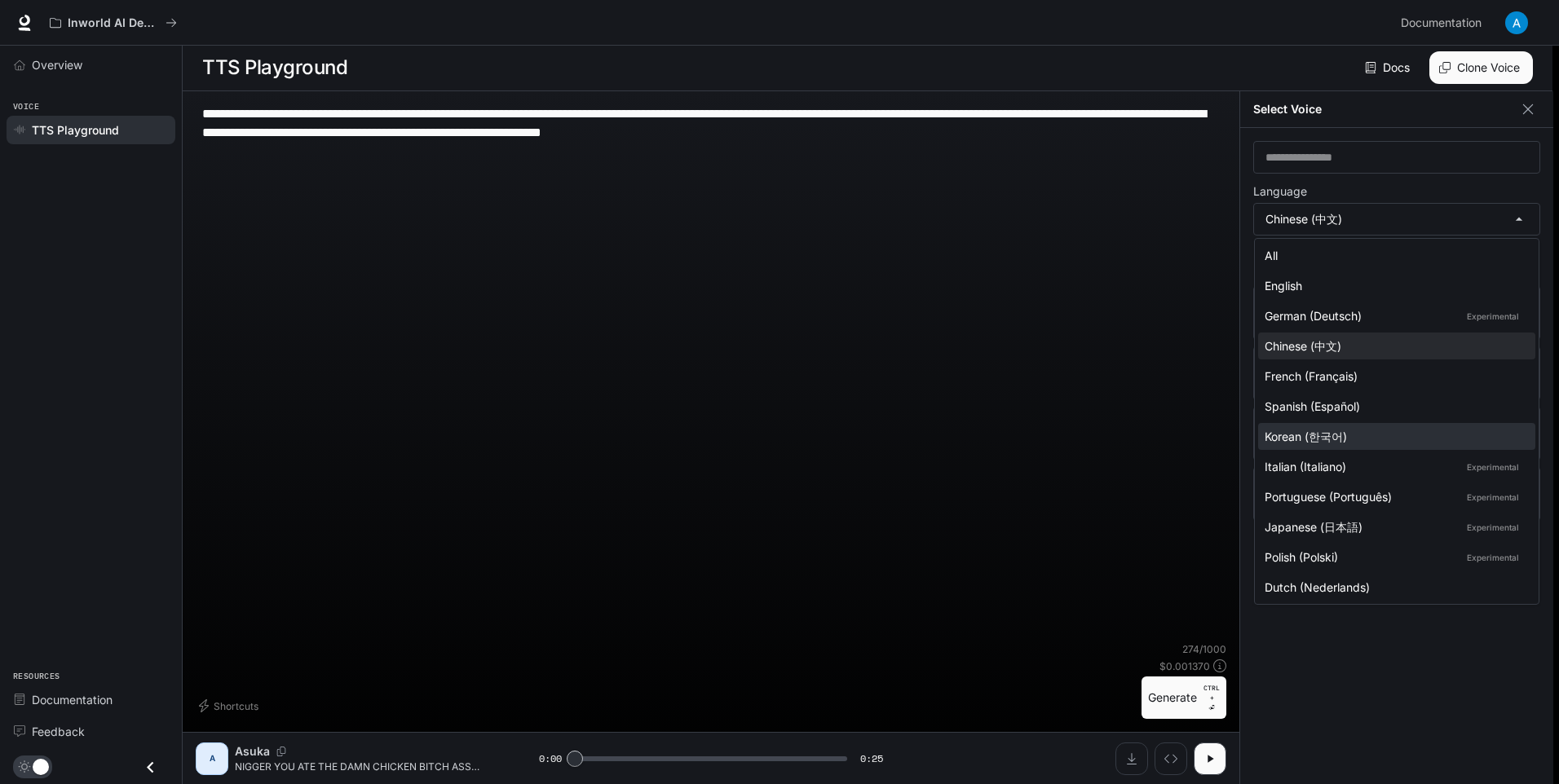 click on "Korean (한국어)" at bounding box center (1393, 436) 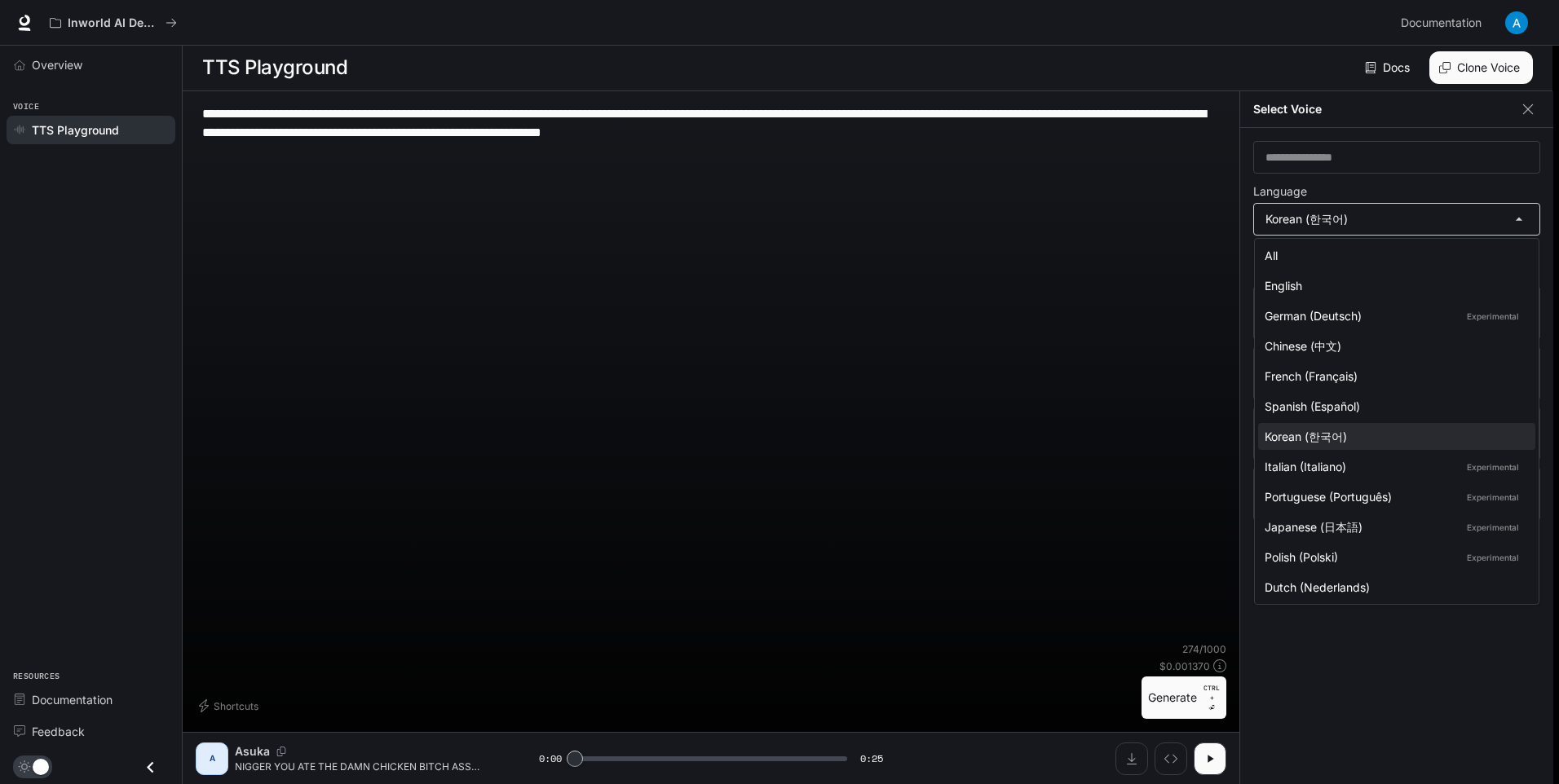click on "**********" at bounding box center [780, 391] 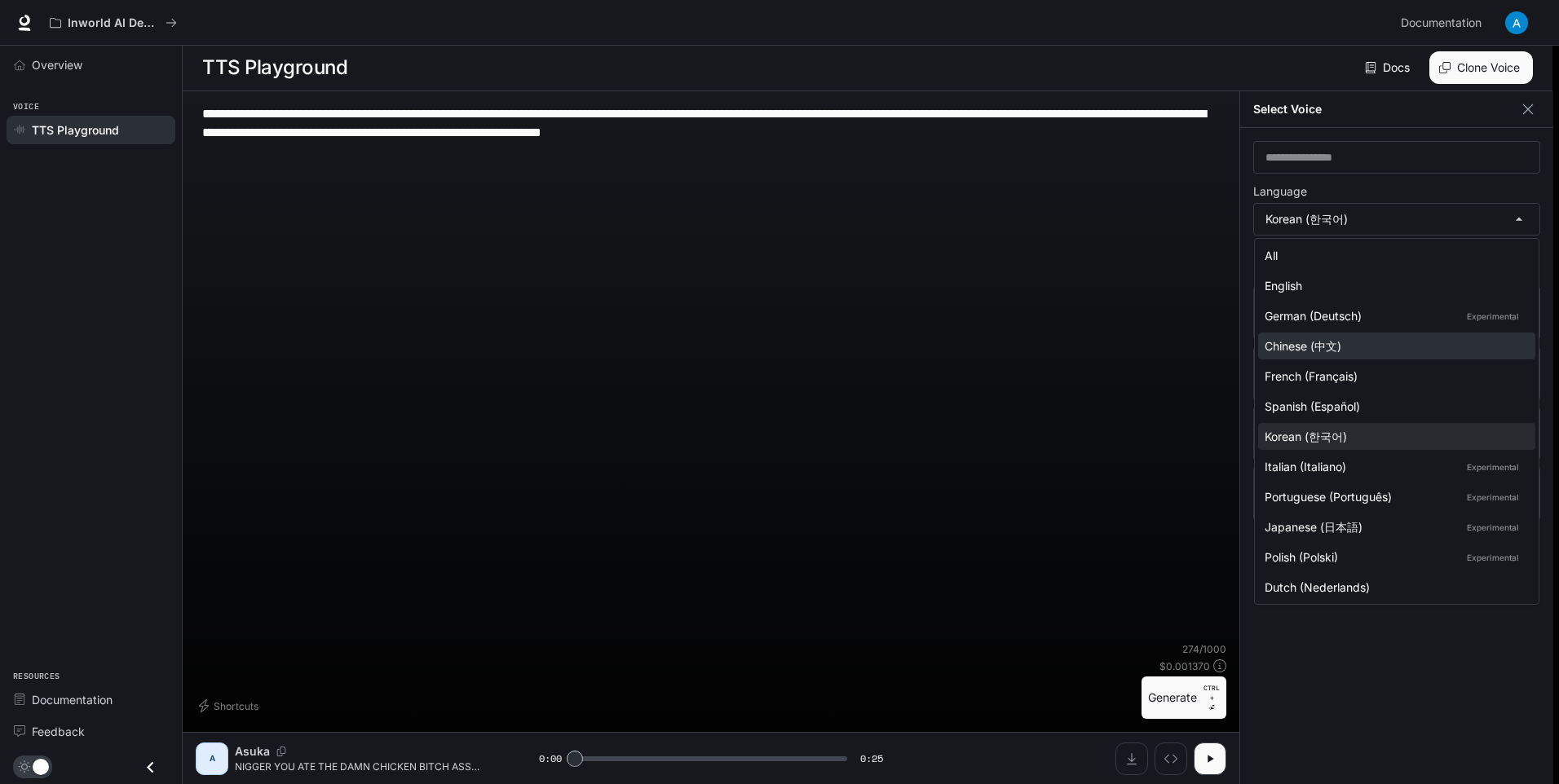 click on "Chinese (中文)" at bounding box center [1393, 346] 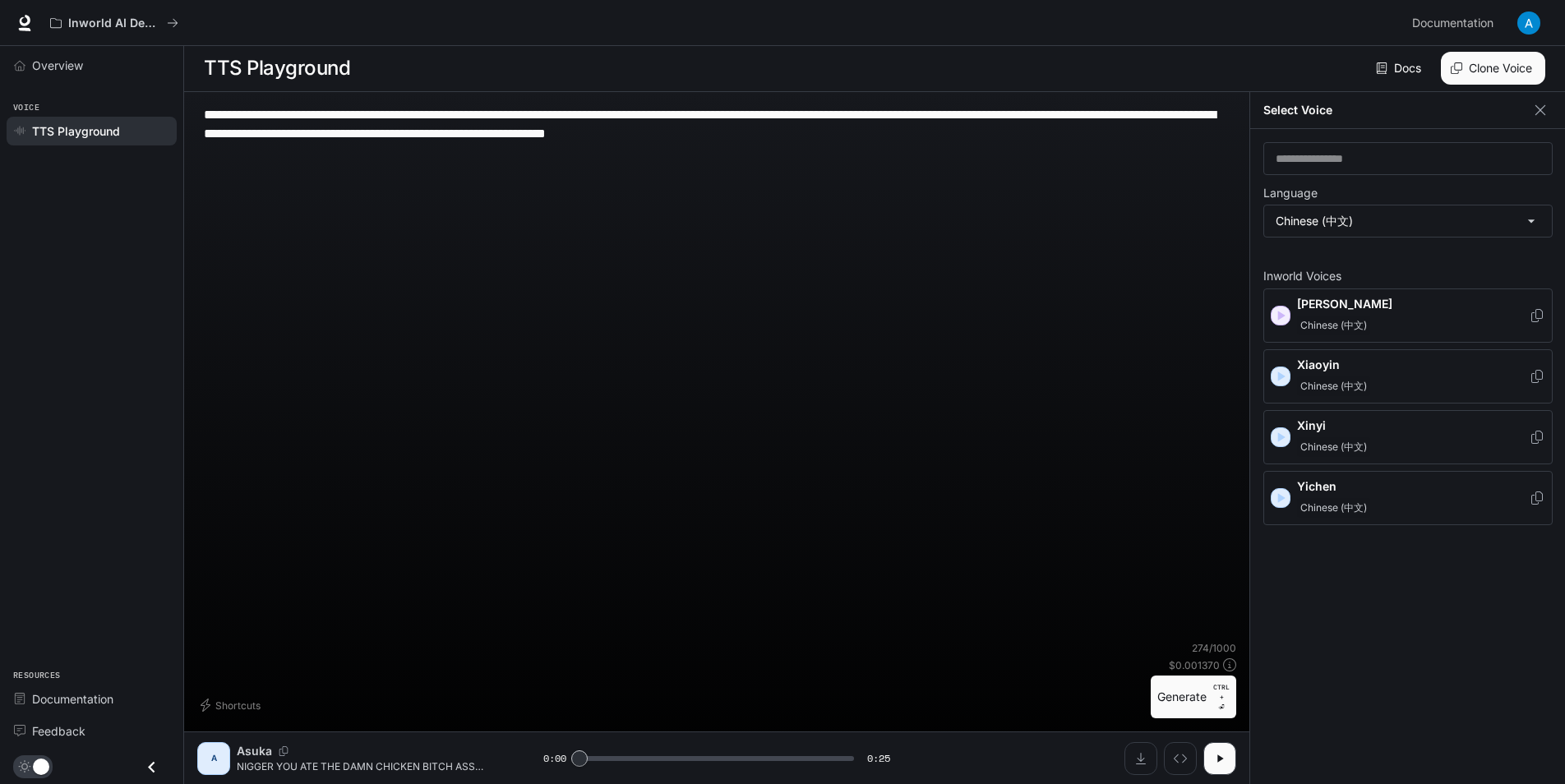 click on "Generate CTRL +  ⏎" at bounding box center [1193, 697] 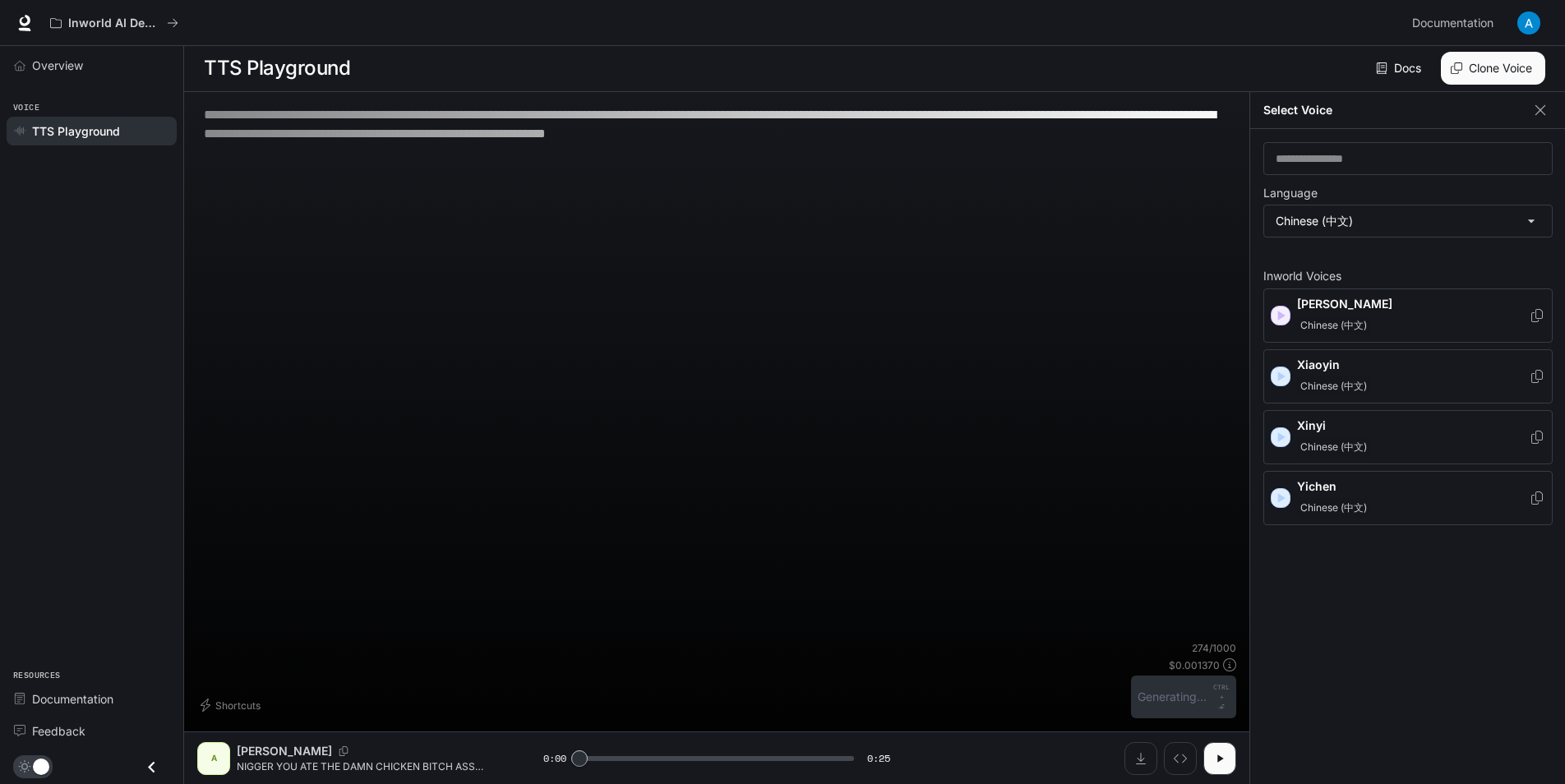 click on "**********" at bounding box center (717, 152) 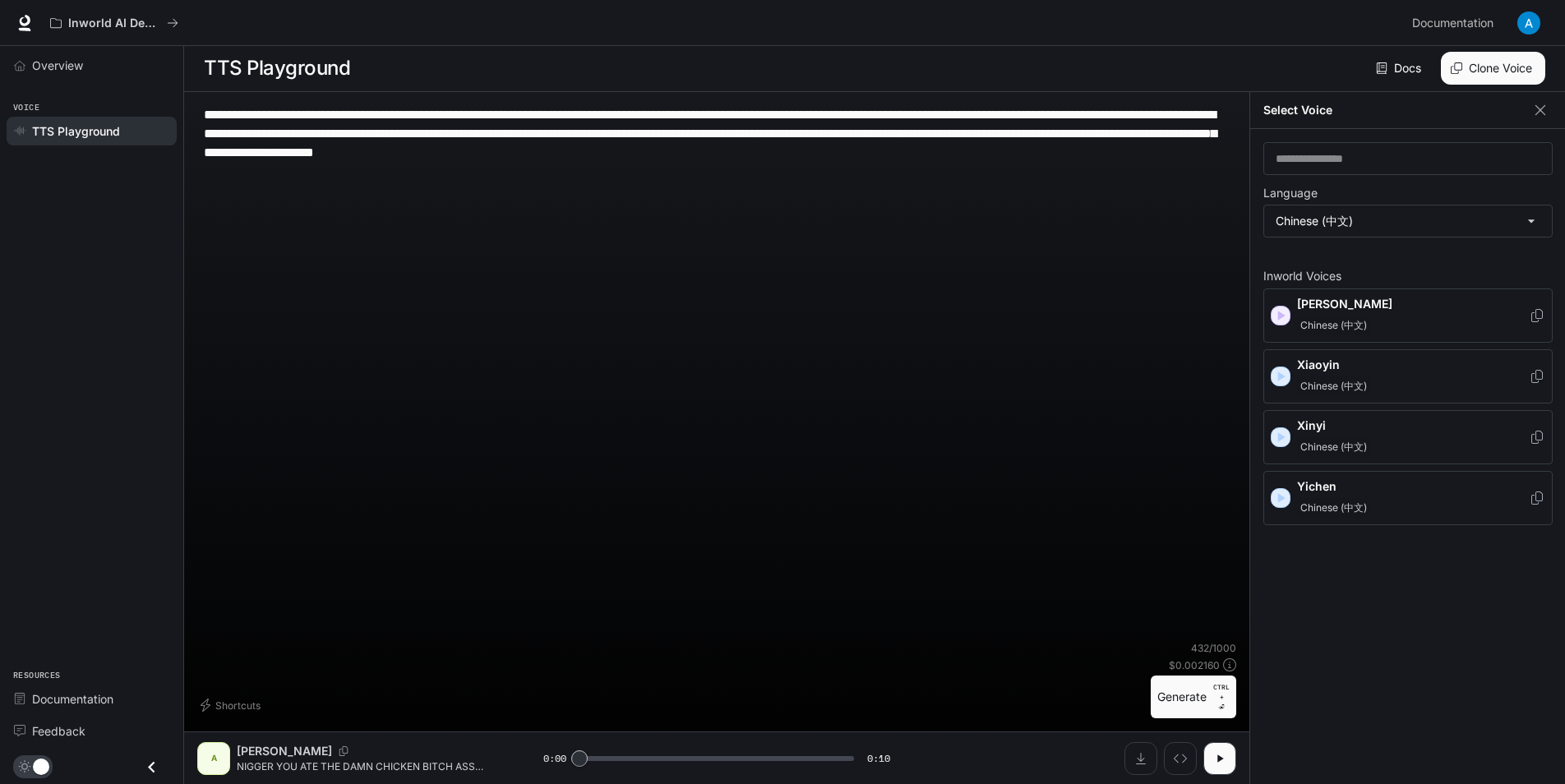 click on "Generate CTRL +  ⏎" at bounding box center [1193, 697] 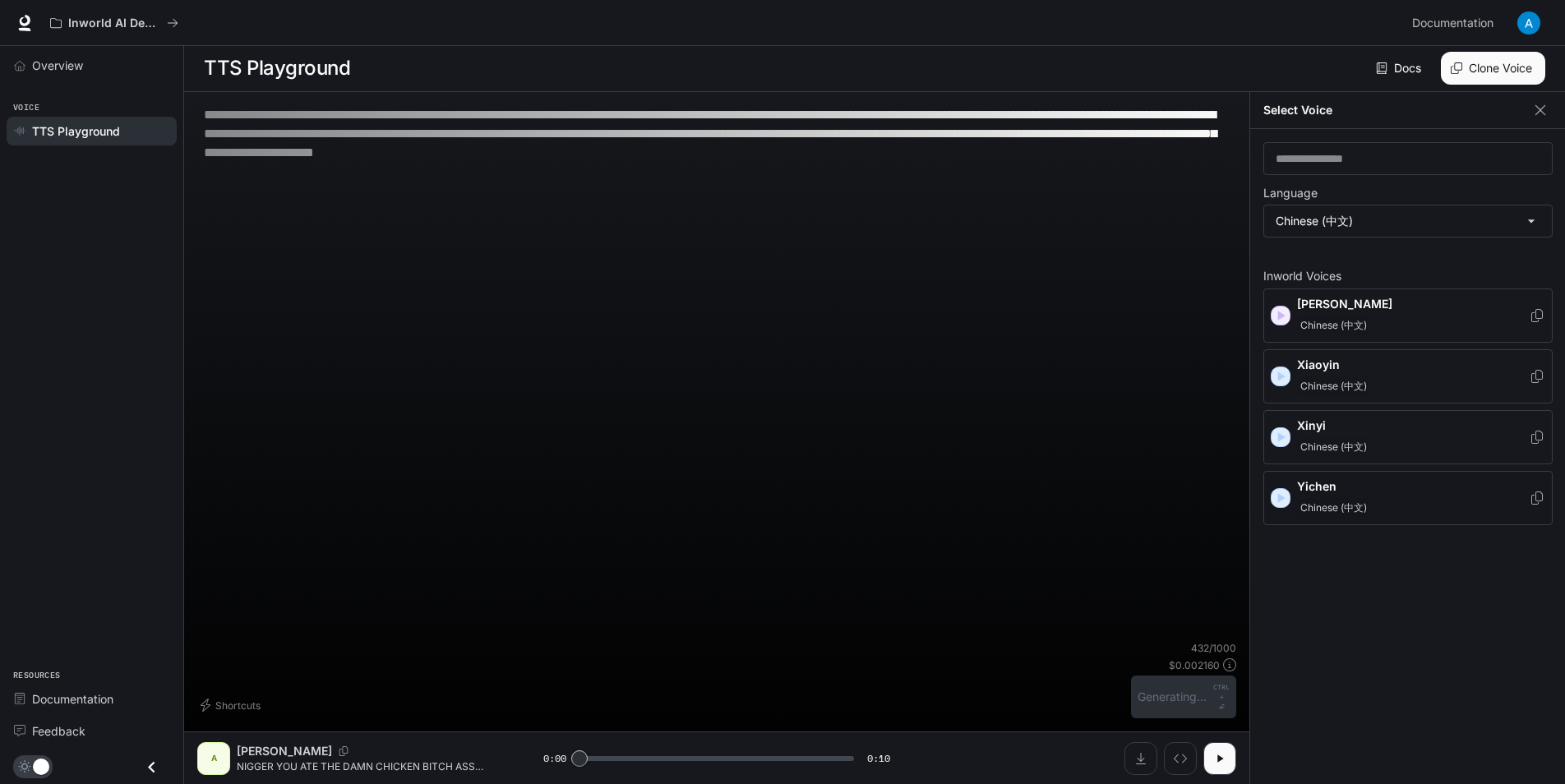 click at bounding box center [1281, 498] 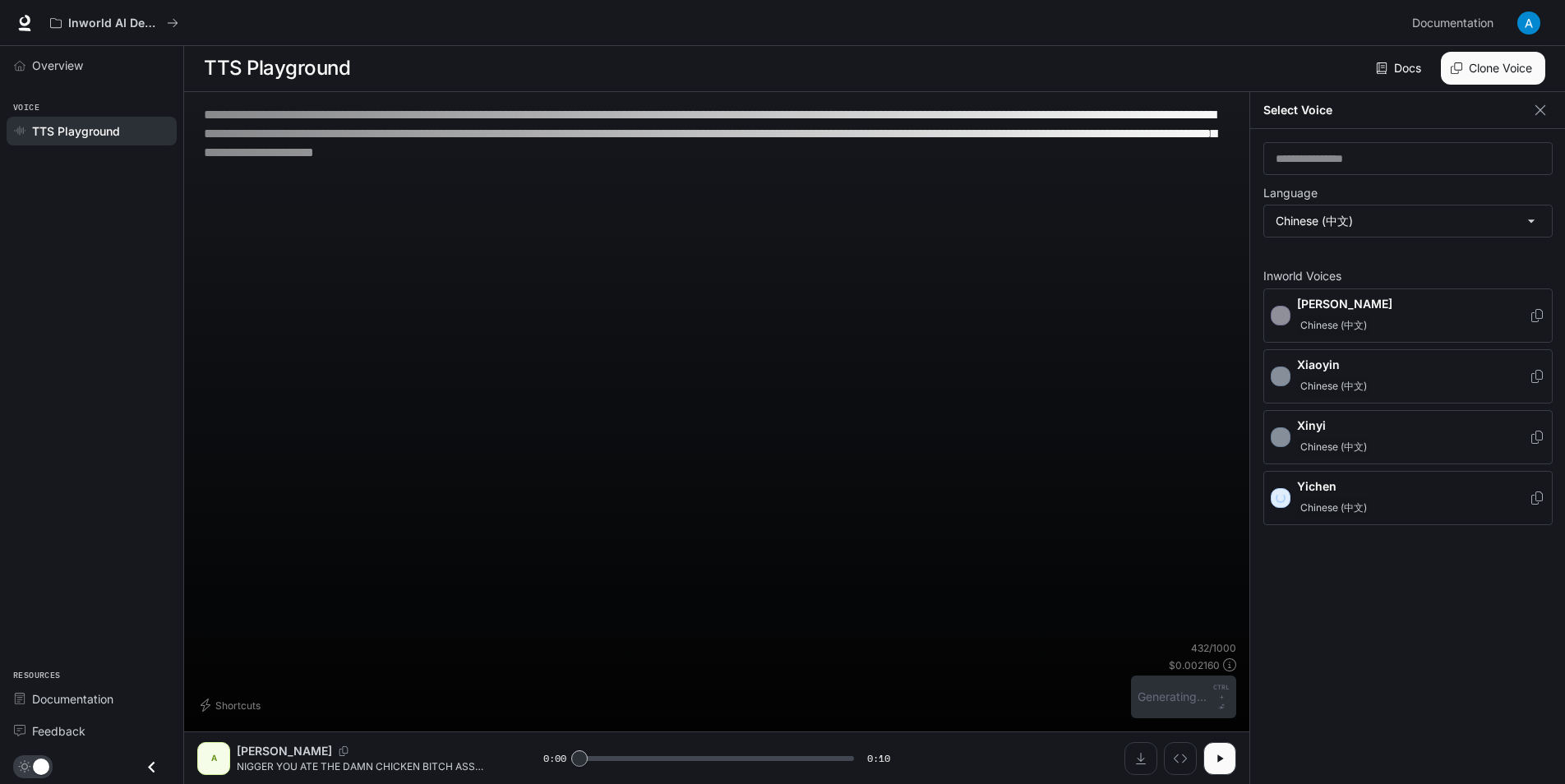 click on "Yichen" at bounding box center [1413, 487] 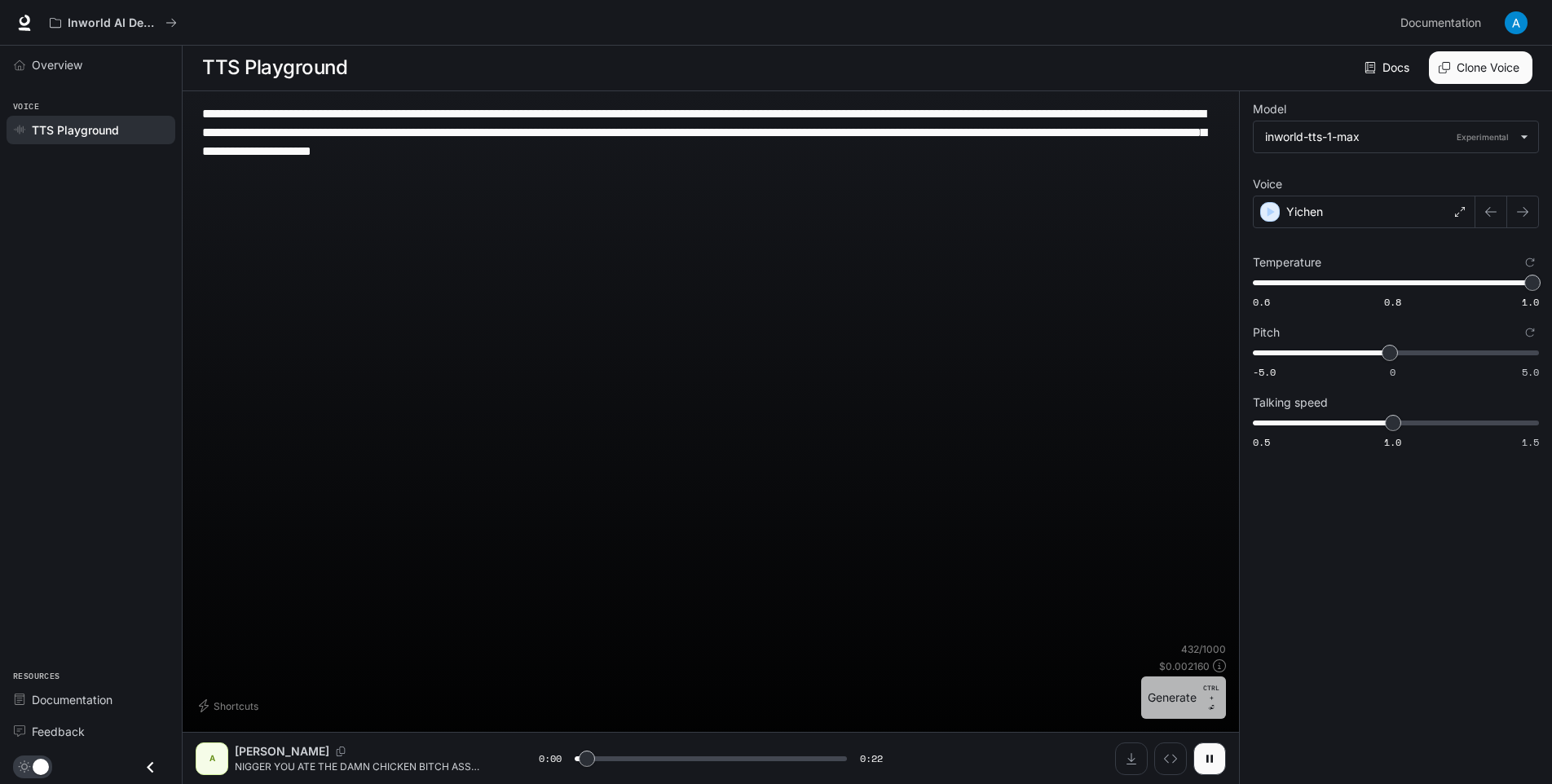 click on "Generate CTRL +  ⏎" at bounding box center (1184, 698) 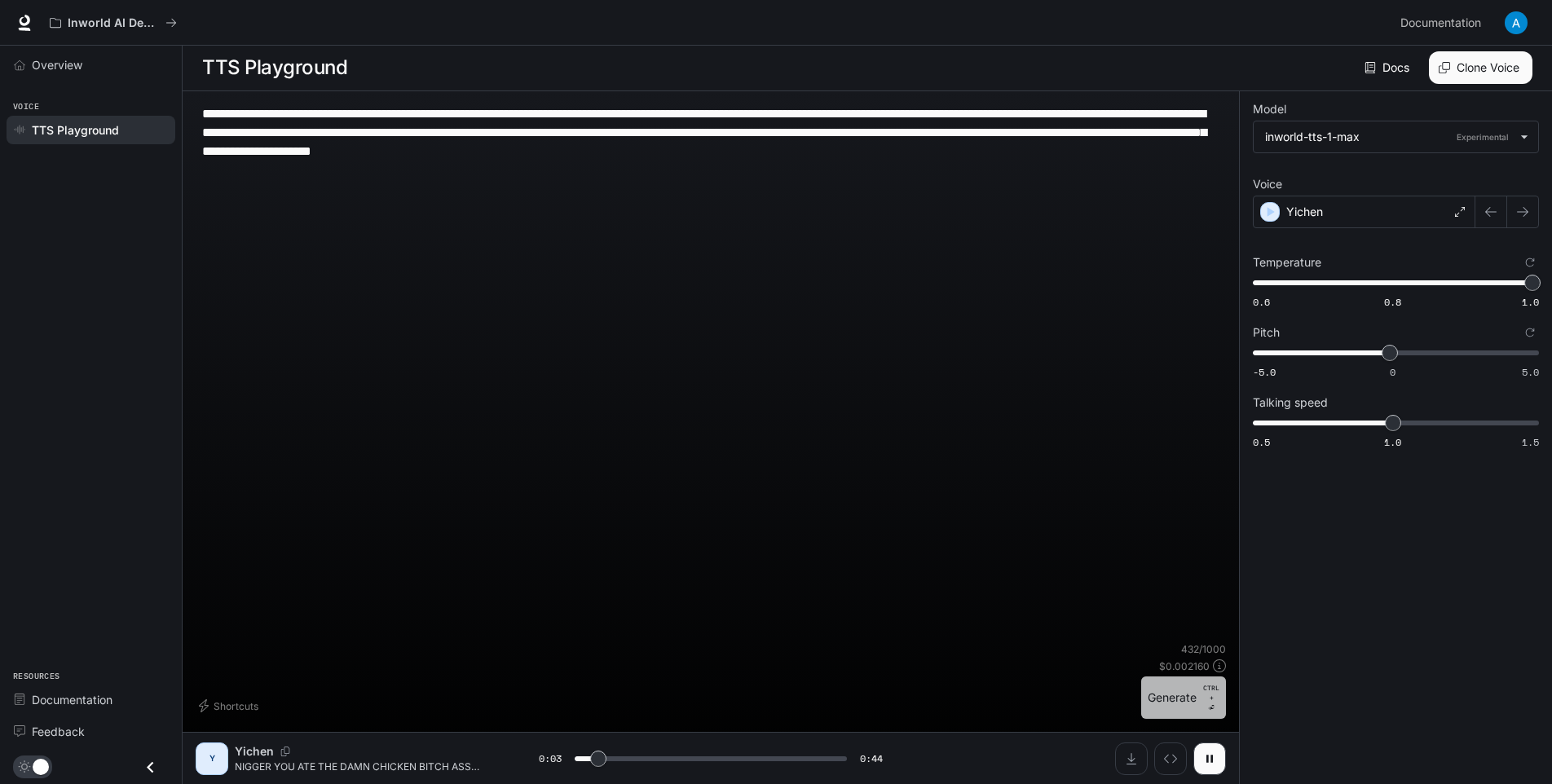 click on "Generate CTRL +  ⏎" at bounding box center [1184, 698] 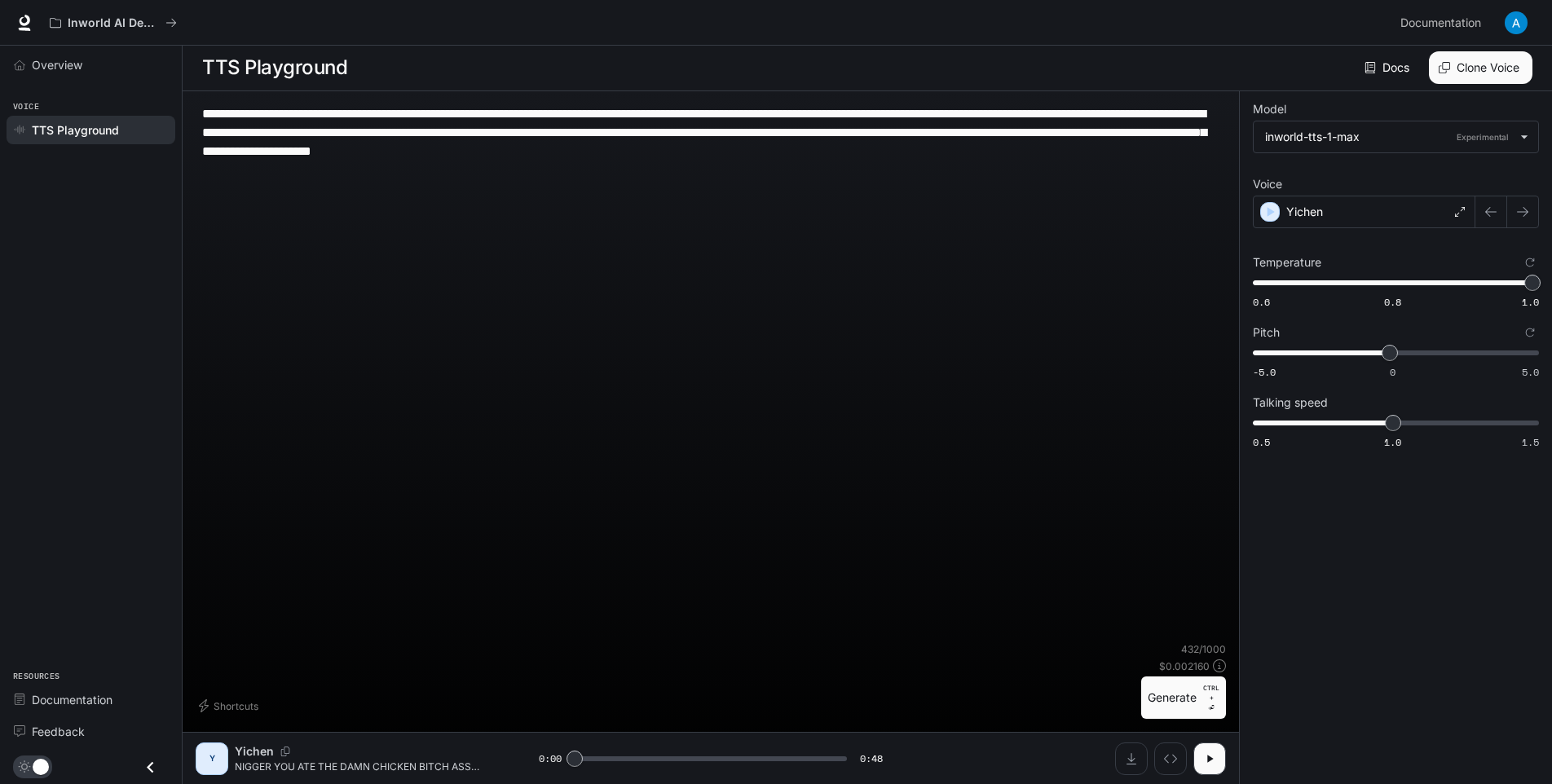 click on "432  /  1000 $ 0.002160 Generate CTRL +  ⏎" at bounding box center (1184, 680) 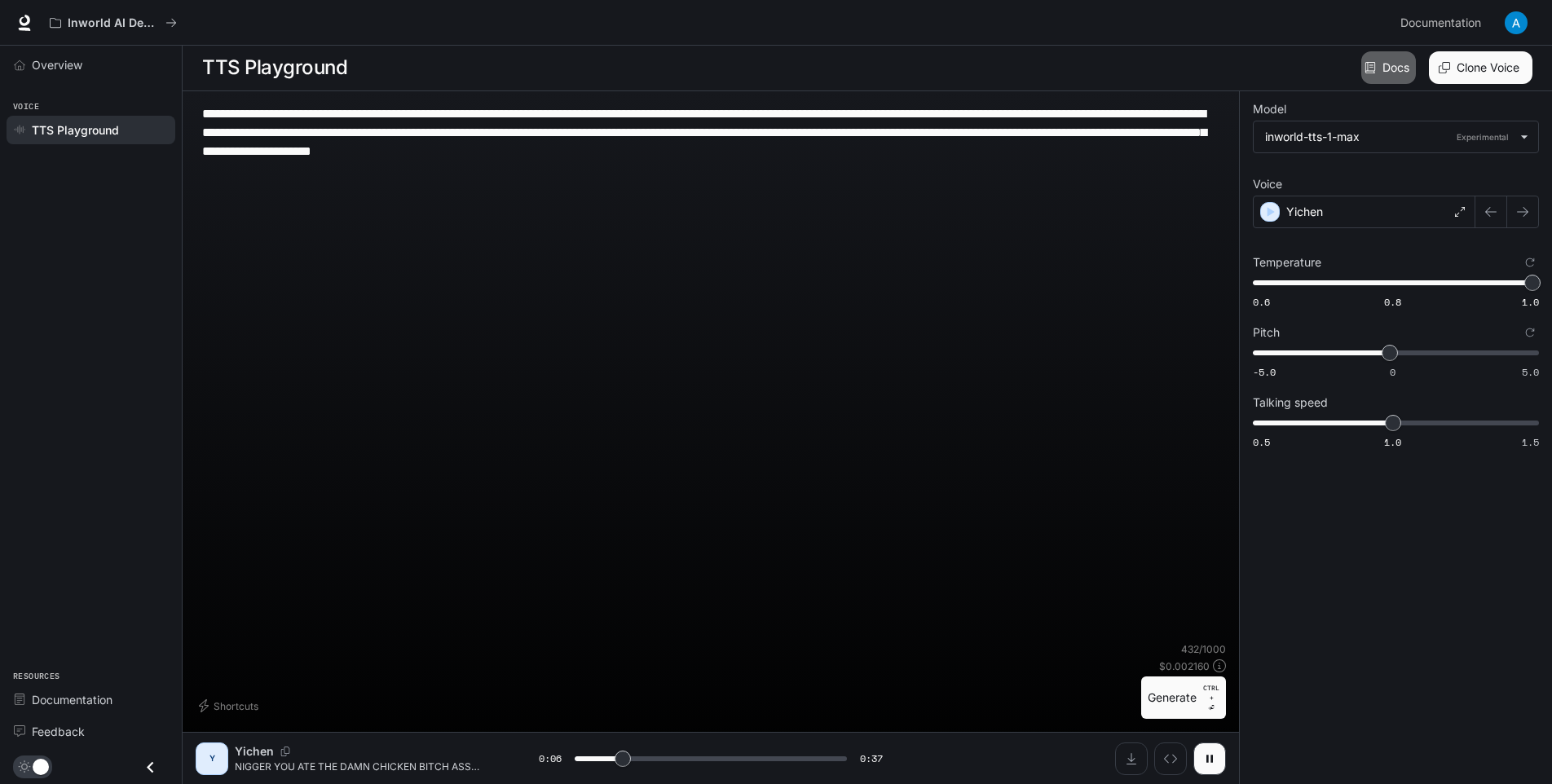 click 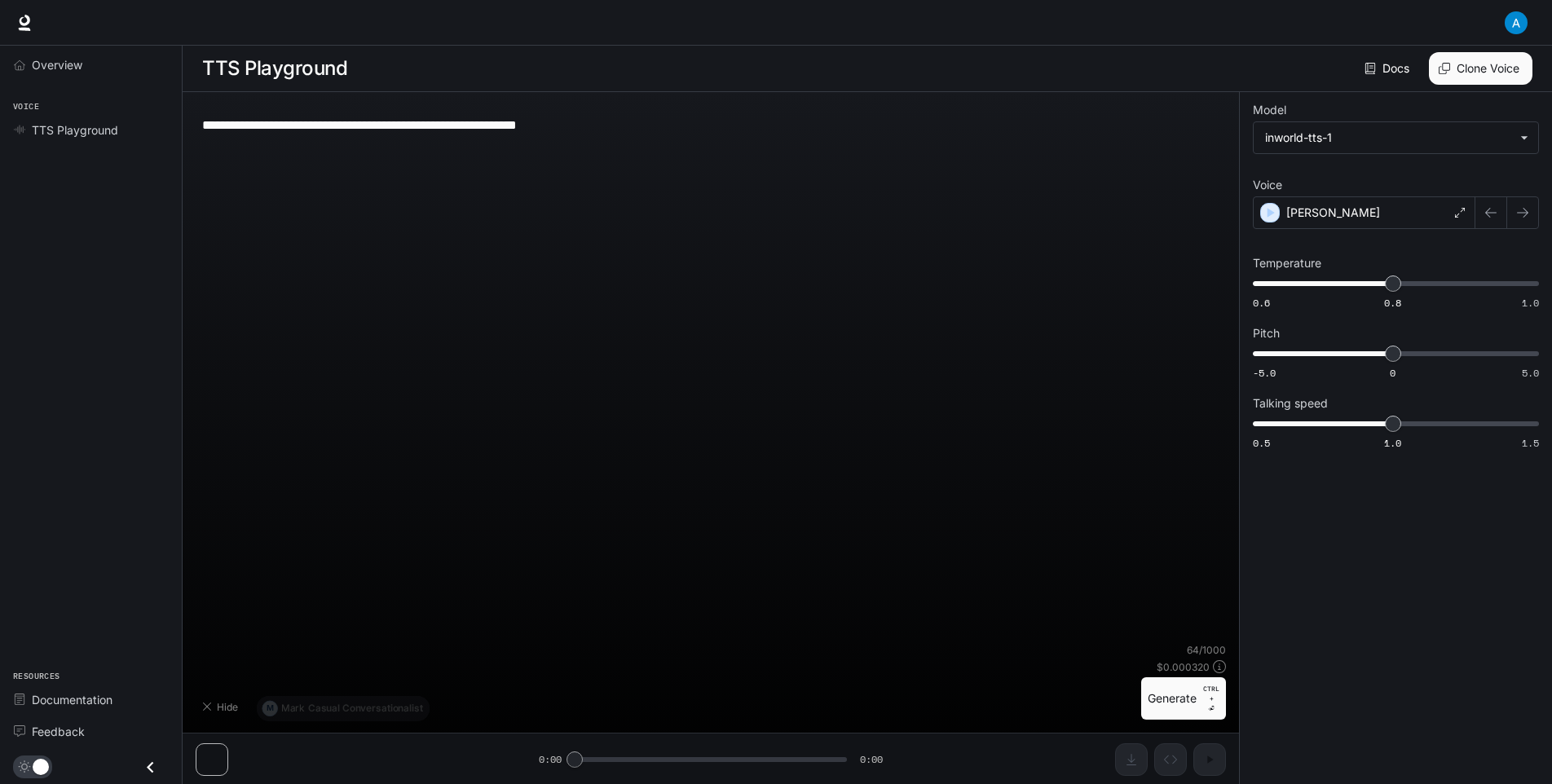 scroll, scrollTop: 1, scrollLeft: 0, axis: vertical 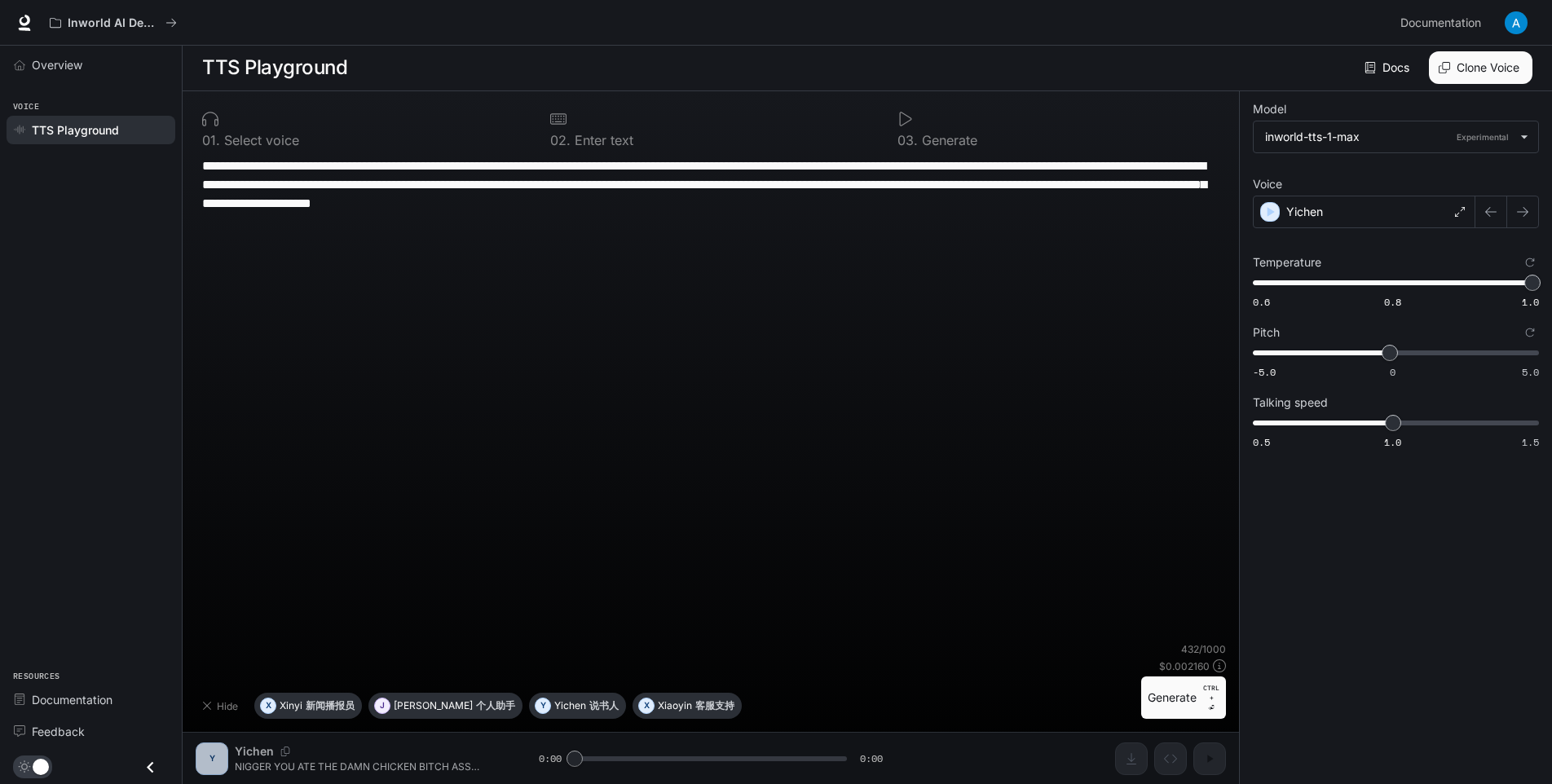 click on "Select voice" at bounding box center (259, 140) 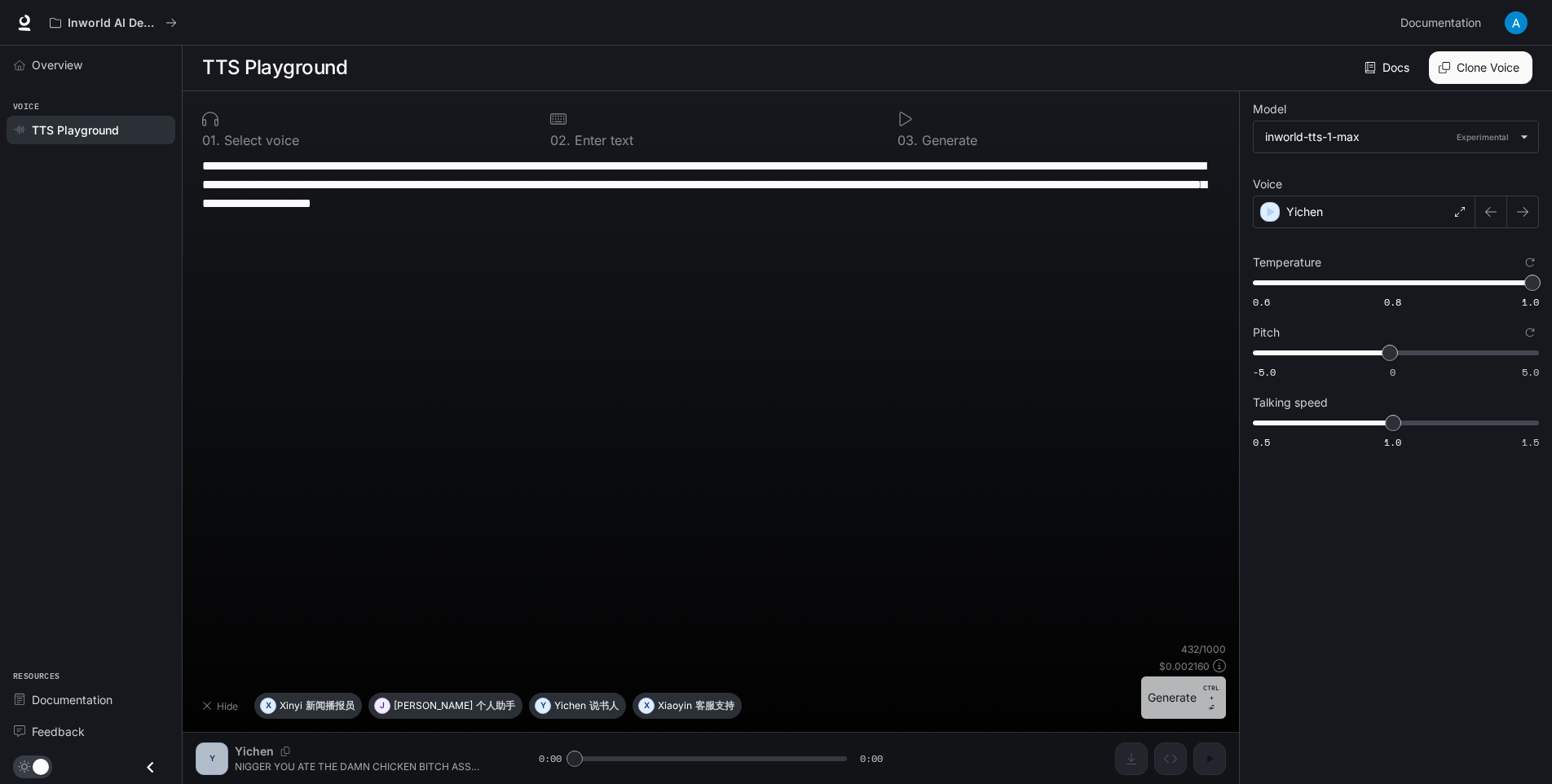 click on "Generate CTRL +  ⏎" at bounding box center (1184, 698) 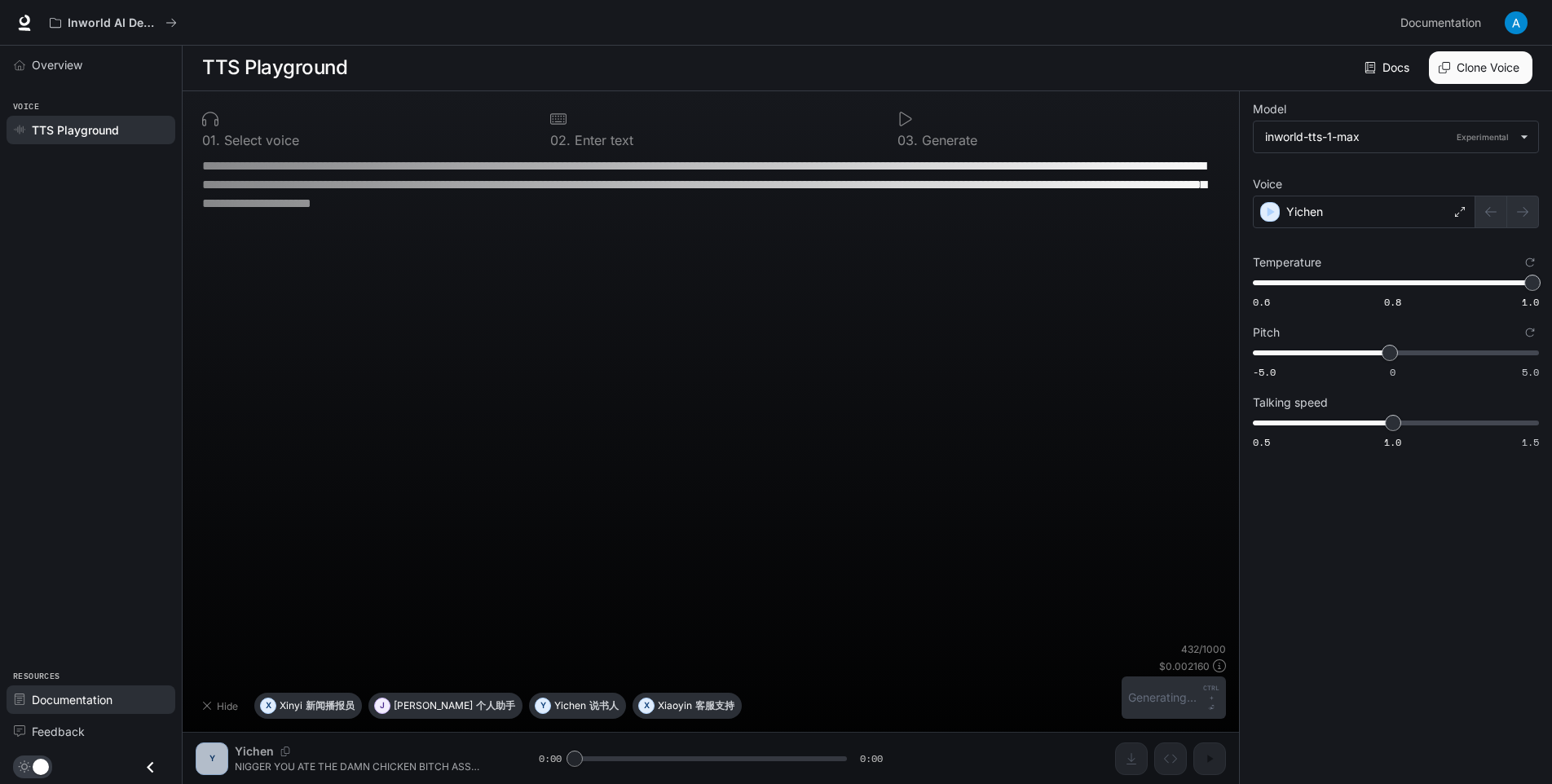 click on "Documentation" at bounding box center (72, 699) 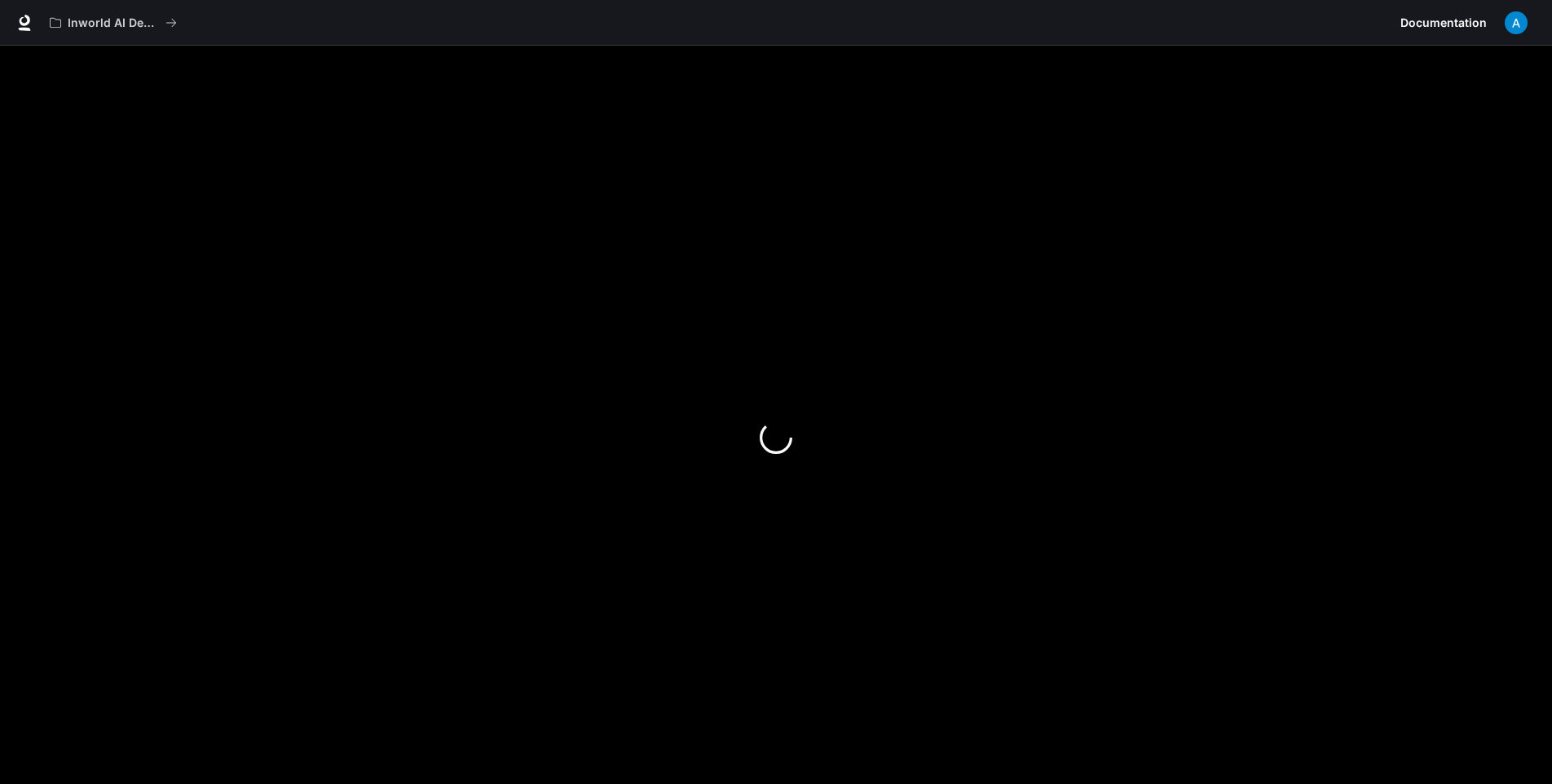 scroll, scrollTop: 0, scrollLeft: 0, axis: both 